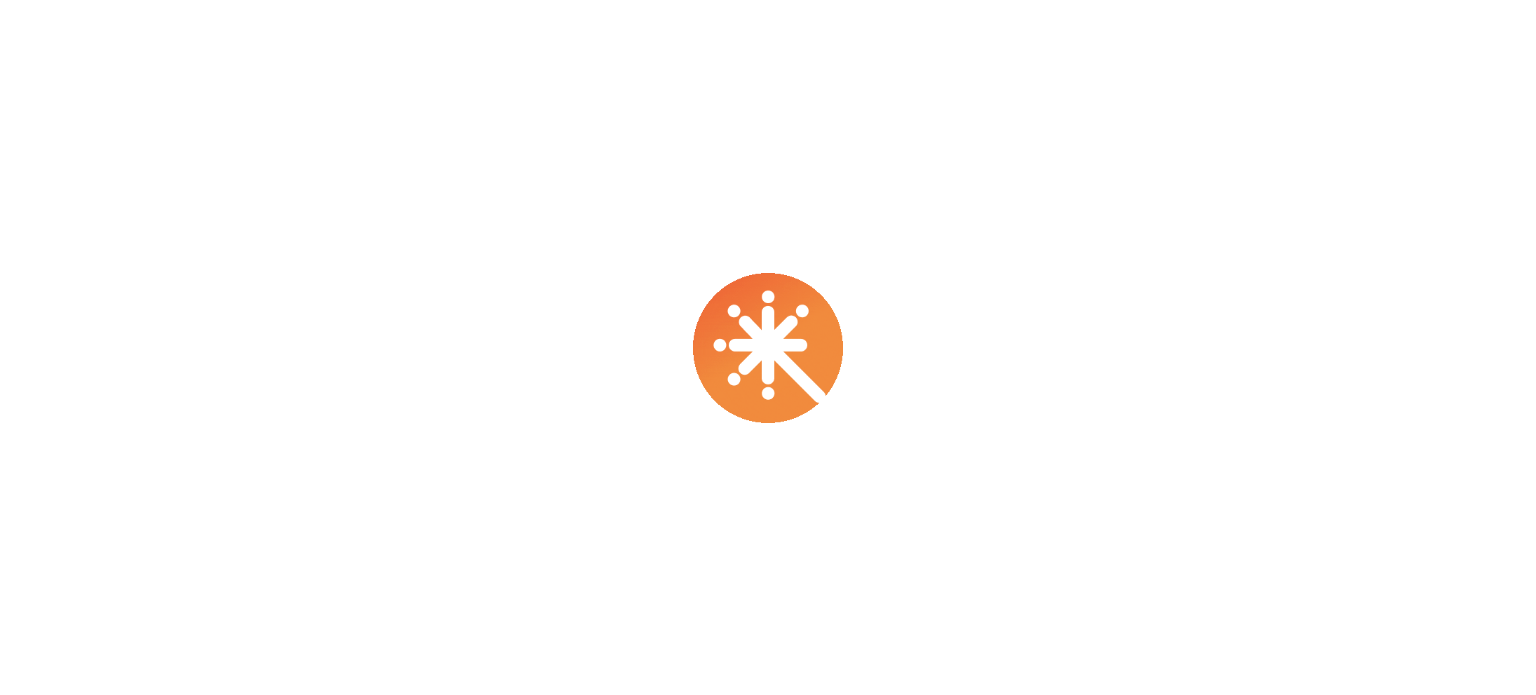 scroll, scrollTop: 0, scrollLeft: 0, axis: both 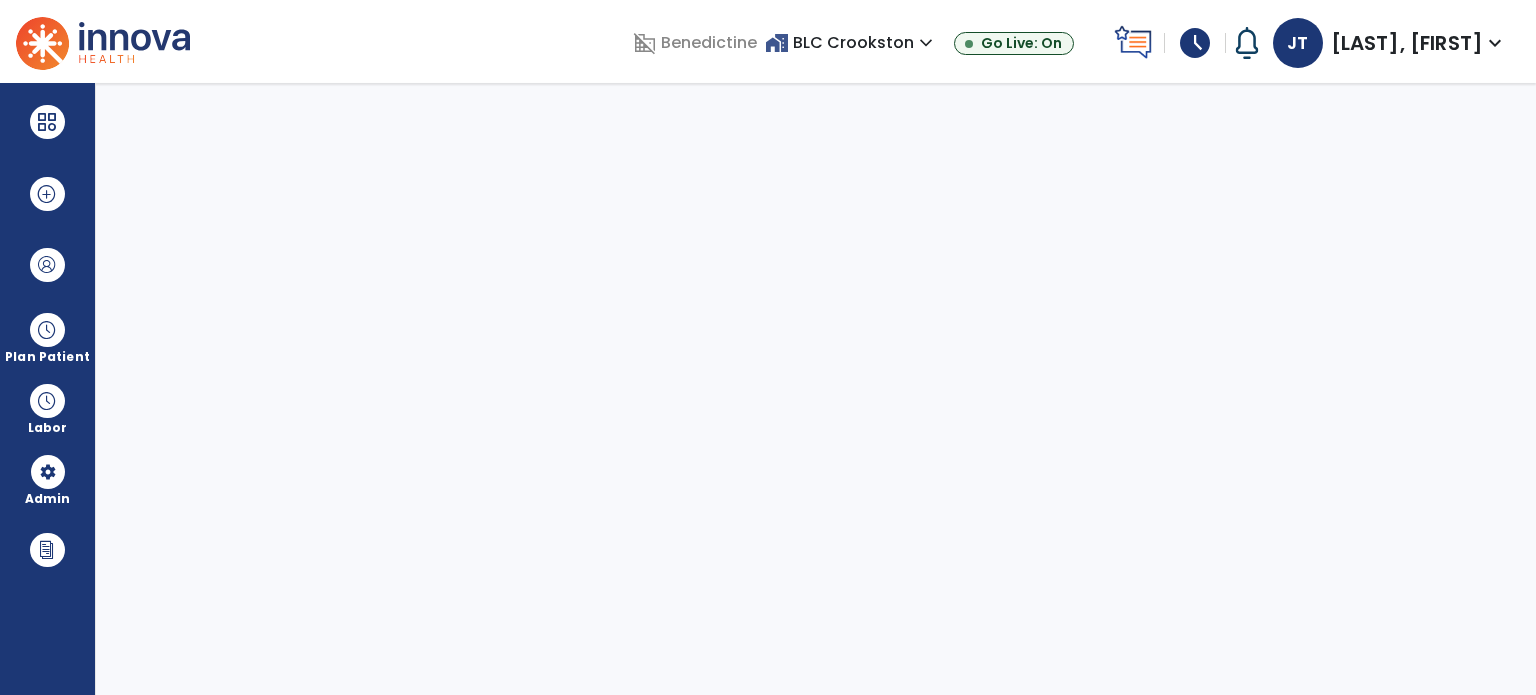 select on "***" 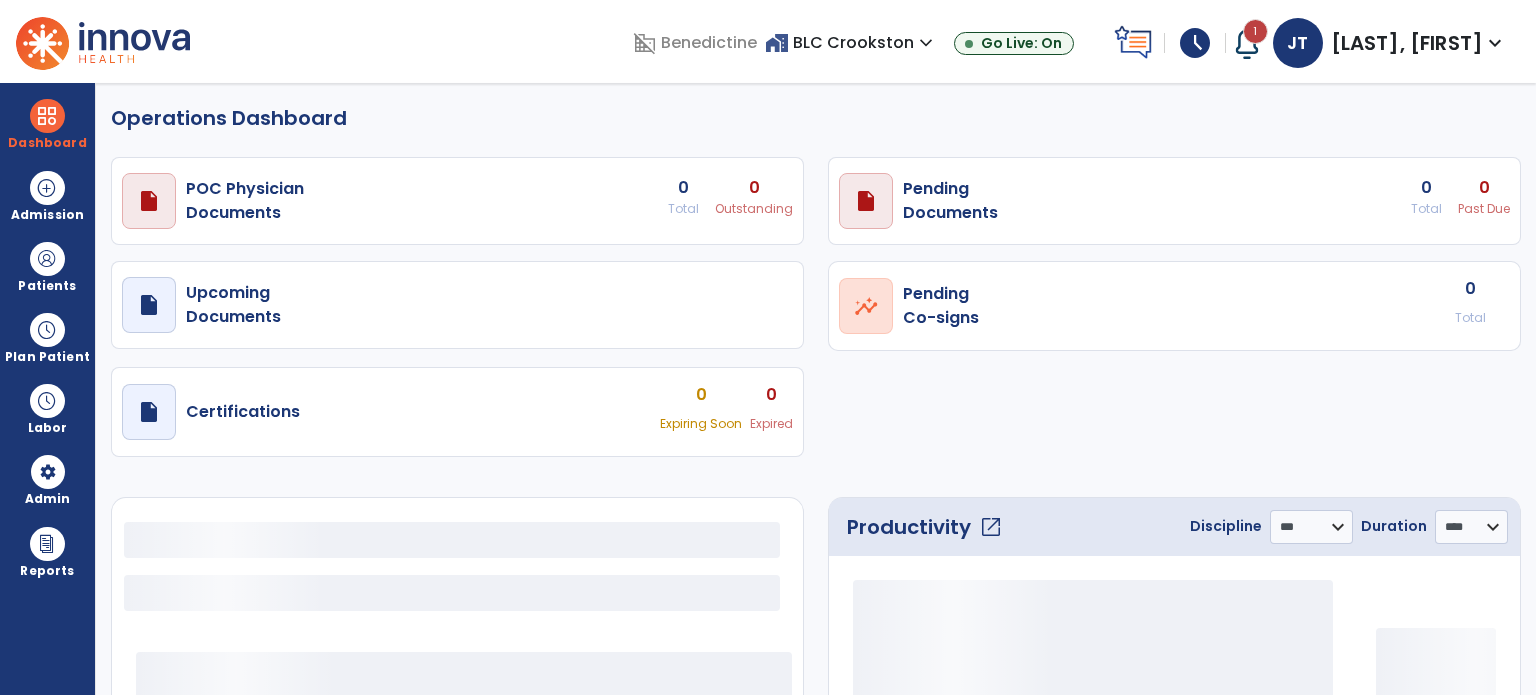 select on "***" 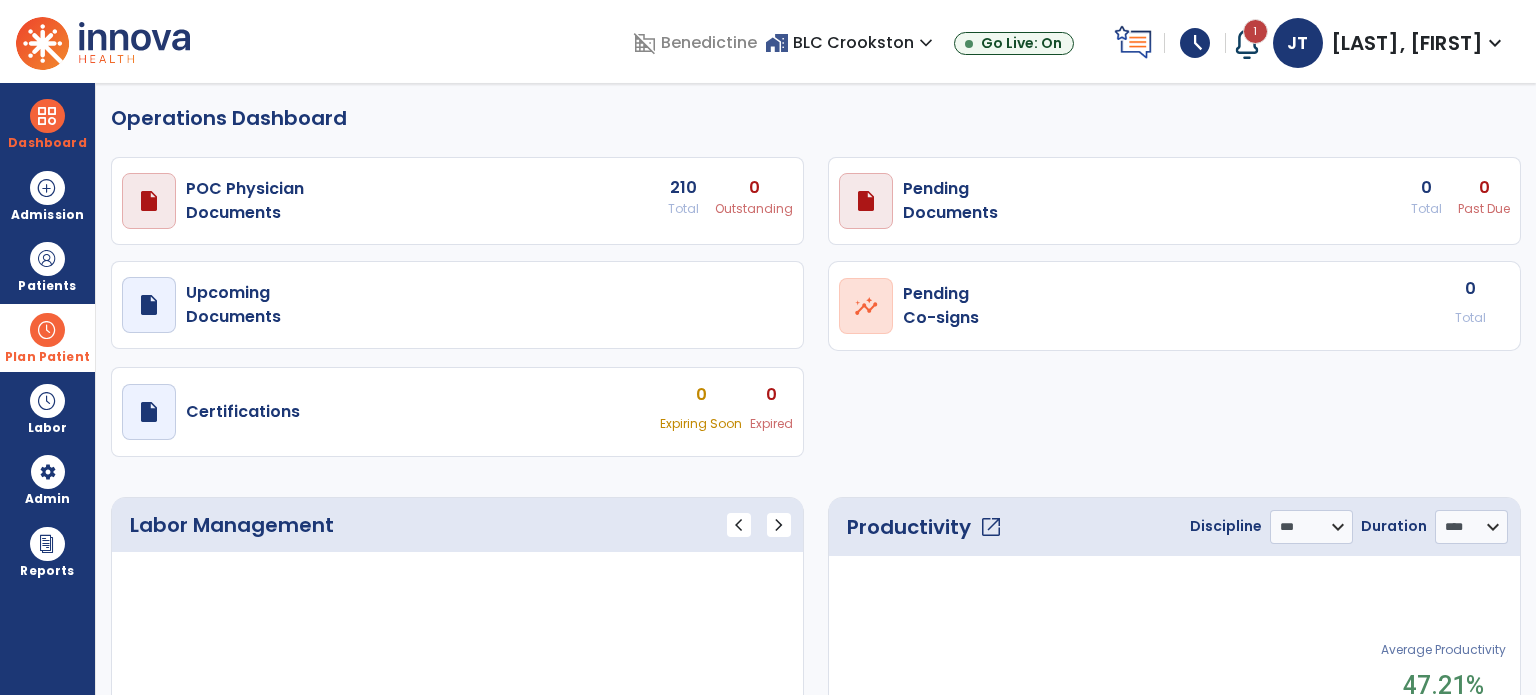 click at bounding box center [47, 330] 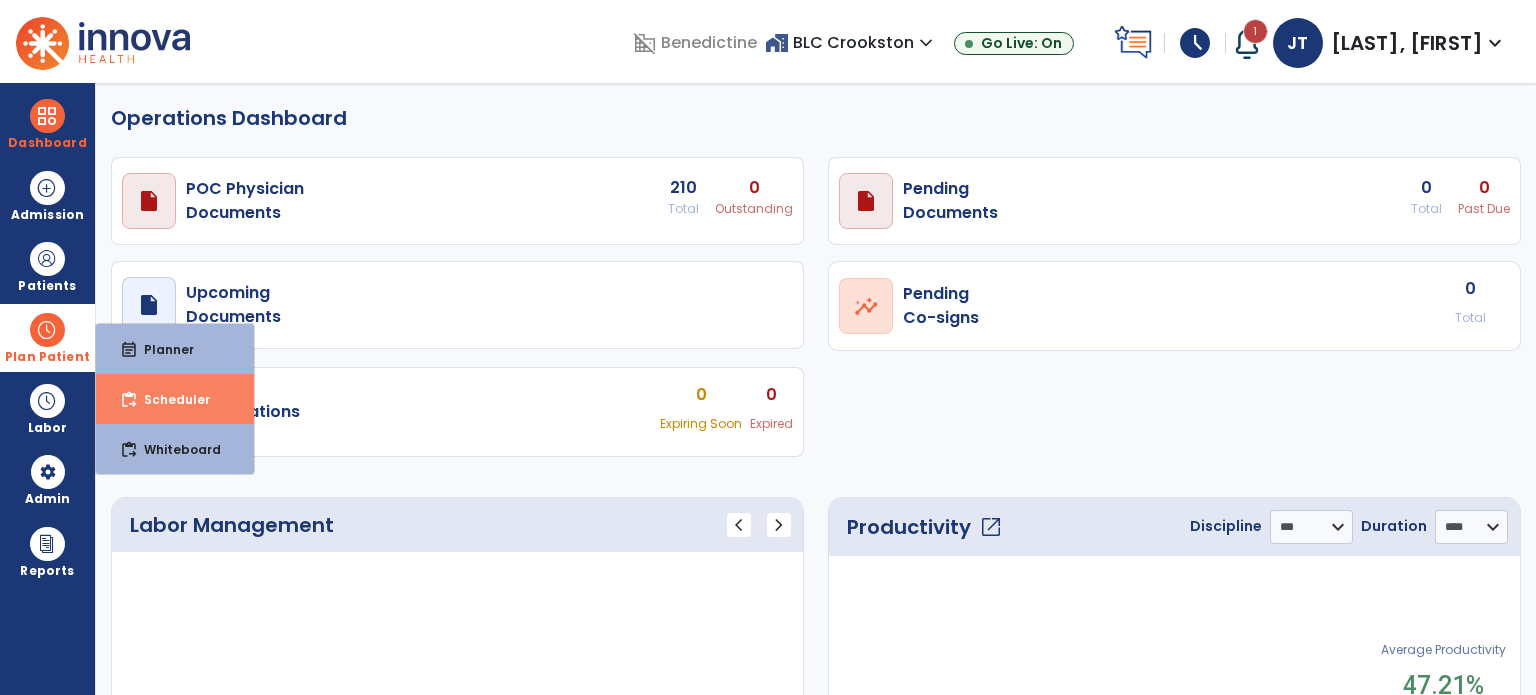 click on "Scheduler" at bounding box center [169, 399] 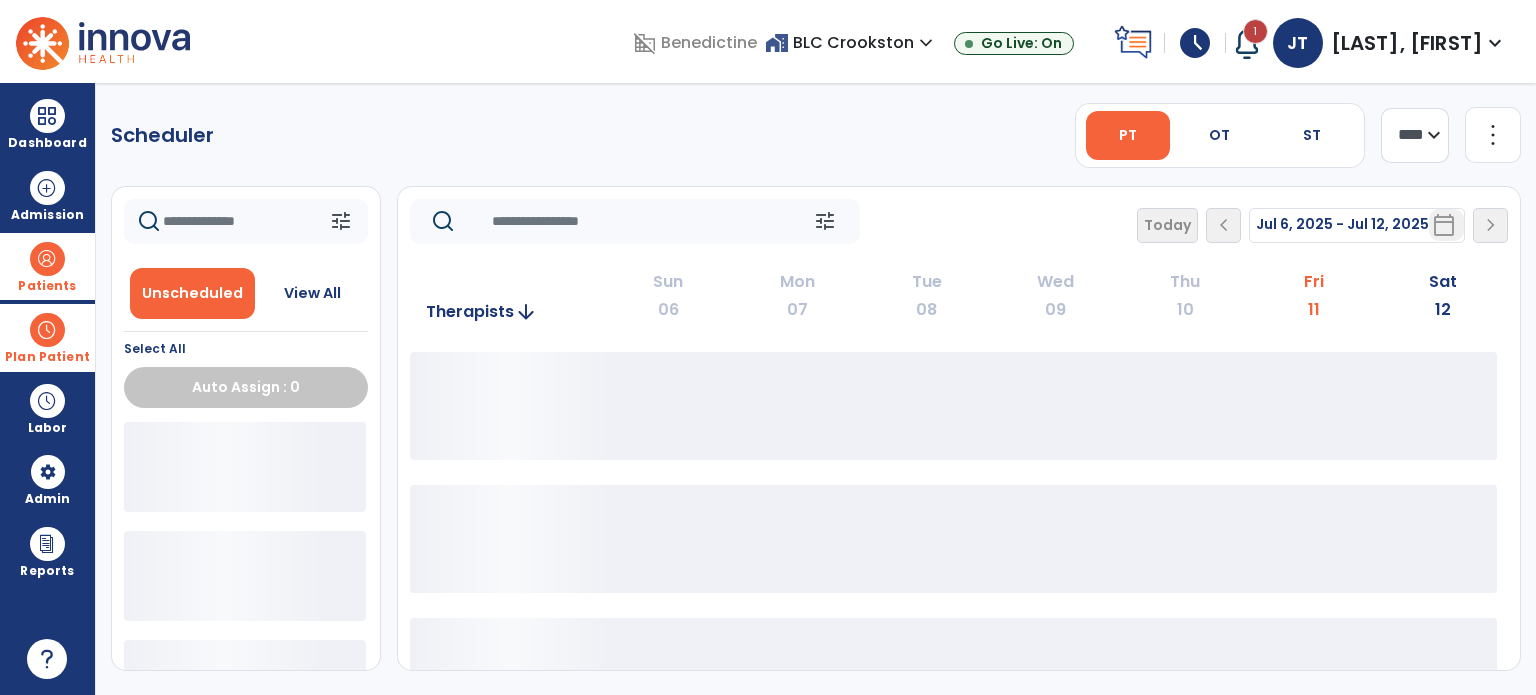 click at bounding box center (47, 259) 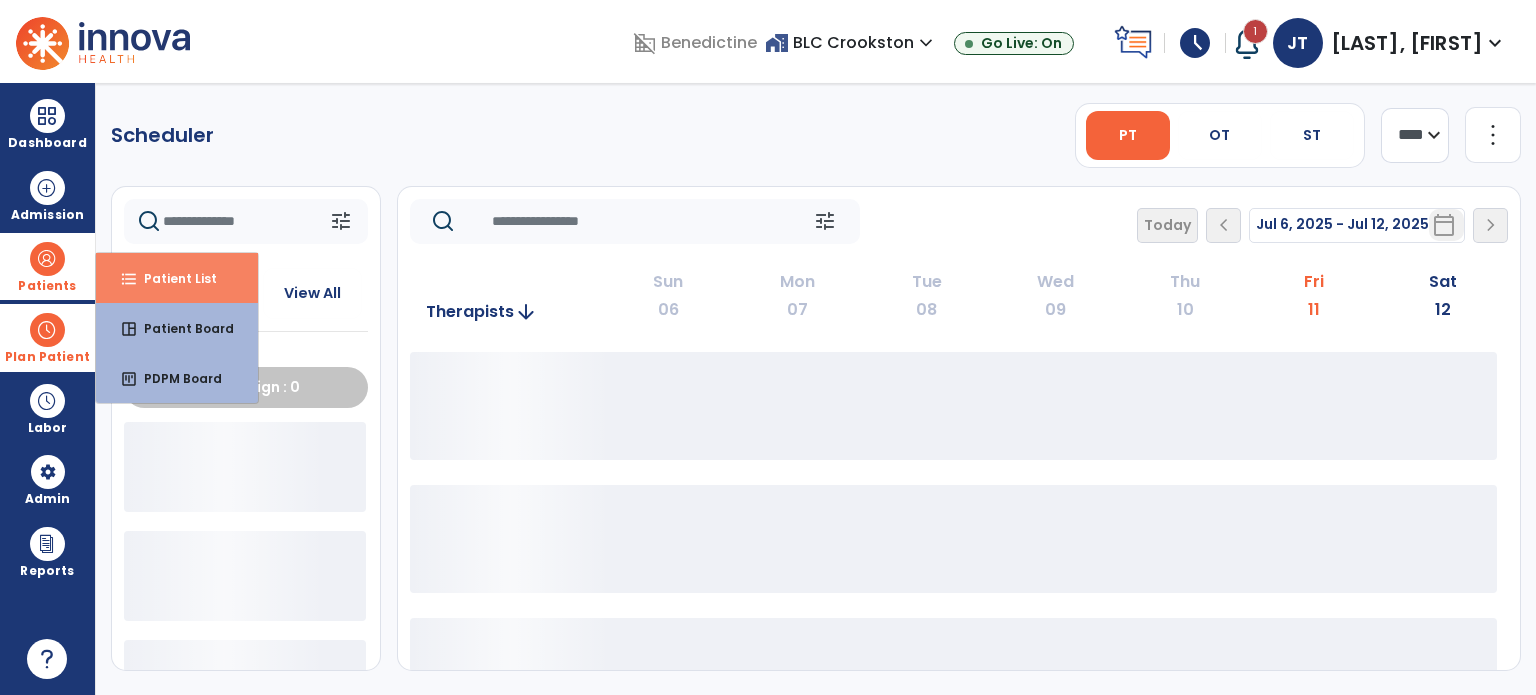 click on "Patient List" at bounding box center (172, 278) 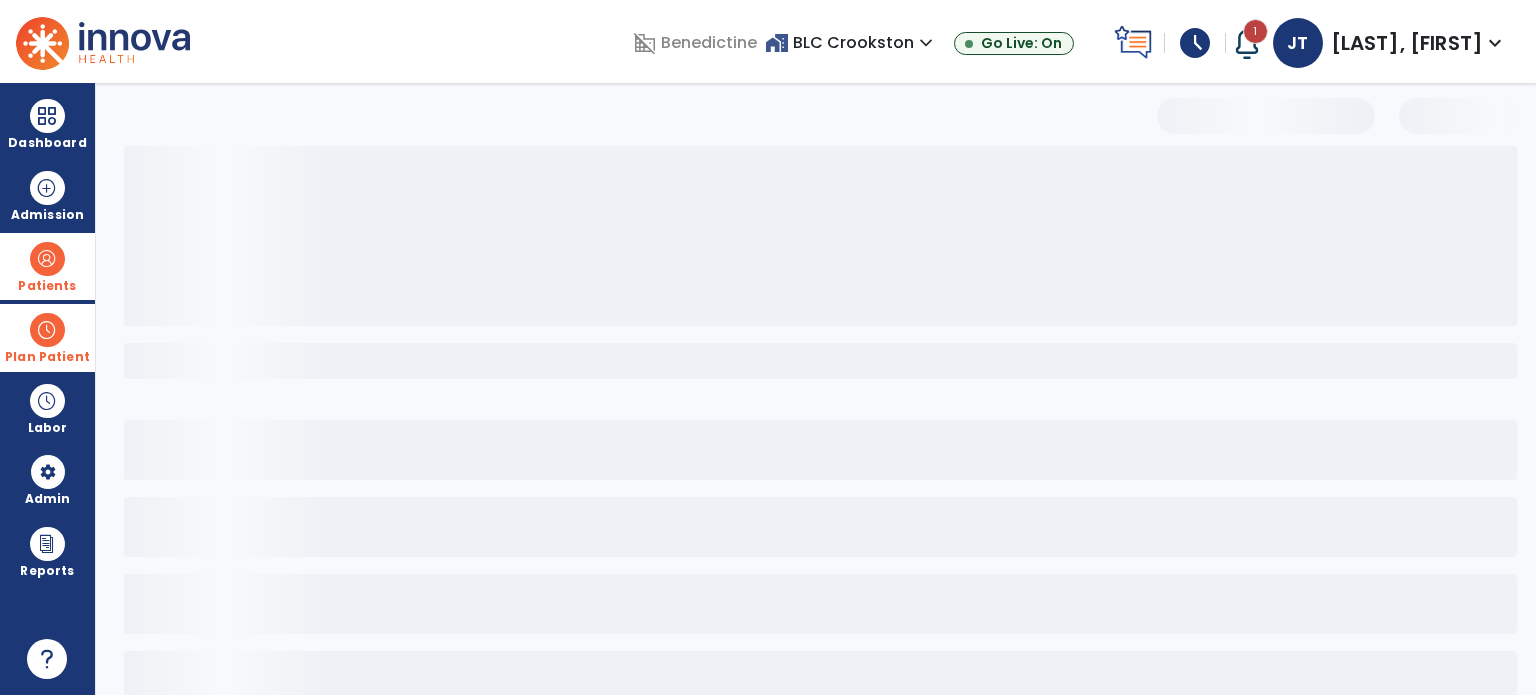 select on "***" 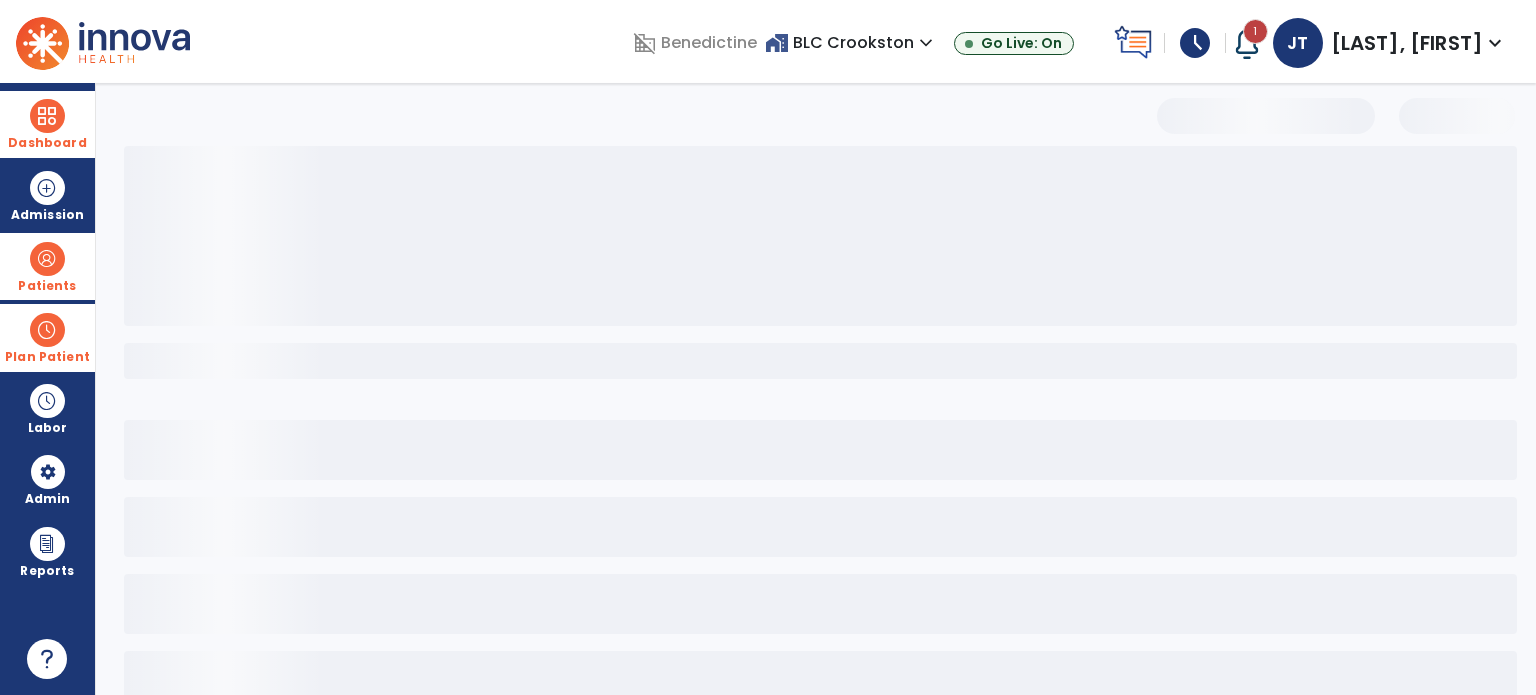 click at bounding box center [47, 116] 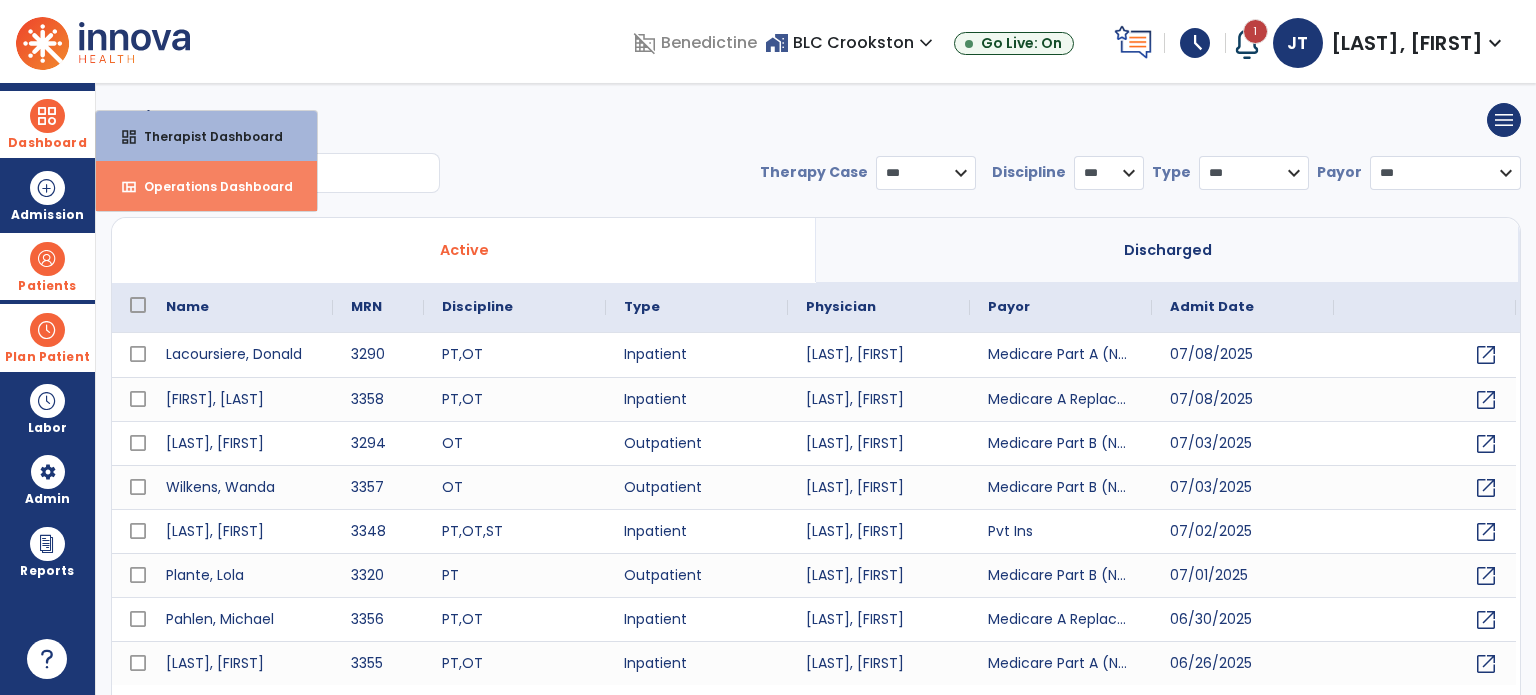 click on "view_quilt  Operations Dashboard" at bounding box center [206, 186] 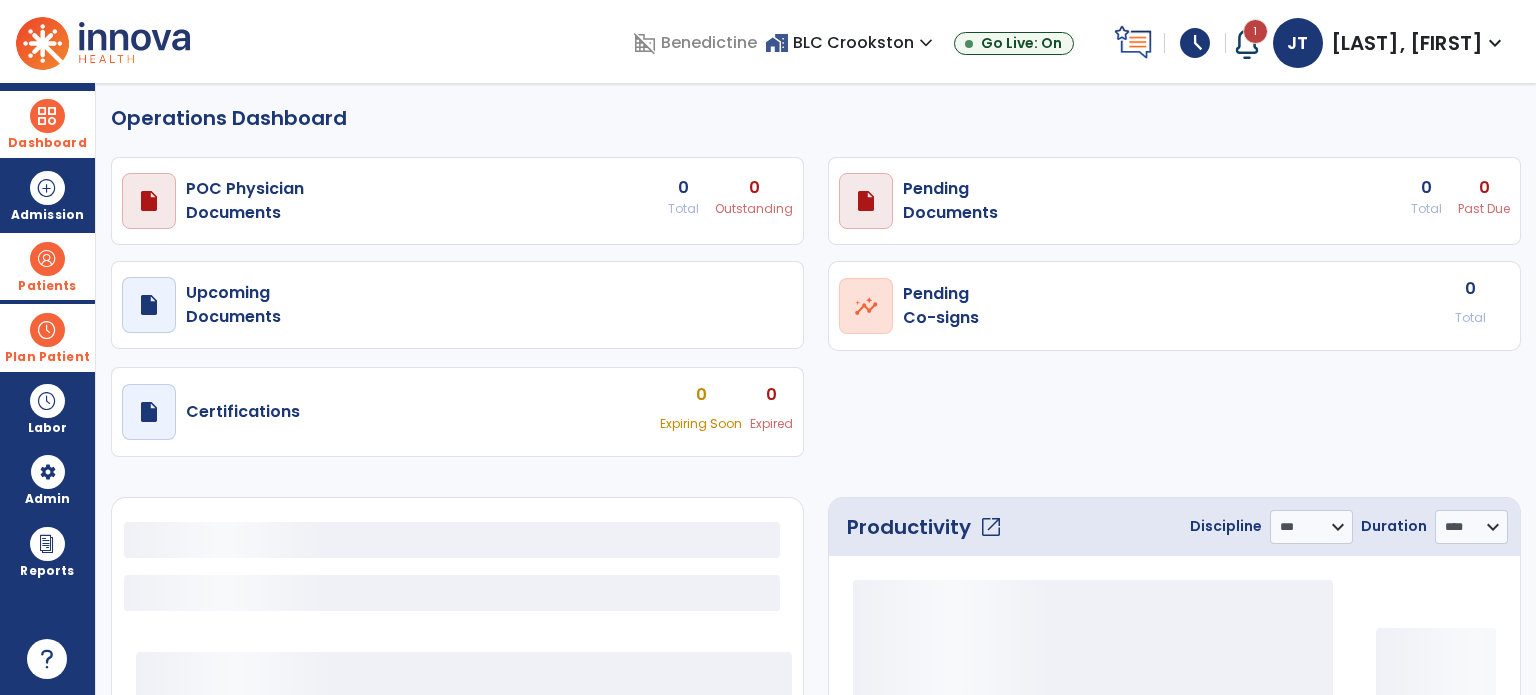 select on "***" 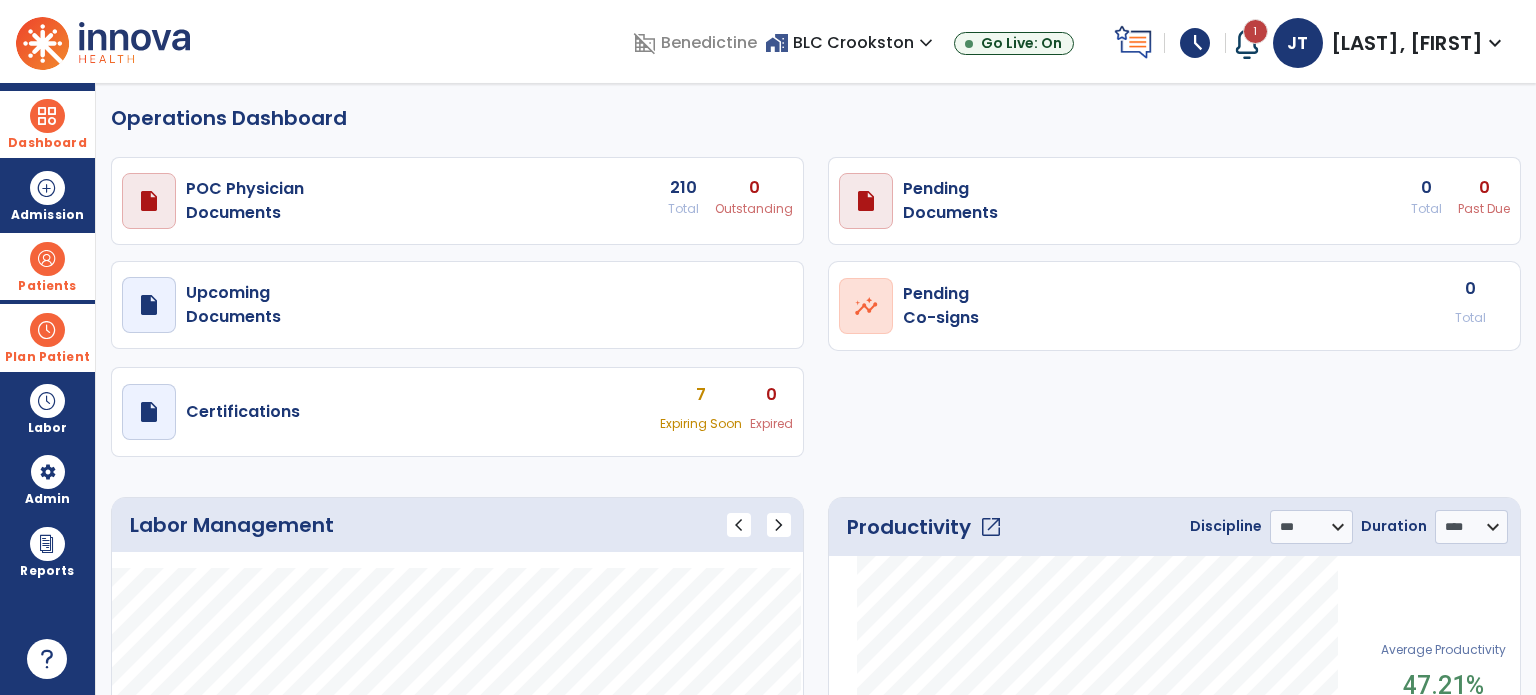 click on "draft   open_in_new  Pending   Documents 0 Total 0 Past Due" at bounding box center [457, 201] 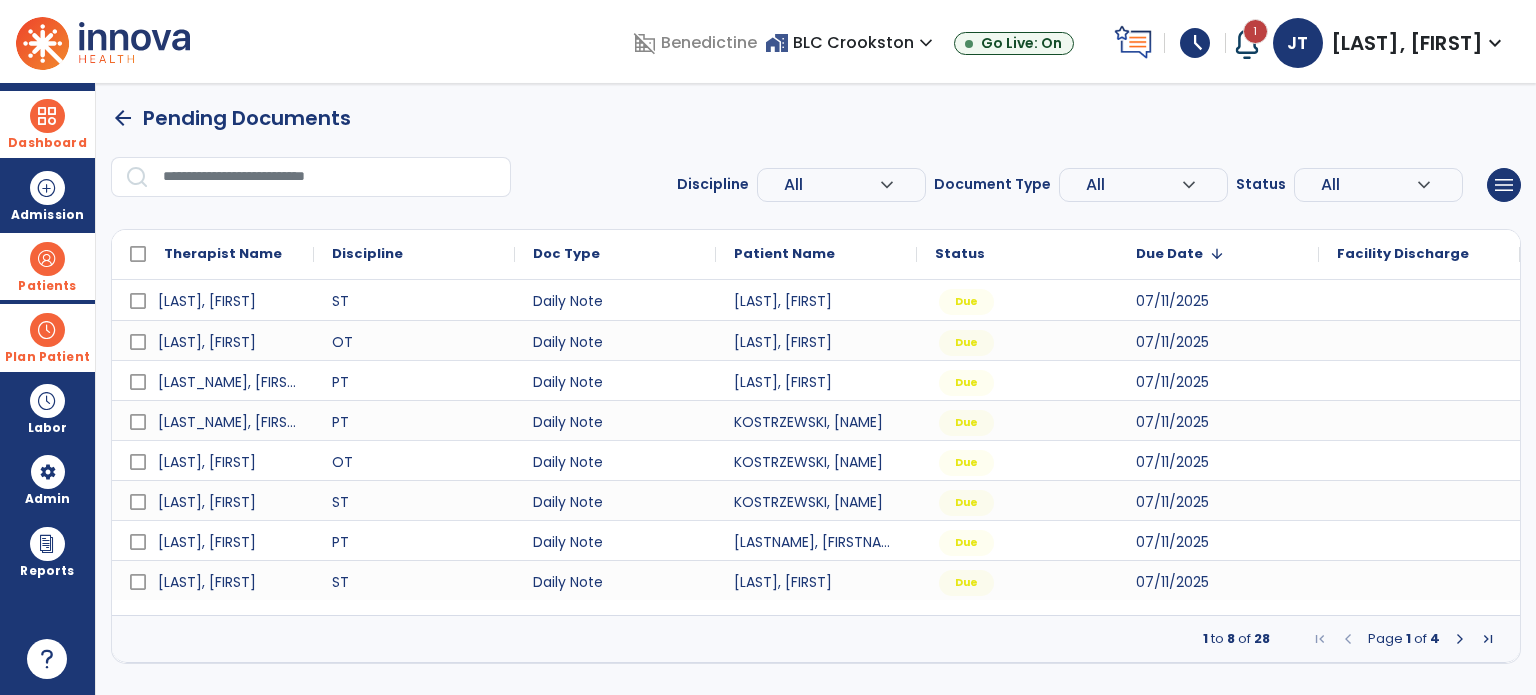 click on "expand_more" at bounding box center [887, 185] 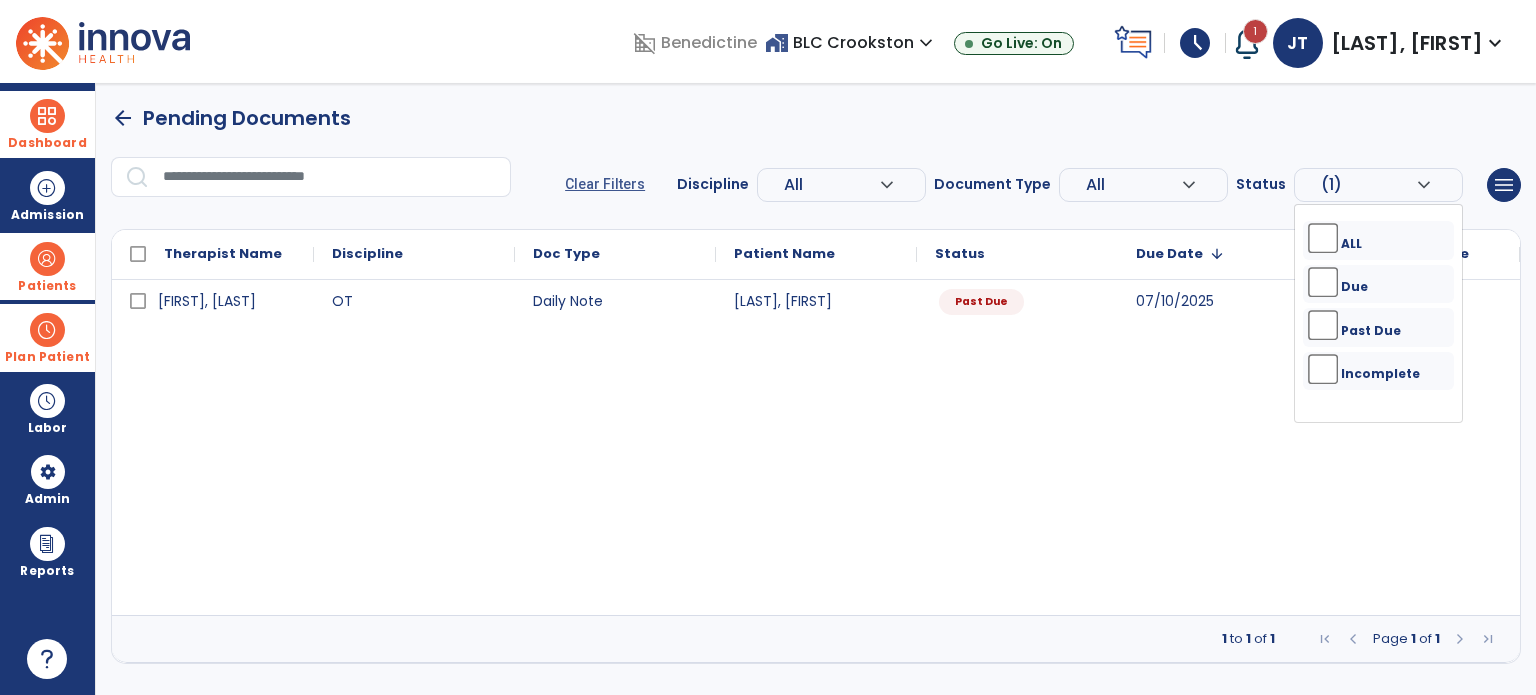 click on "[NAME], Tracy OT Daily Note KARBOVIAK, LOREN Past Due 07/10/2025" at bounding box center (816, 447) 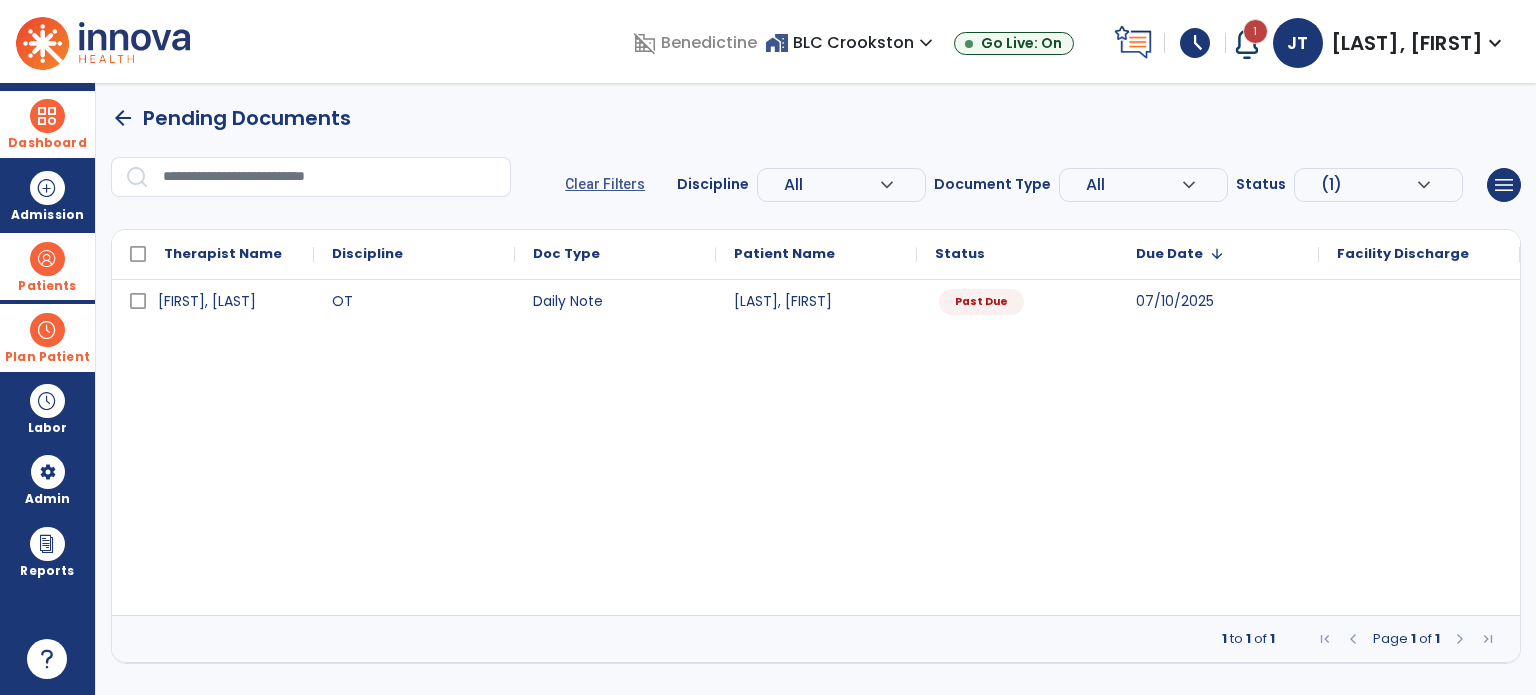 click at bounding box center (47, 259) 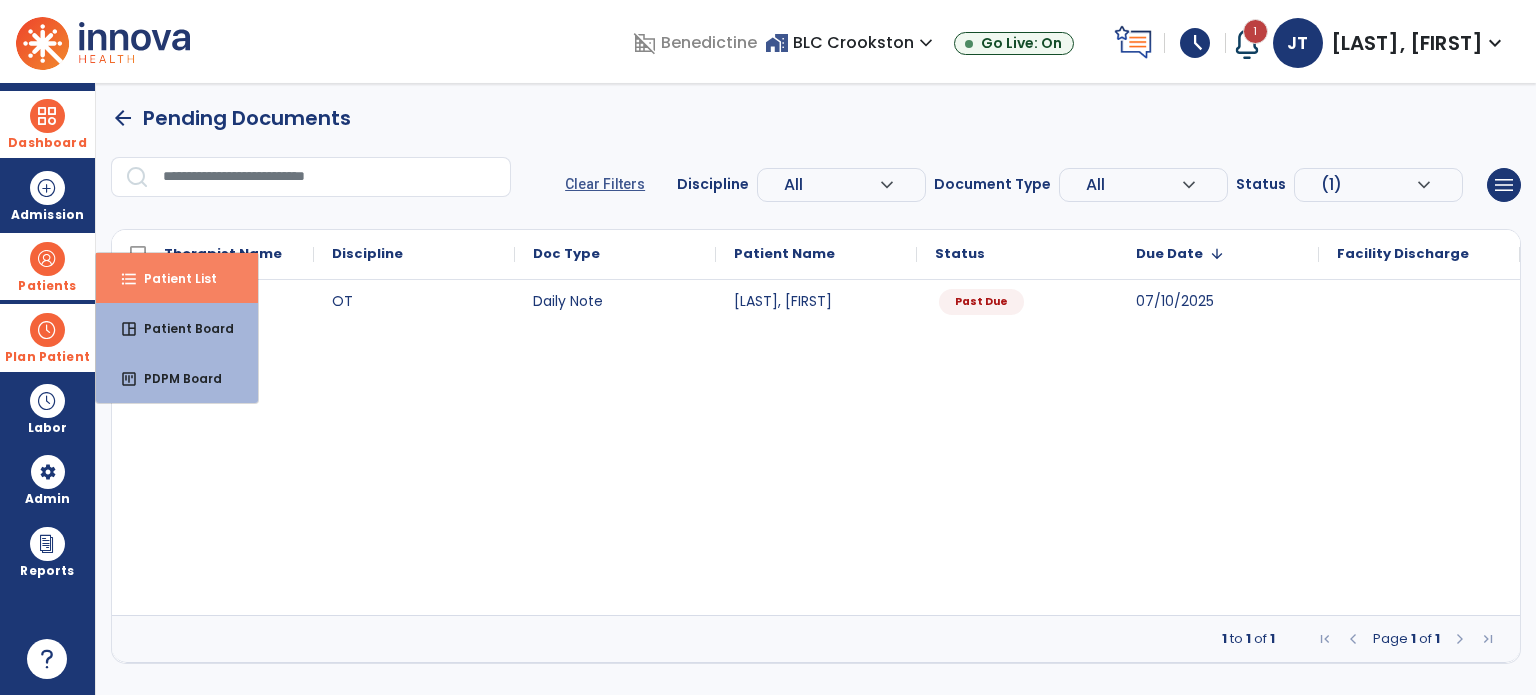 click on "Patient List" at bounding box center [172, 278] 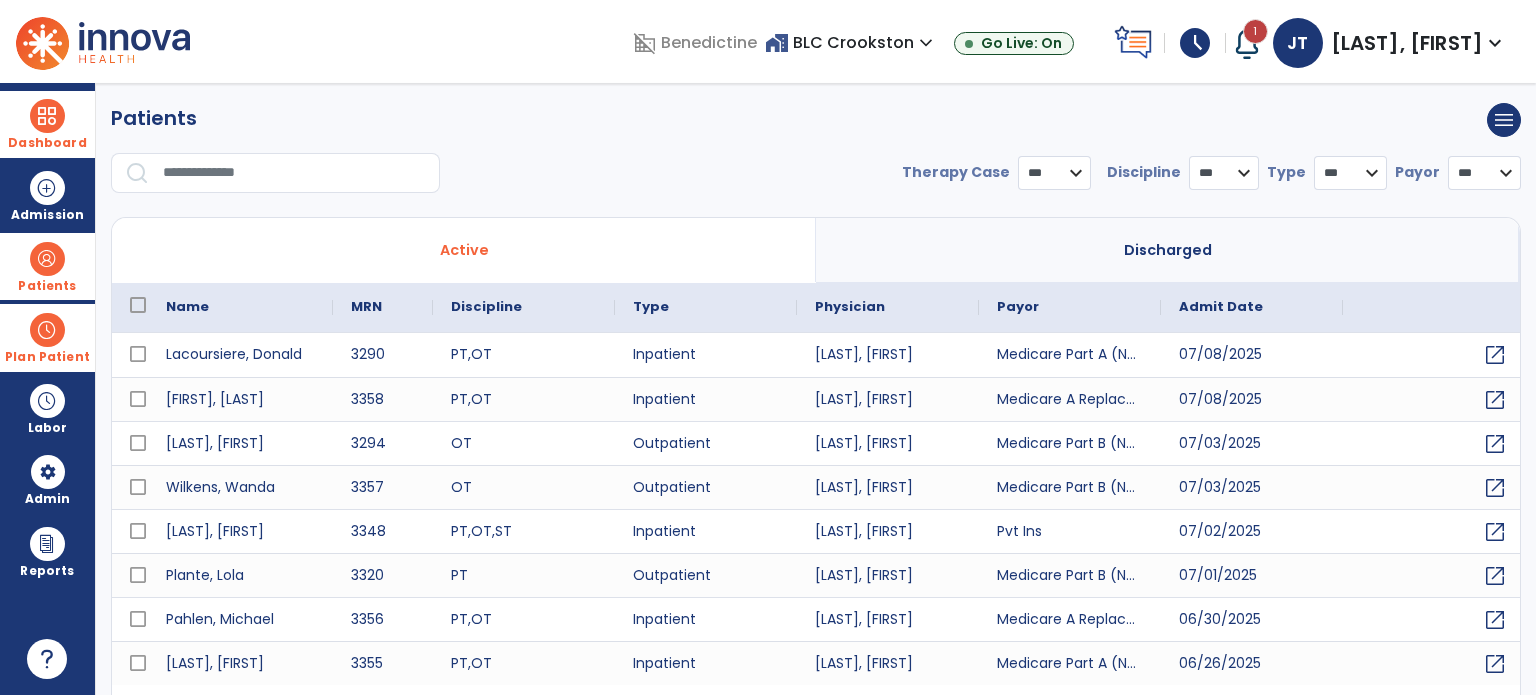 select on "***" 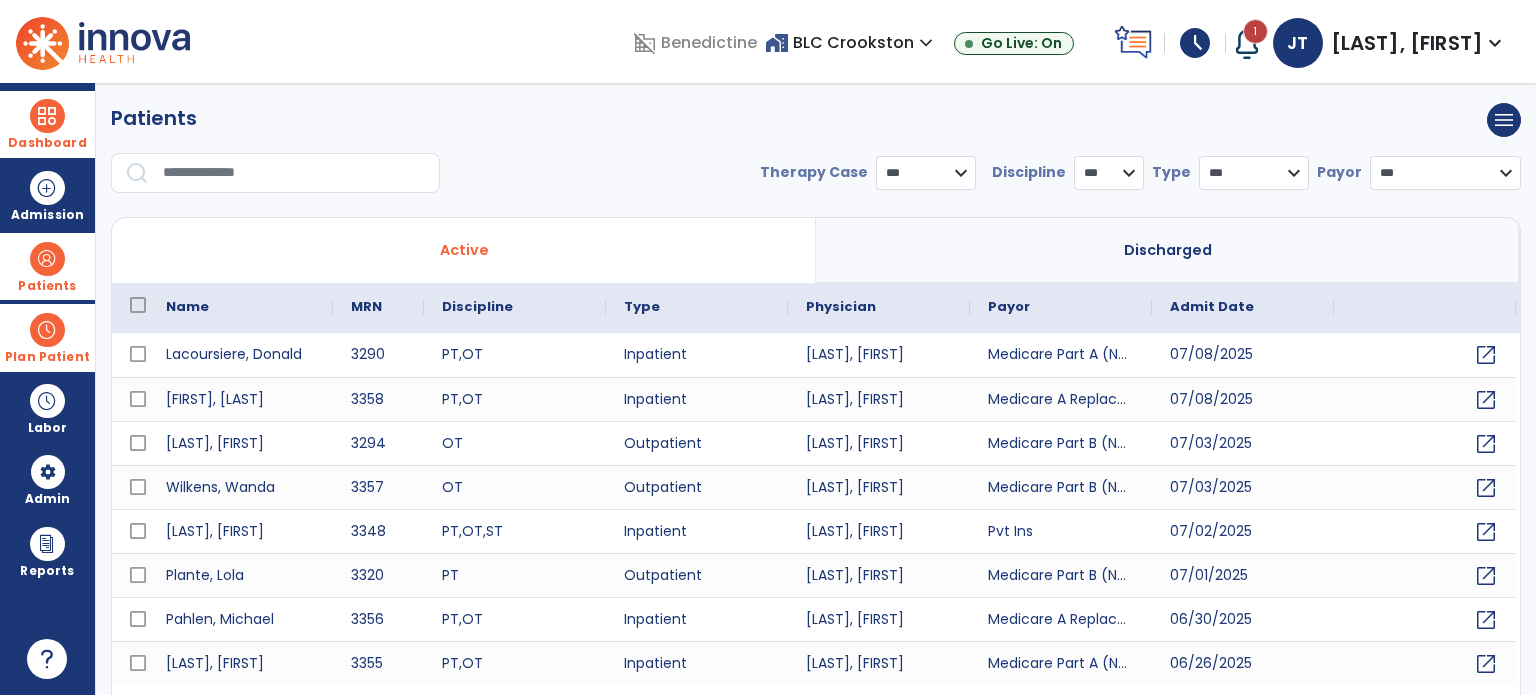 click at bounding box center (294, 173) 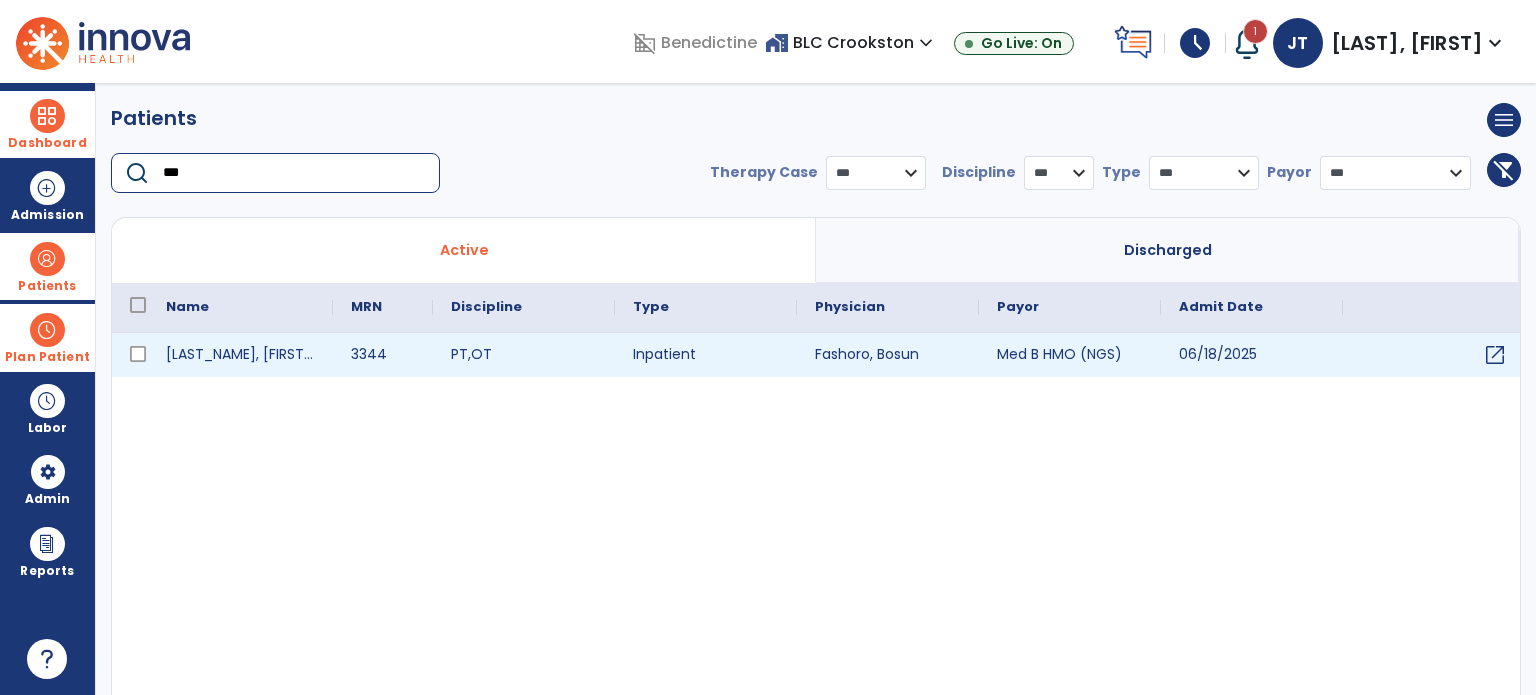 type on "***" 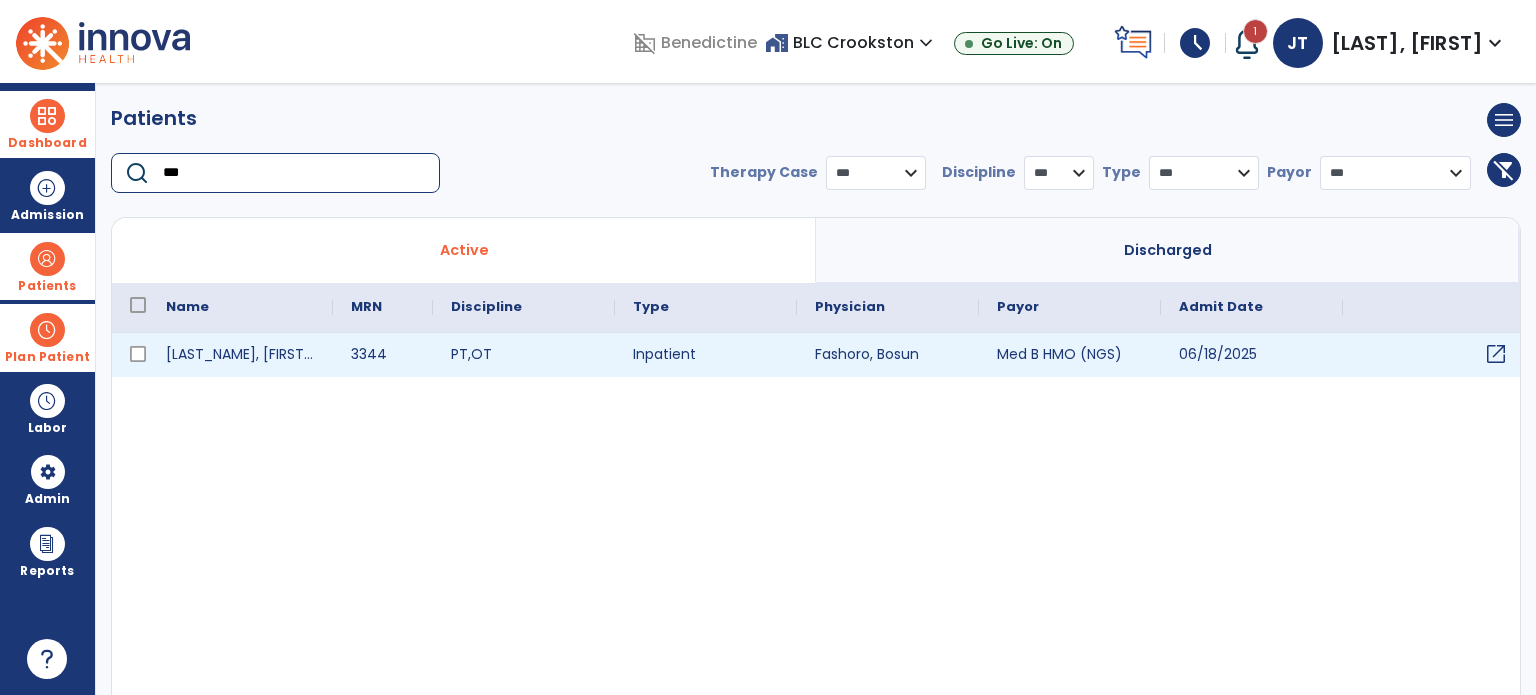 click on "open_in_new" at bounding box center [1496, 354] 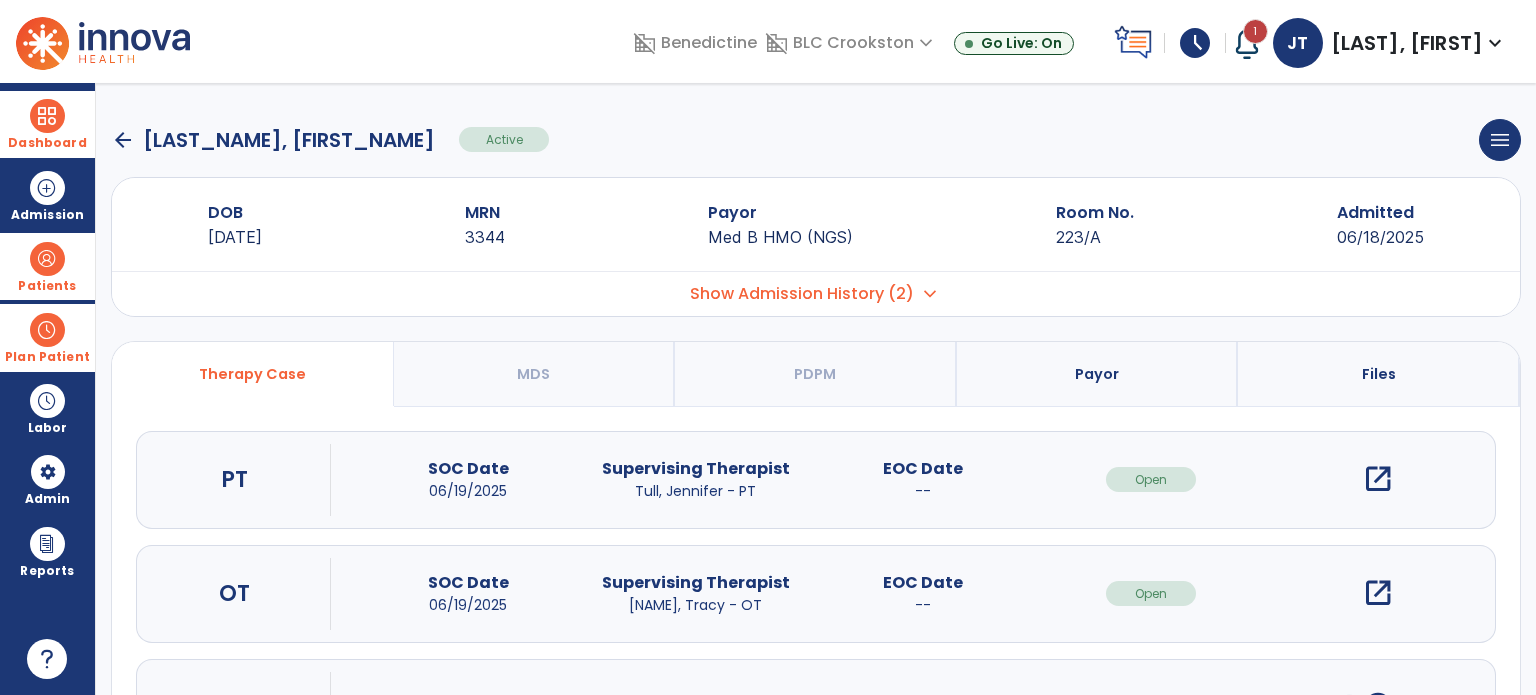 click on "open_in_new" at bounding box center (1378, 593) 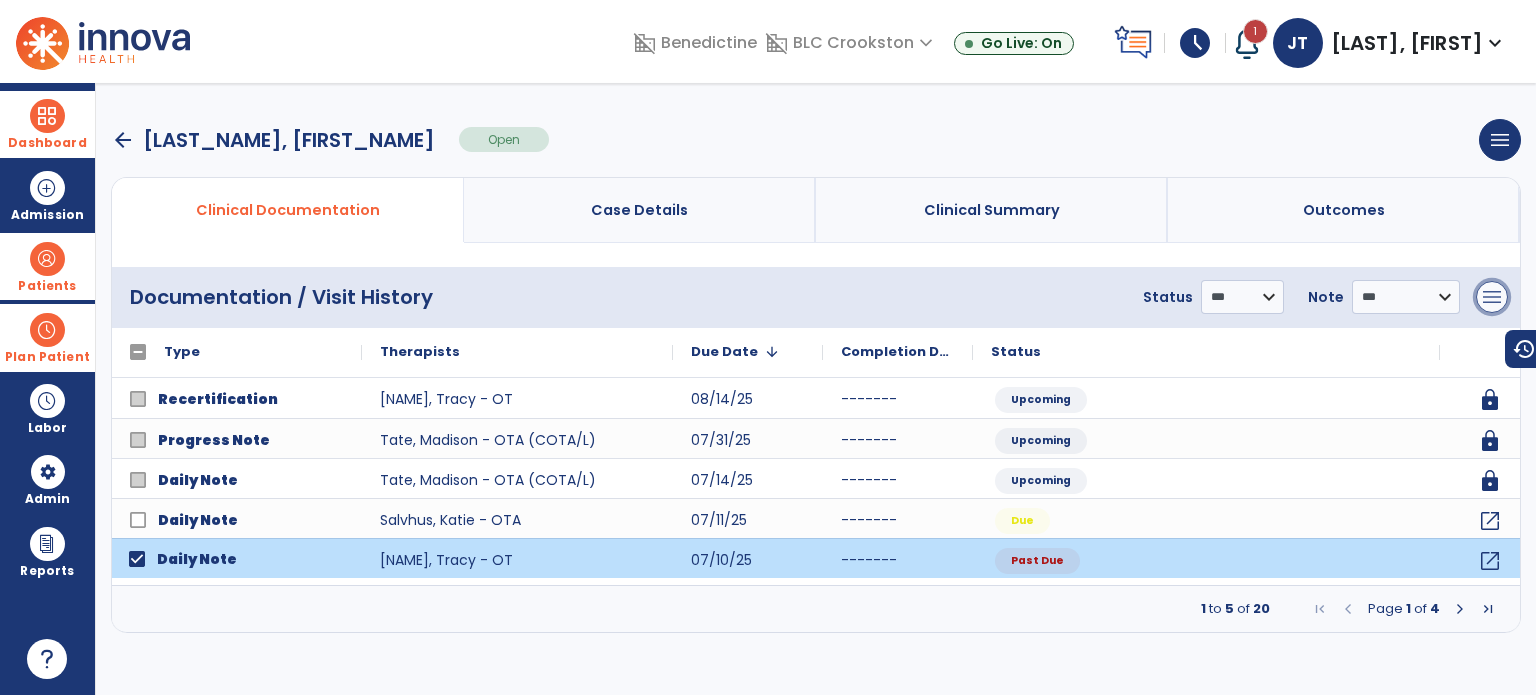 click on "menu" at bounding box center [1492, 297] 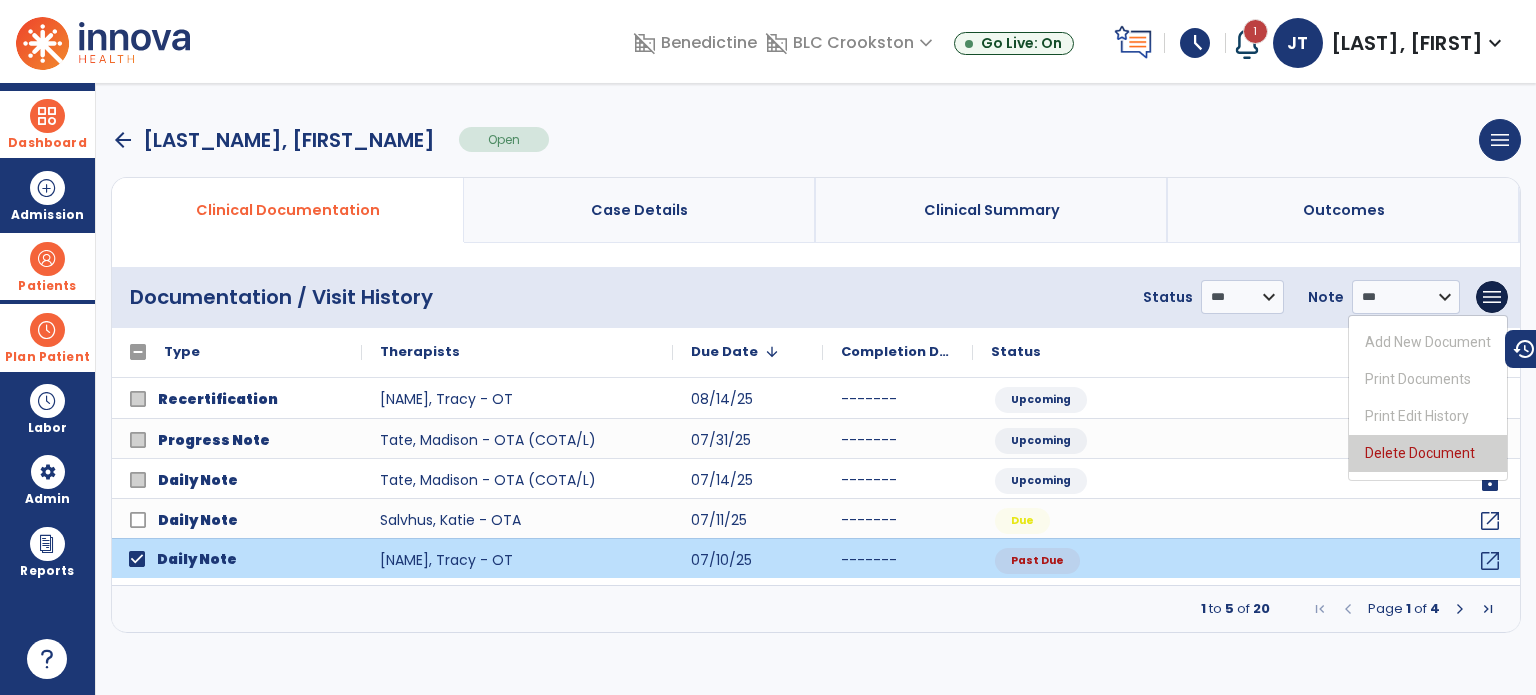 click on "Delete Document" at bounding box center (1428, 453) 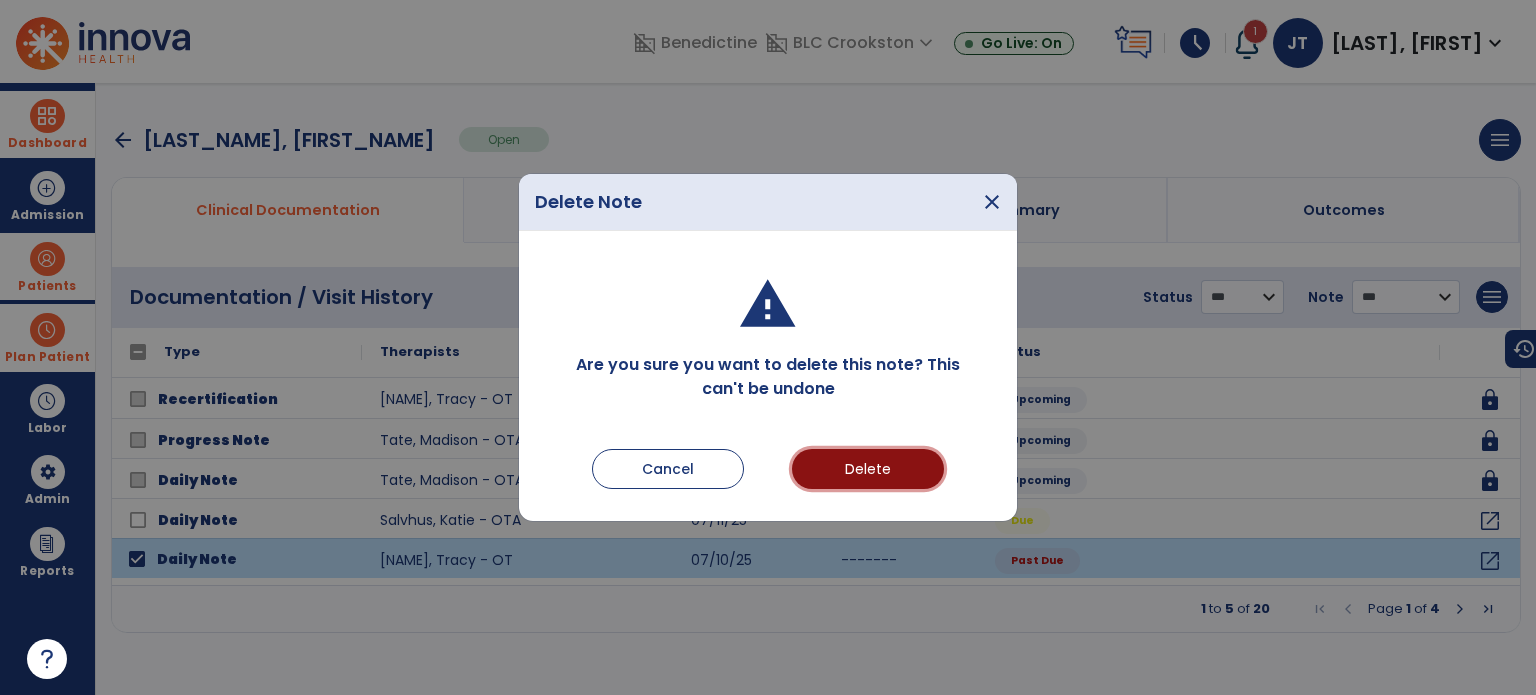 click on "Delete" at bounding box center (868, 469) 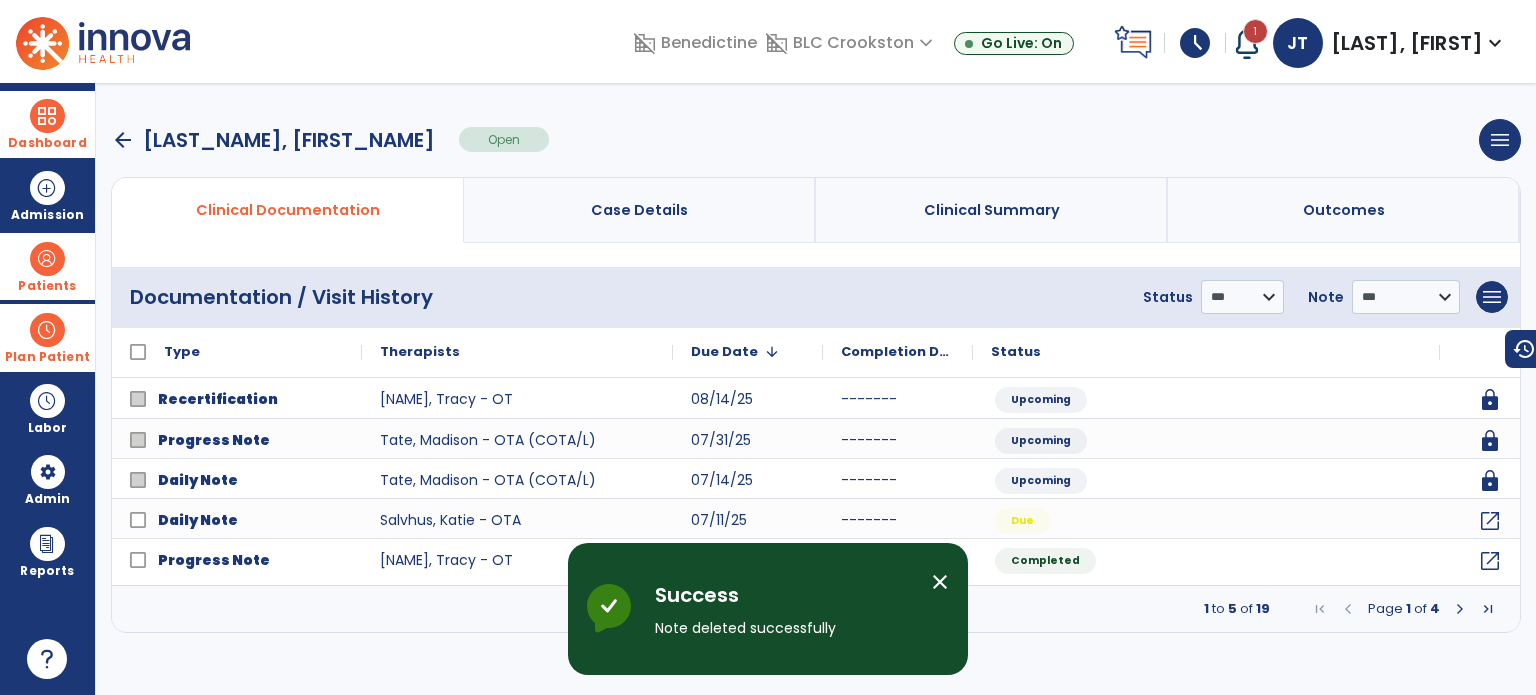 click on "Plan Patient" at bounding box center [47, 286] 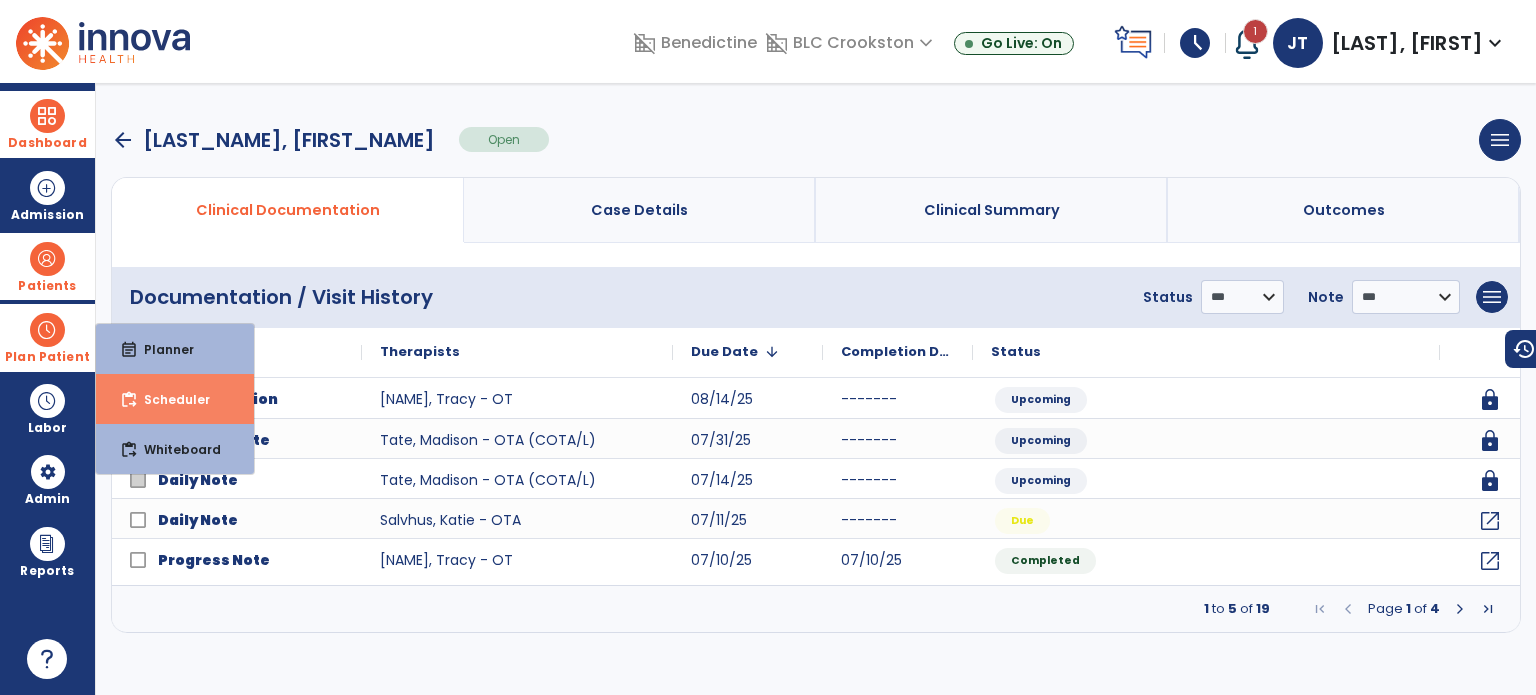 click on "Scheduler" at bounding box center (169, 399) 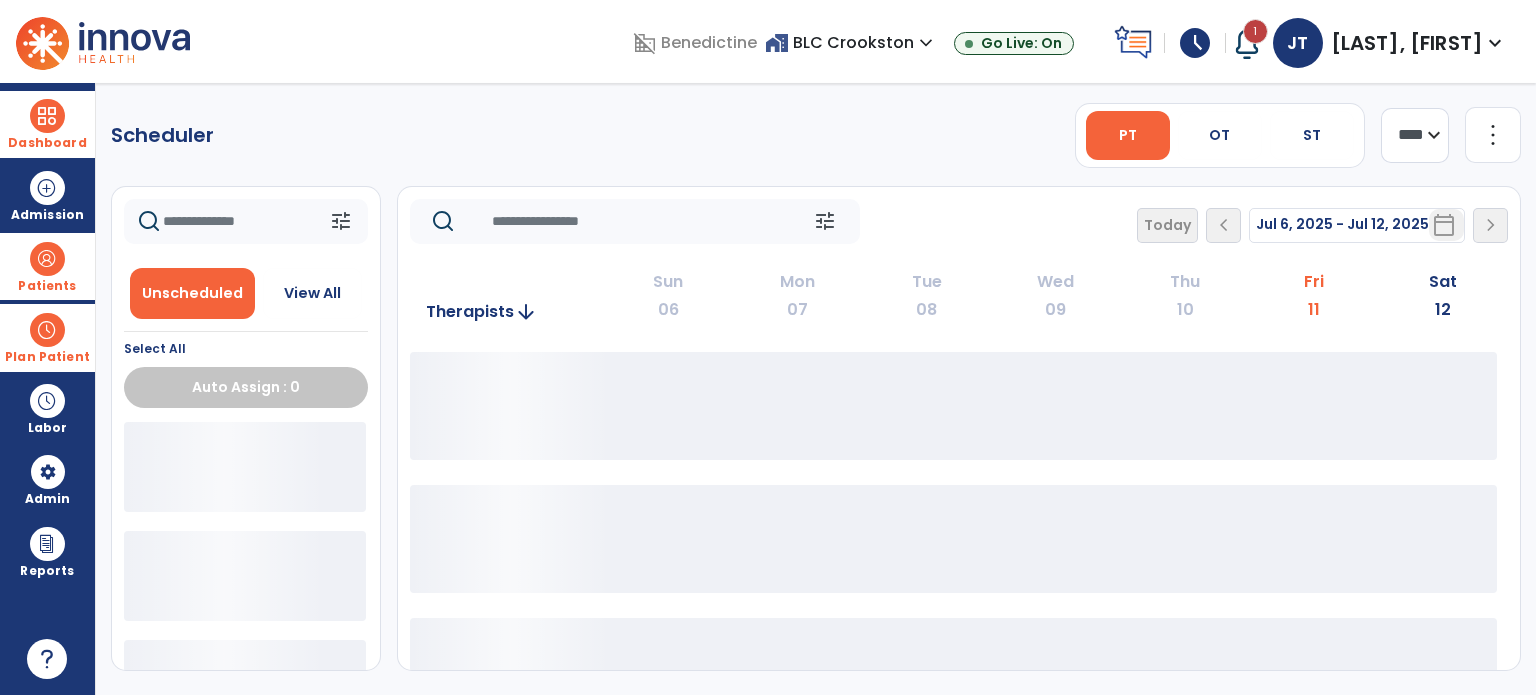 click on "**** ***" 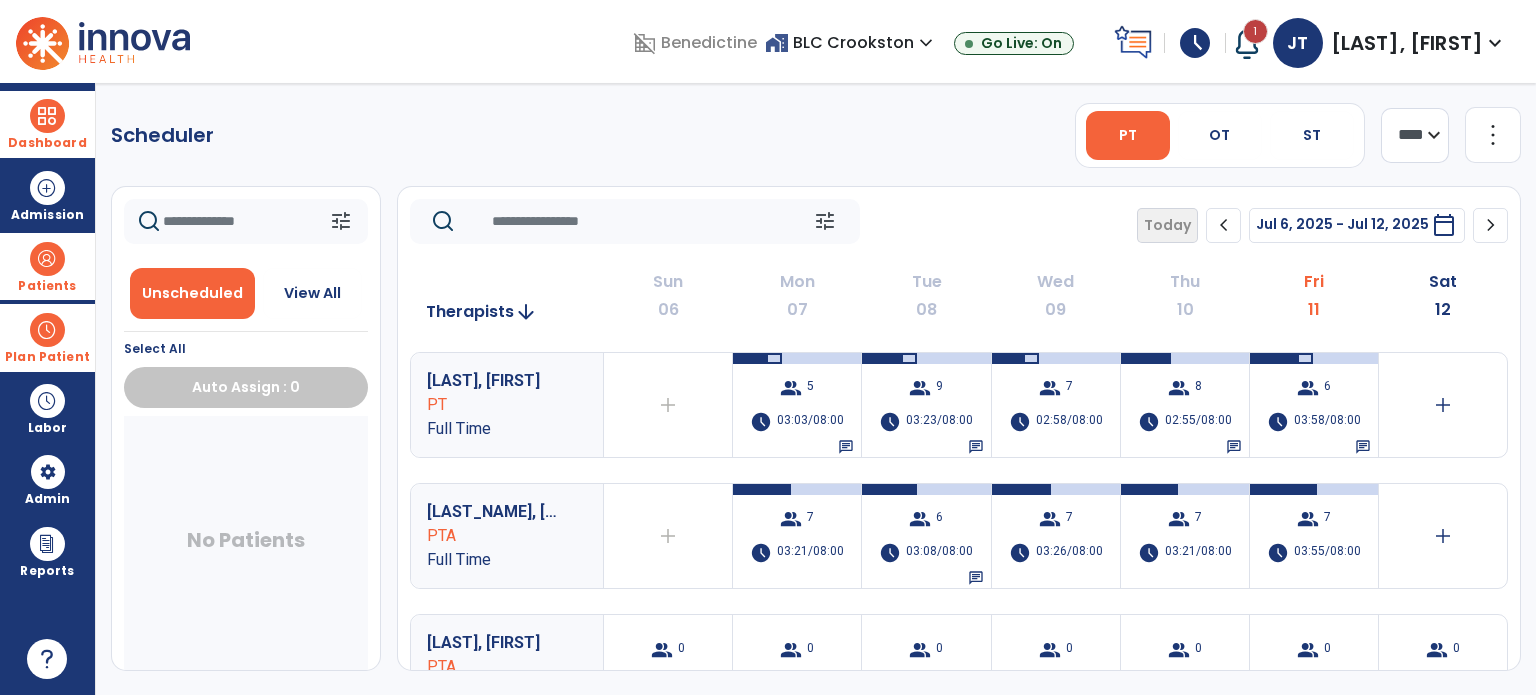 select on "*******" 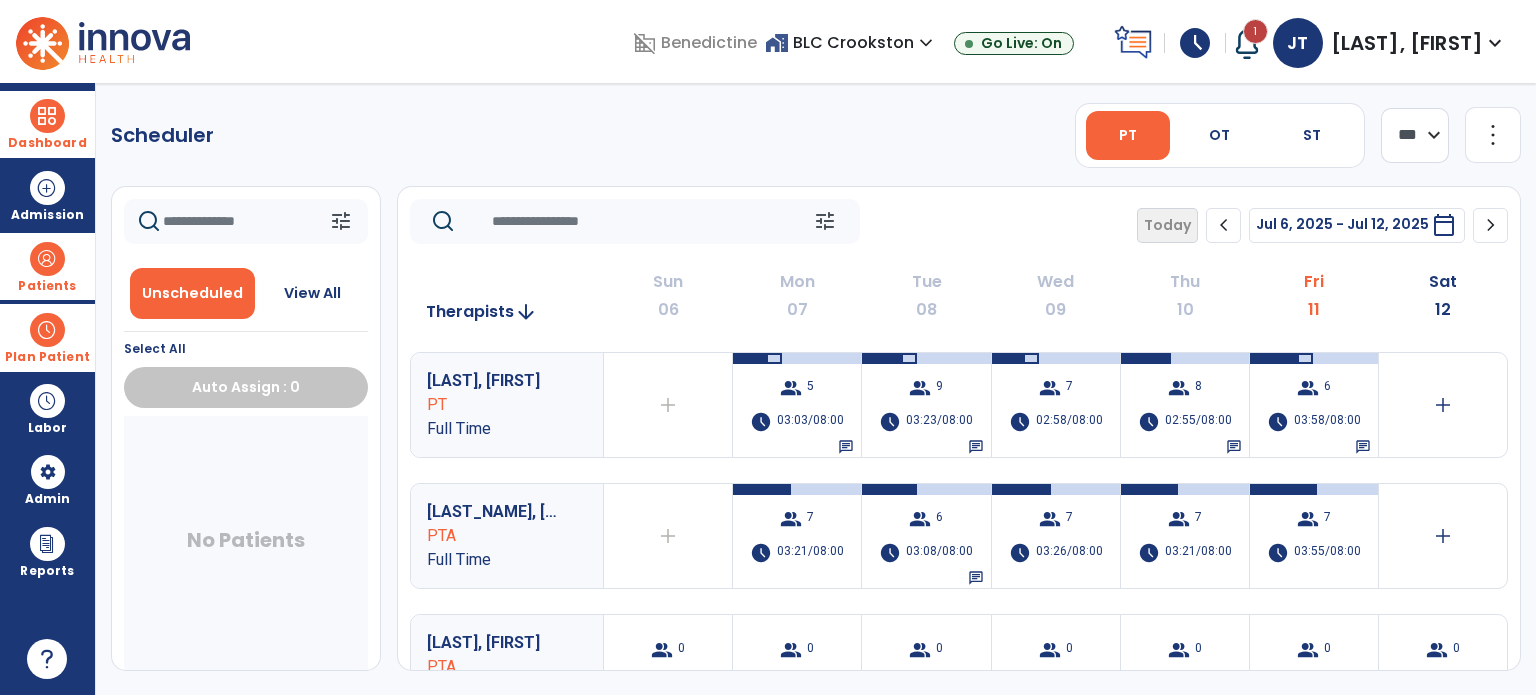 click on "**** ***" 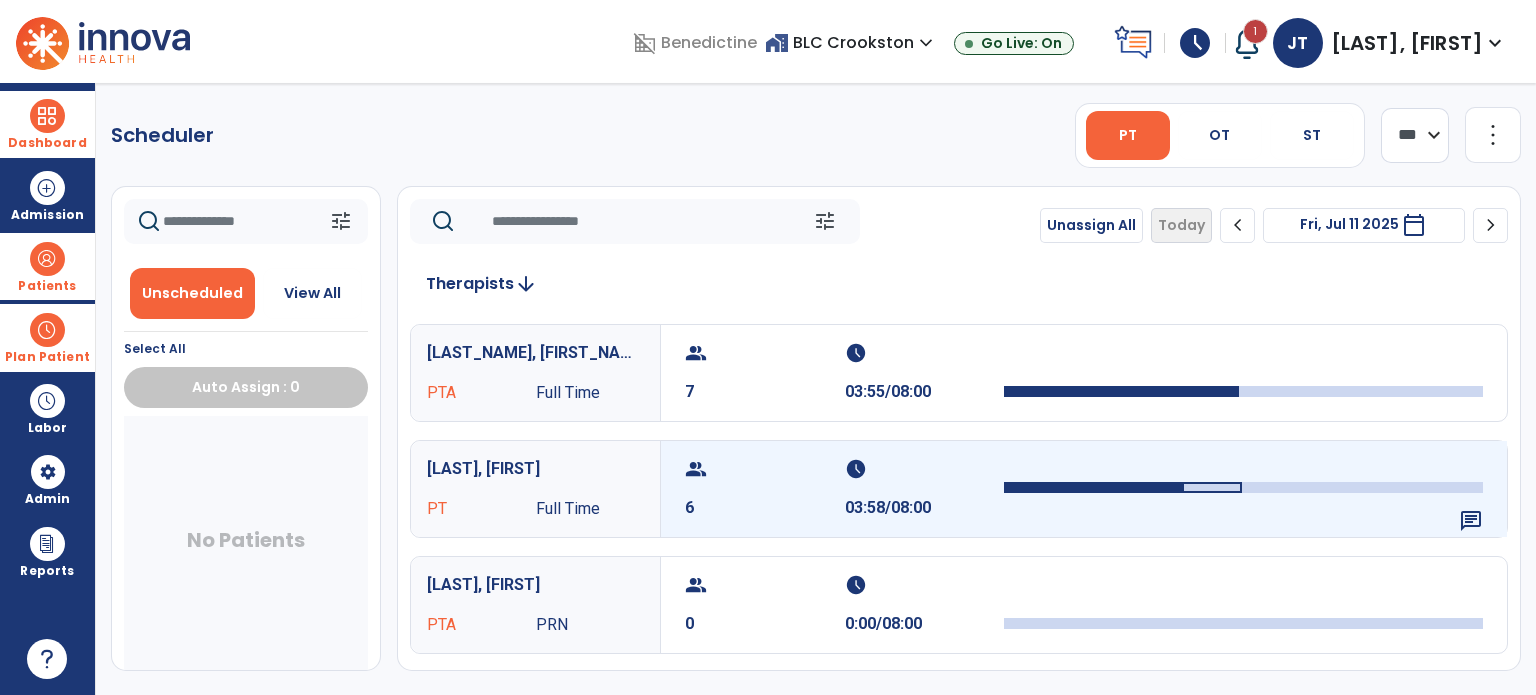 click on "group  6" at bounding box center (765, 489) 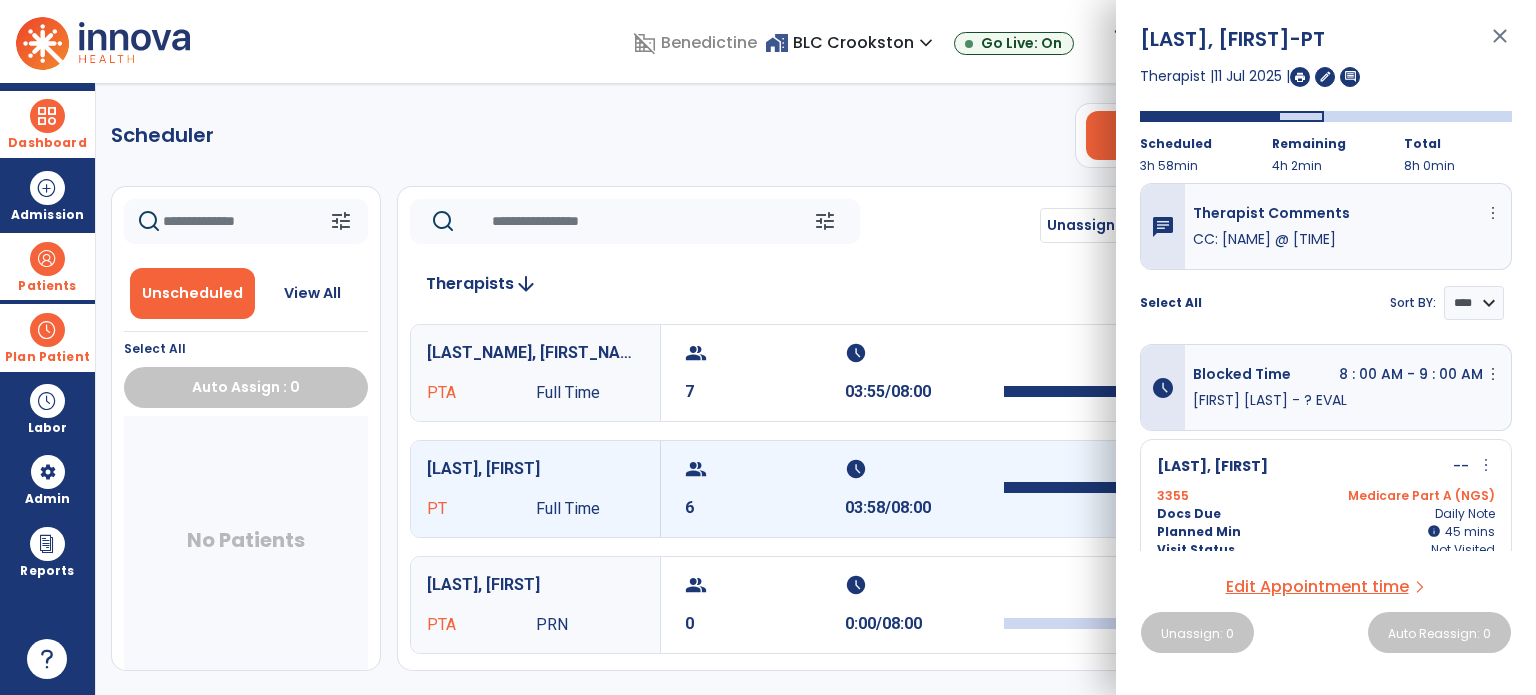 drag, startPoint x: 1512, startPoint y: 350, endPoint x: 1516, endPoint y: 380, distance: 30.265491 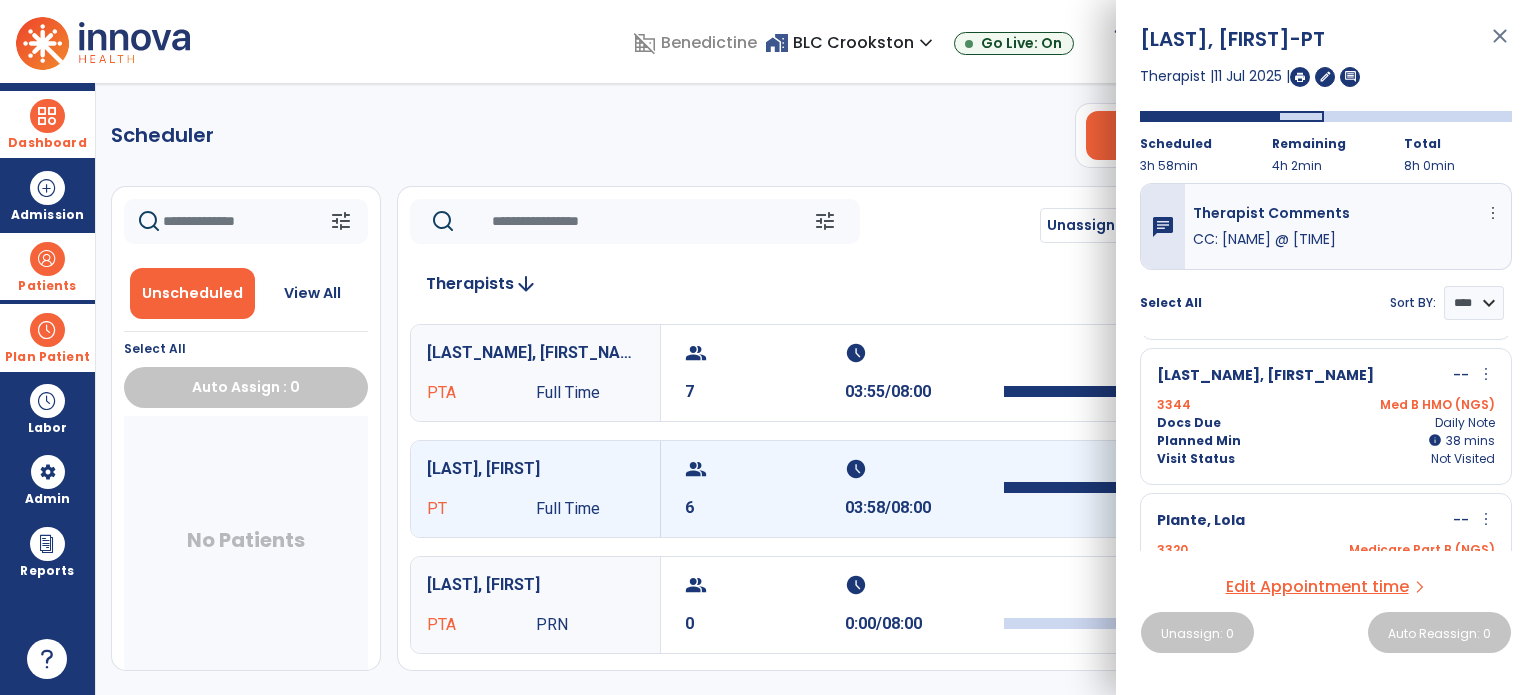 scroll, scrollTop: 260, scrollLeft: 0, axis: vertical 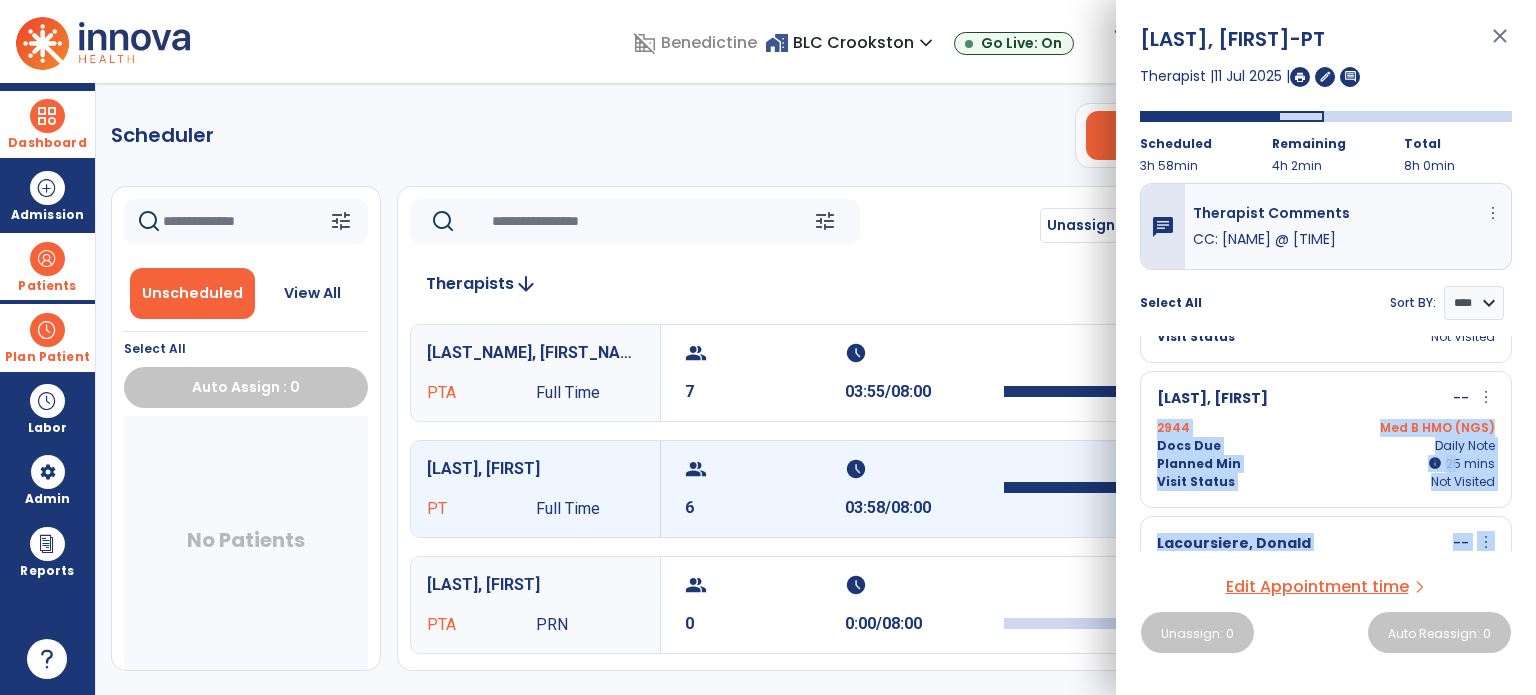 drag, startPoint x: 1506, startPoint y: 517, endPoint x: 1535, endPoint y: 344, distance: 175.4138 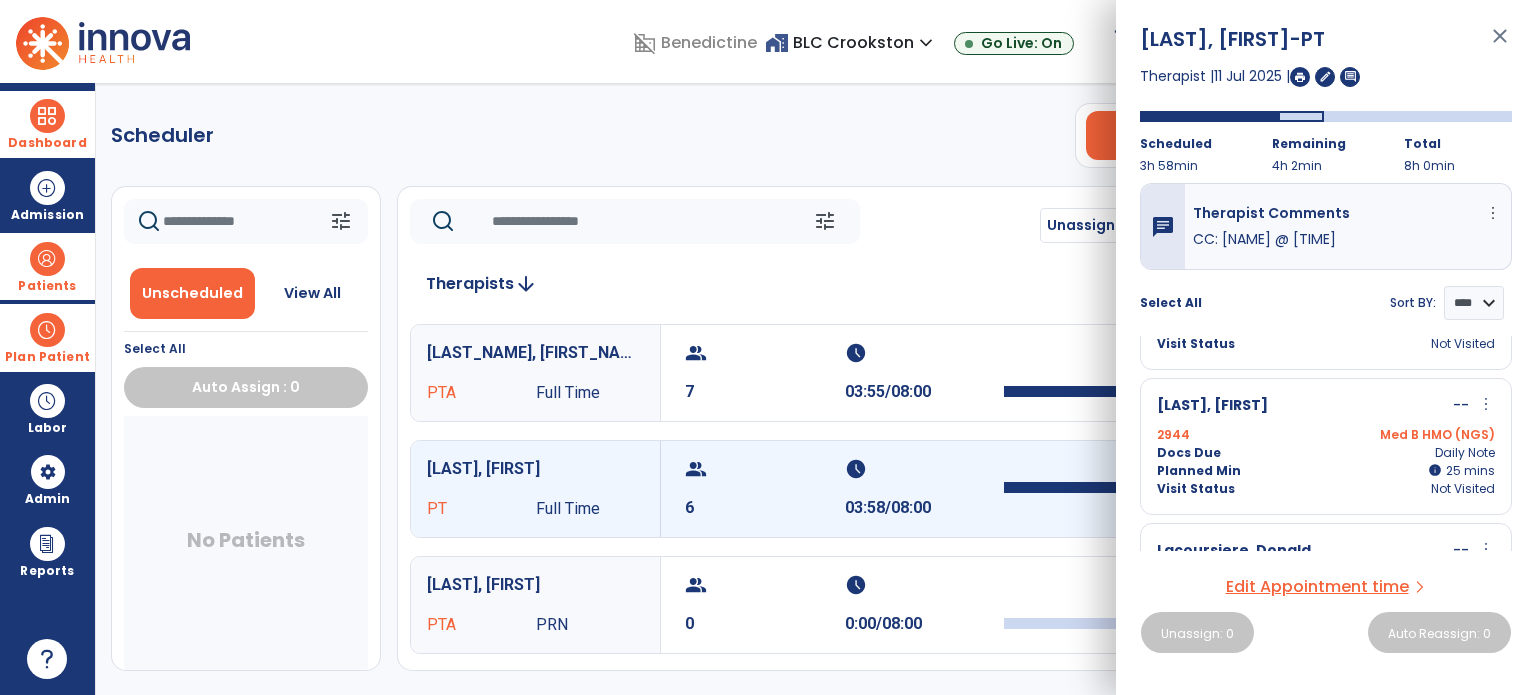 click on "close" at bounding box center [1500, 45] 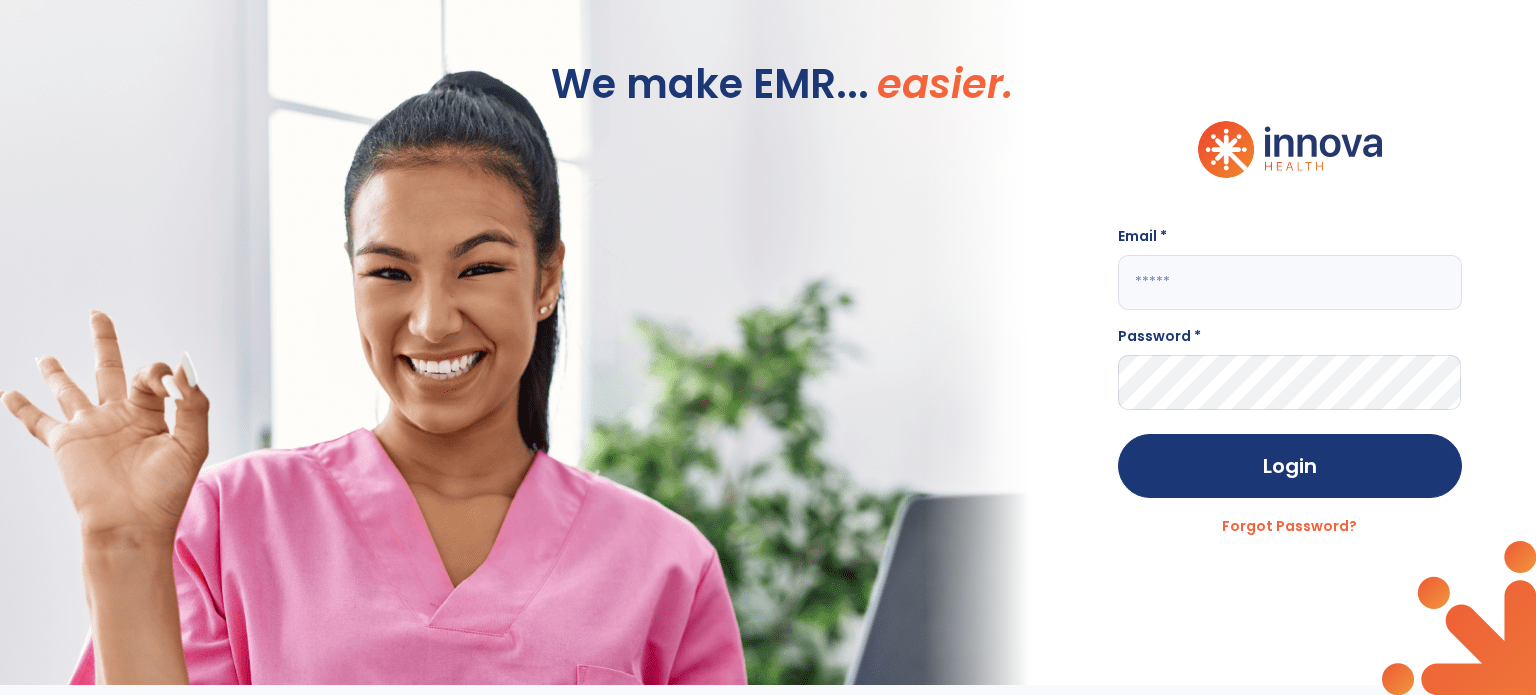 click 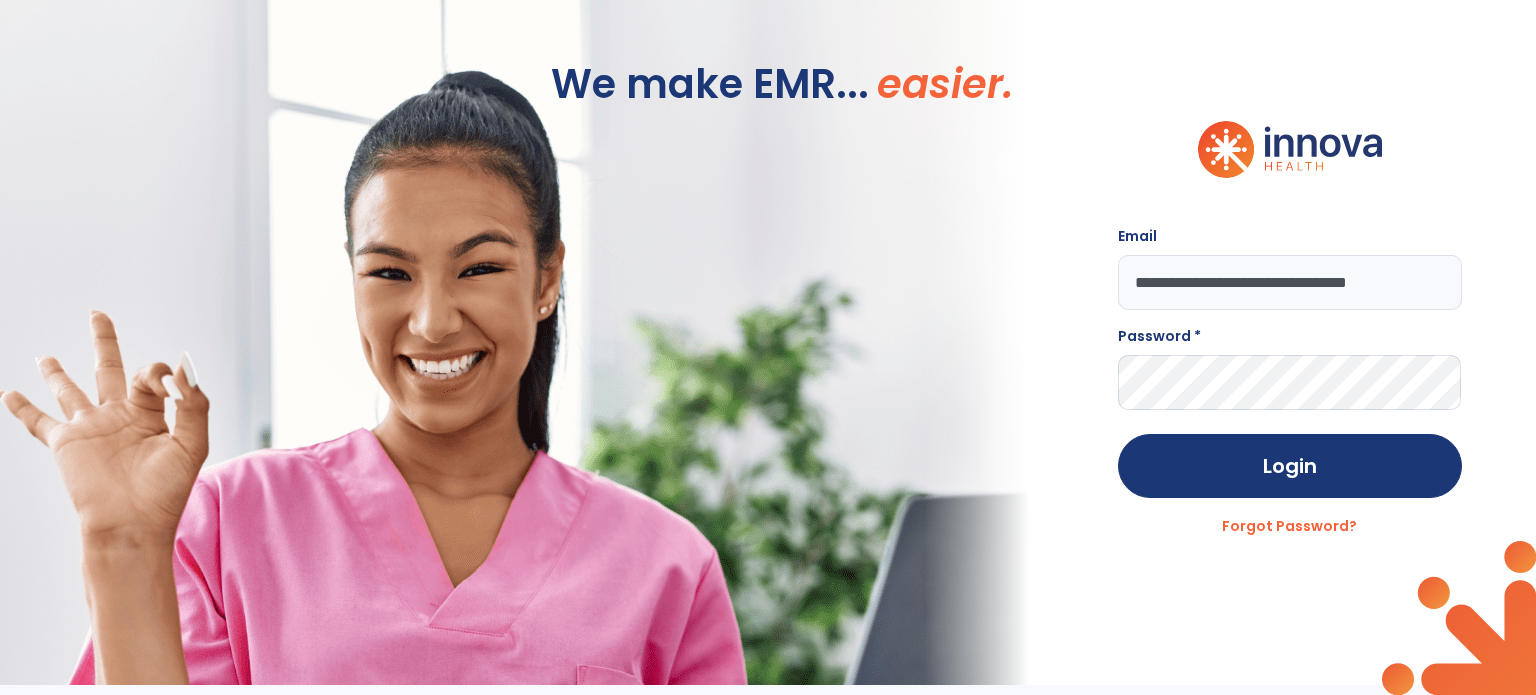 type on "**********" 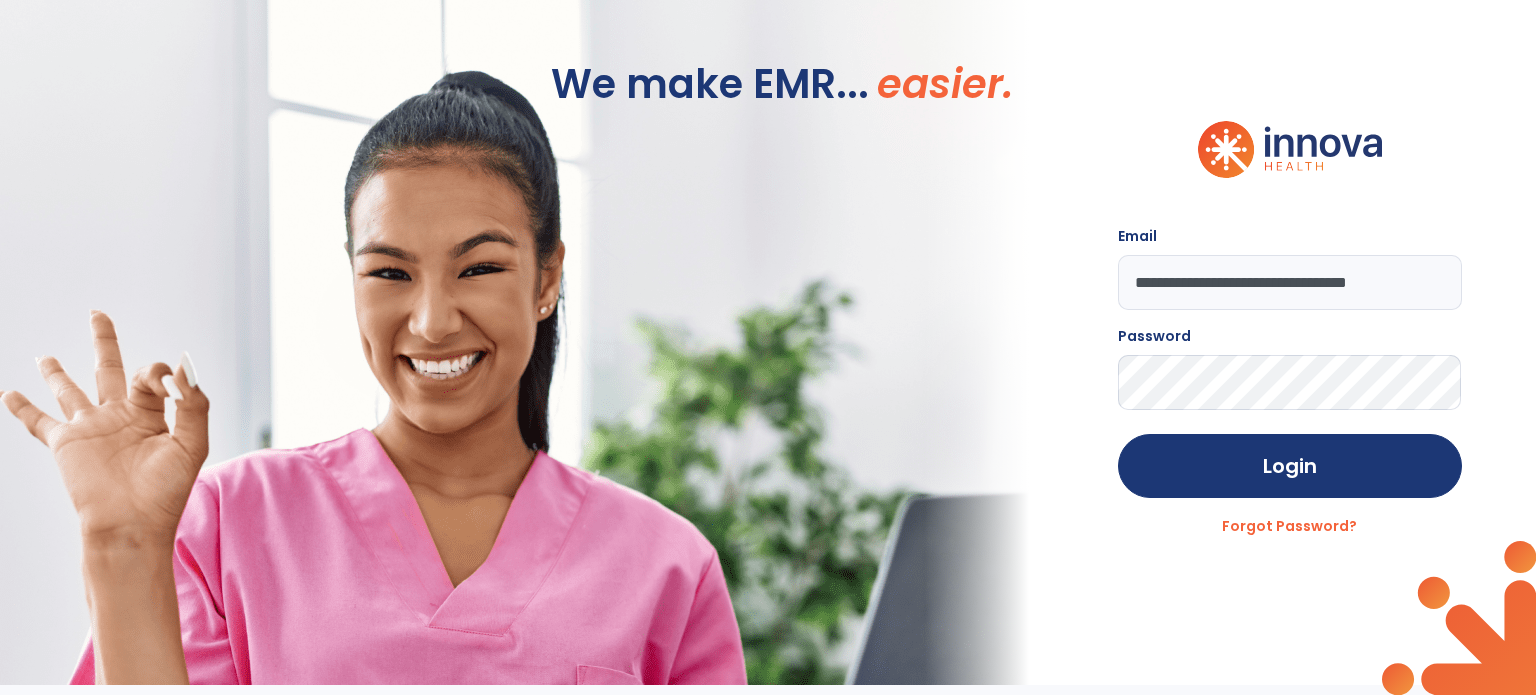 click on "Login" 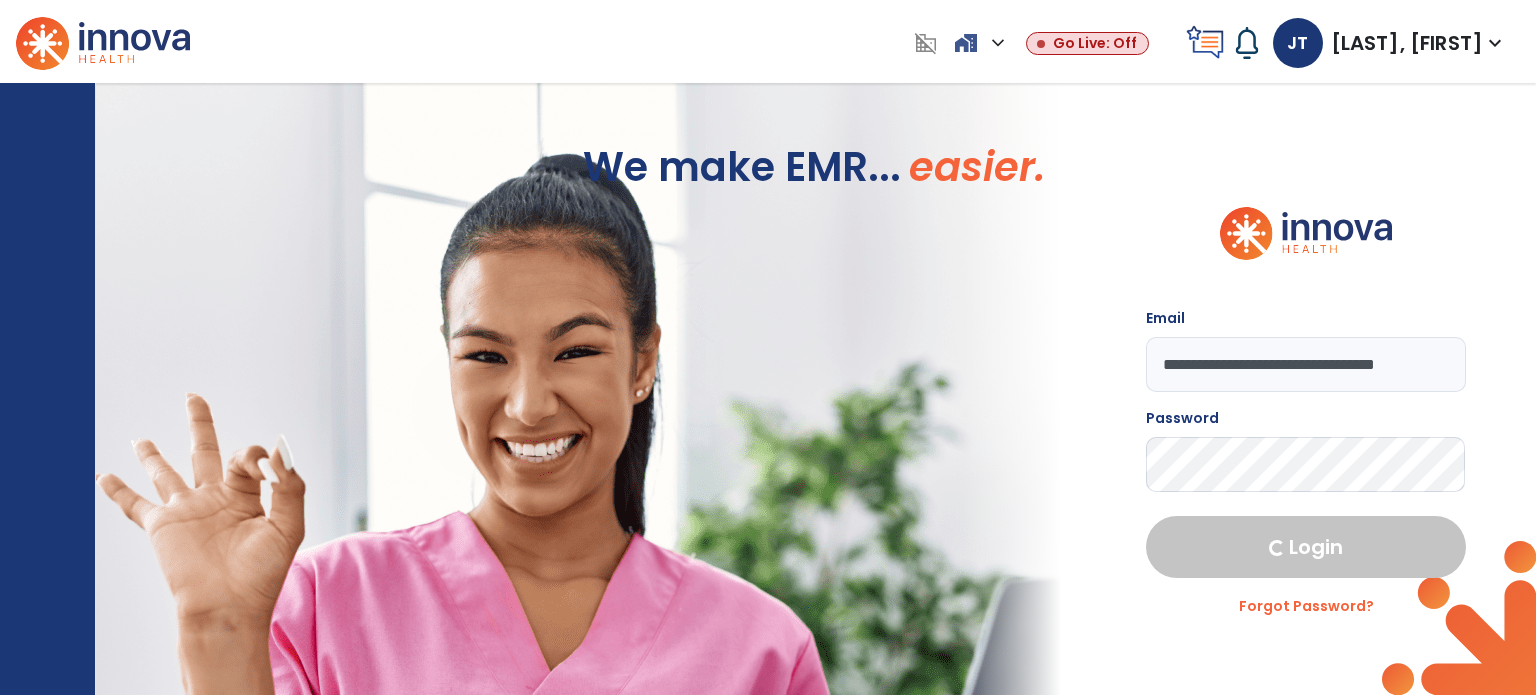 select on "***" 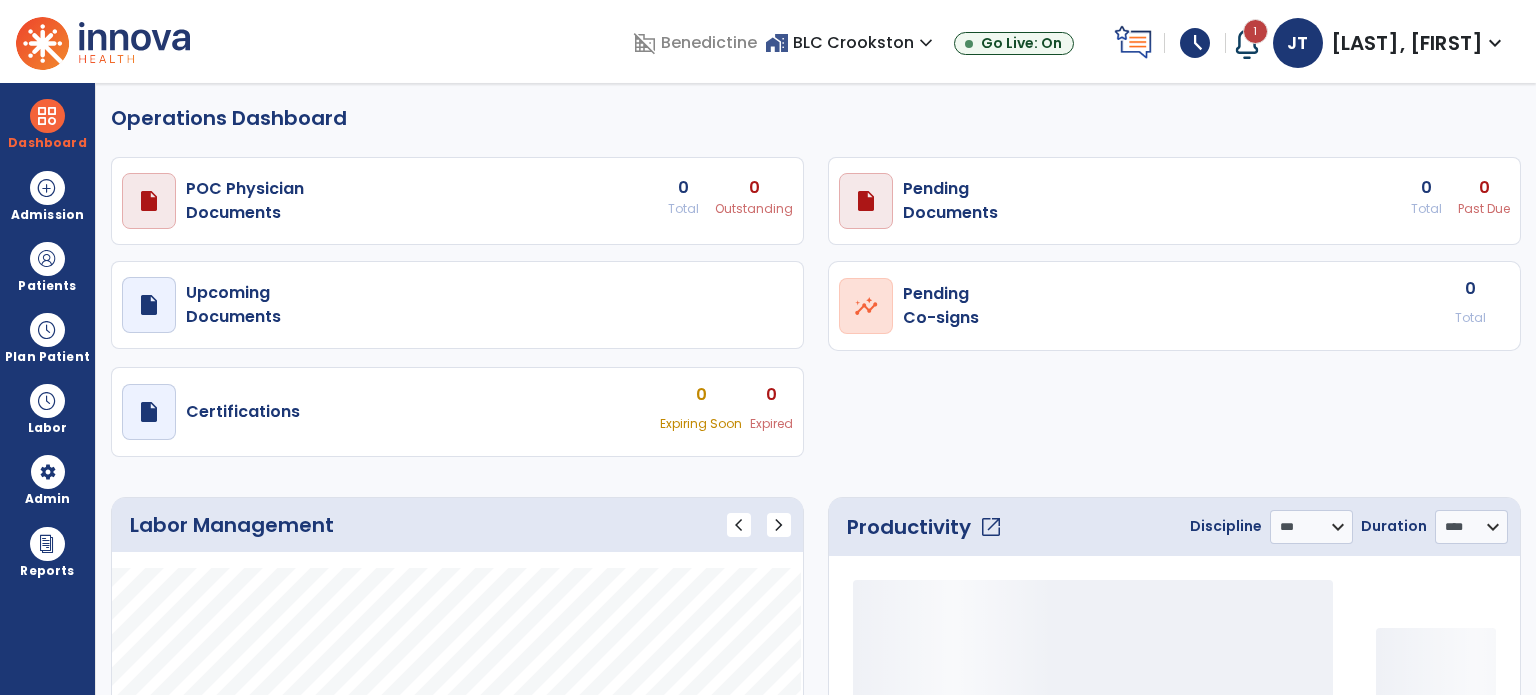 select on "***" 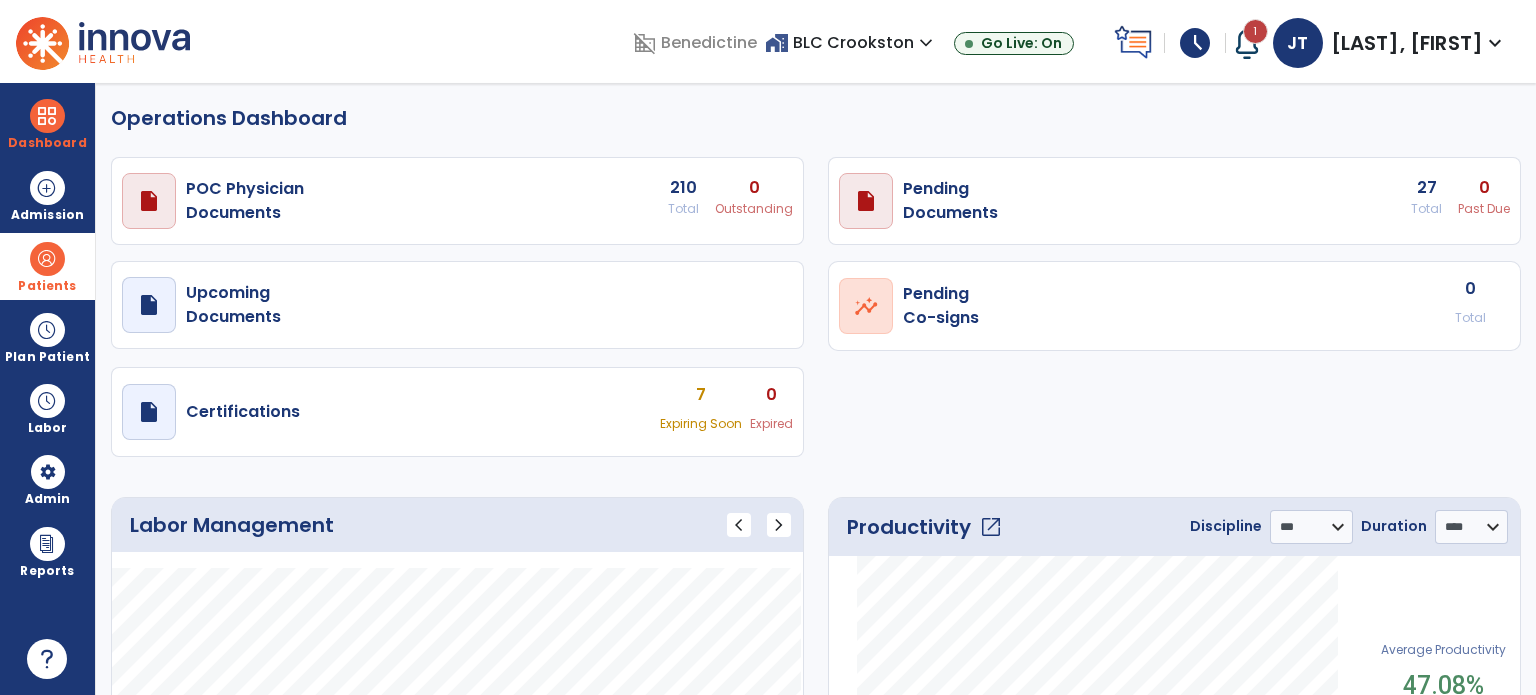 click at bounding box center (47, 259) 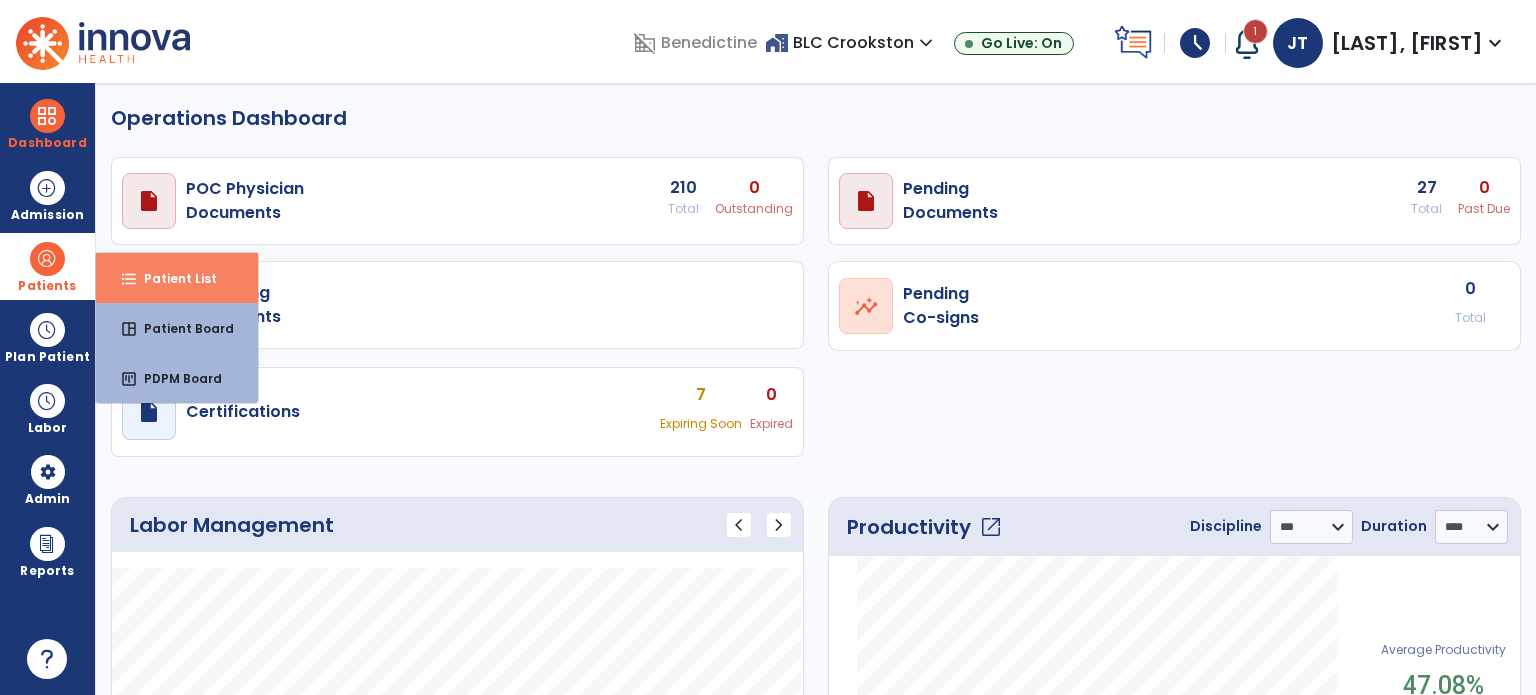 click on "format_list_bulleted  Patient List" at bounding box center [177, 278] 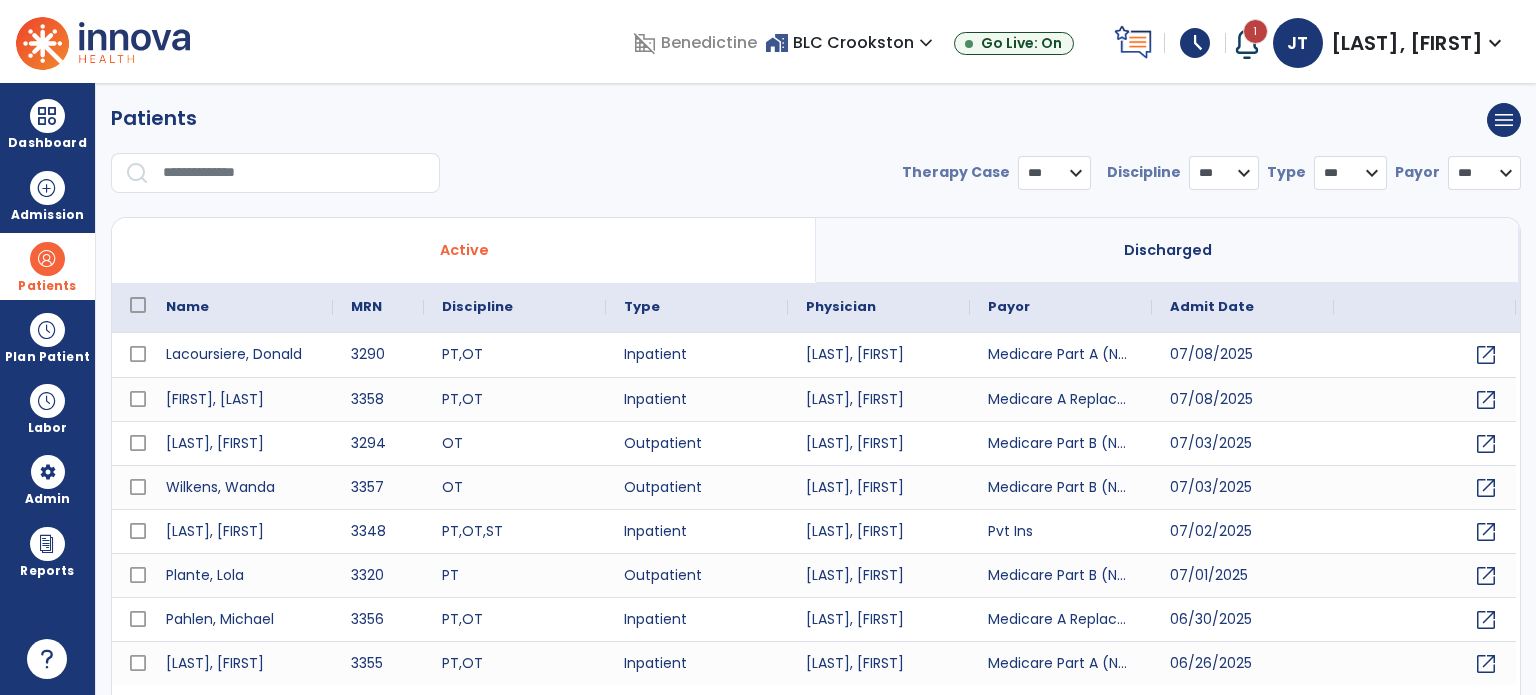 select on "***" 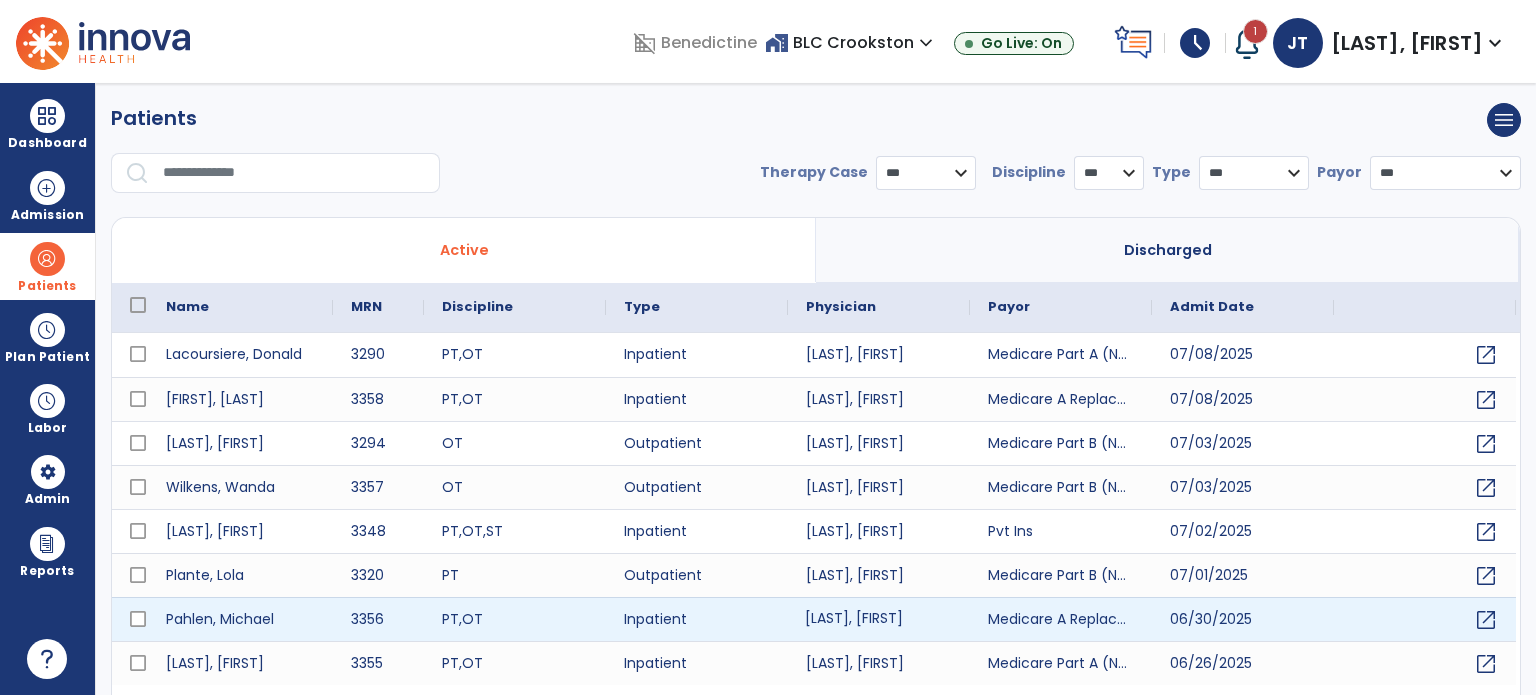 click on "[LAST], [FIRST]" at bounding box center [879, 619] 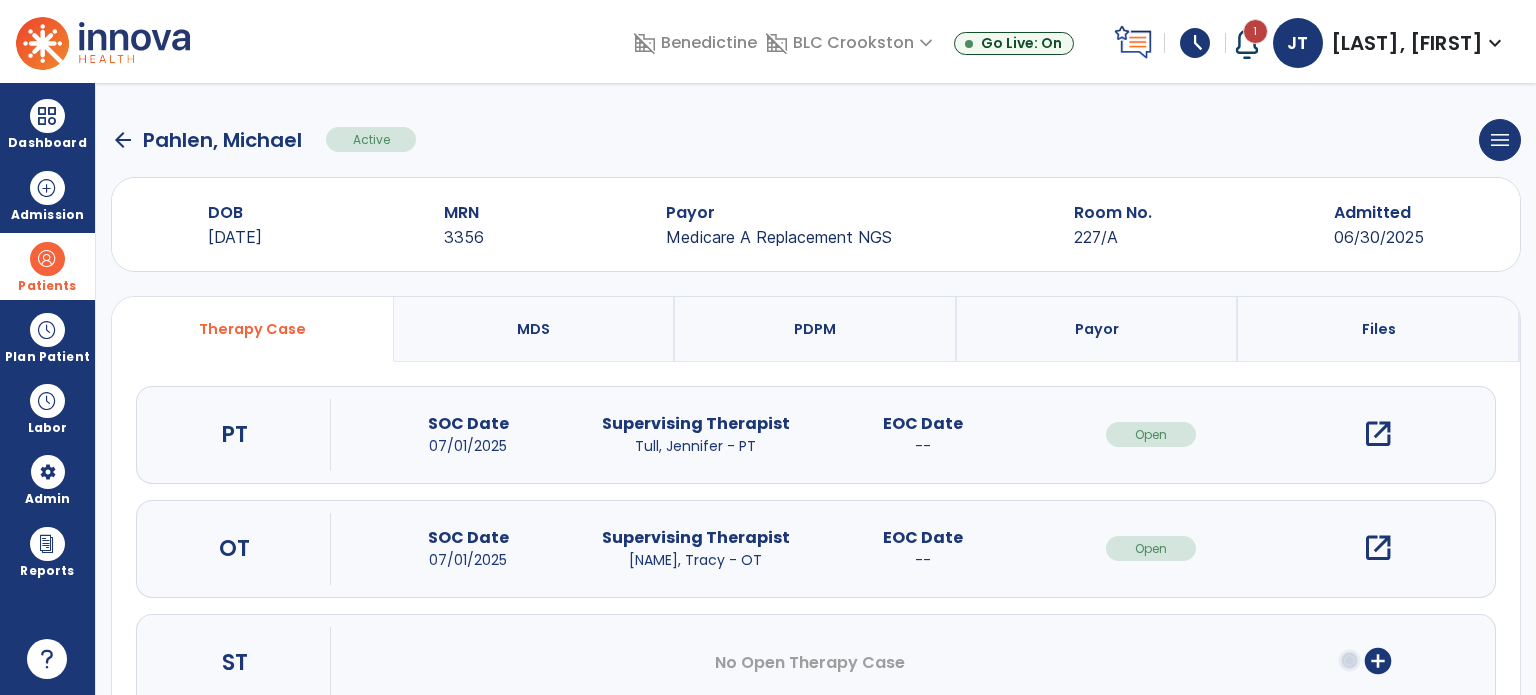 click on "open_in_new" at bounding box center (1378, 434) 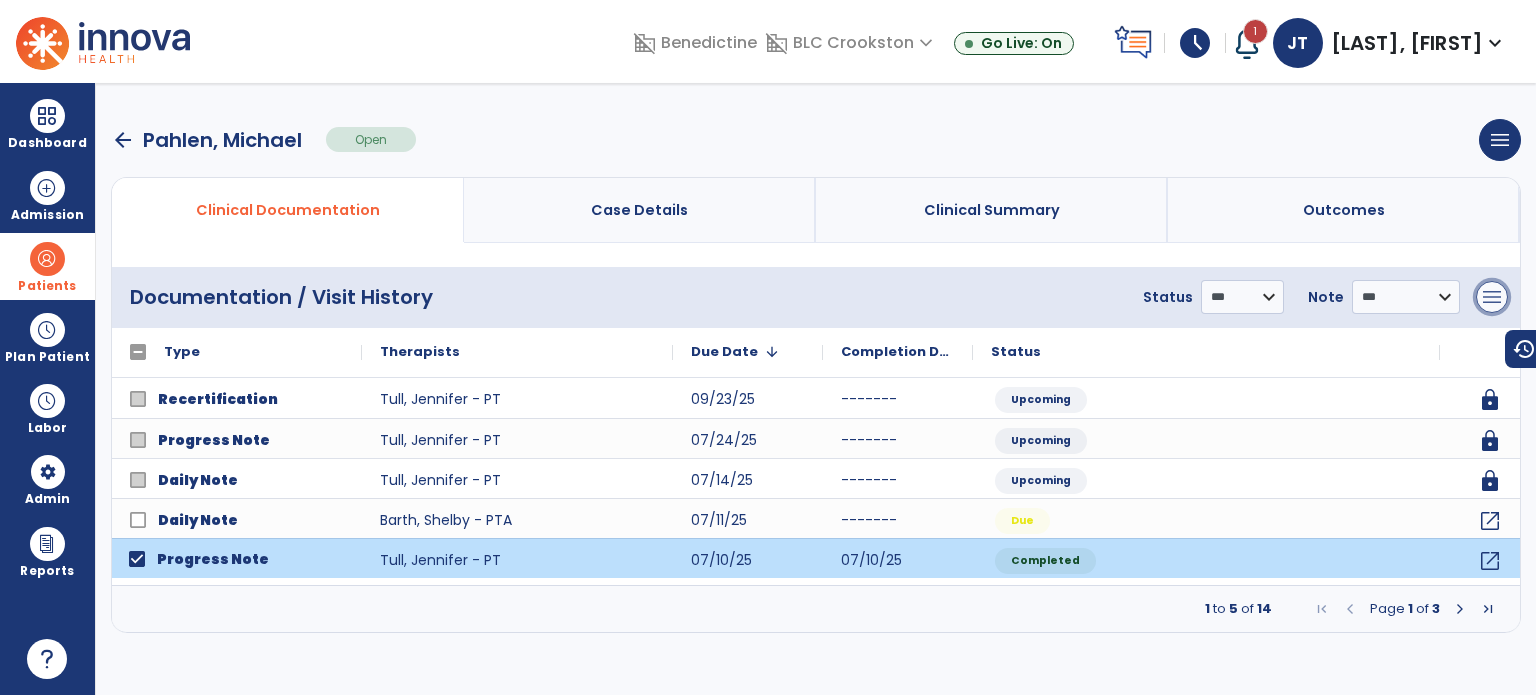 click on "menu" at bounding box center [1492, 297] 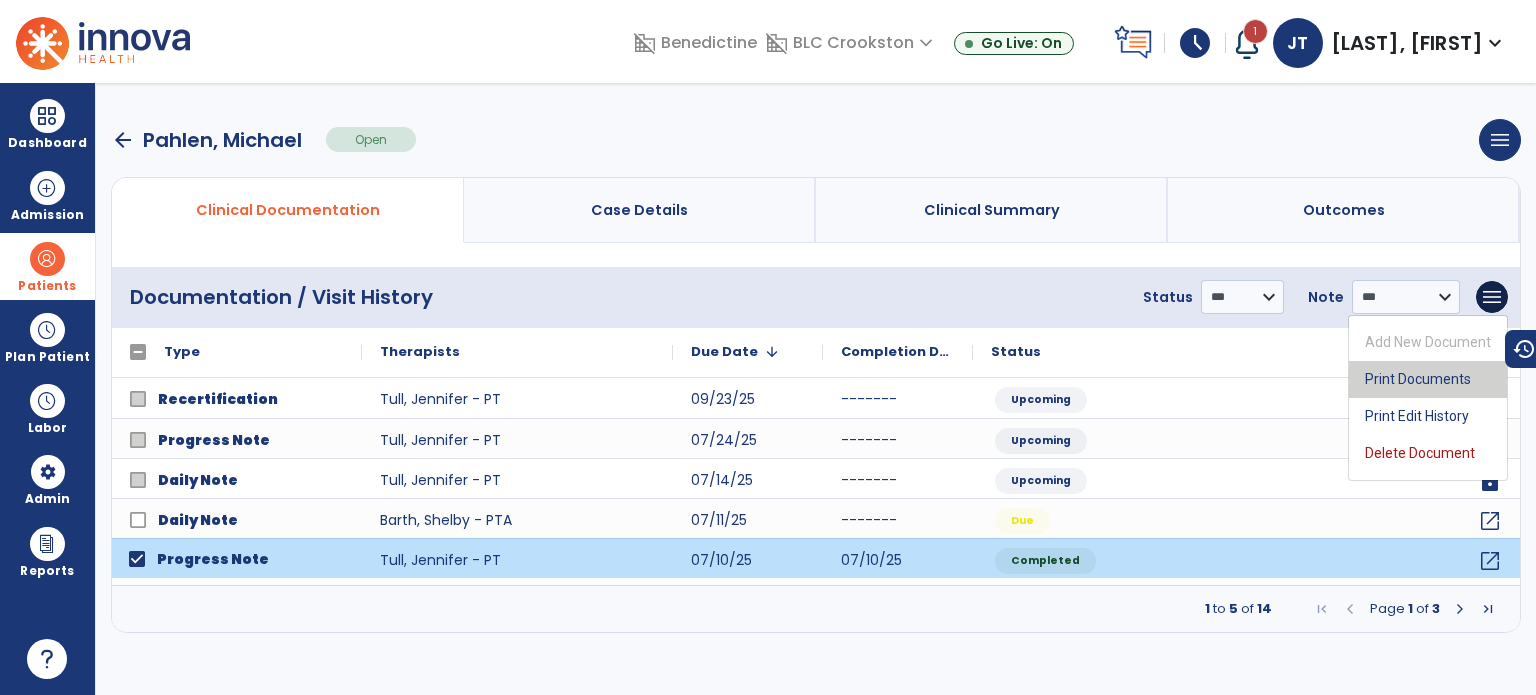 click on "Print Documents" at bounding box center (1428, 379) 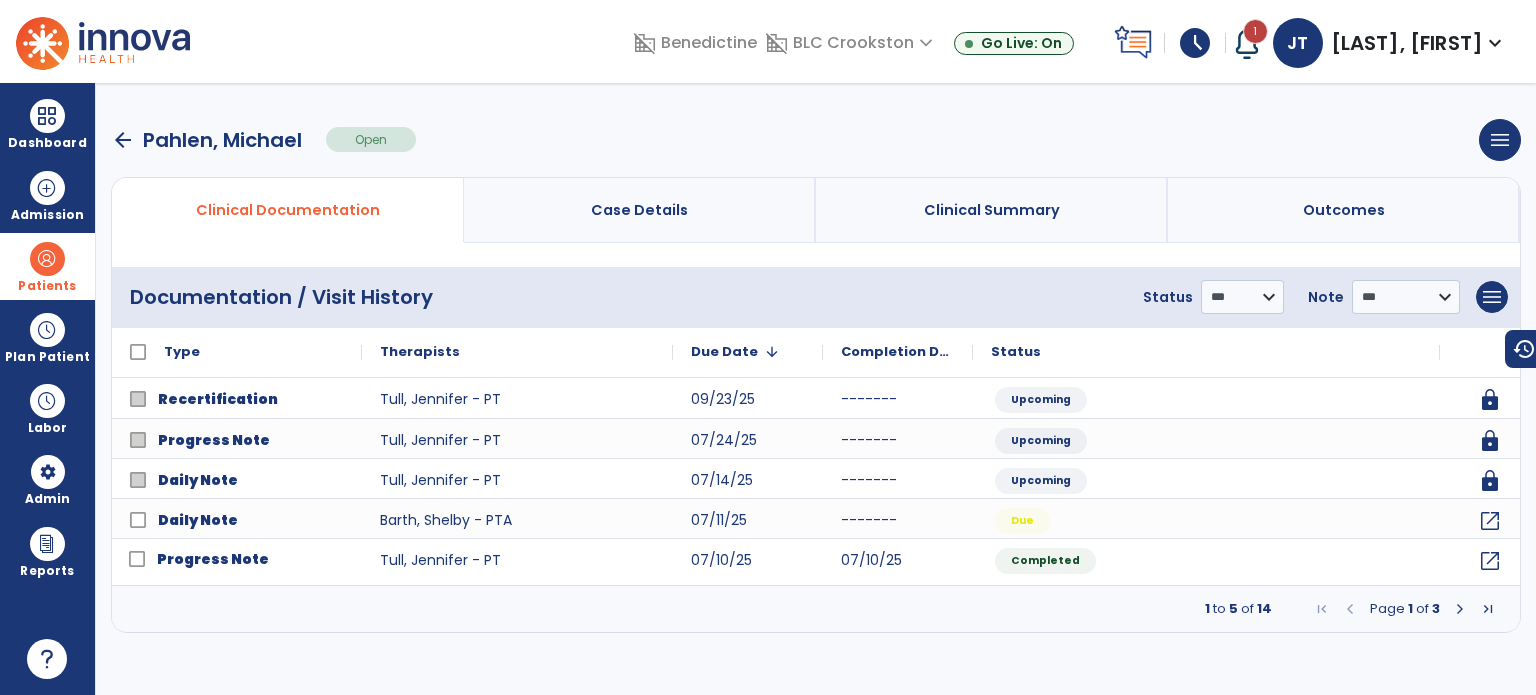 click at bounding box center (1460, 609) 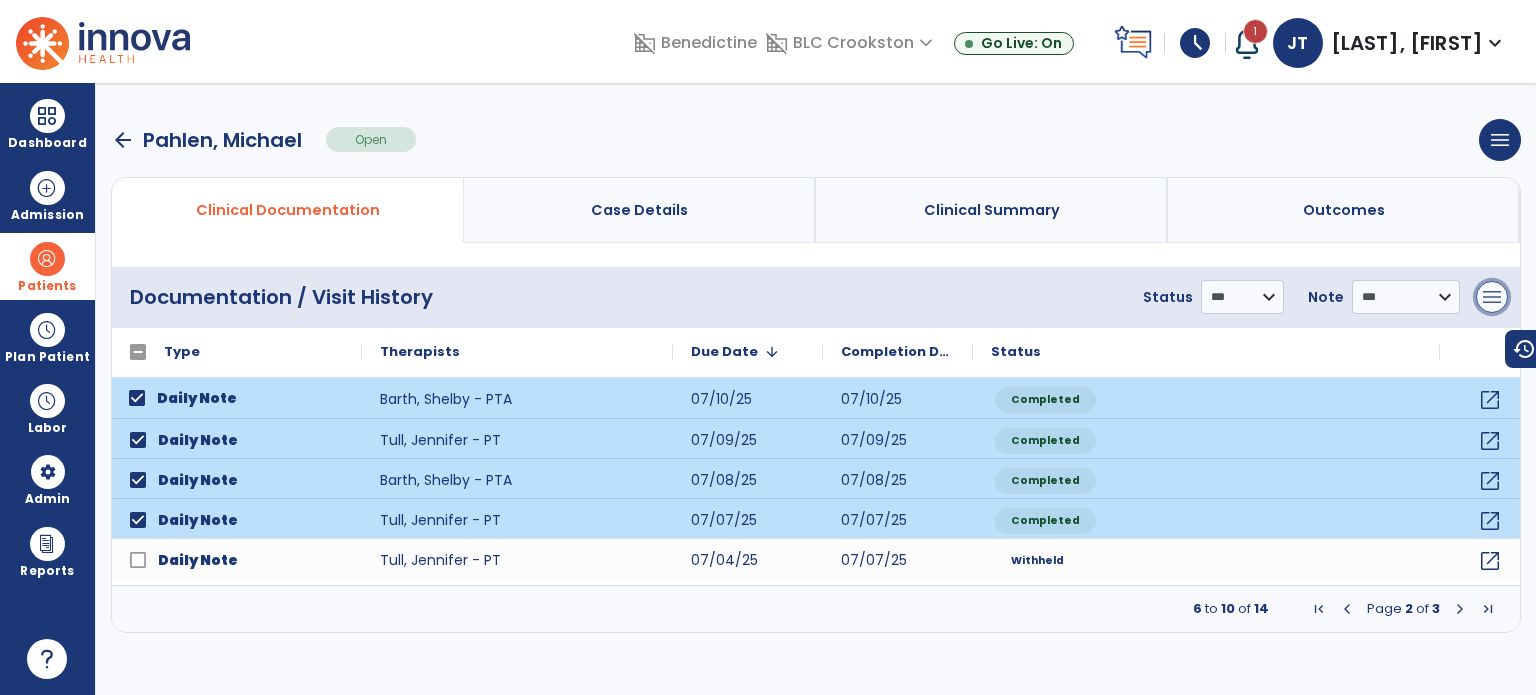 click on "menu" at bounding box center [1492, 297] 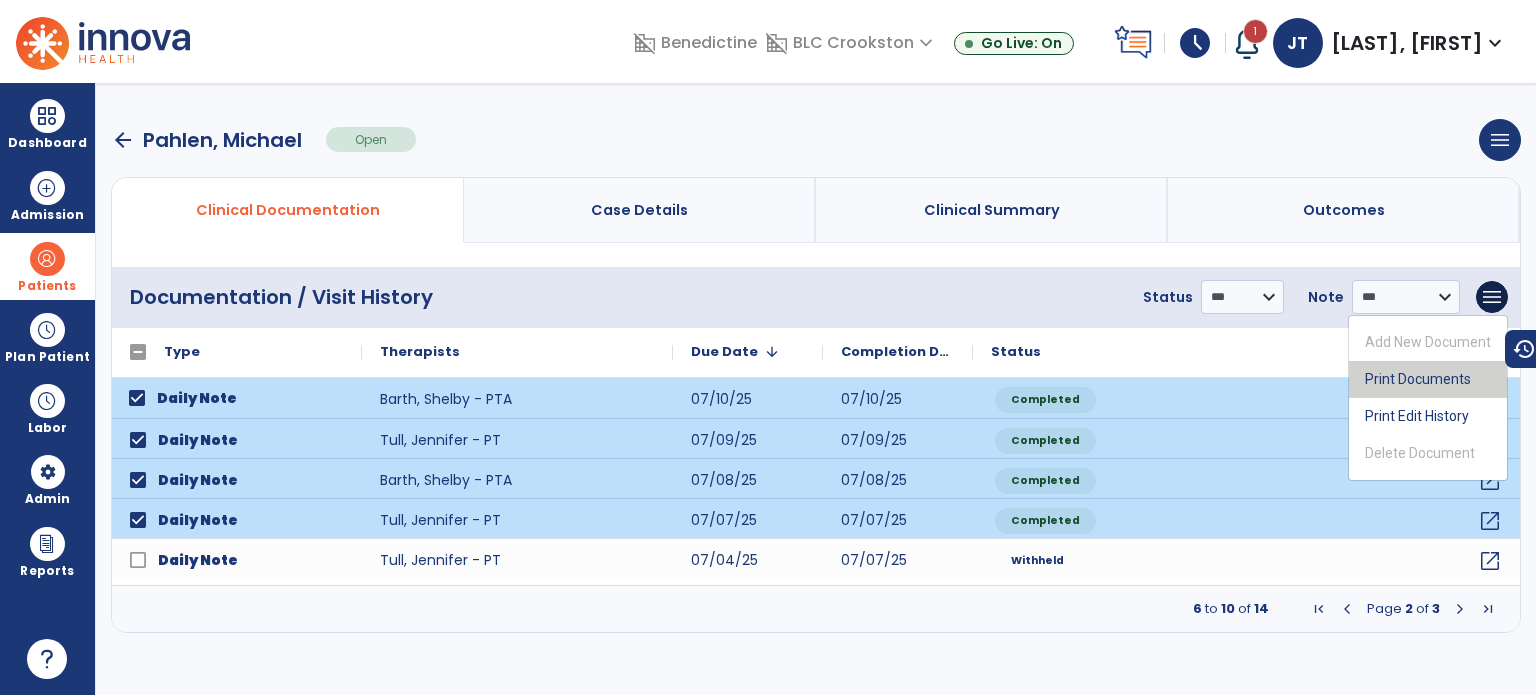 click on "Print Documents" at bounding box center [1428, 379] 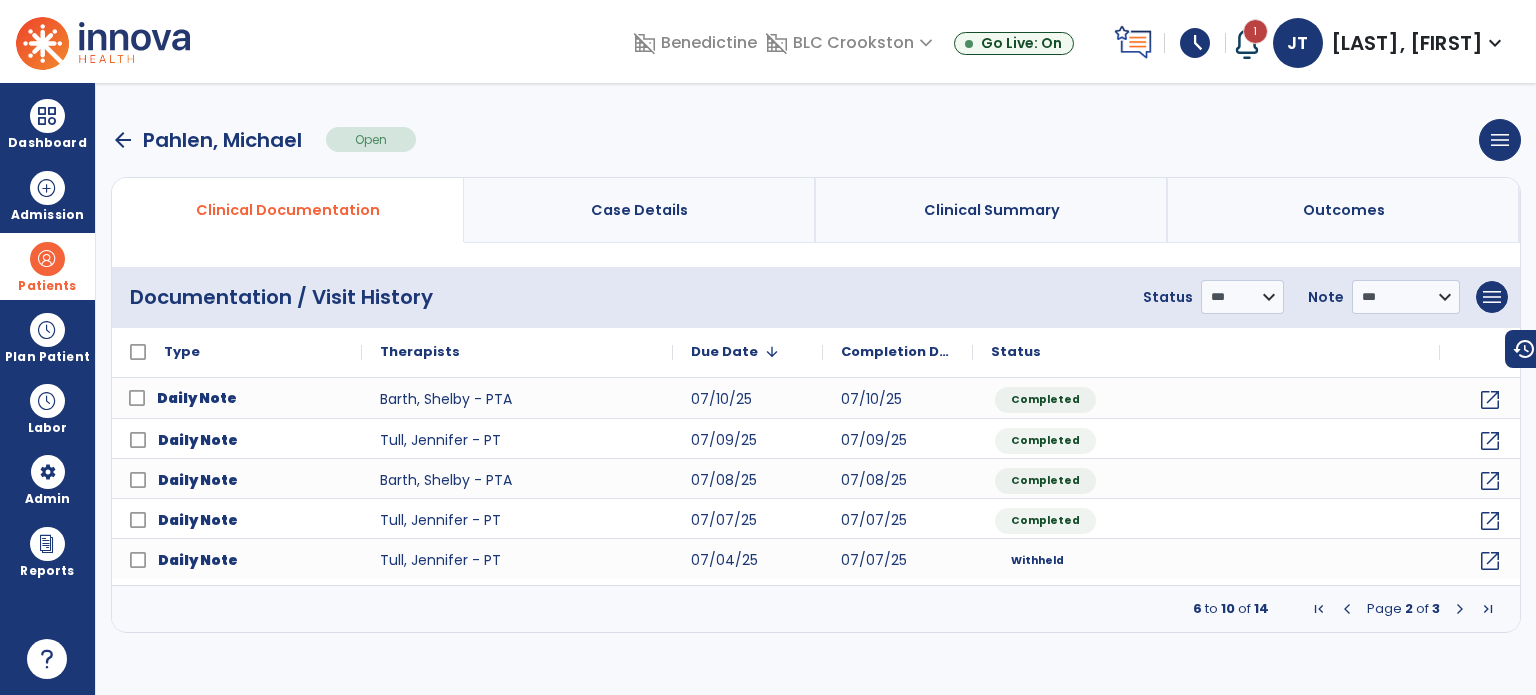 click on "arrow_back" at bounding box center (123, 140) 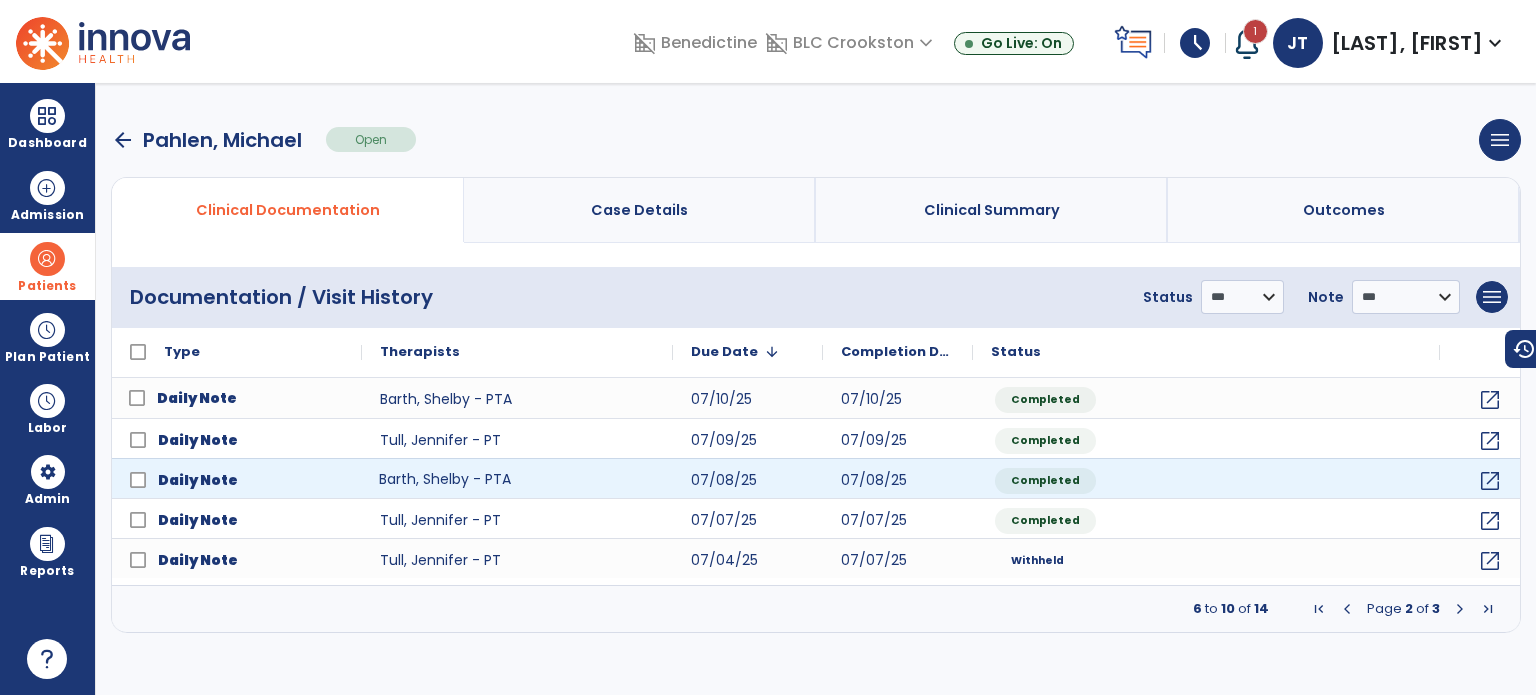 click on "Barth, Shelby - PTA" 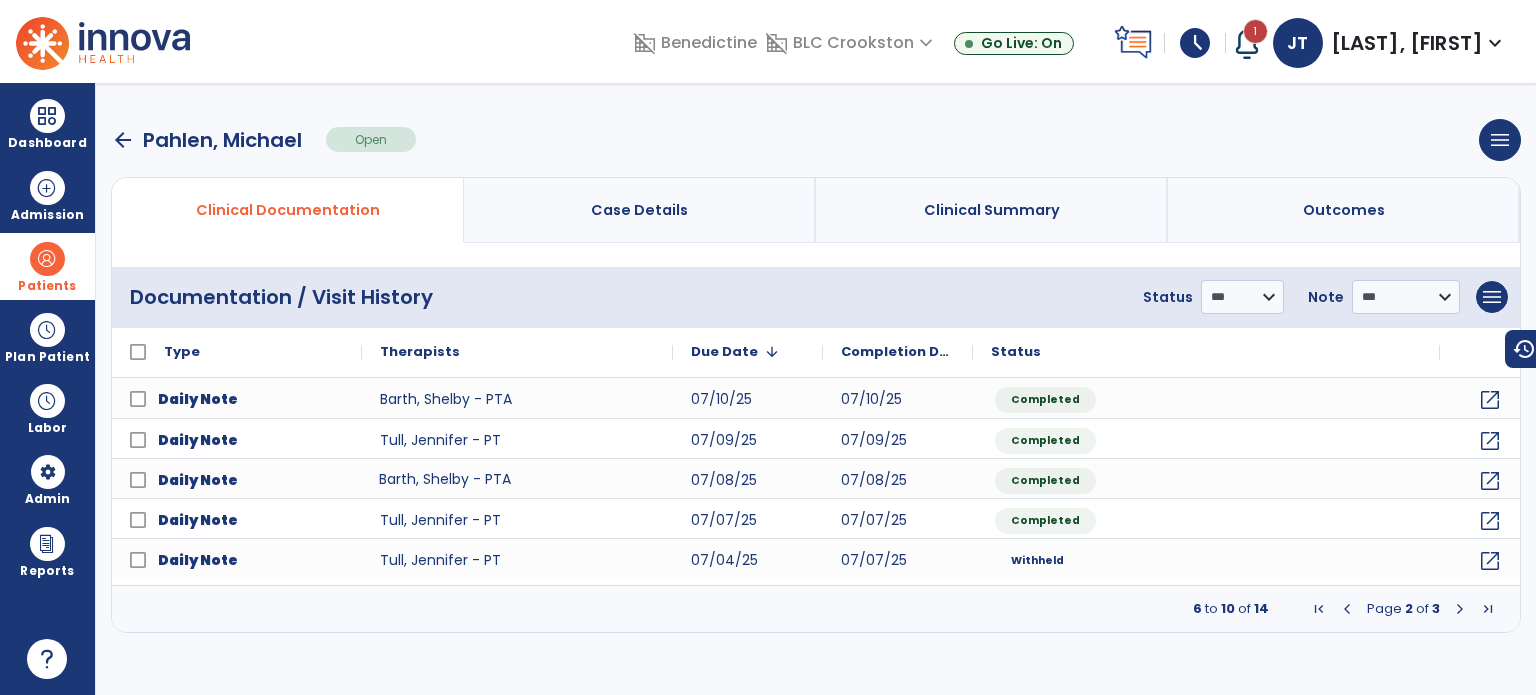 click on "arrow_back" at bounding box center [123, 140] 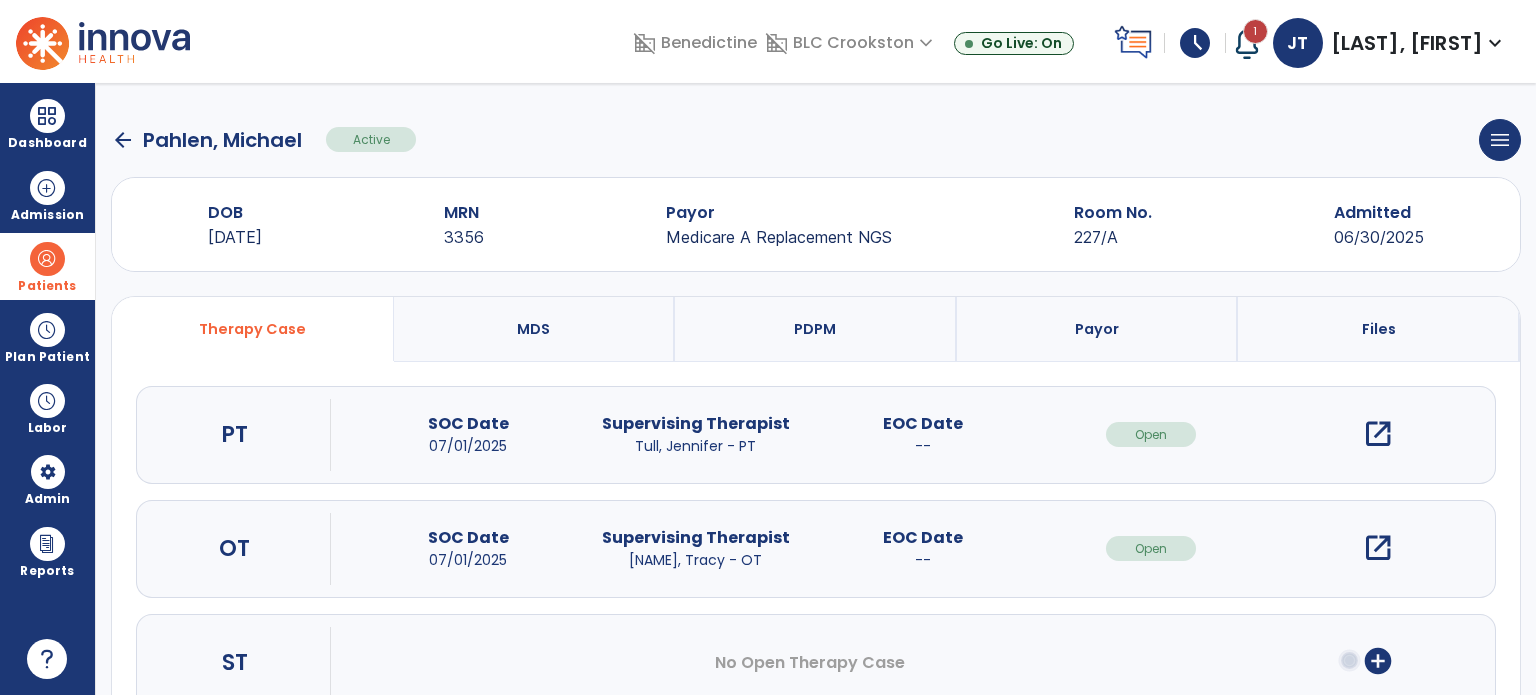 click on "open_in_new" at bounding box center (1378, 548) 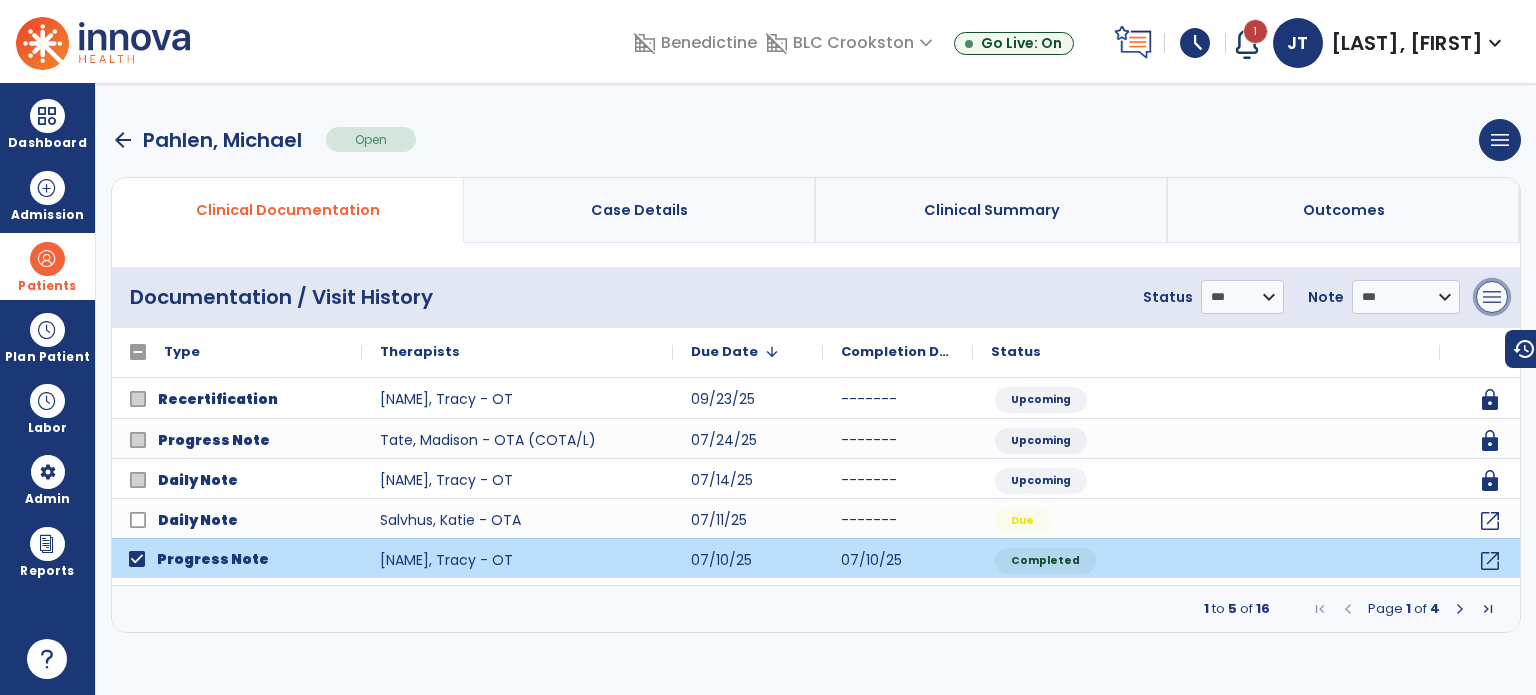 click on "menu" at bounding box center (1492, 297) 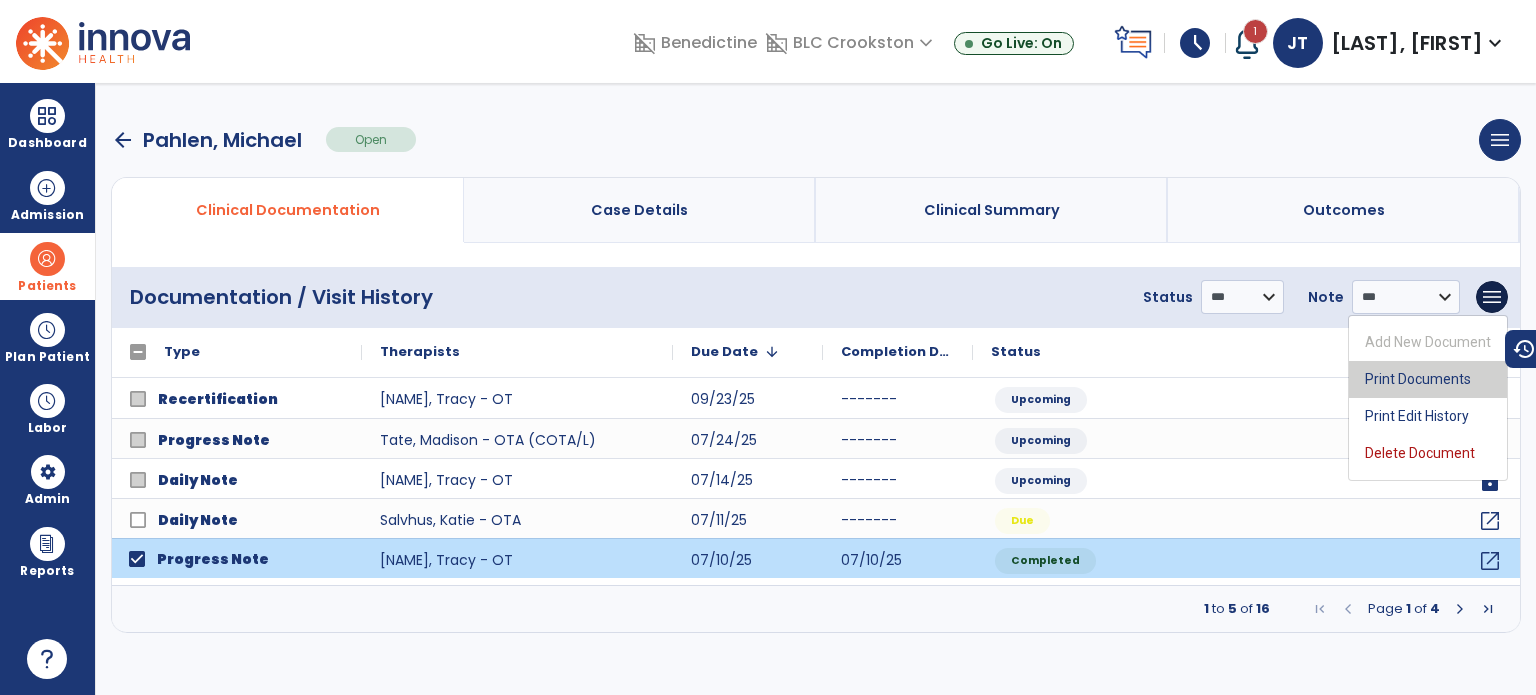 click on "Print Documents" at bounding box center [1428, 379] 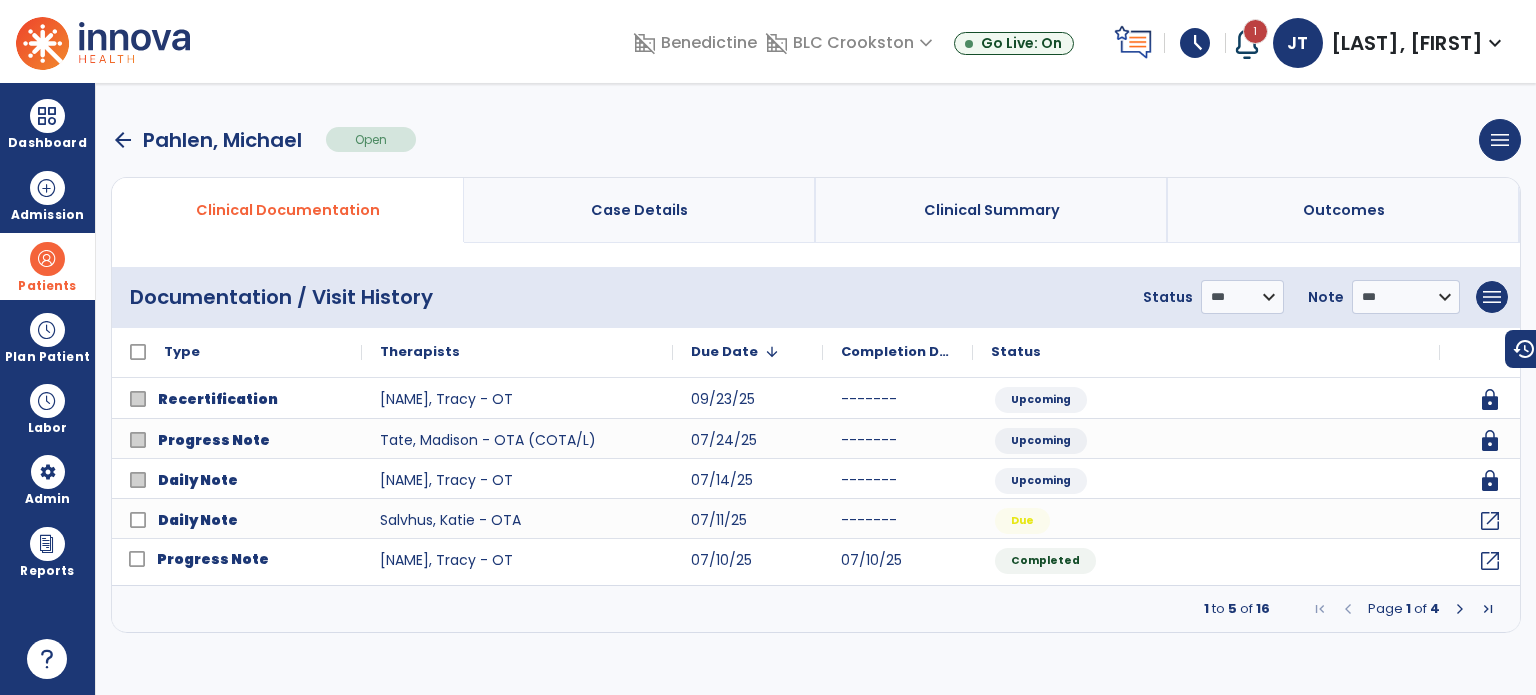 click at bounding box center [1460, 609] 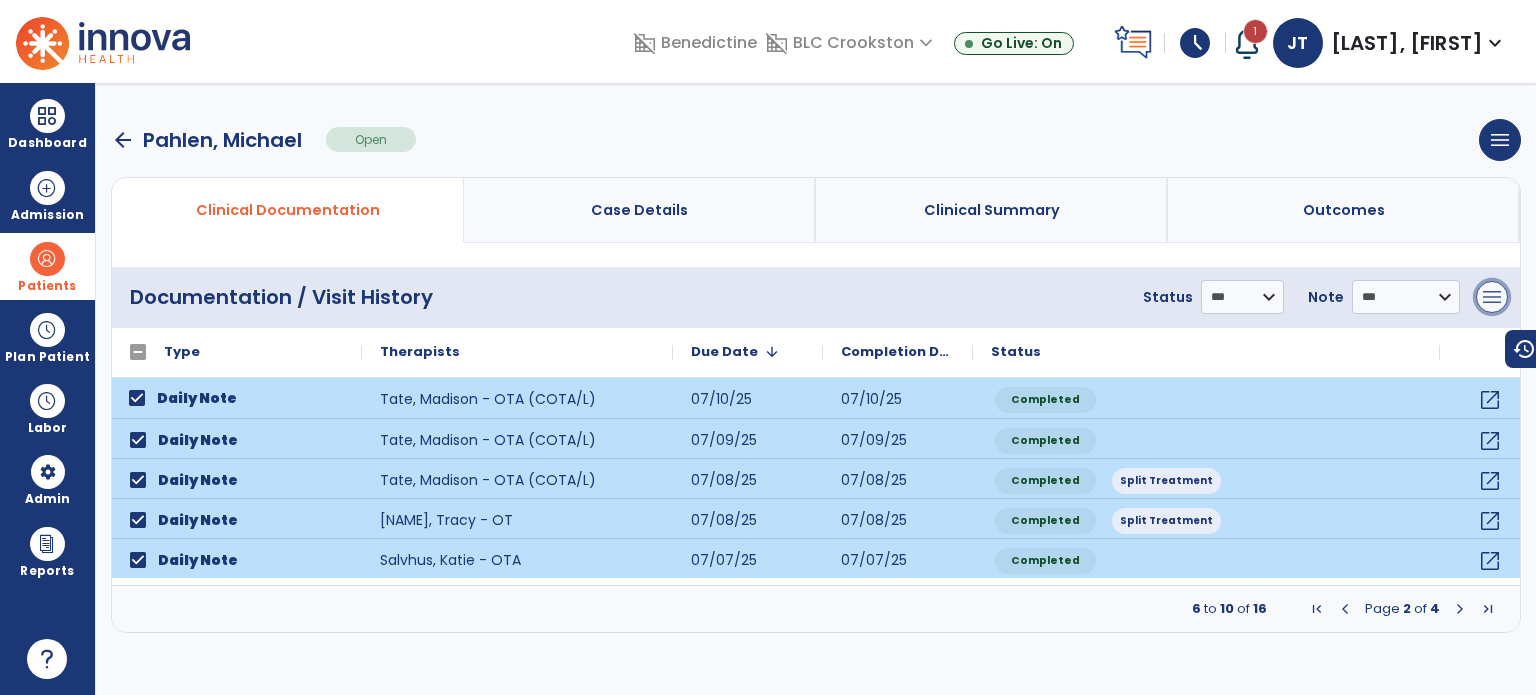 click on "menu" at bounding box center (1492, 297) 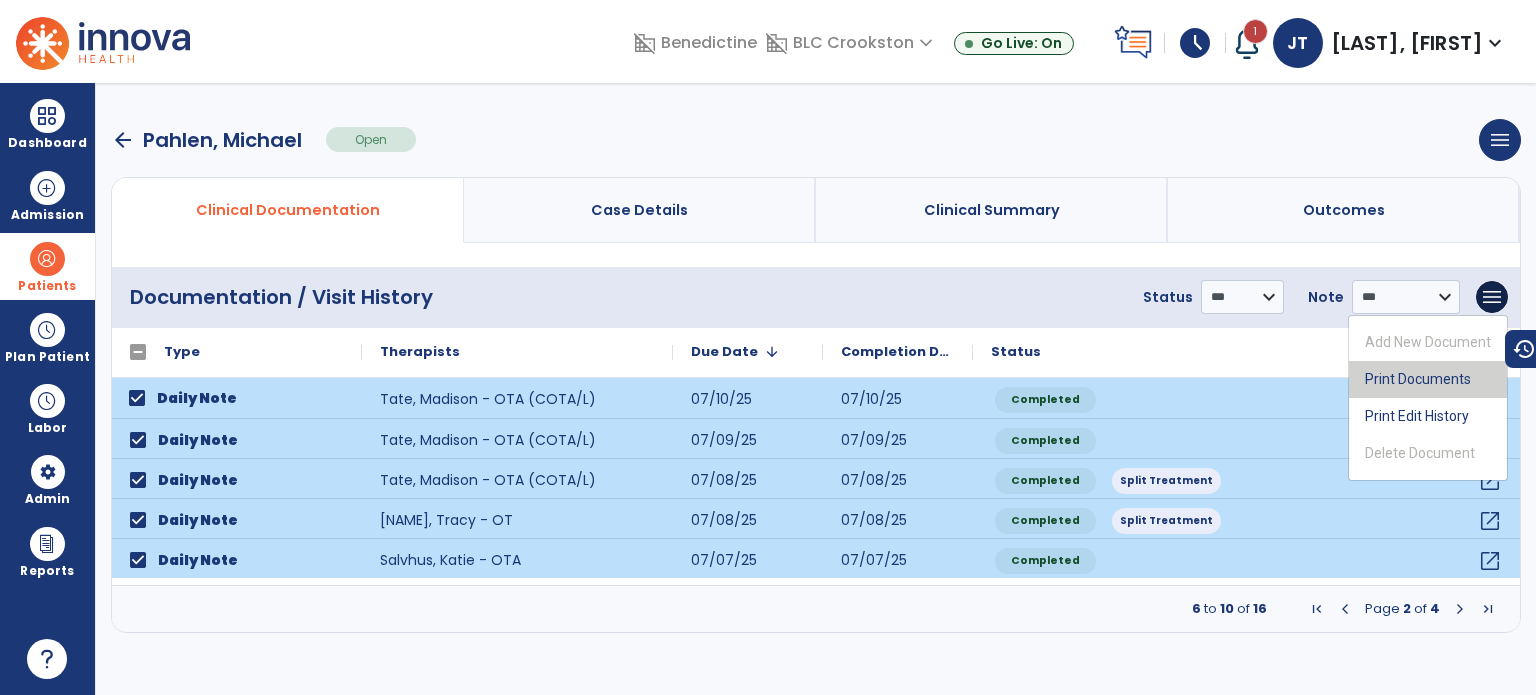 click on "Print Documents" at bounding box center (1428, 379) 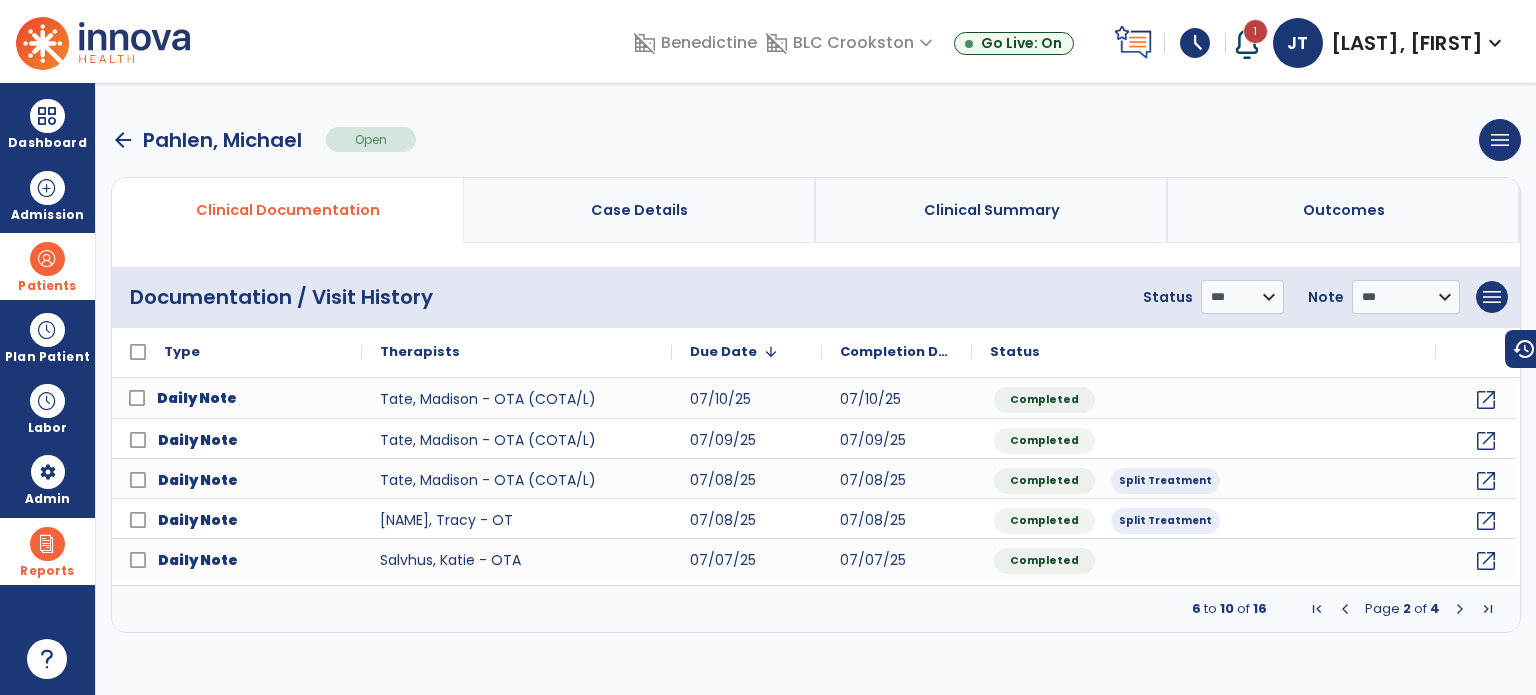 click at bounding box center (47, 544) 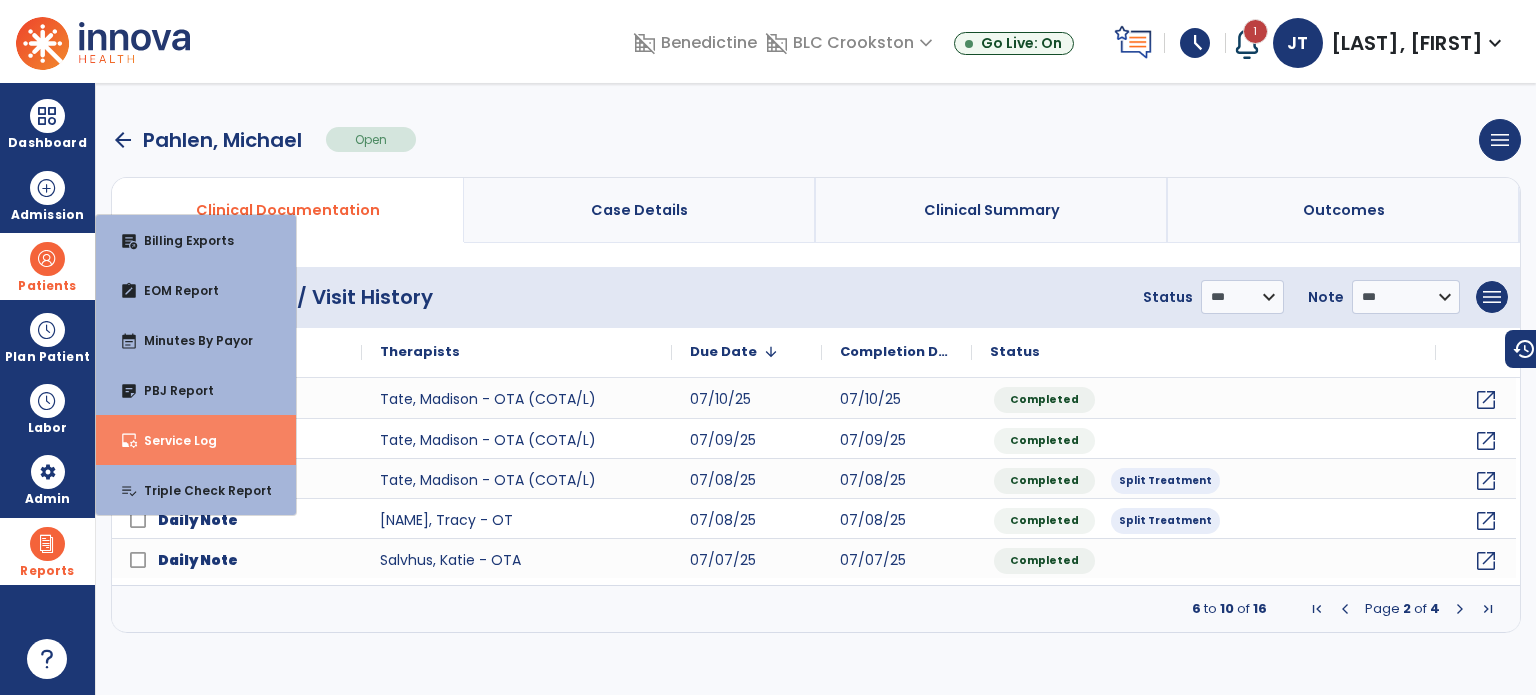 click on "inbox_customize  Service Log" at bounding box center [196, 440] 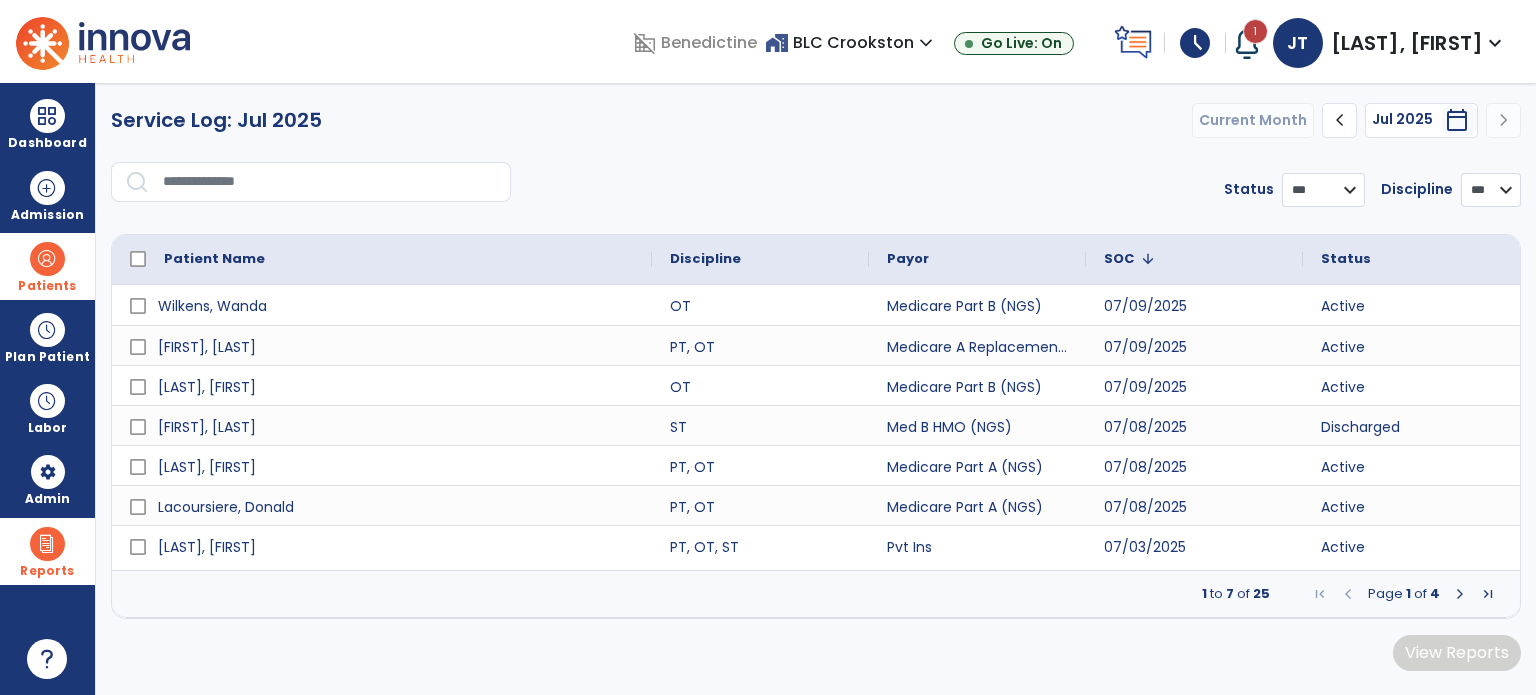 click at bounding box center [1460, 594] 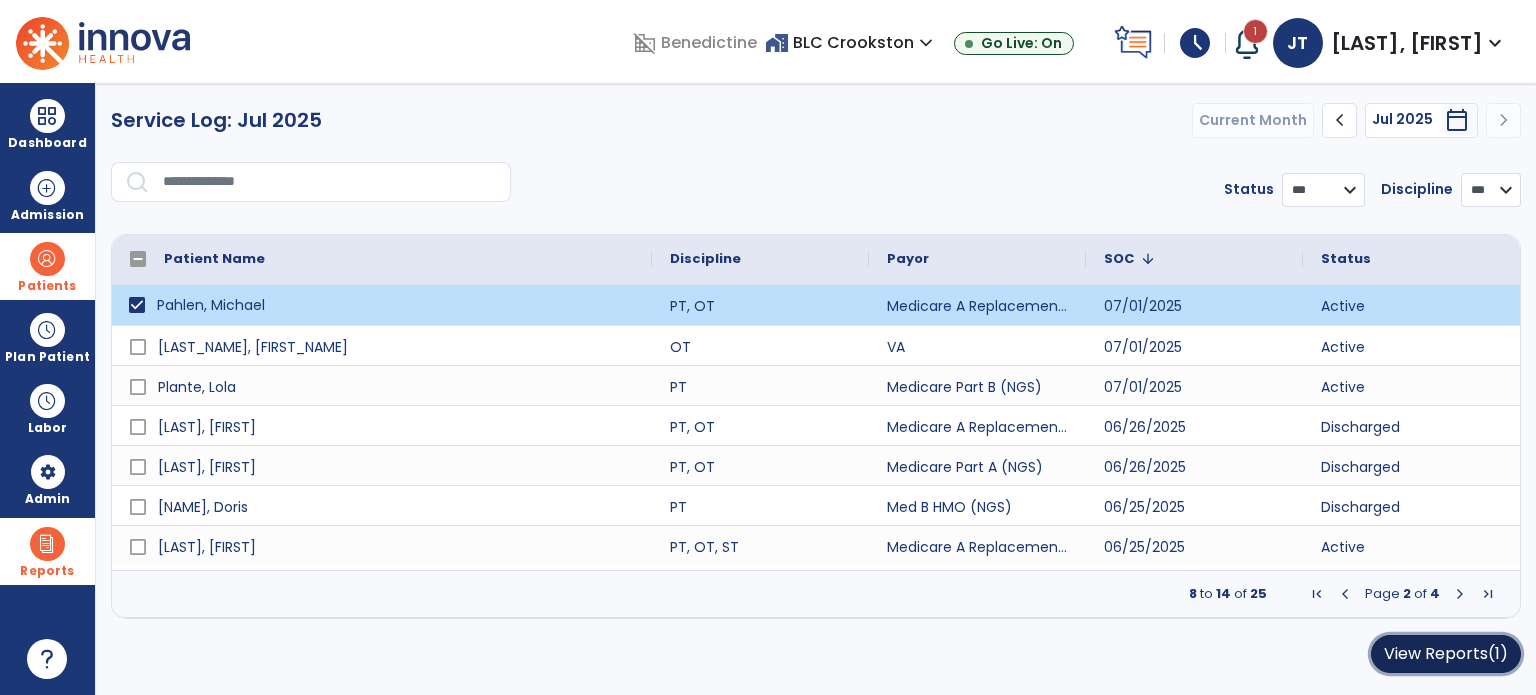 click on "View Reports  (1)" 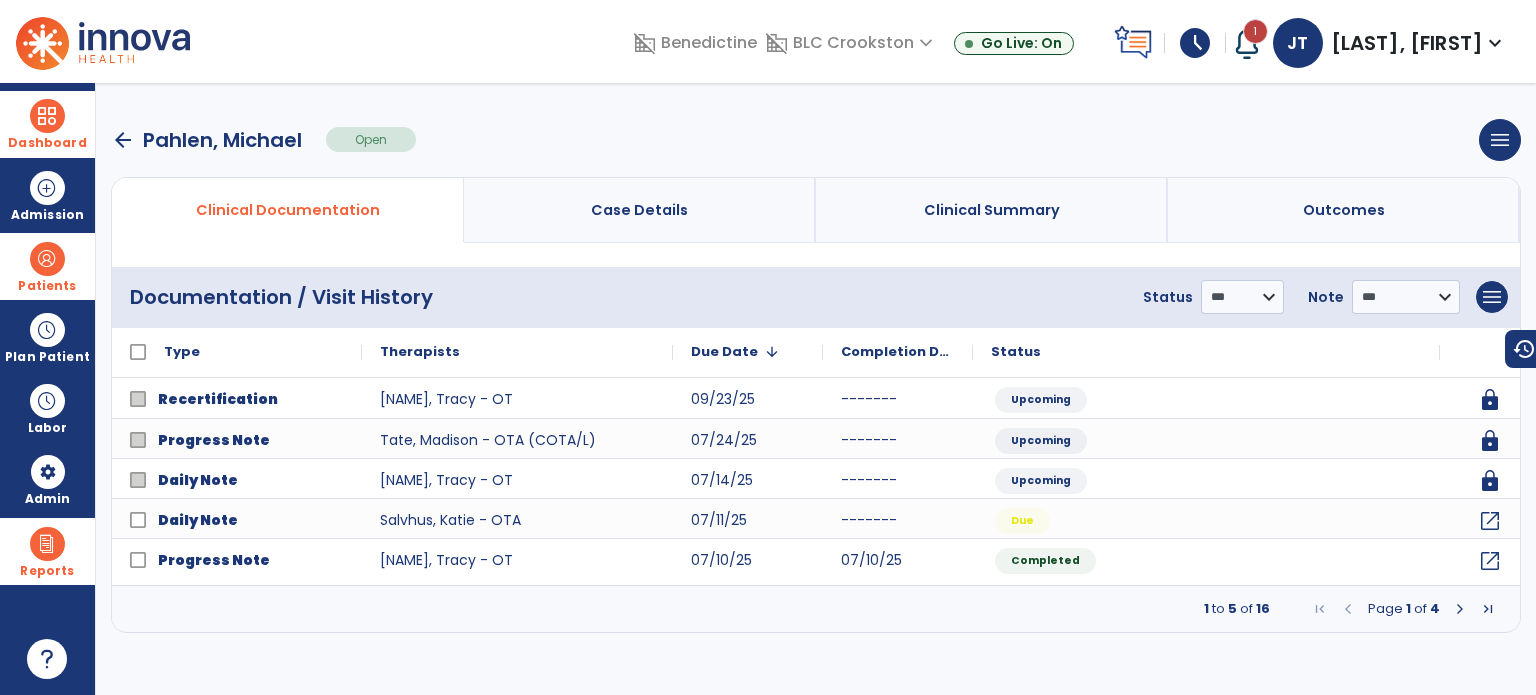 click at bounding box center (47, 116) 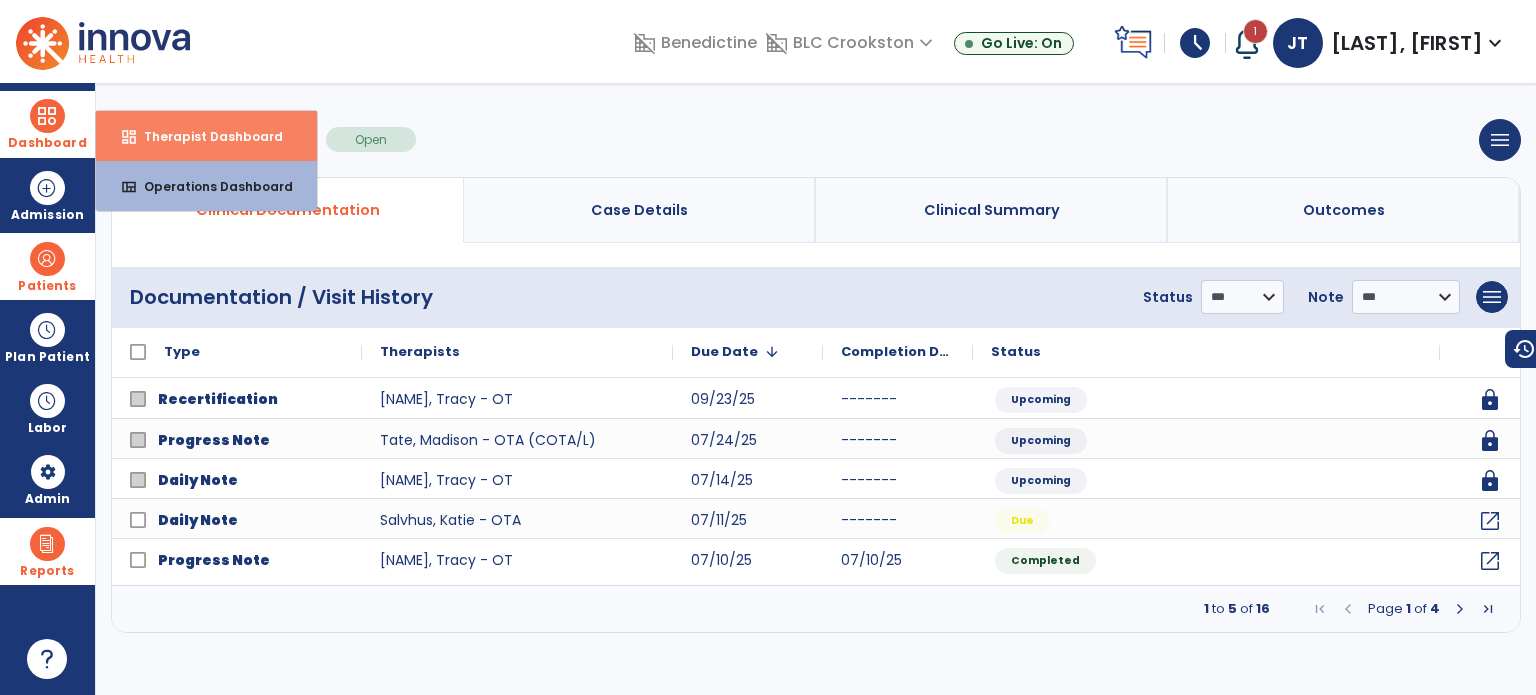 click on "Therapist Dashboard" at bounding box center (205, 136) 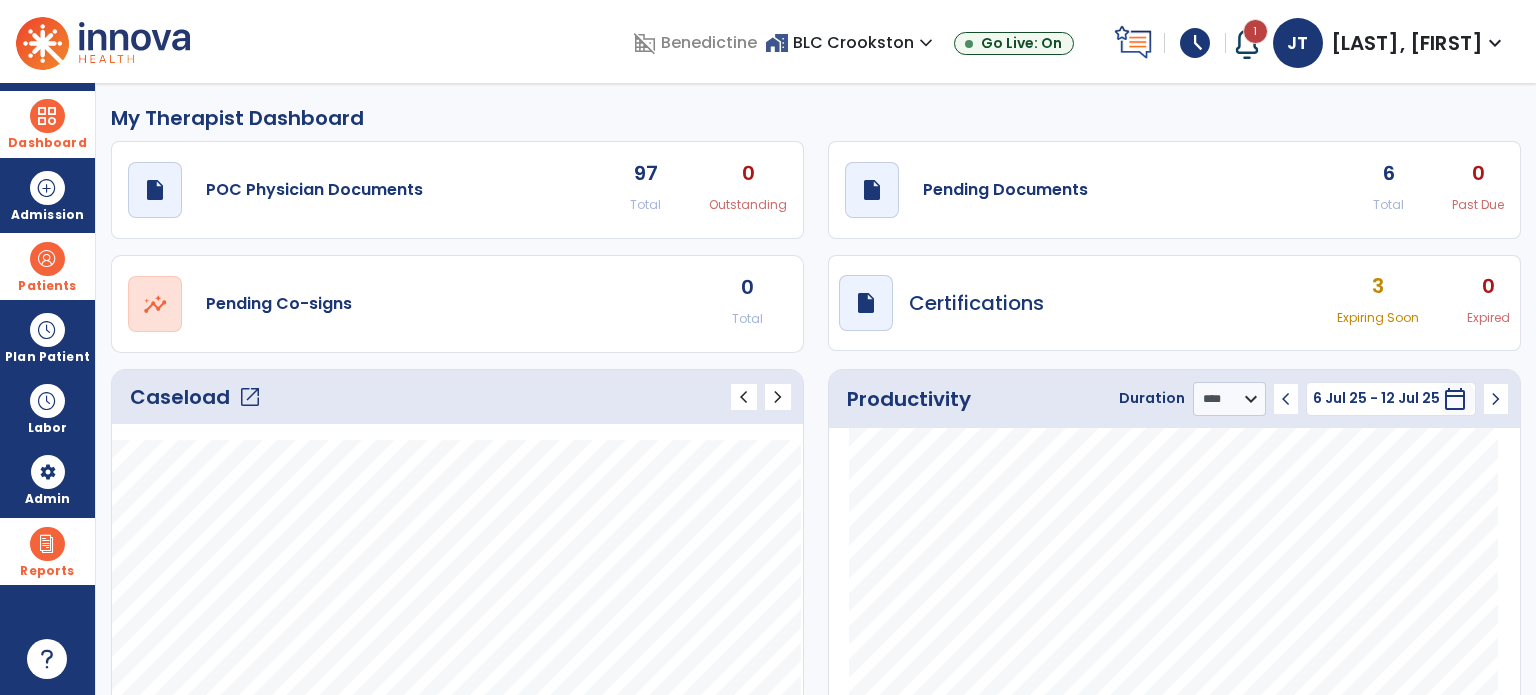 click on "open_in_new" 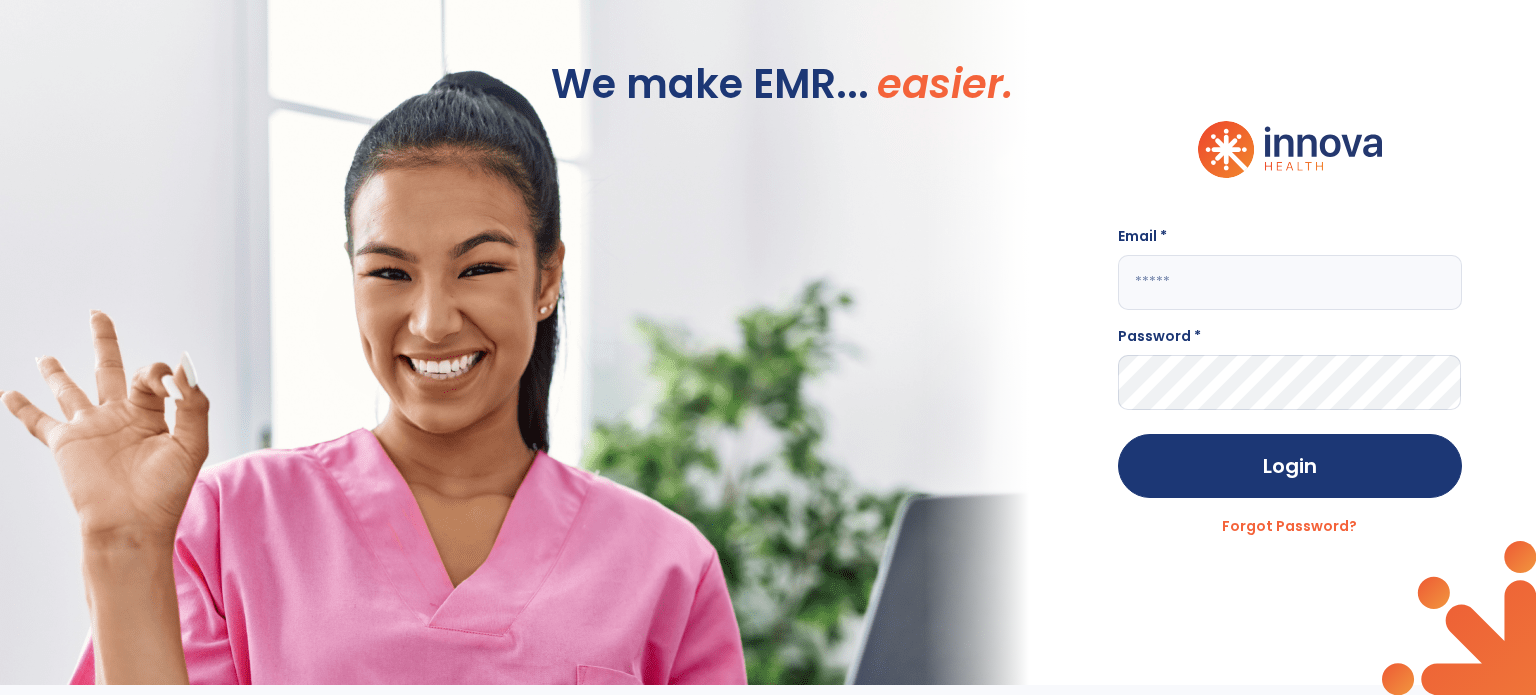 click 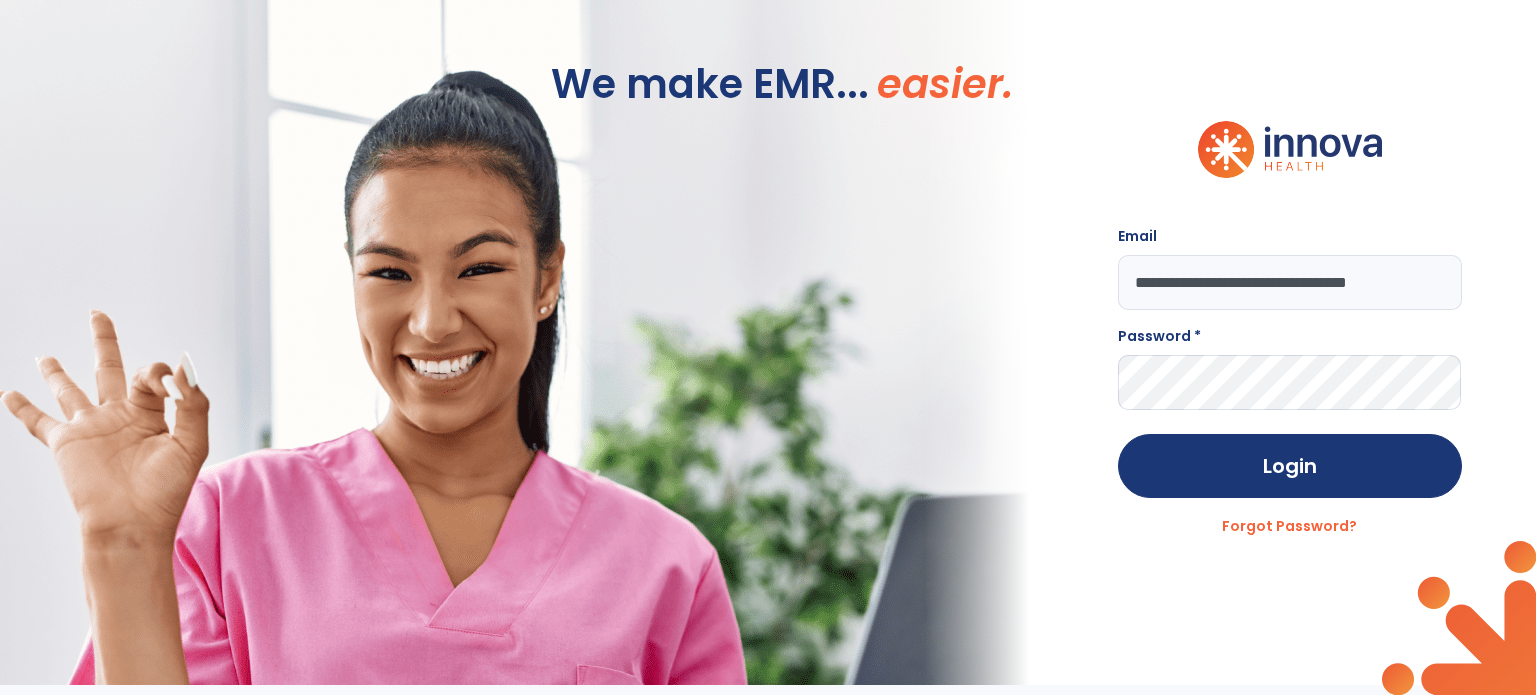 type on "**********" 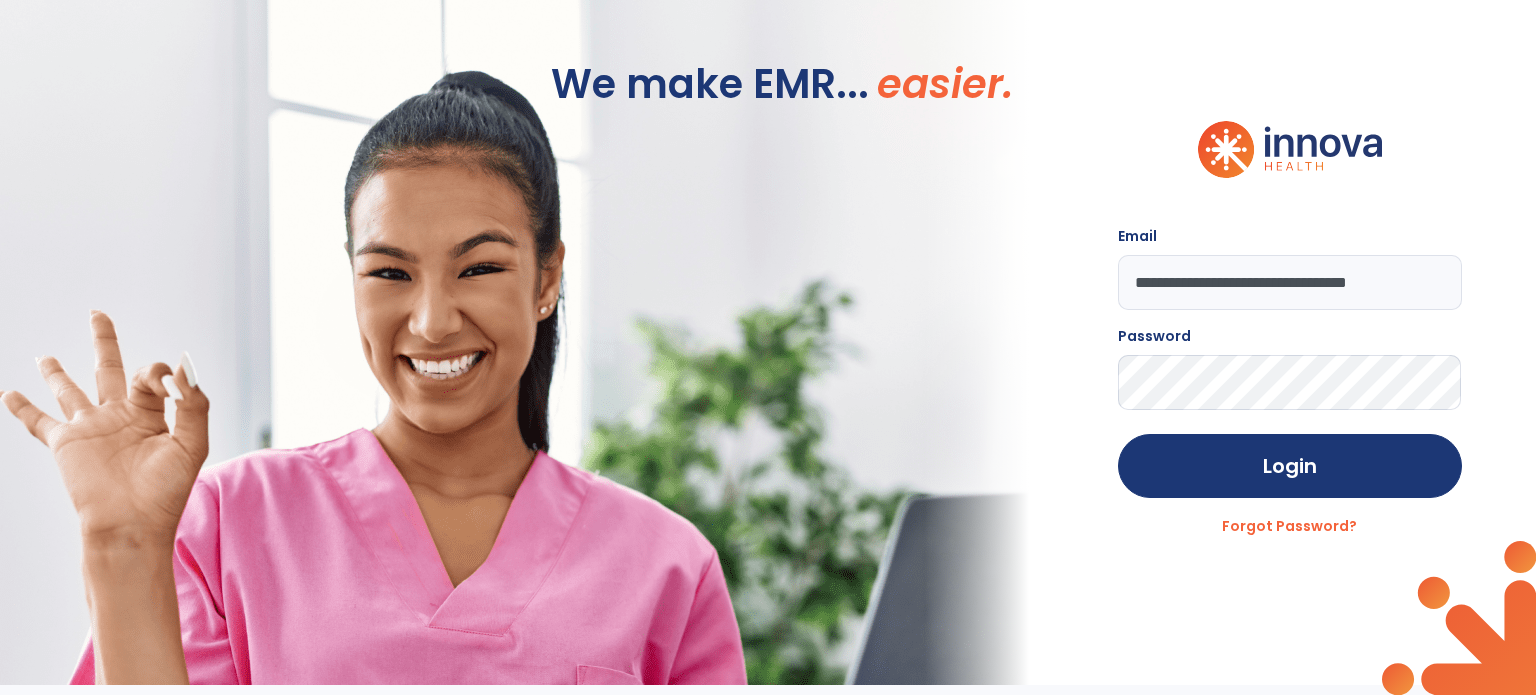 click on "Login" 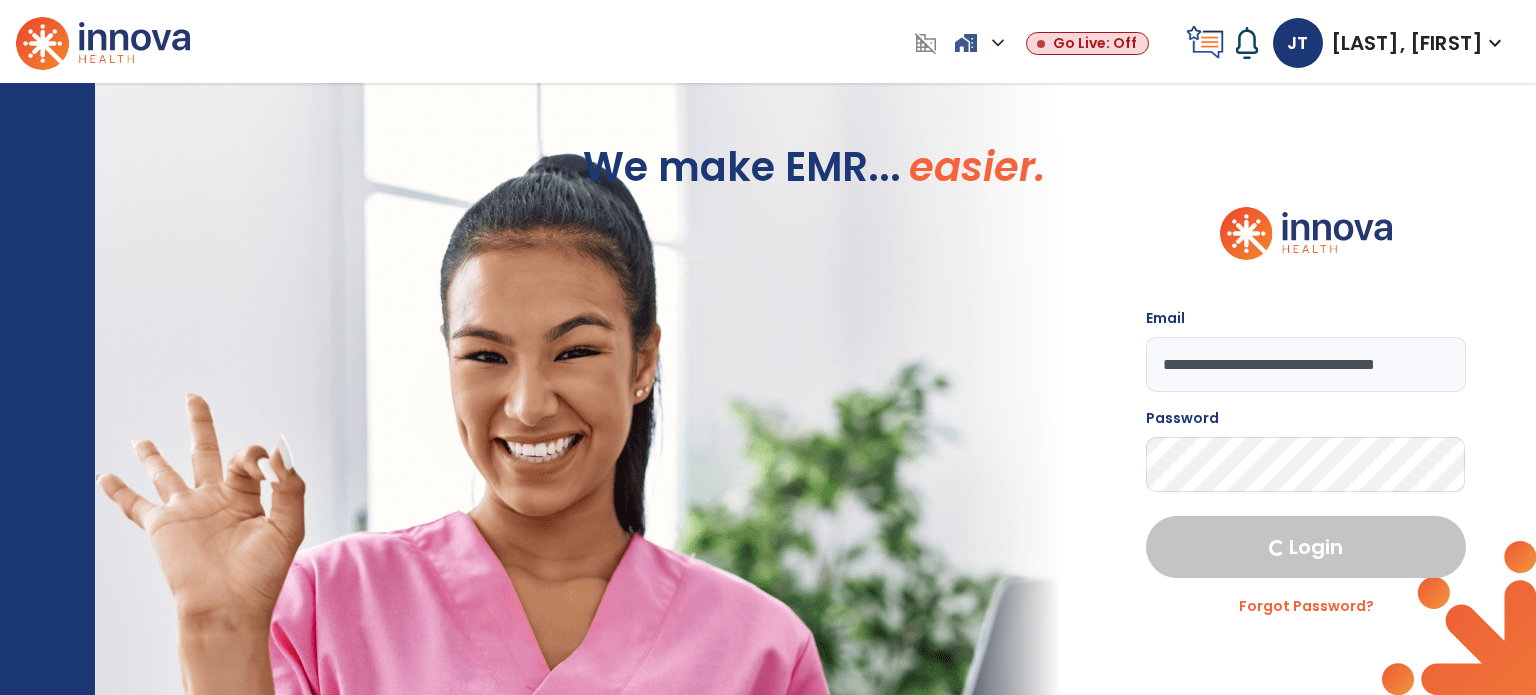 select on "***" 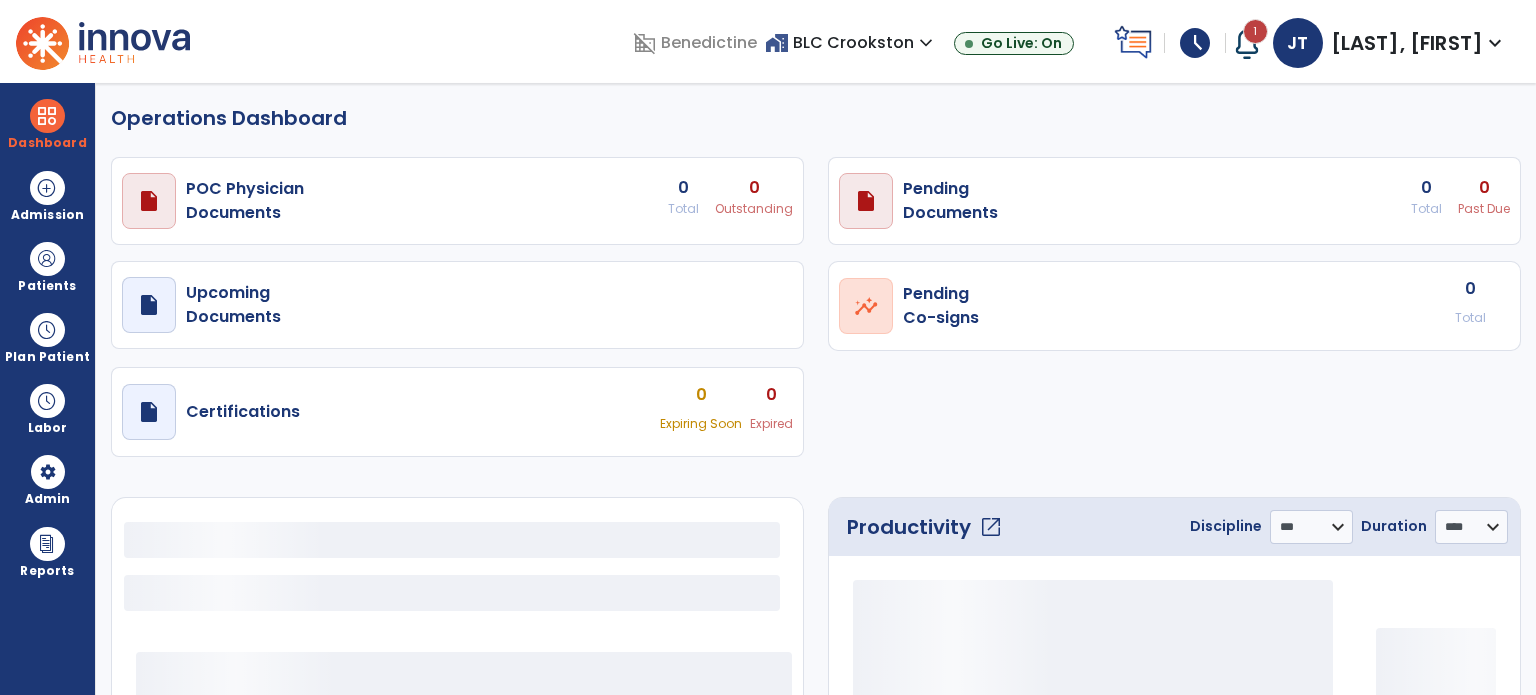 select on "***" 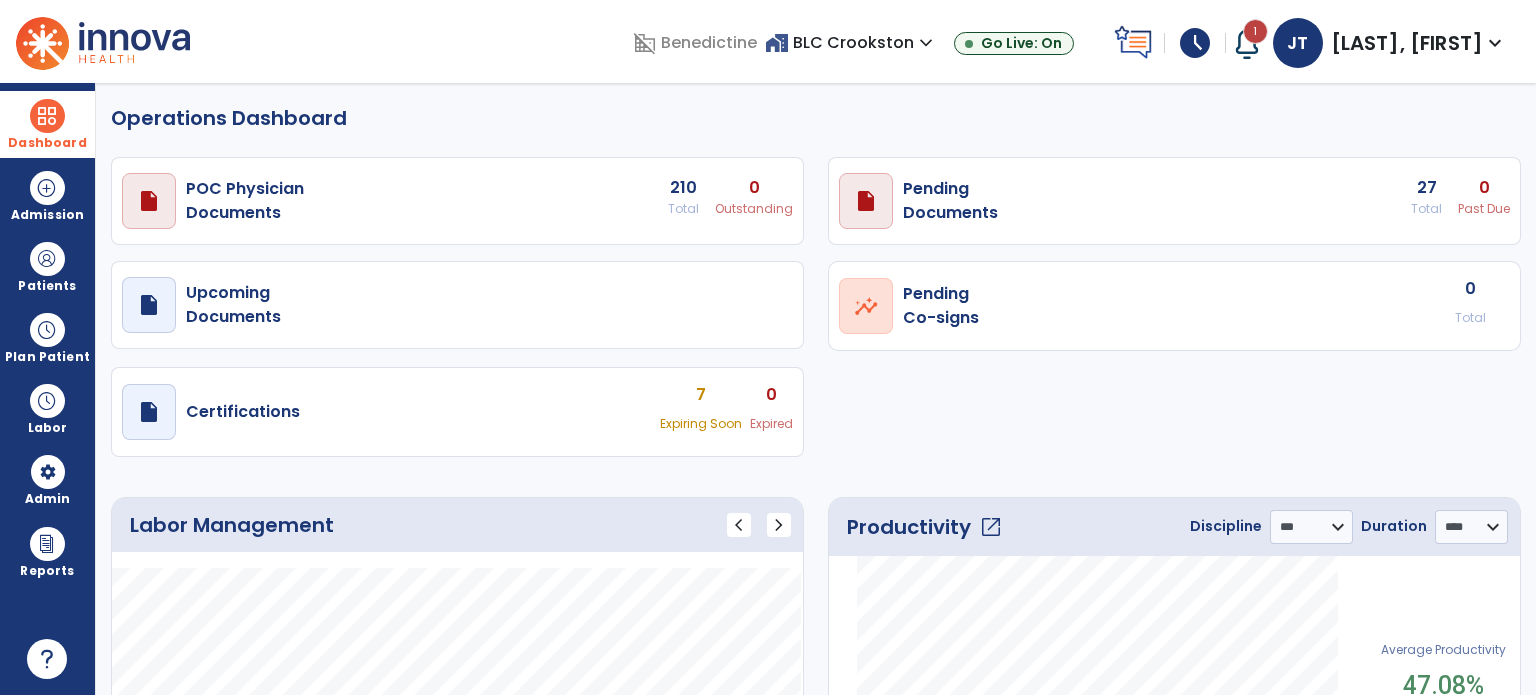 click on "Dashboard" at bounding box center [47, 124] 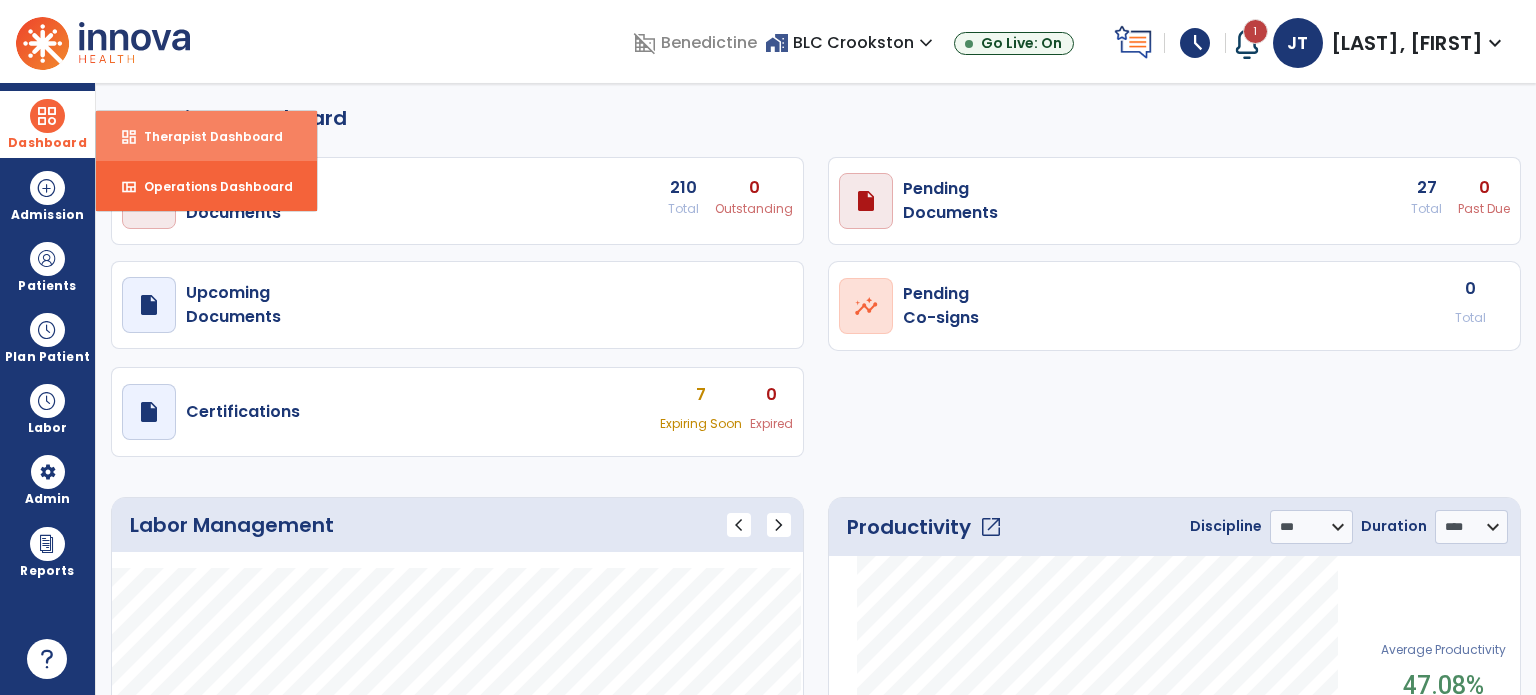 click on "Therapist Dashboard" at bounding box center [205, 136] 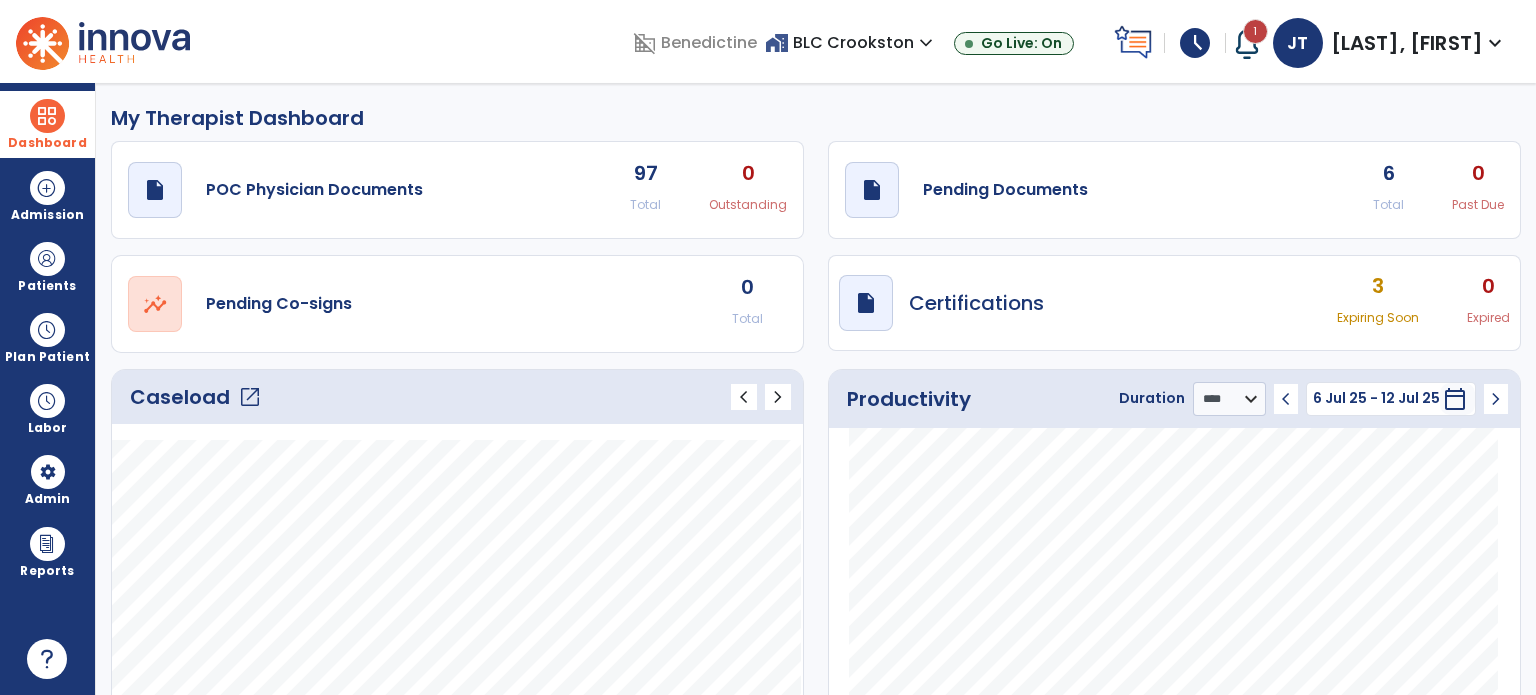 click on "open_in_new" 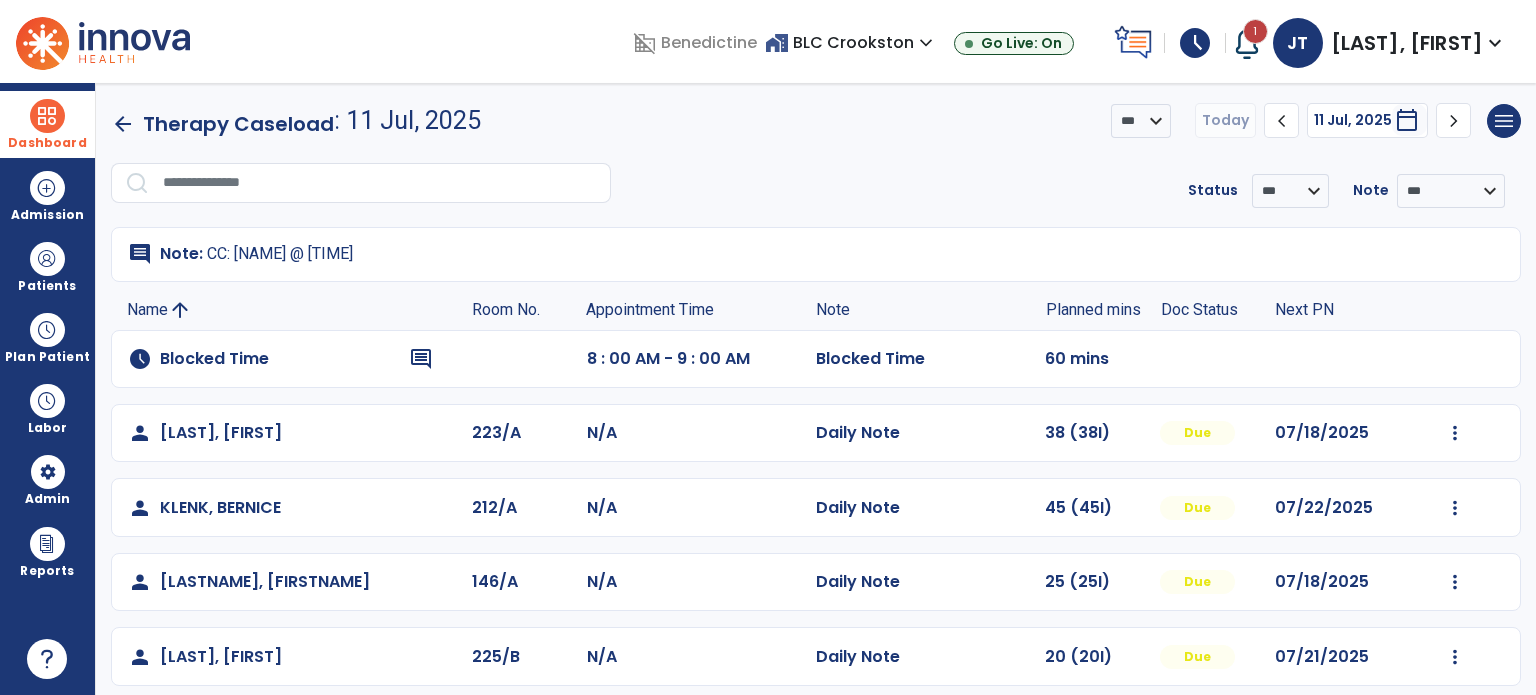 scroll, scrollTop: 164, scrollLeft: 0, axis: vertical 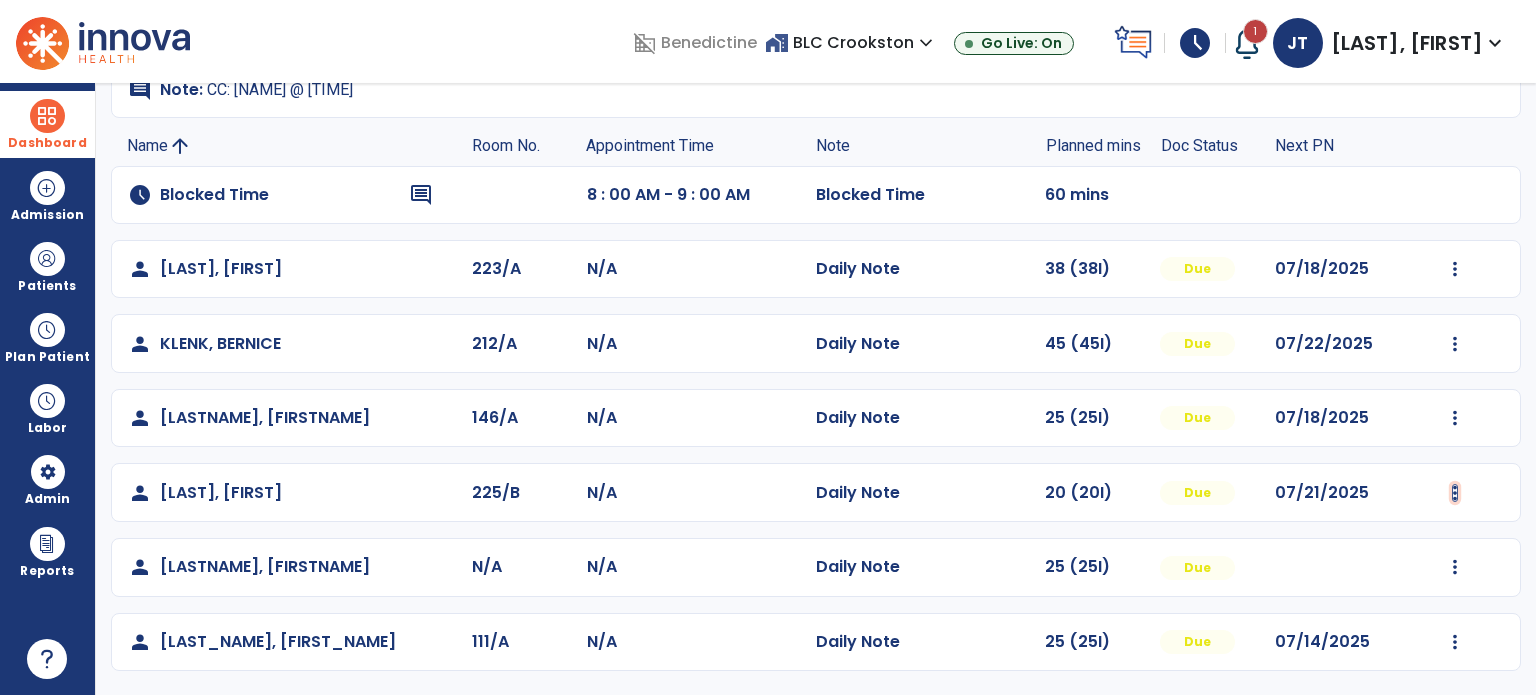 click at bounding box center [1455, 269] 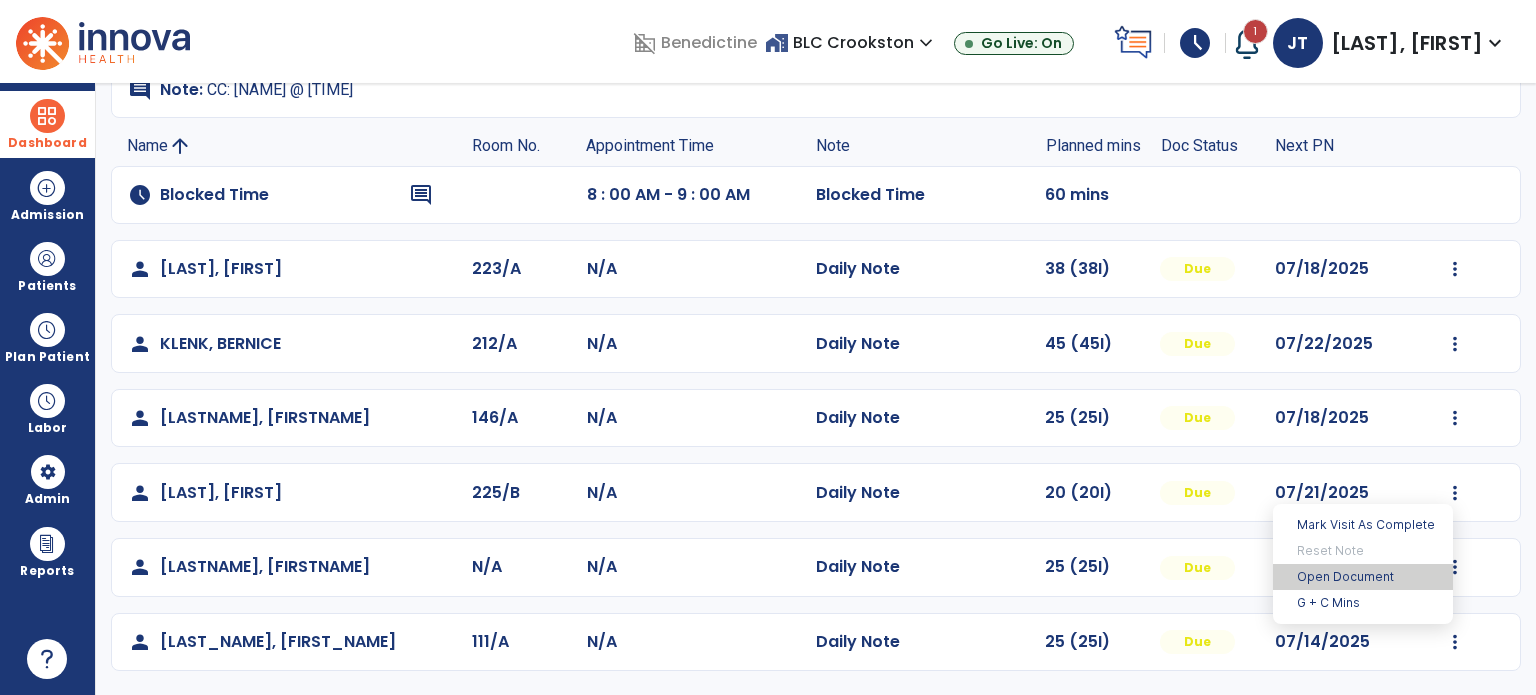 click on "Open Document" at bounding box center [1363, 577] 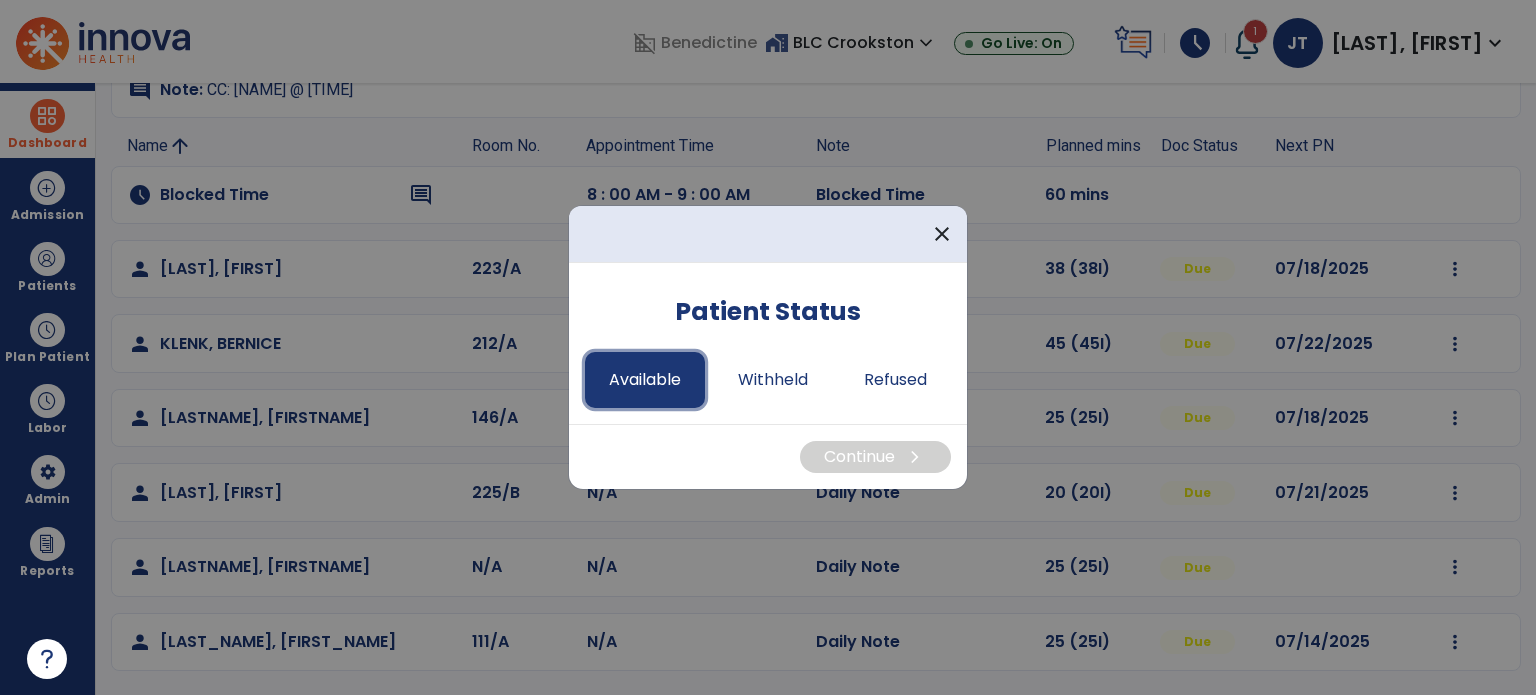 click on "Available" at bounding box center [645, 380] 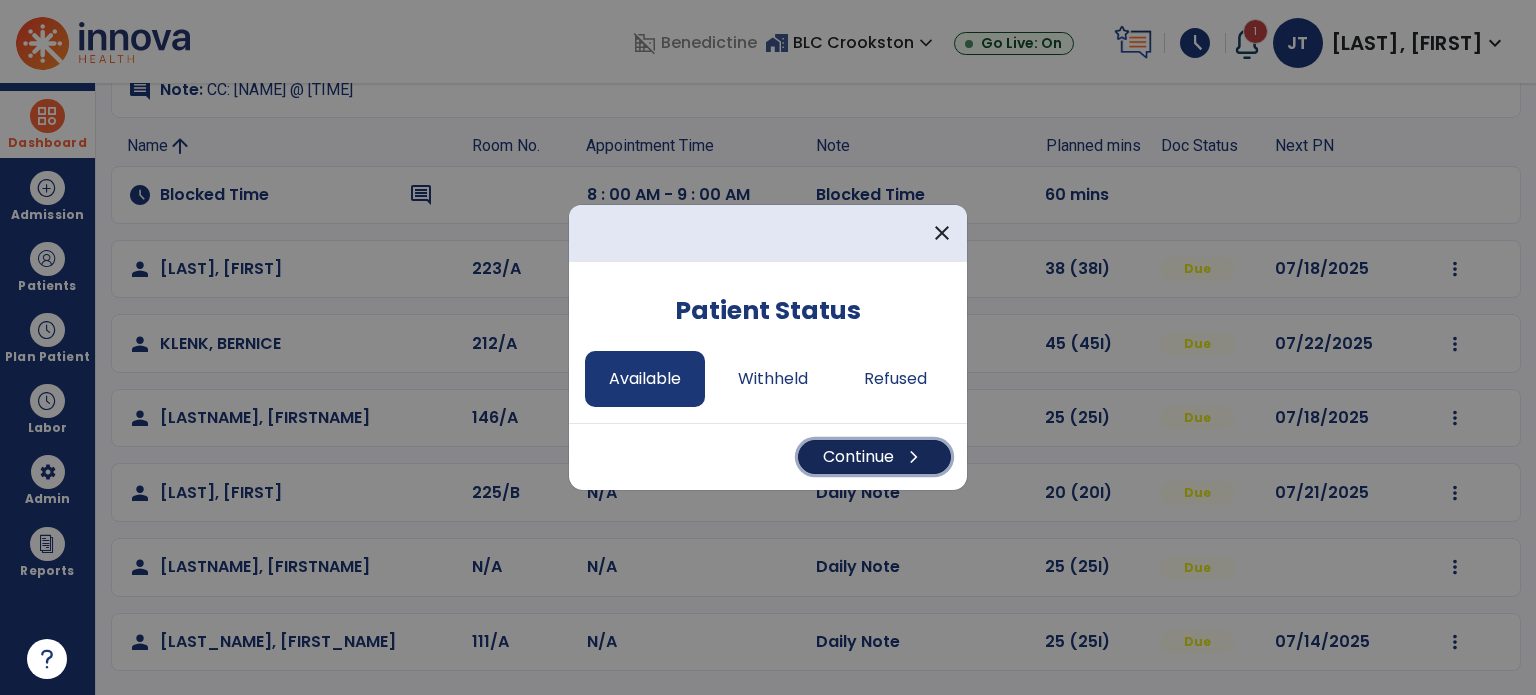 click on "Continue   chevron_right" at bounding box center (874, 457) 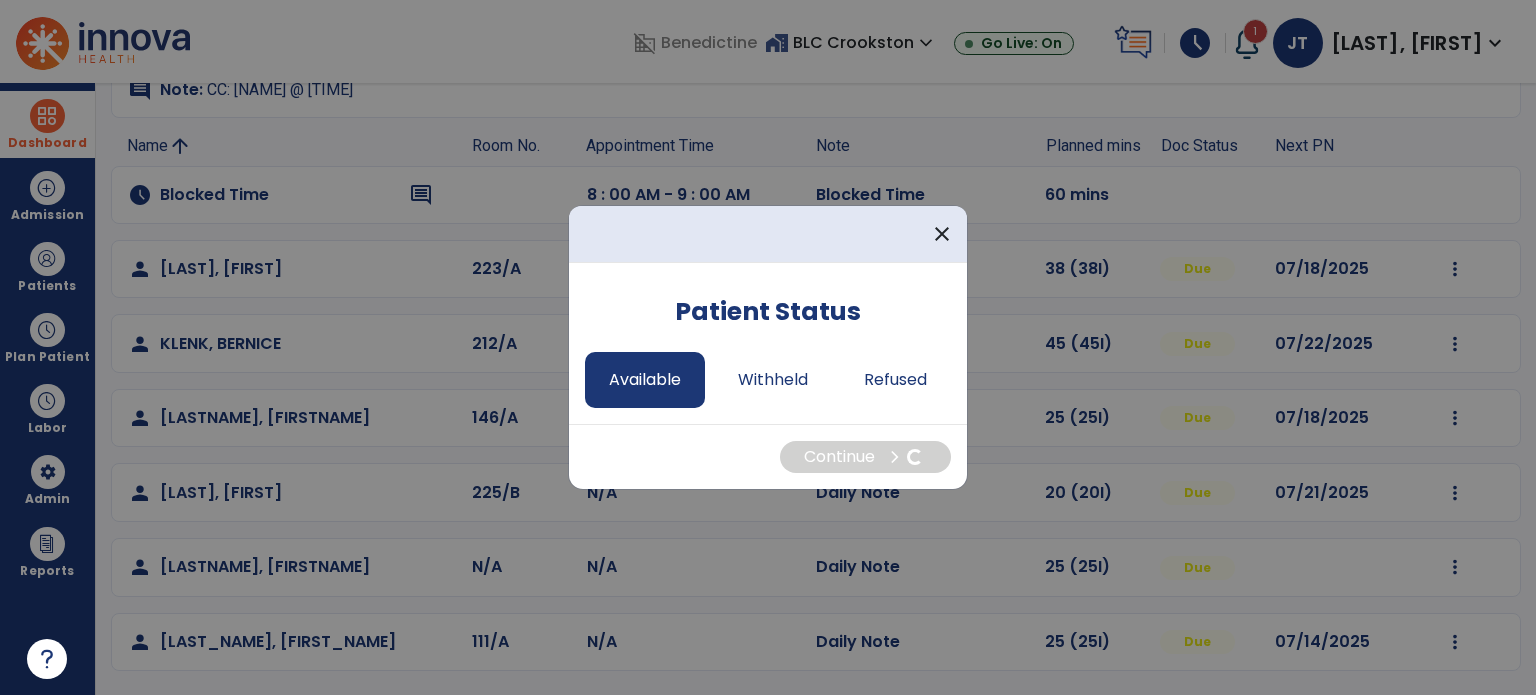 select on "*" 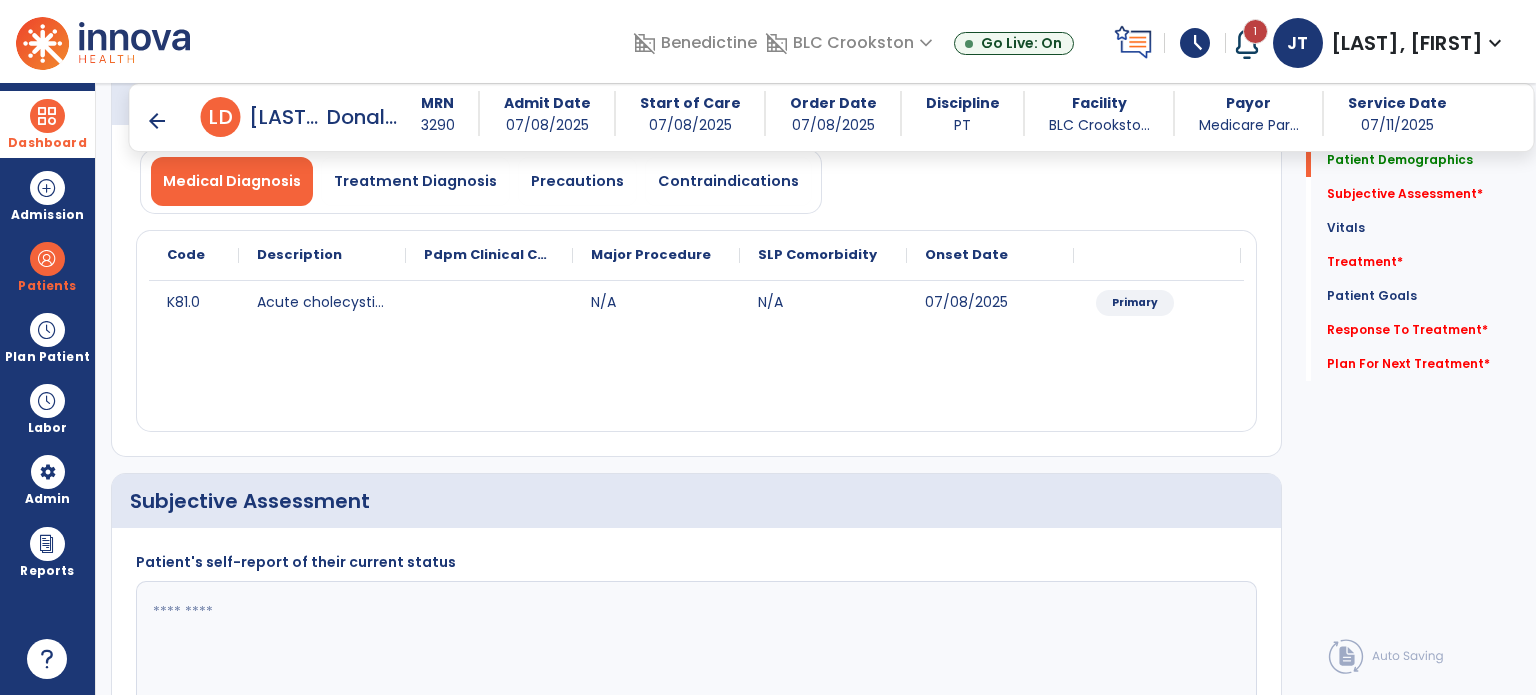 scroll, scrollTop: 170, scrollLeft: 0, axis: vertical 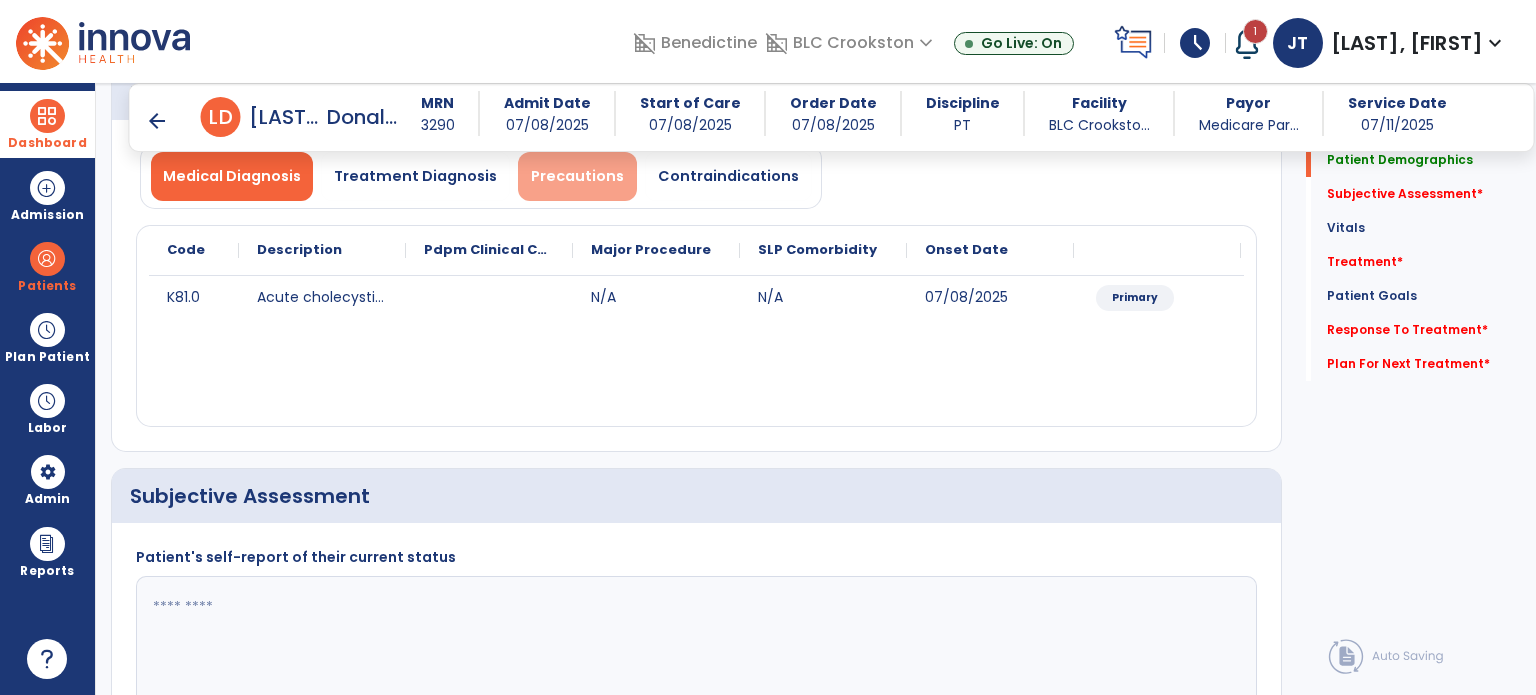 click on "Precautions" at bounding box center (577, 176) 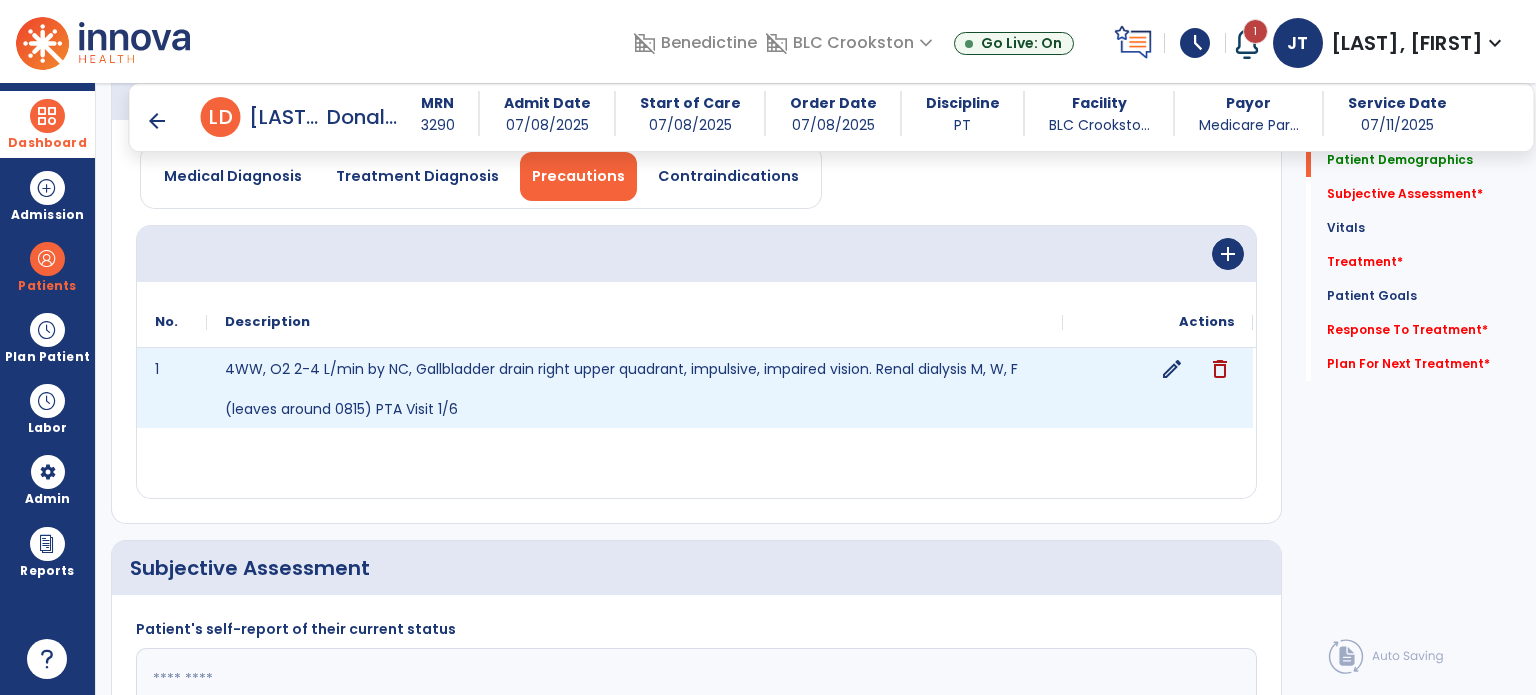 click on "edit" 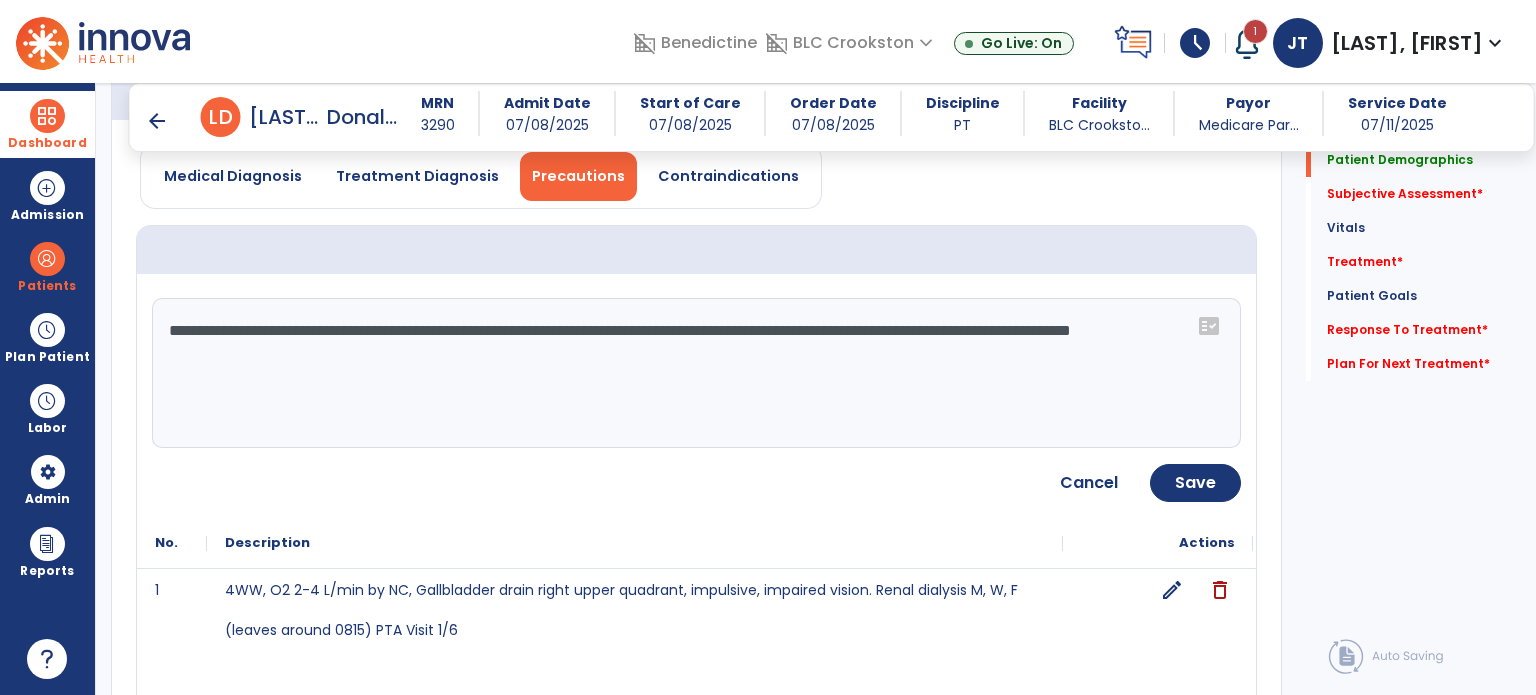 click on "**********" 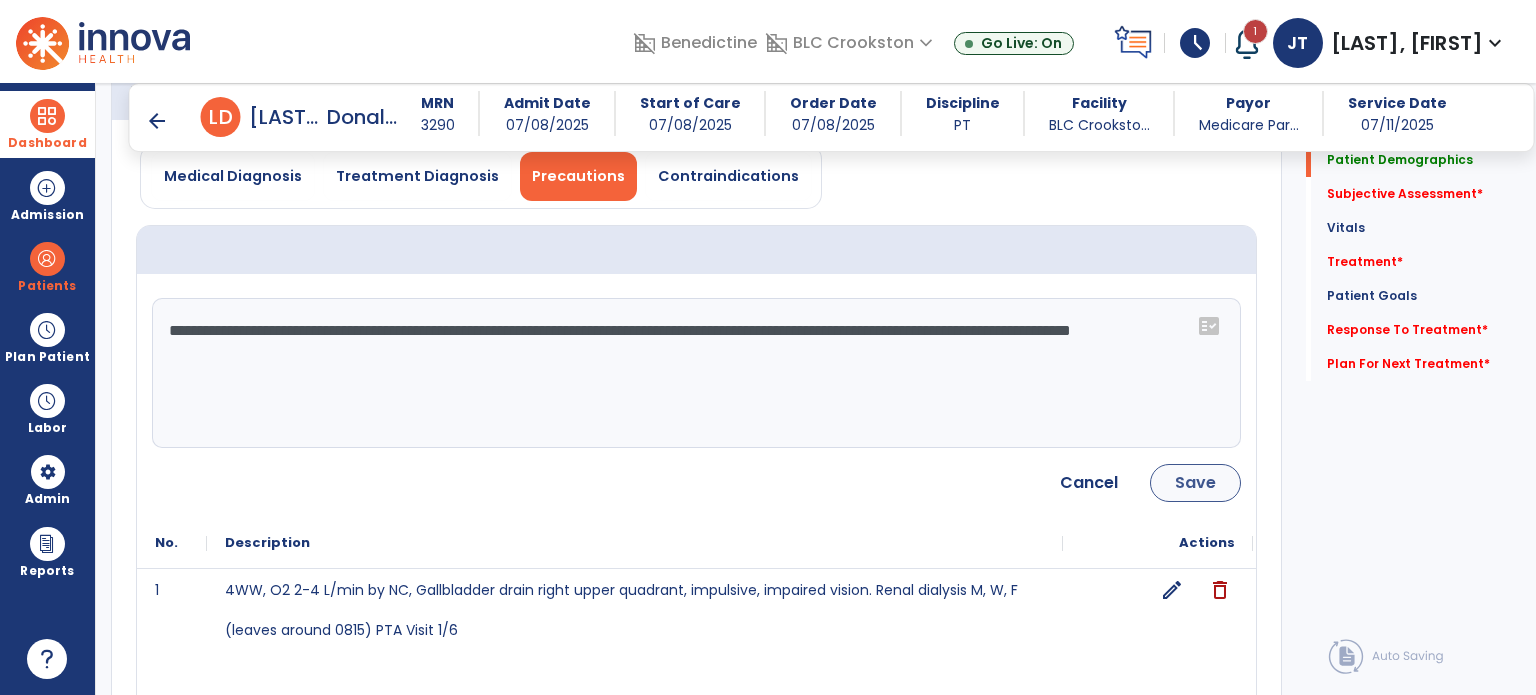 type on "**********" 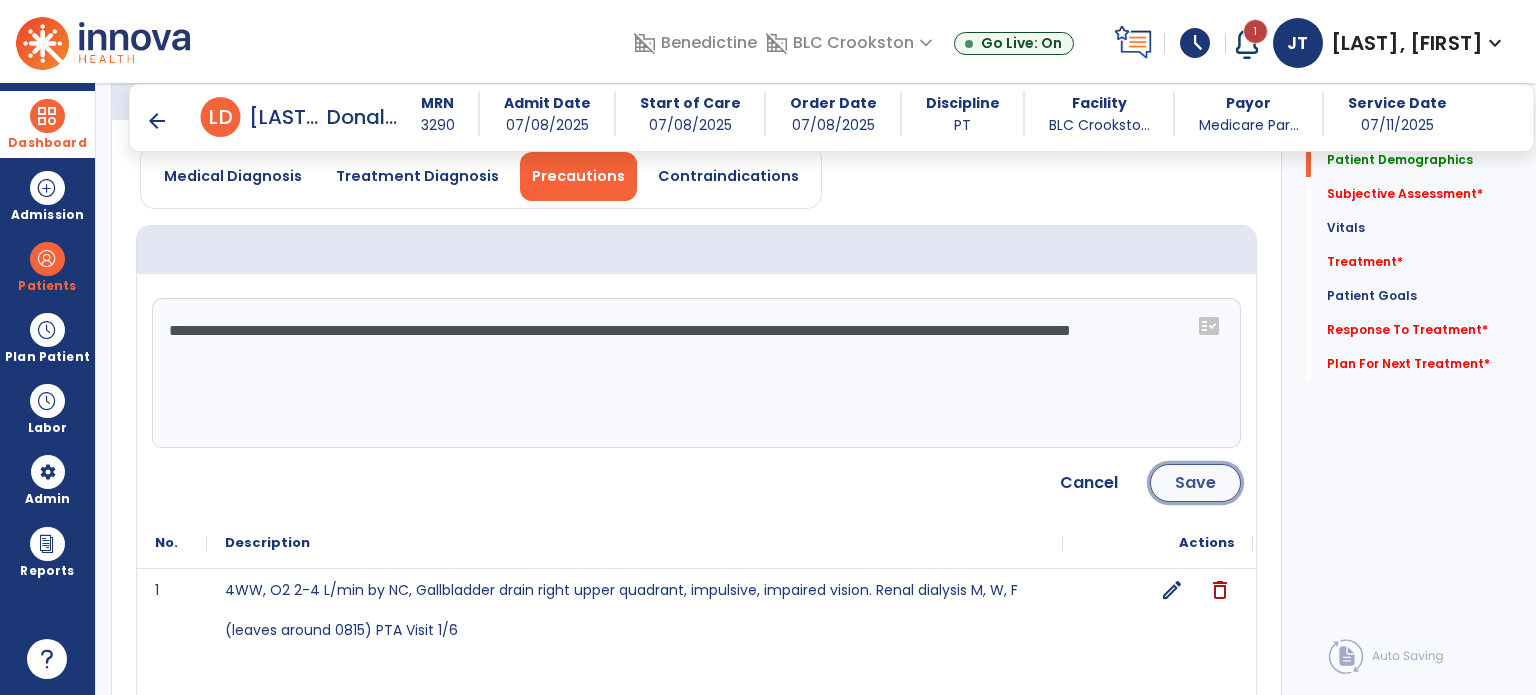 click on "Save" 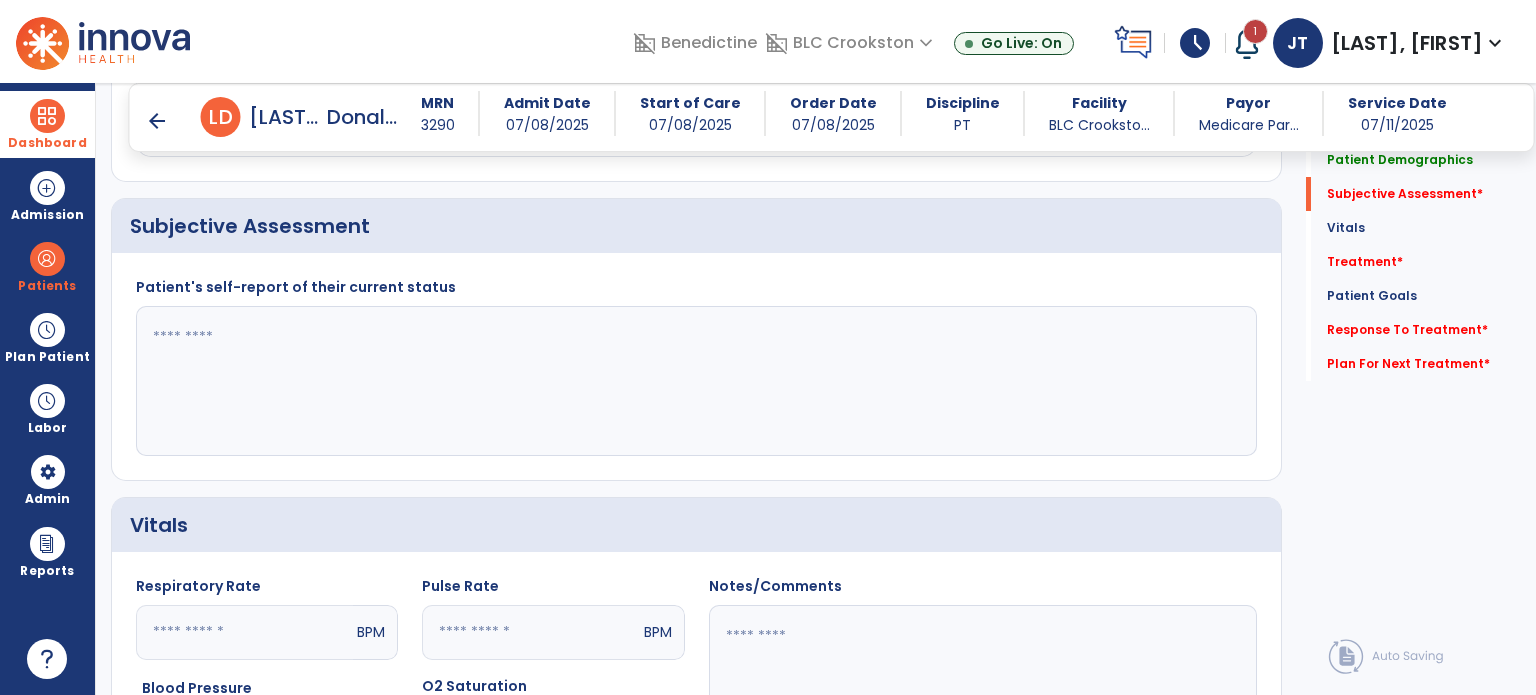 scroll, scrollTop: 525, scrollLeft: 0, axis: vertical 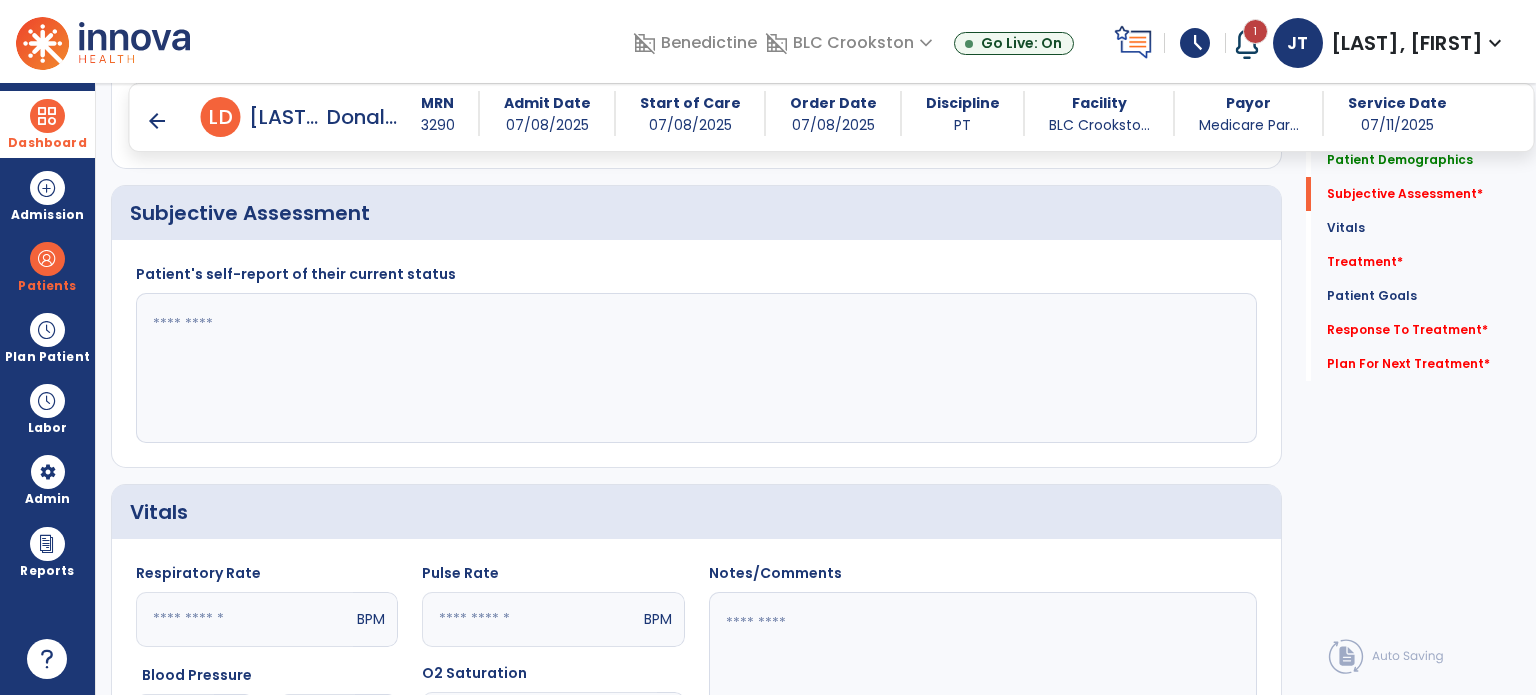 click 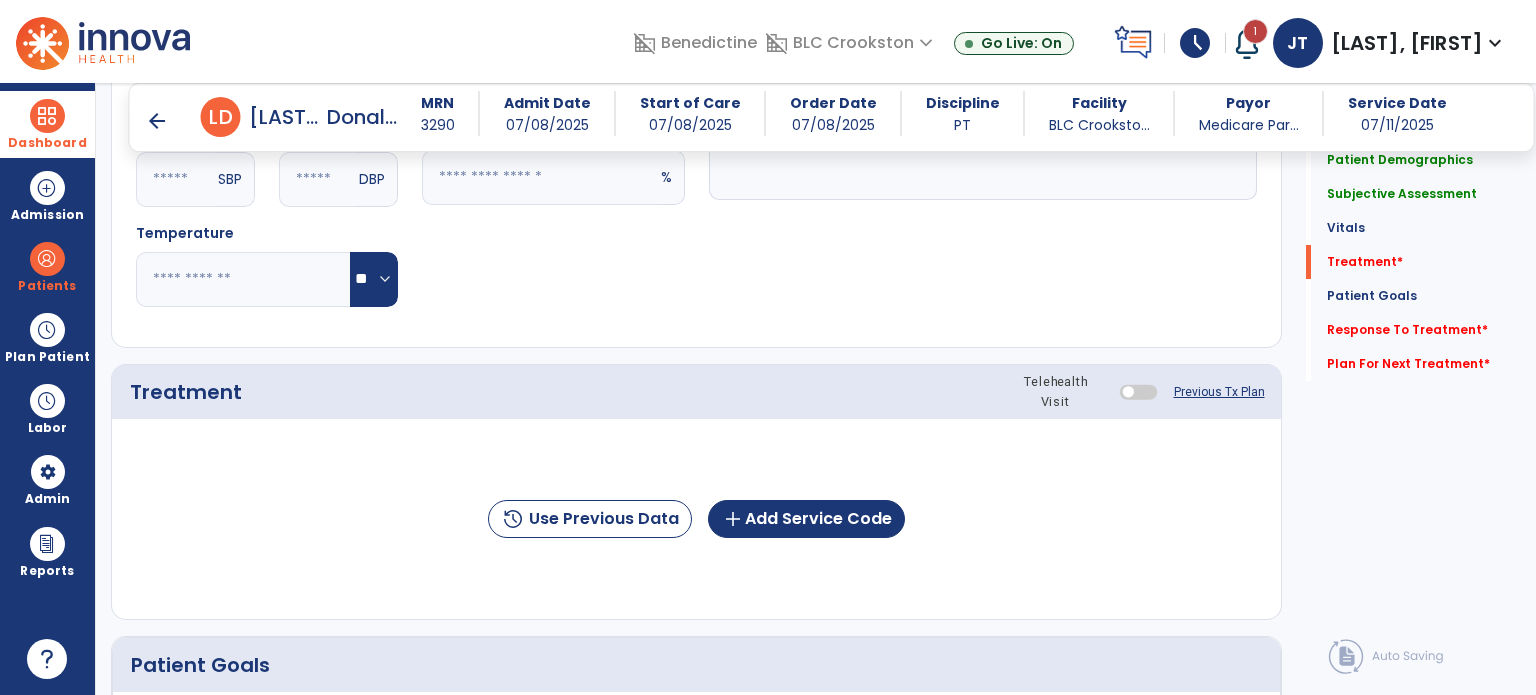 scroll, scrollTop: 1096, scrollLeft: 0, axis: vertical 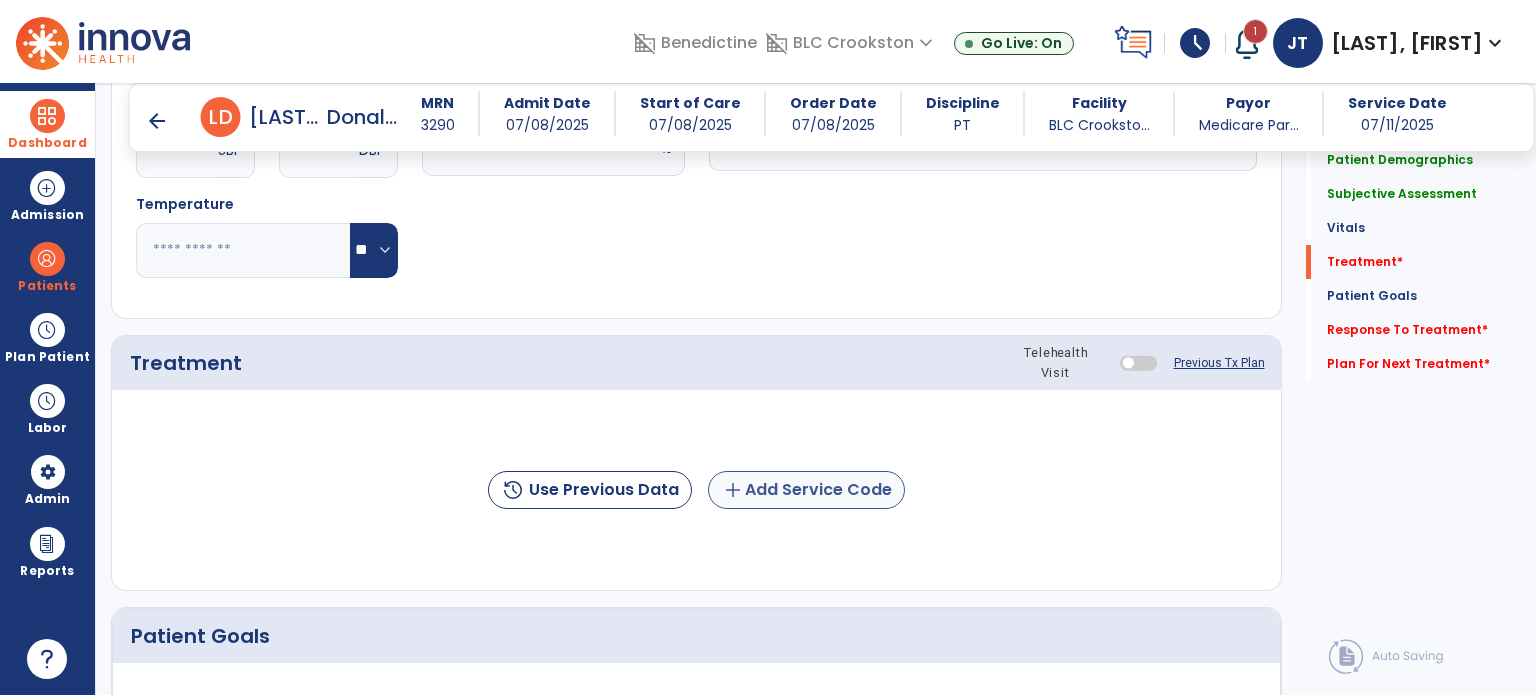 type on "**********" 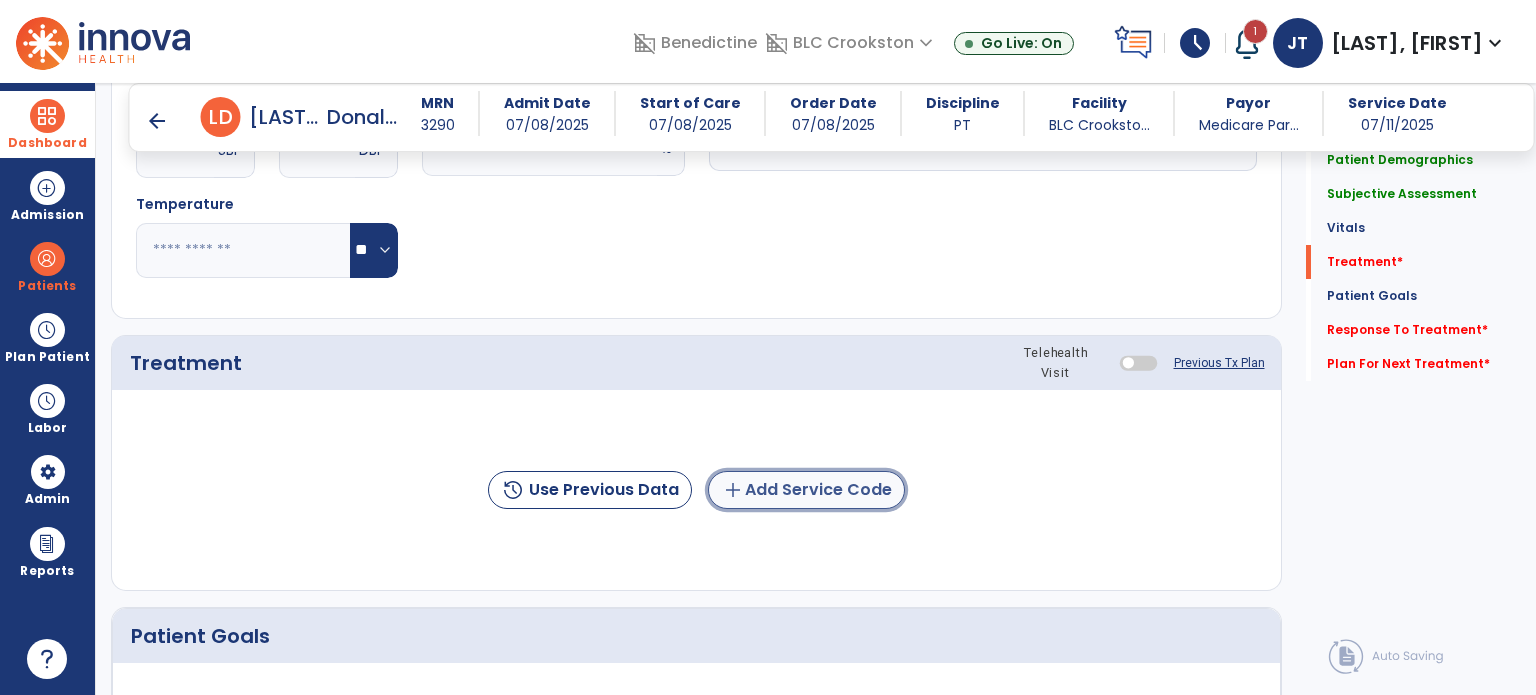 click on "add  Add Service Code" 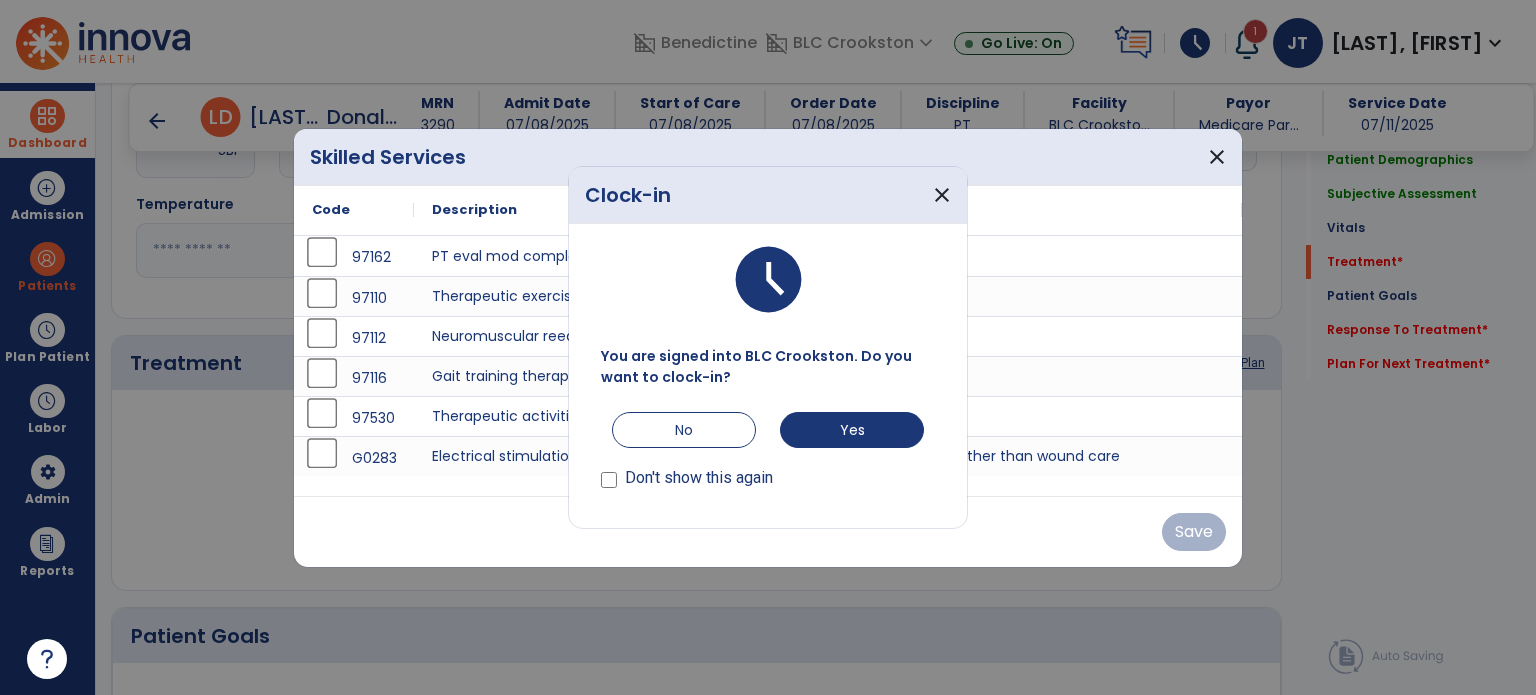 click at bounding box center (609, 482) 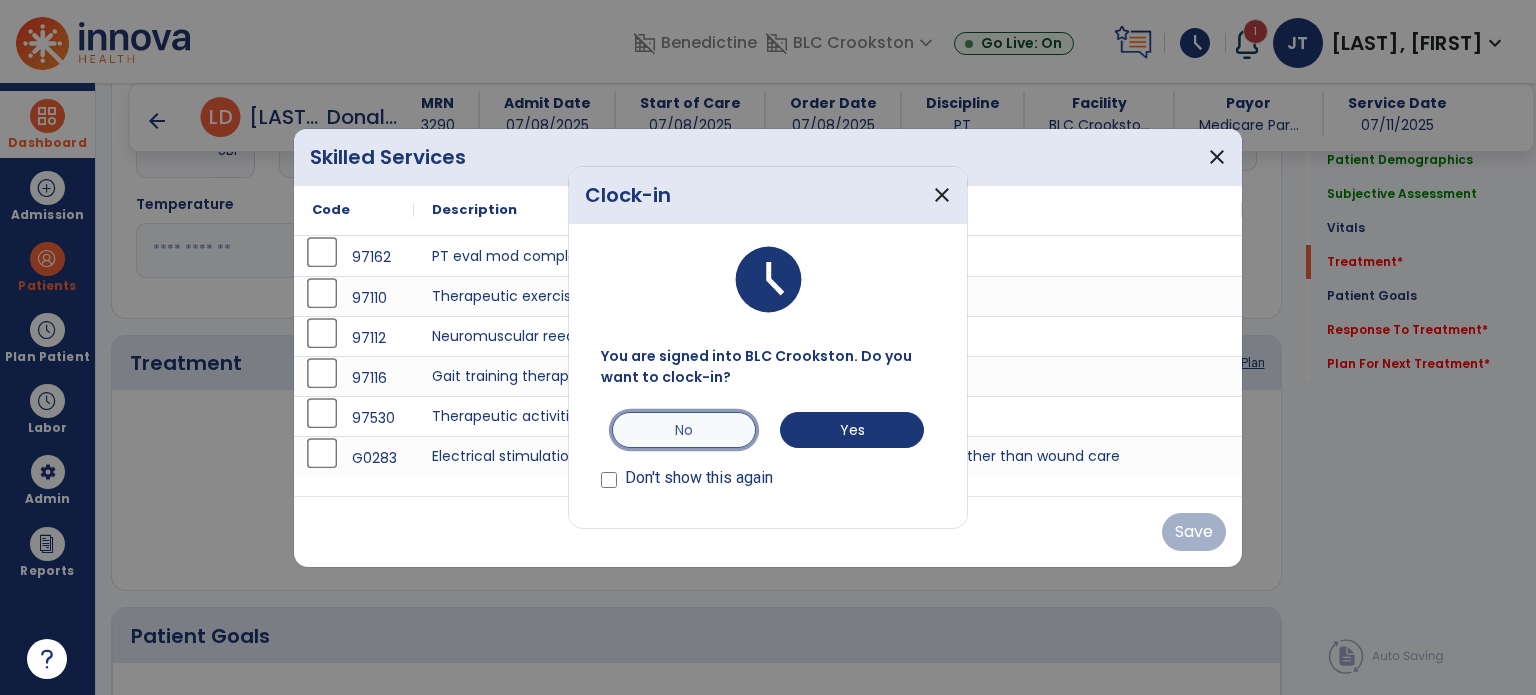 click on "No" at bounding box center (684, 430) 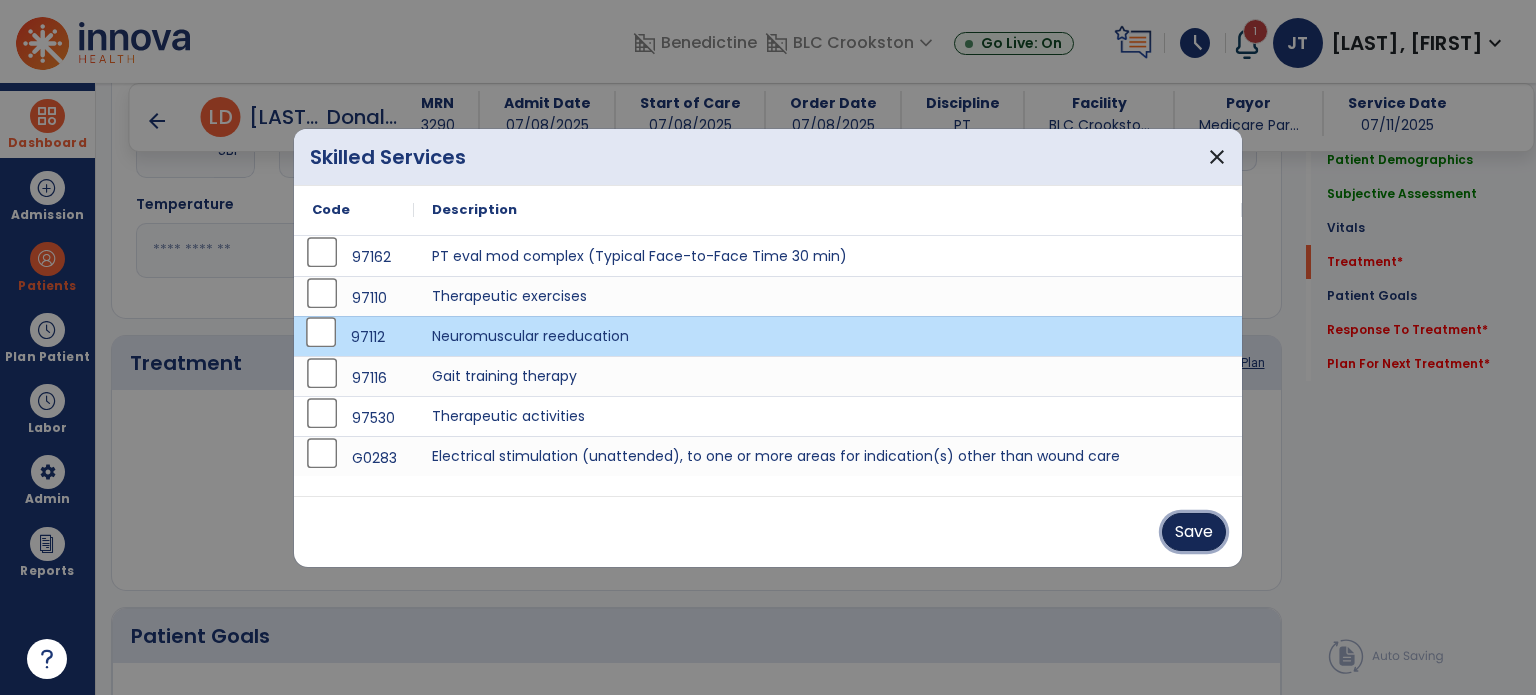 click on "Save" at bounding box center [1194, 532] 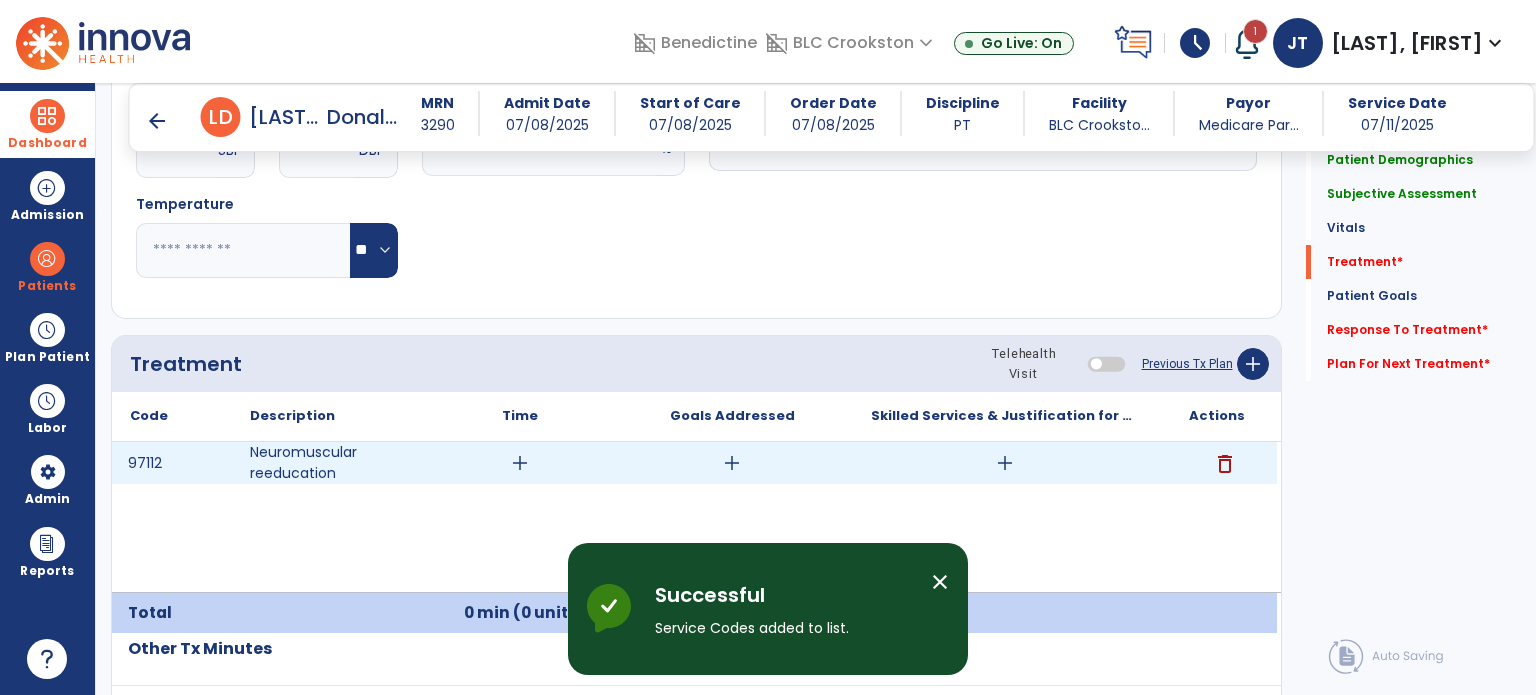 click on "add" at bounding box center (520, 463) 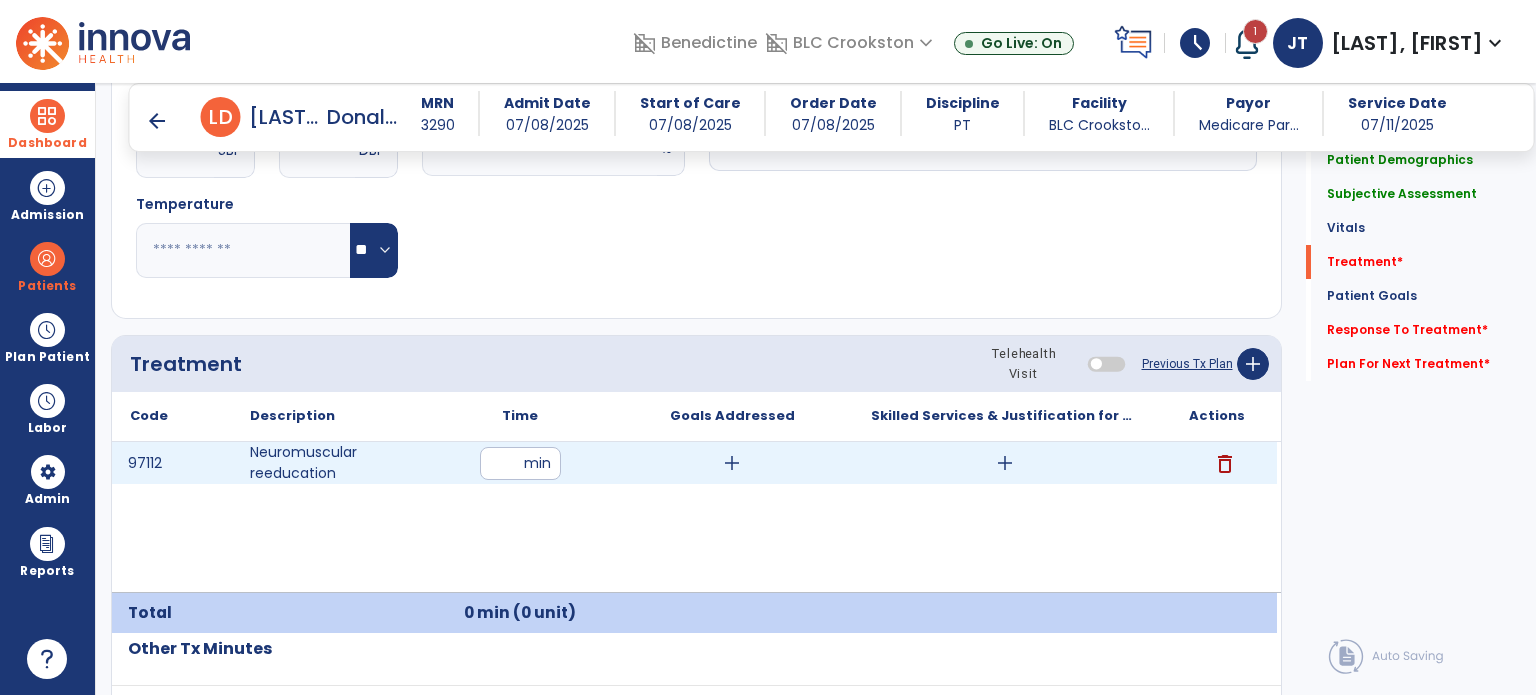 type on "**" 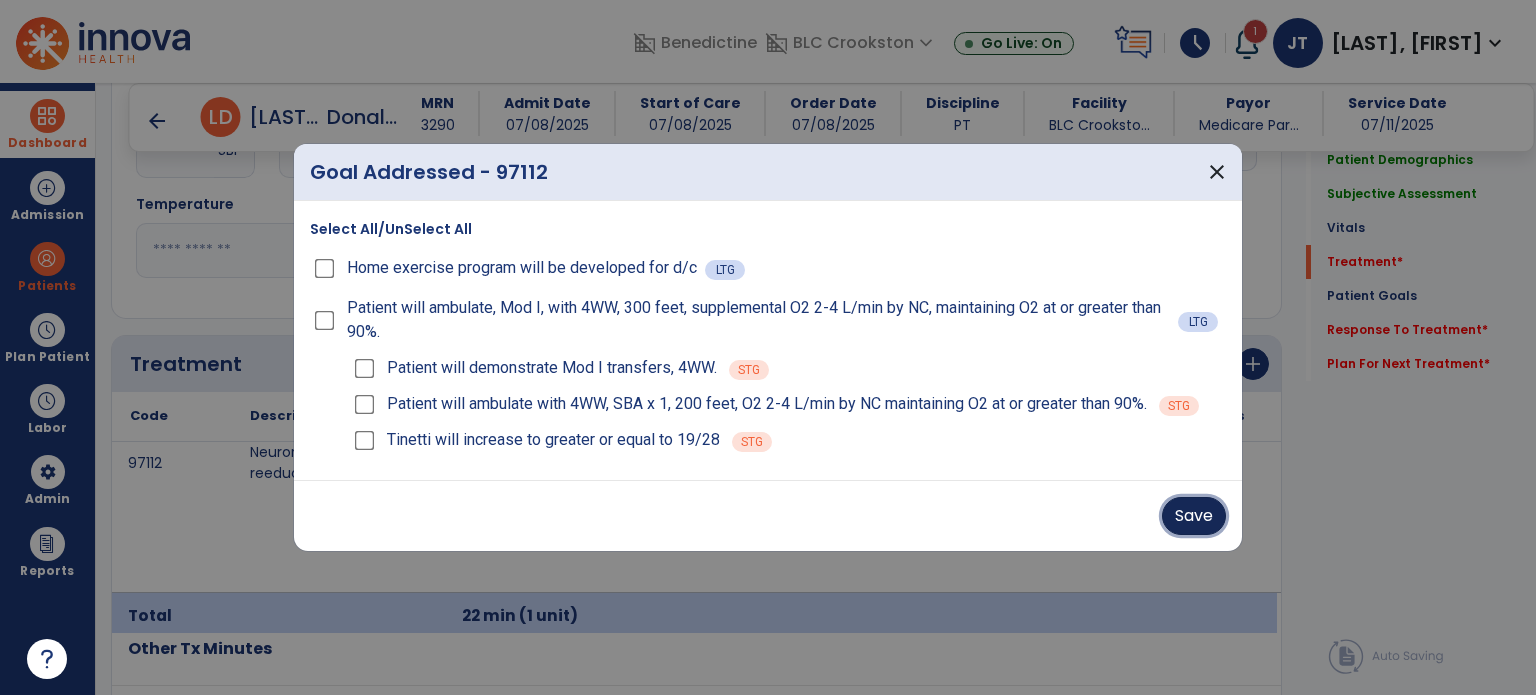 click on "Save" at bounding box center [1194, 516] 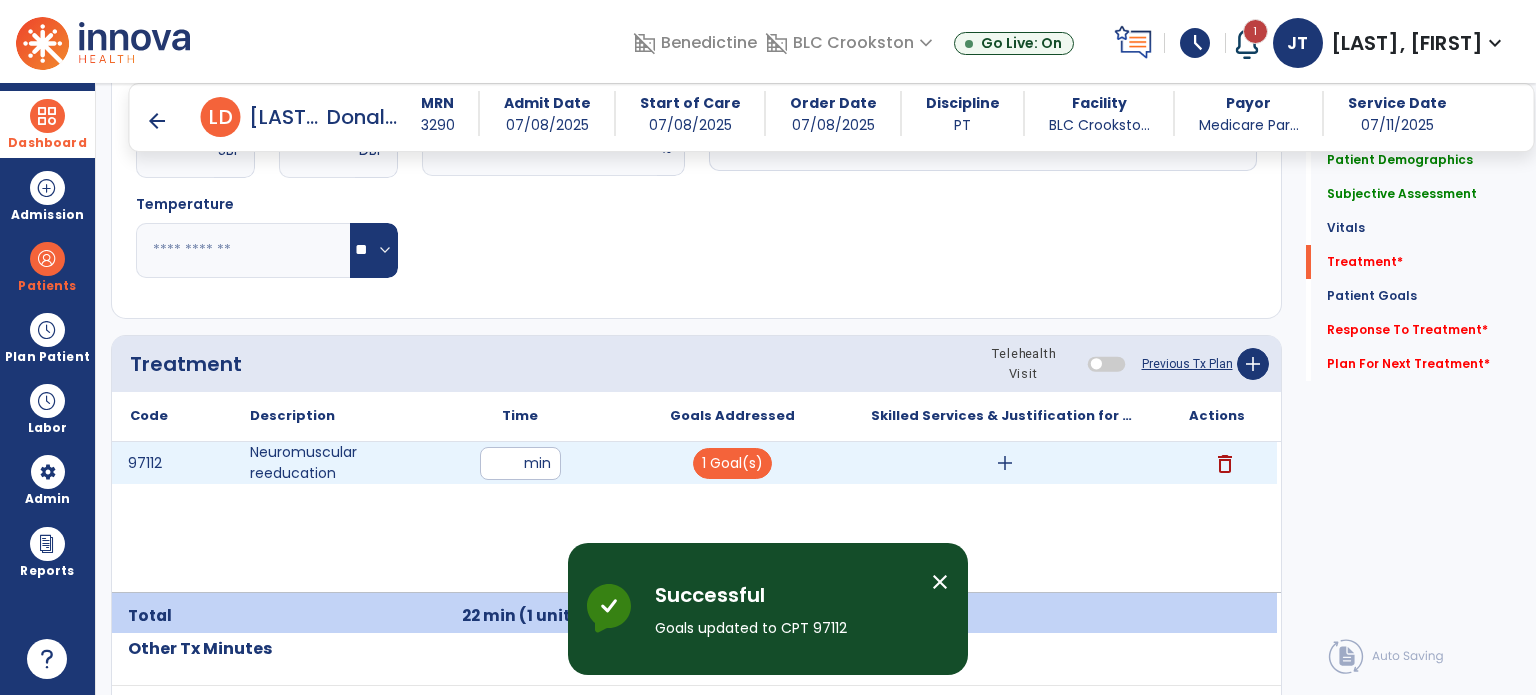 click on "add" at bounding box center [1005, 463] 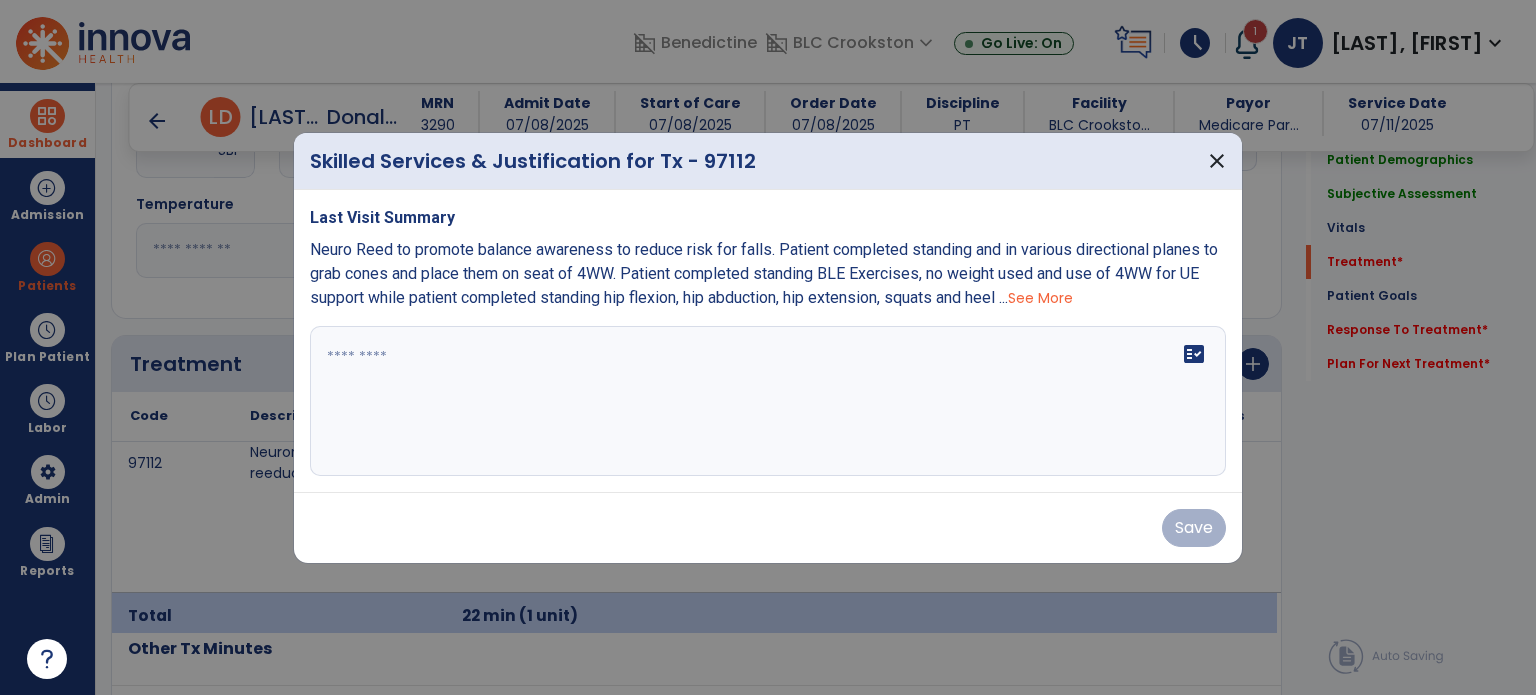 click on "fact_check" at bounding box center (768, 401) 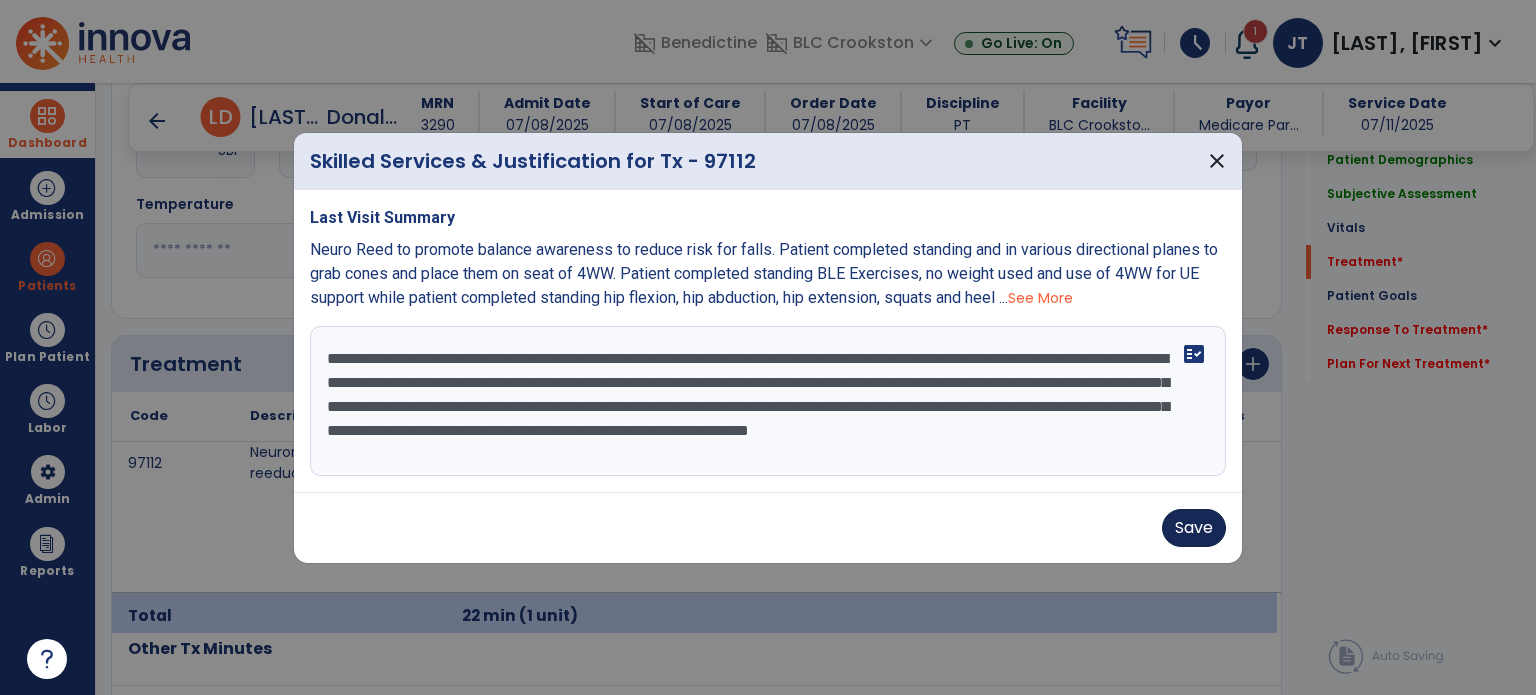 type on "**********" 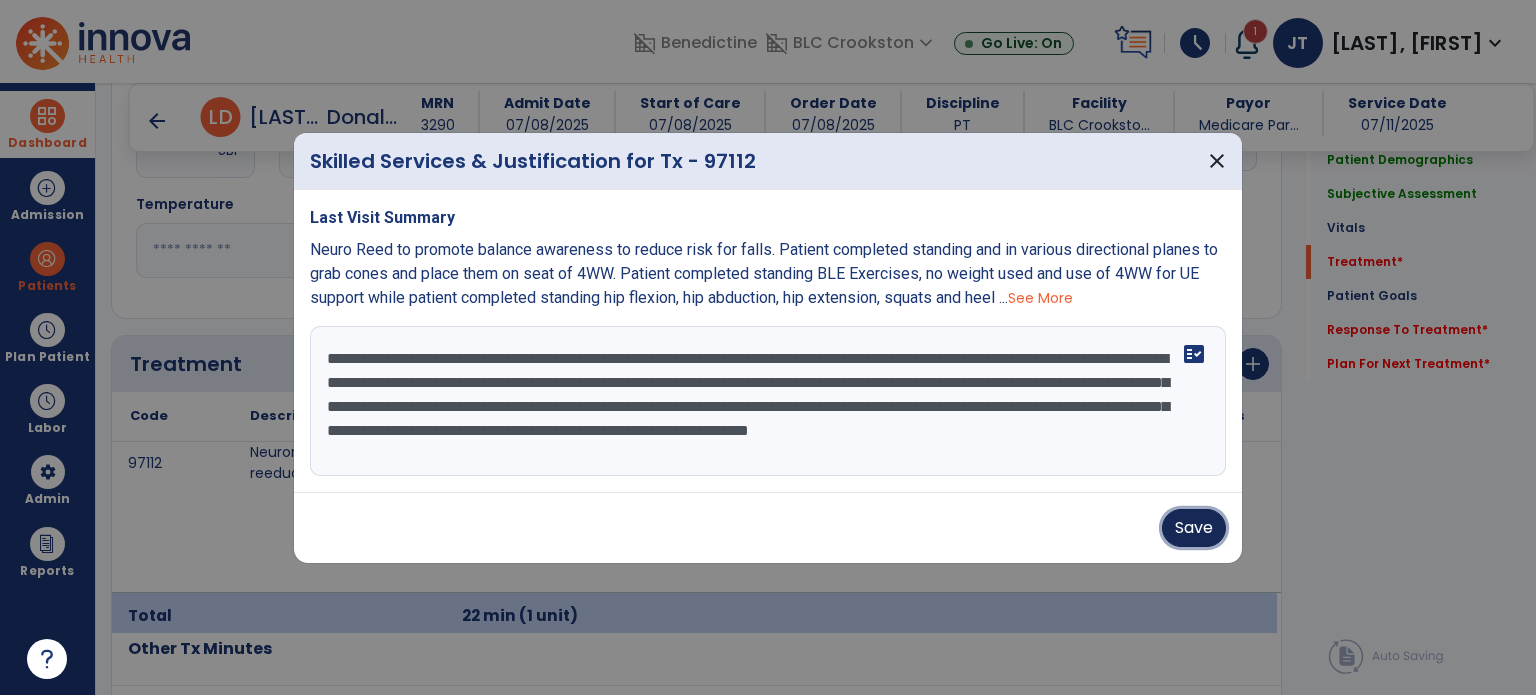 click on "Save" at bounding box center [1194, 528] 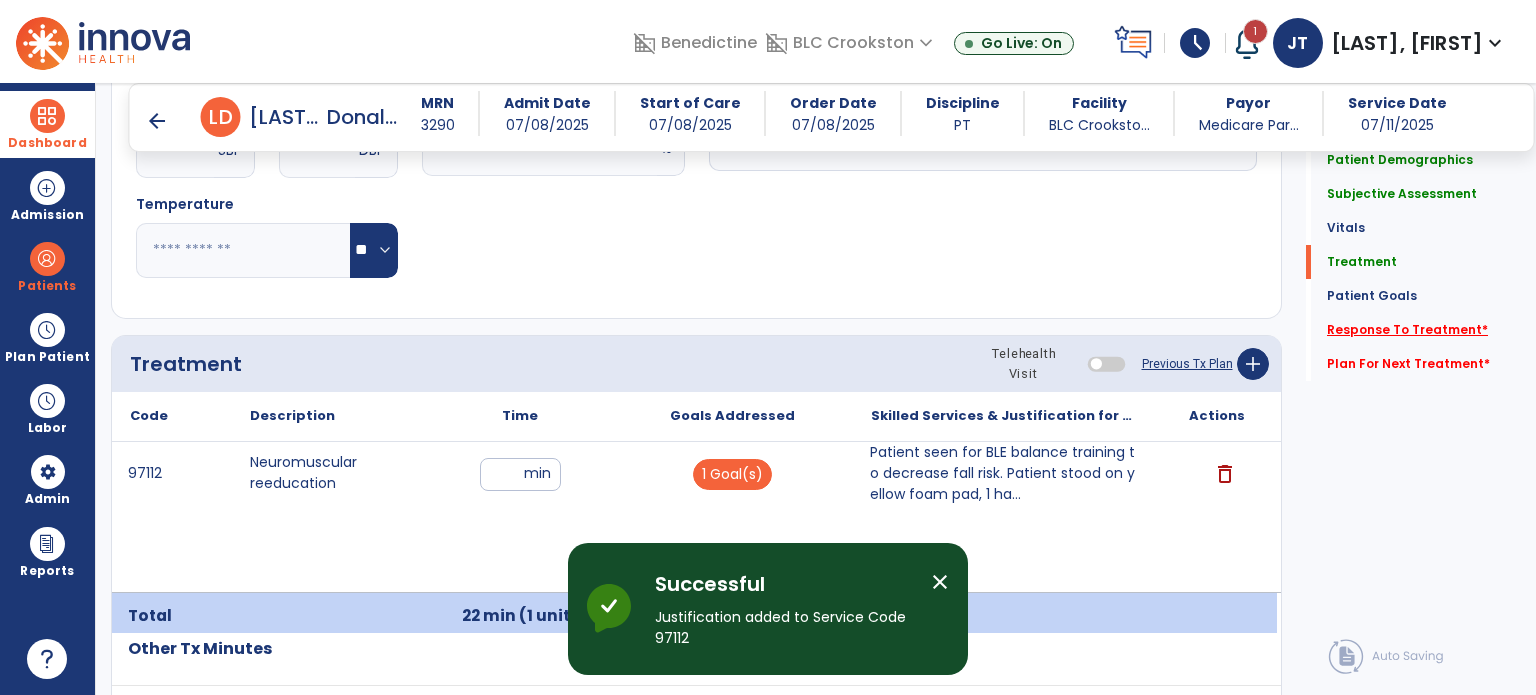 click on "Response To Treatment   *" 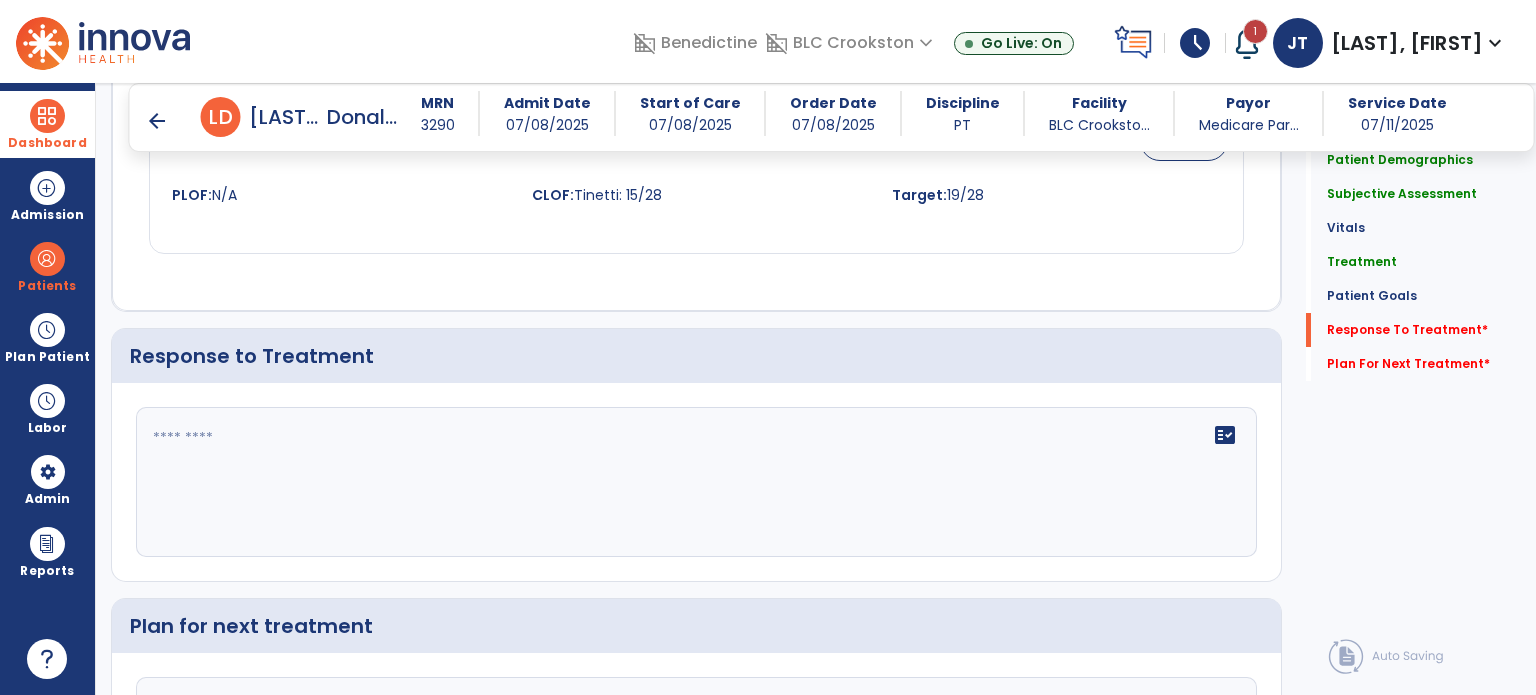 scroll, scrollTop: 2562, scrollLeft: 0, axis: vertical 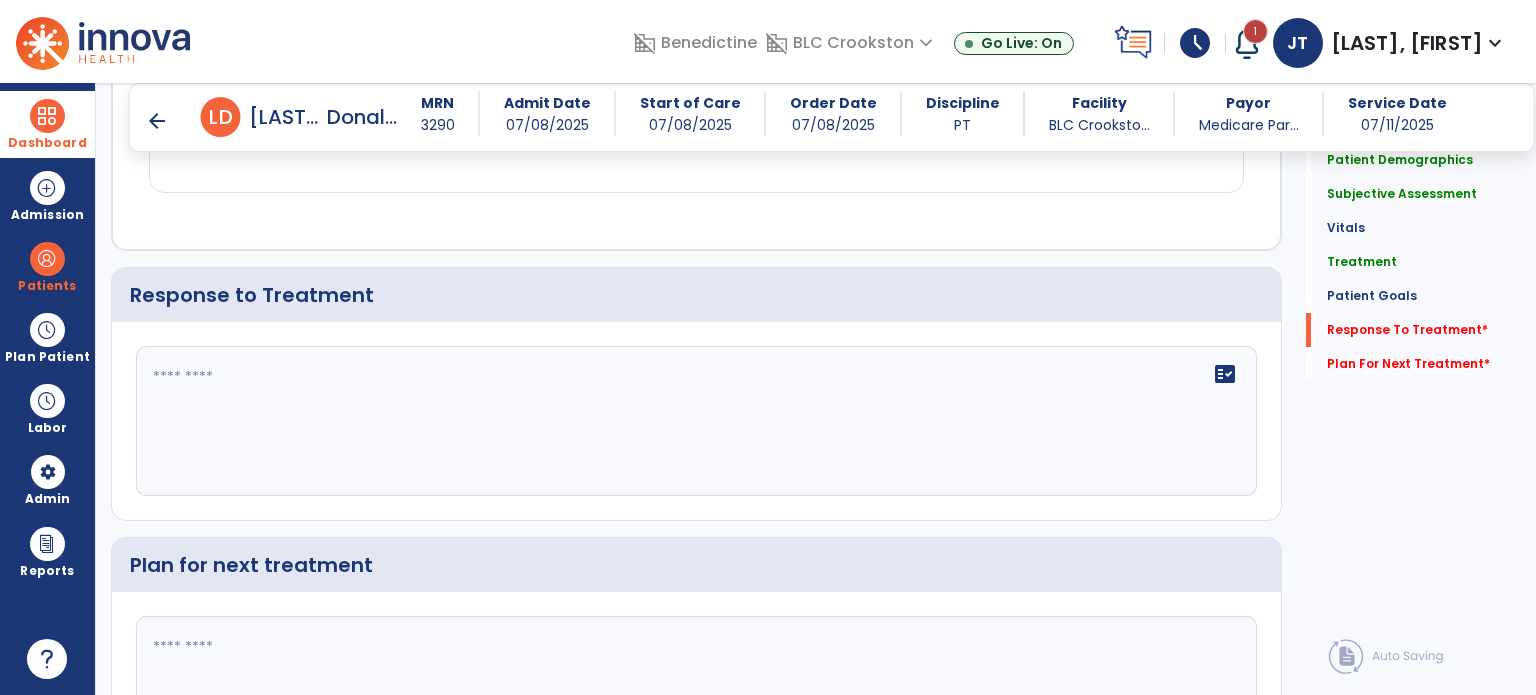 click on "fact_check" 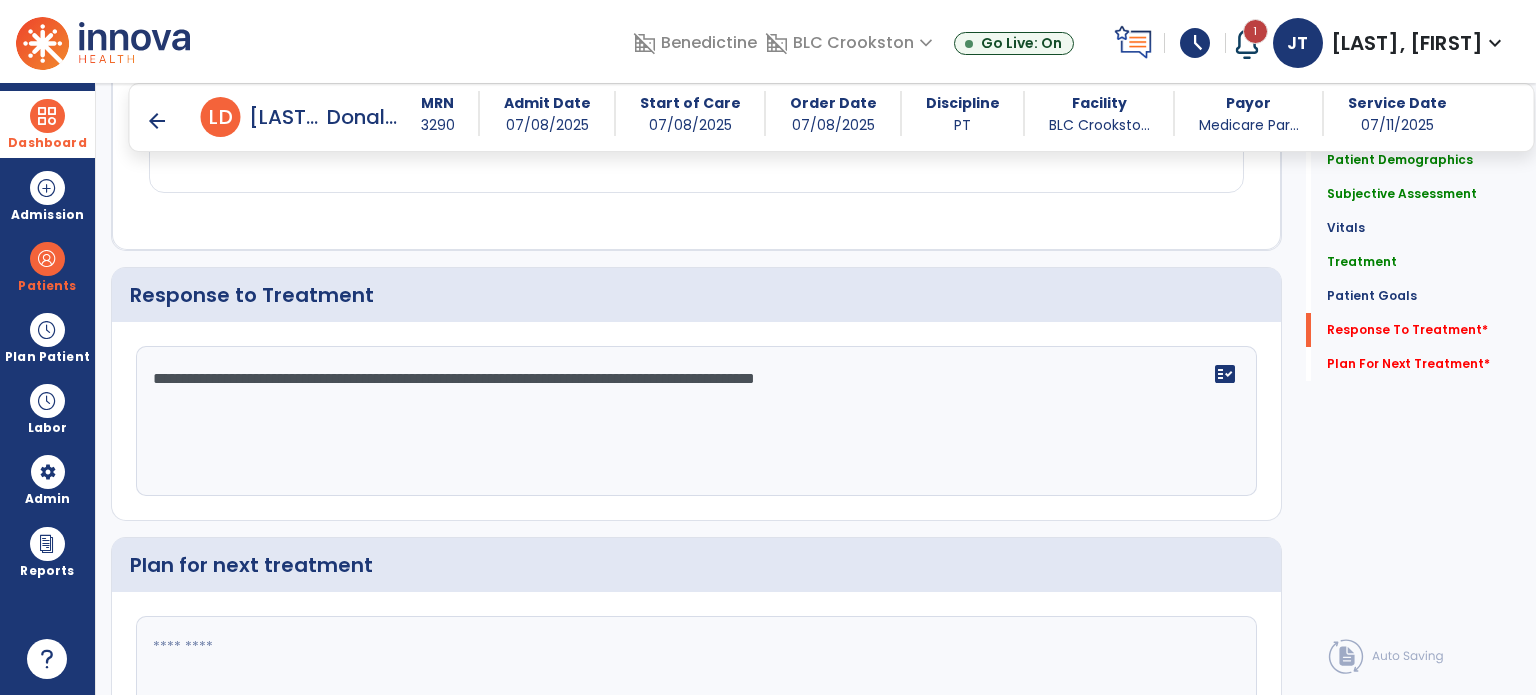type on "**********" 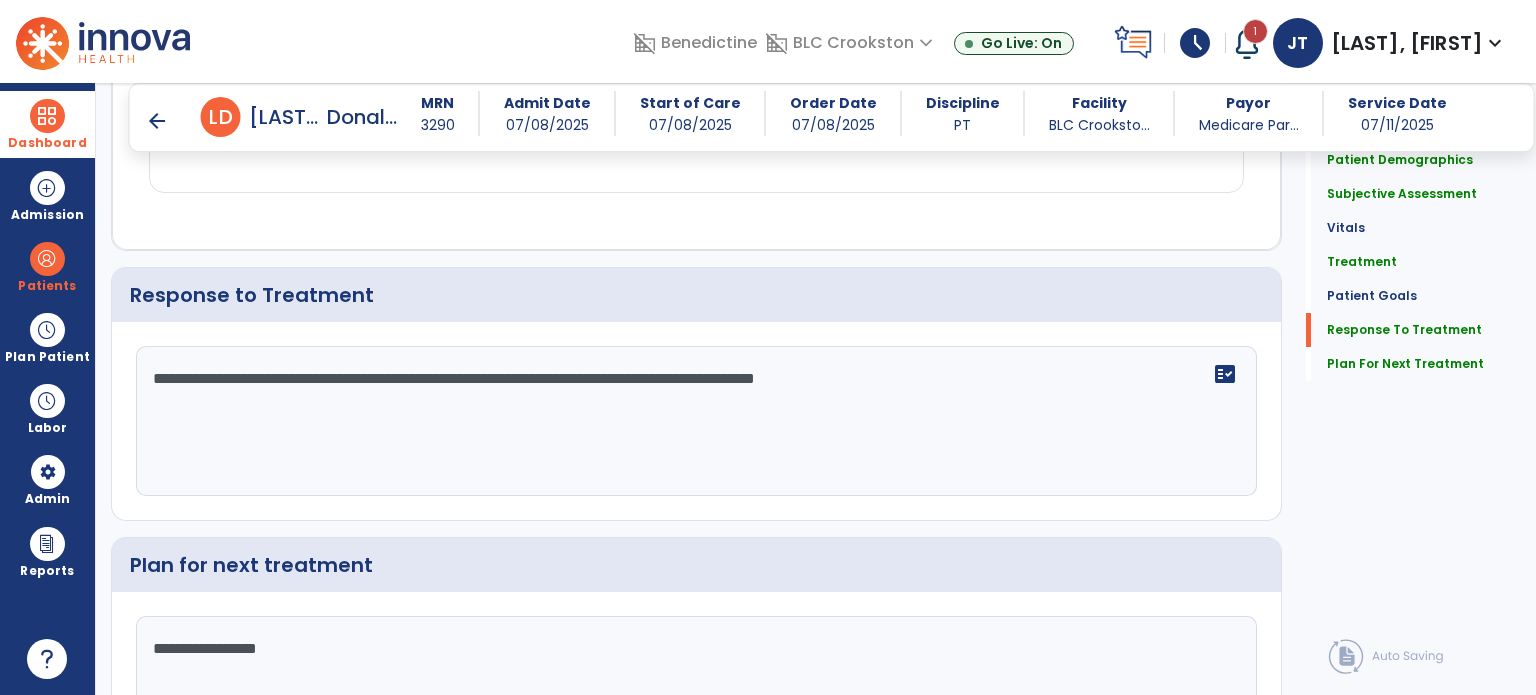 scroll, scrollTop: 2717, scrollLeft: 0, axis: vertical 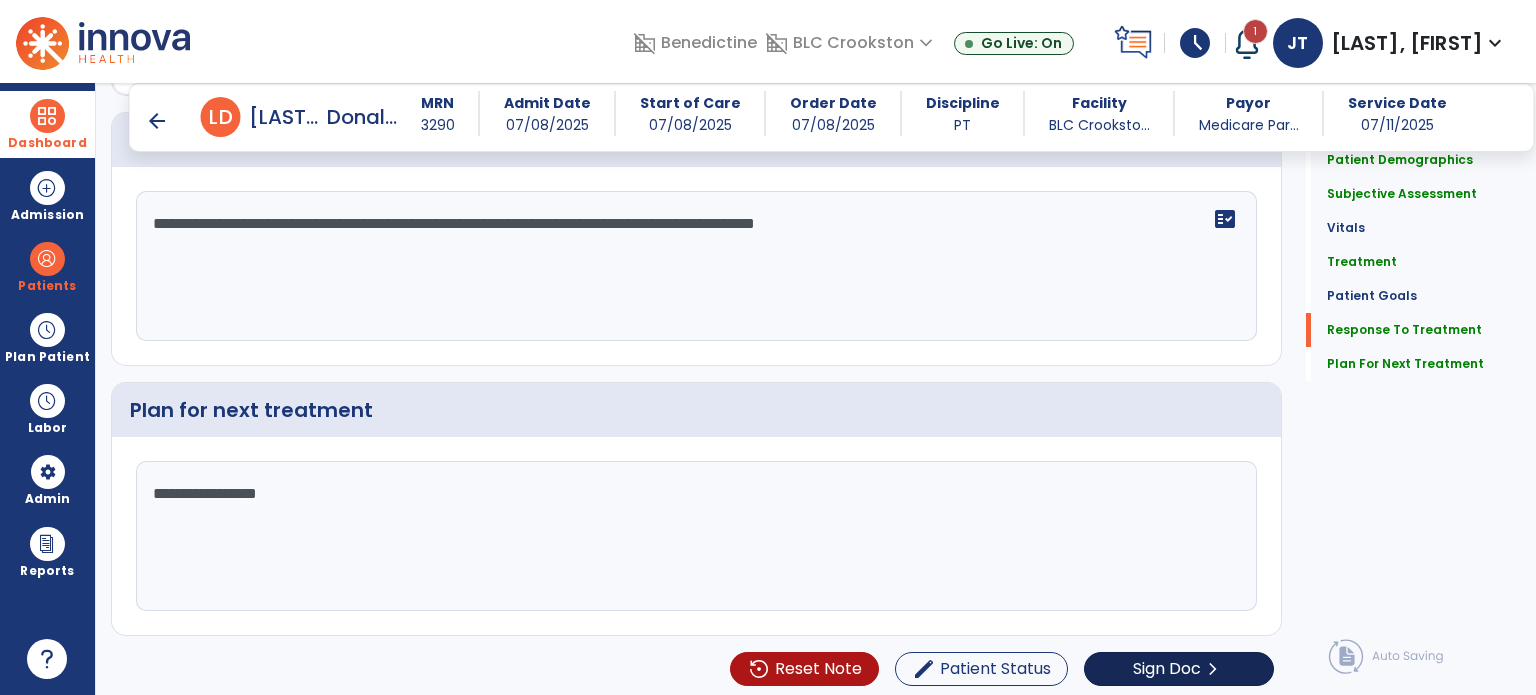 type on "**********" 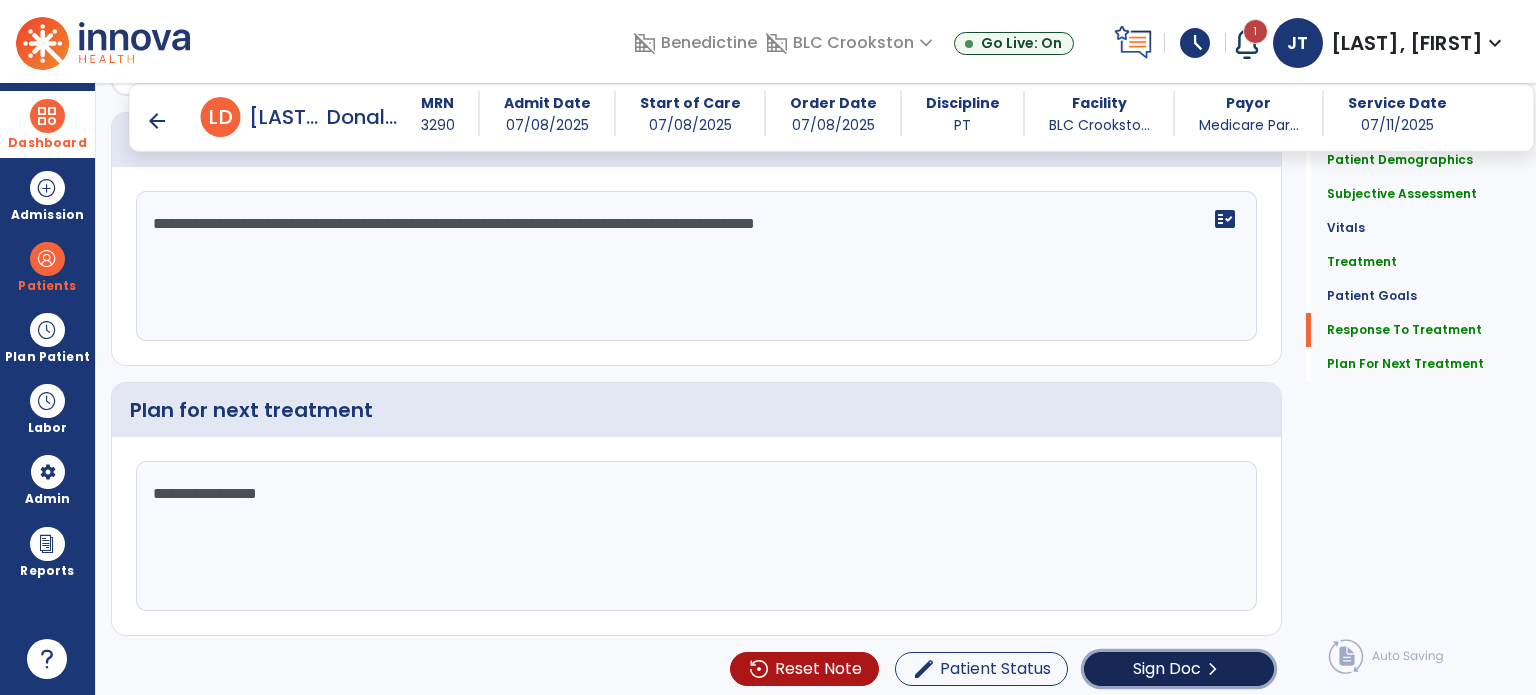 click on "Sign Doc" 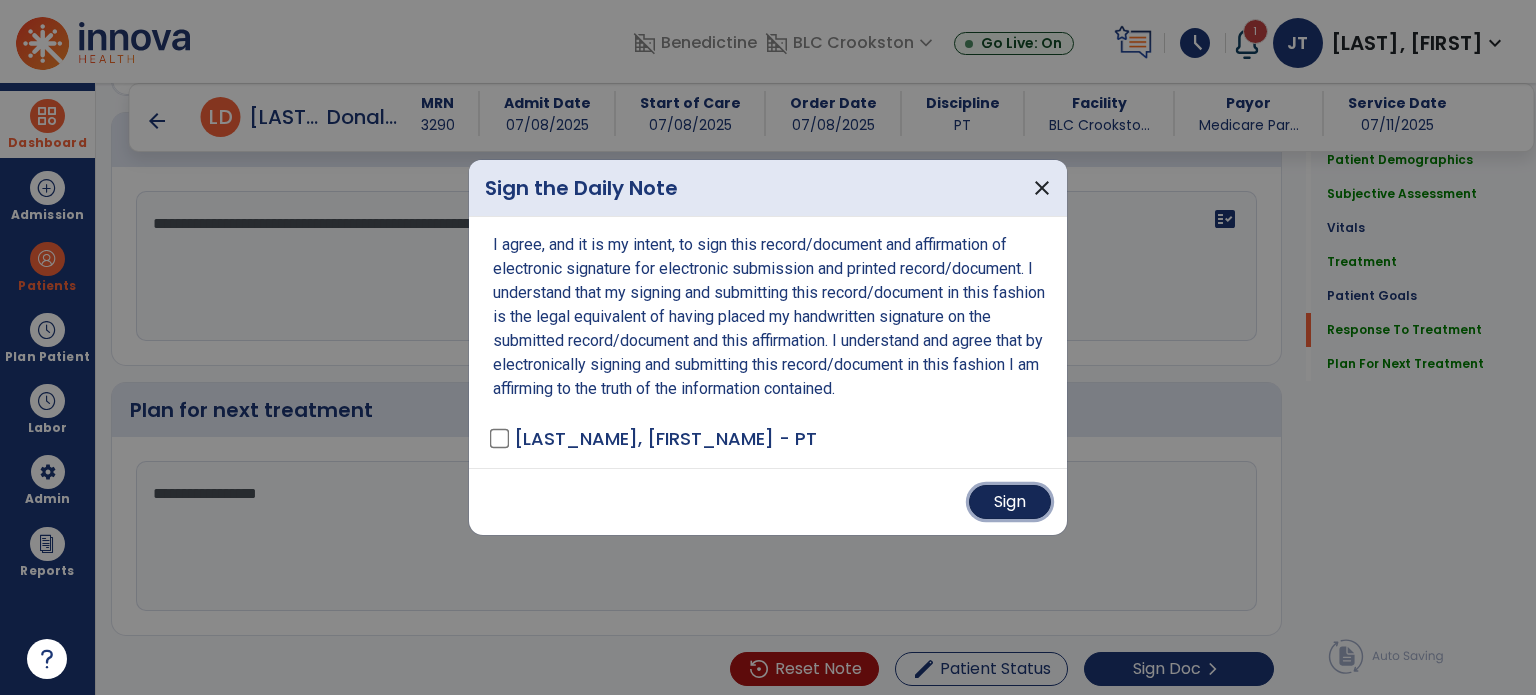click on "Sign" at bounding box center (1010, 502) 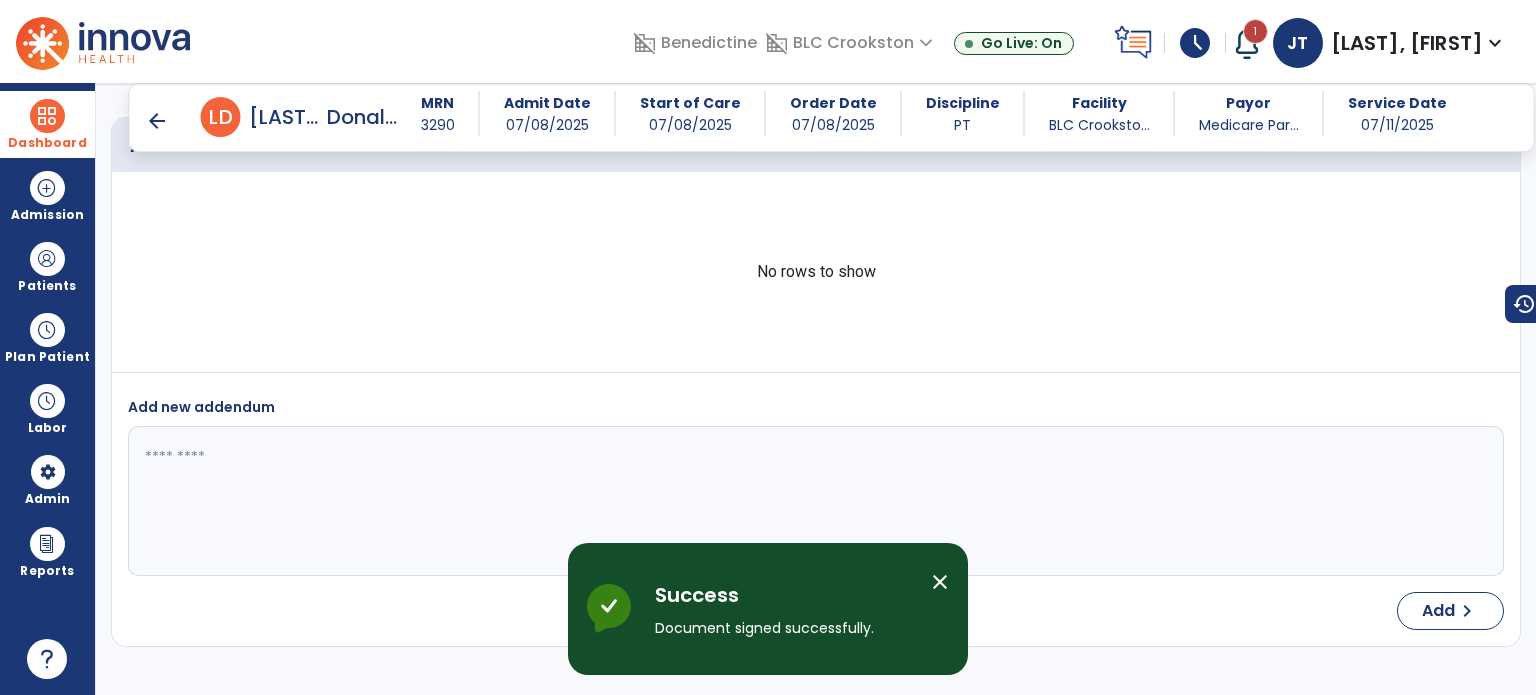 scroll, scrollTop: 3375, scrollLeft: 0, axis: vertical 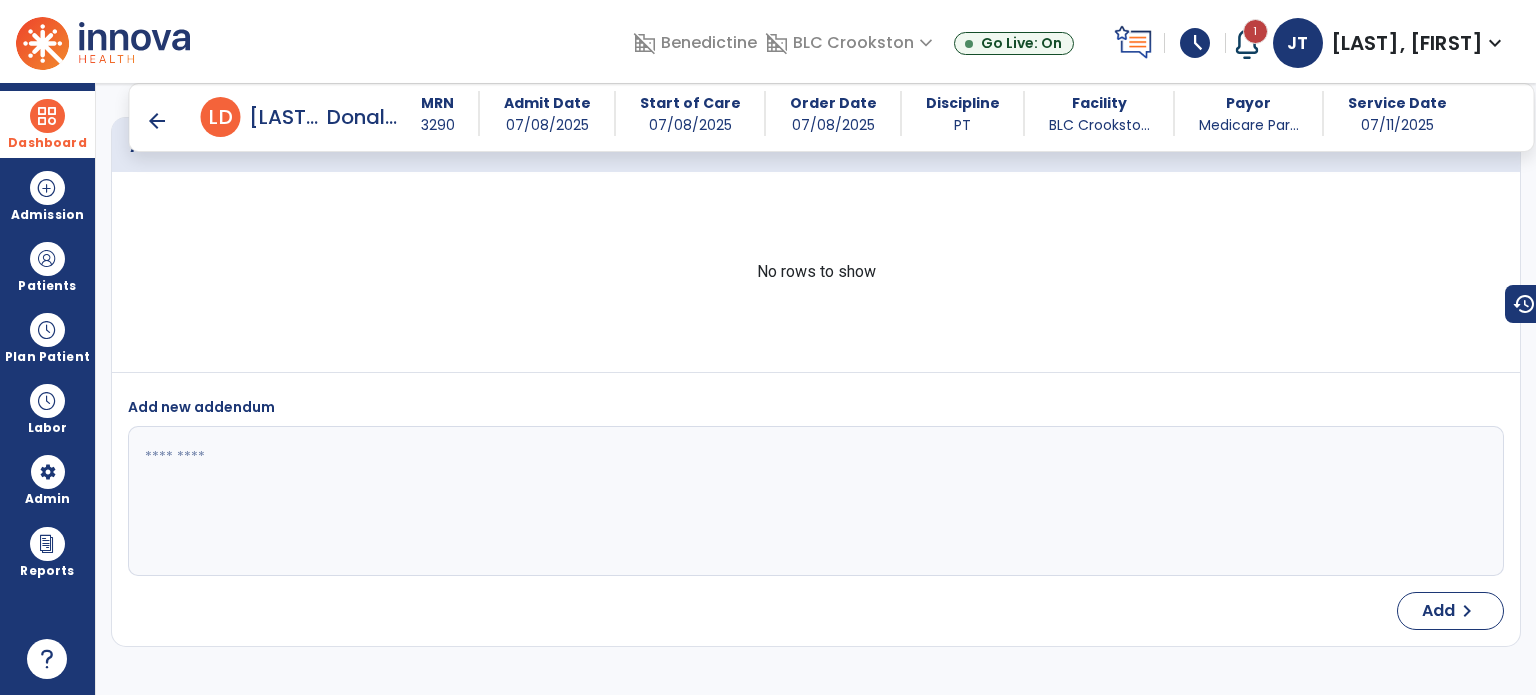 click at bounding box center [814, 501] 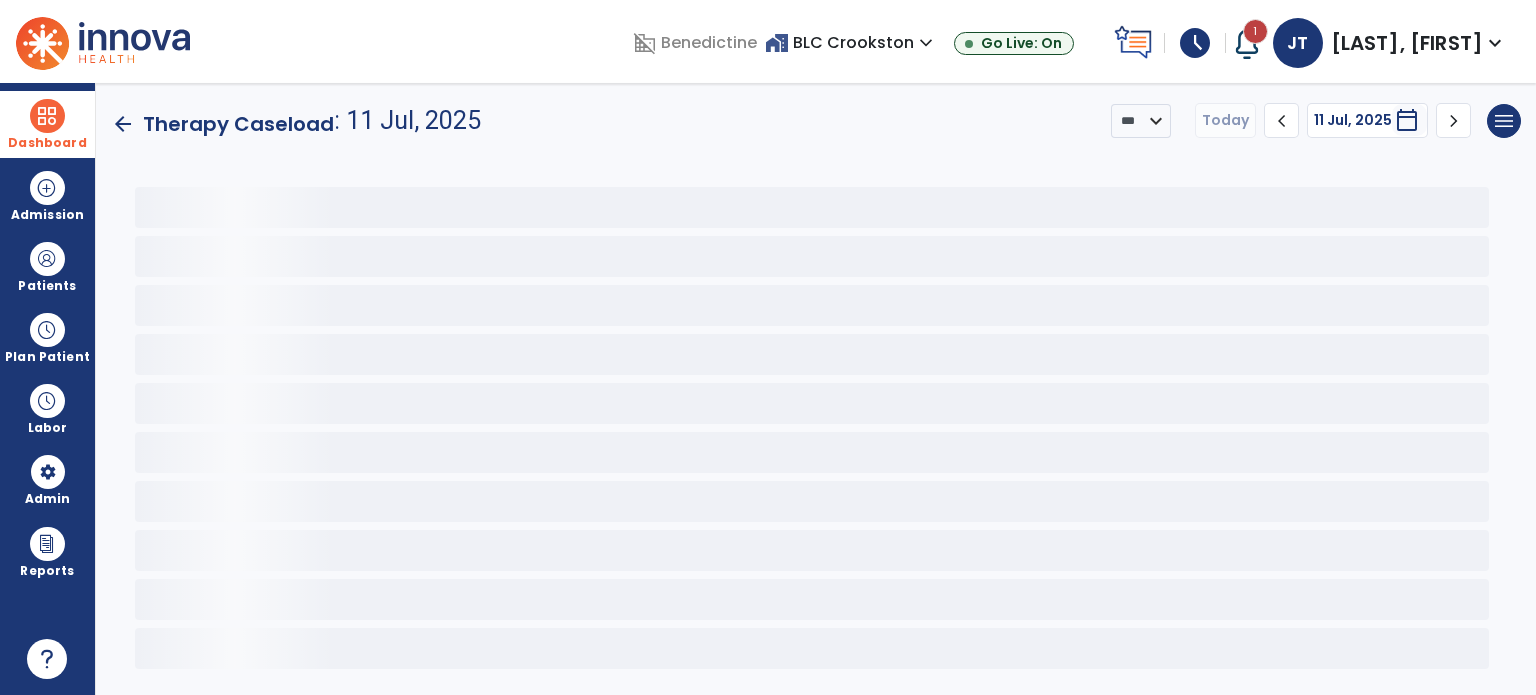 scroll, scrollTop: 0, scrollLeft: 0, axis: both 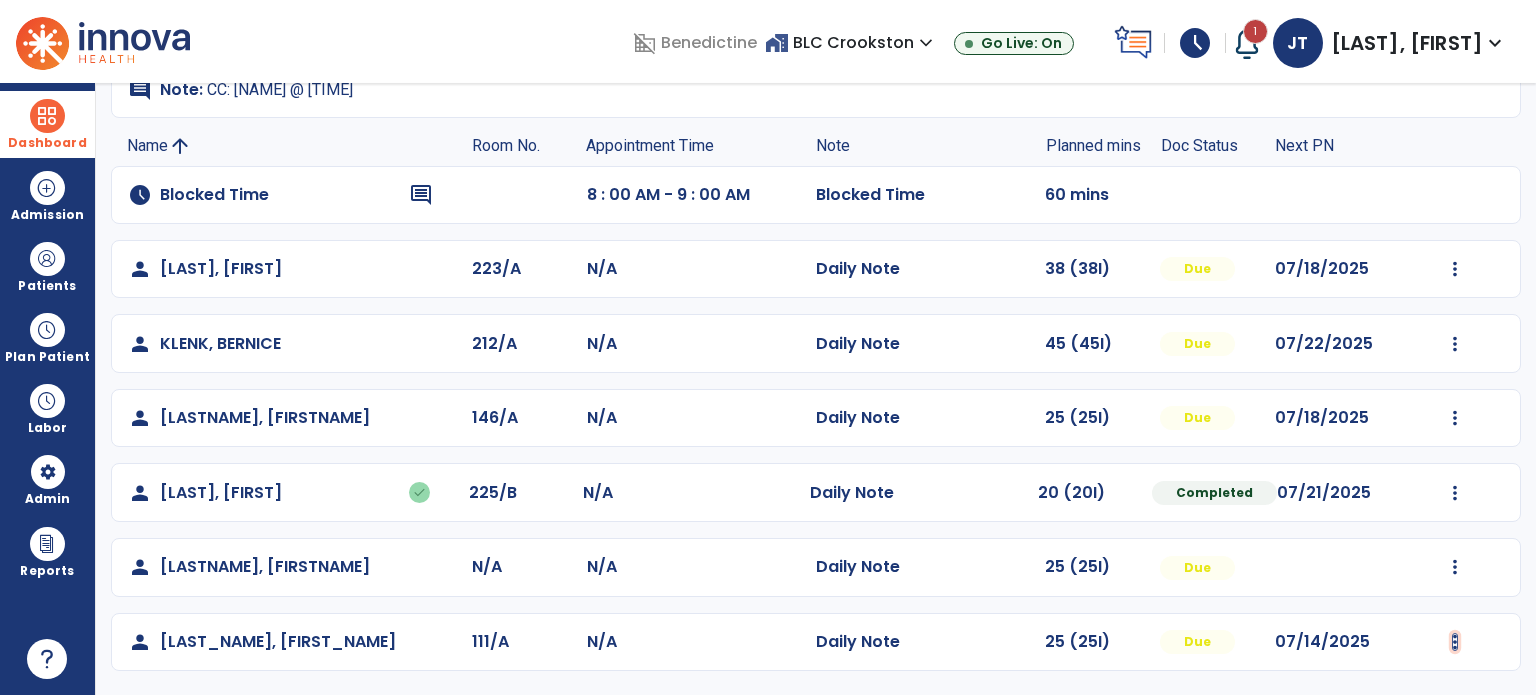 click at bounding box center (1455, 269) 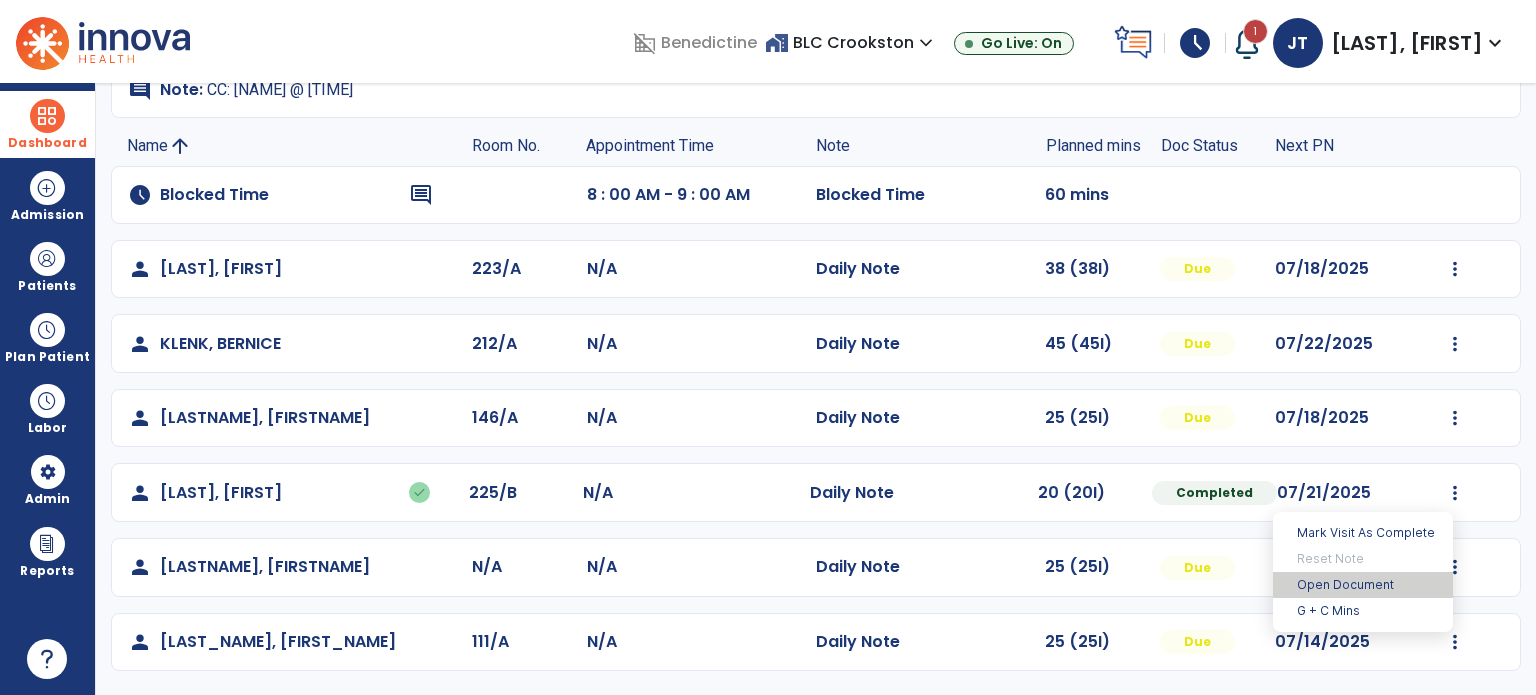 click on "Open Document" at bounding box center (1363, 585) 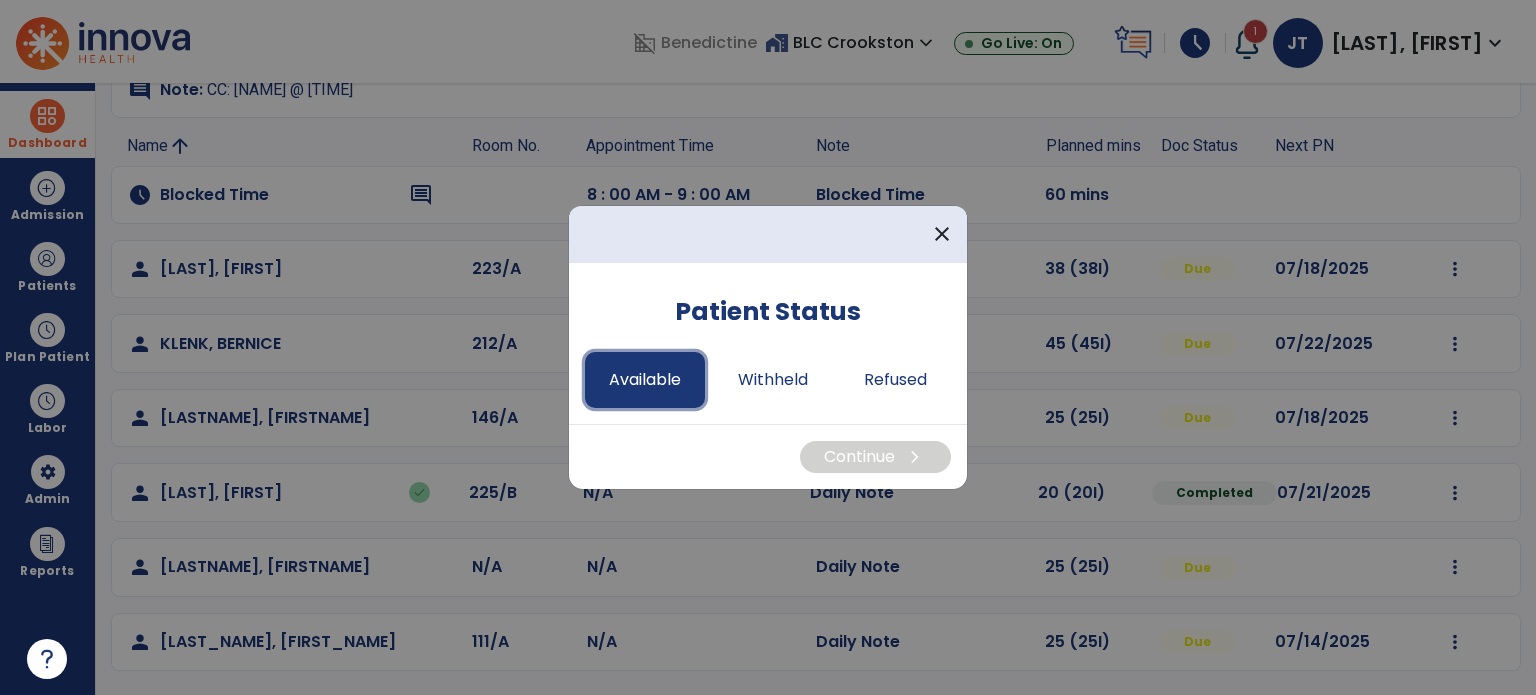 click on "Available" at bounding box center (645, 380) 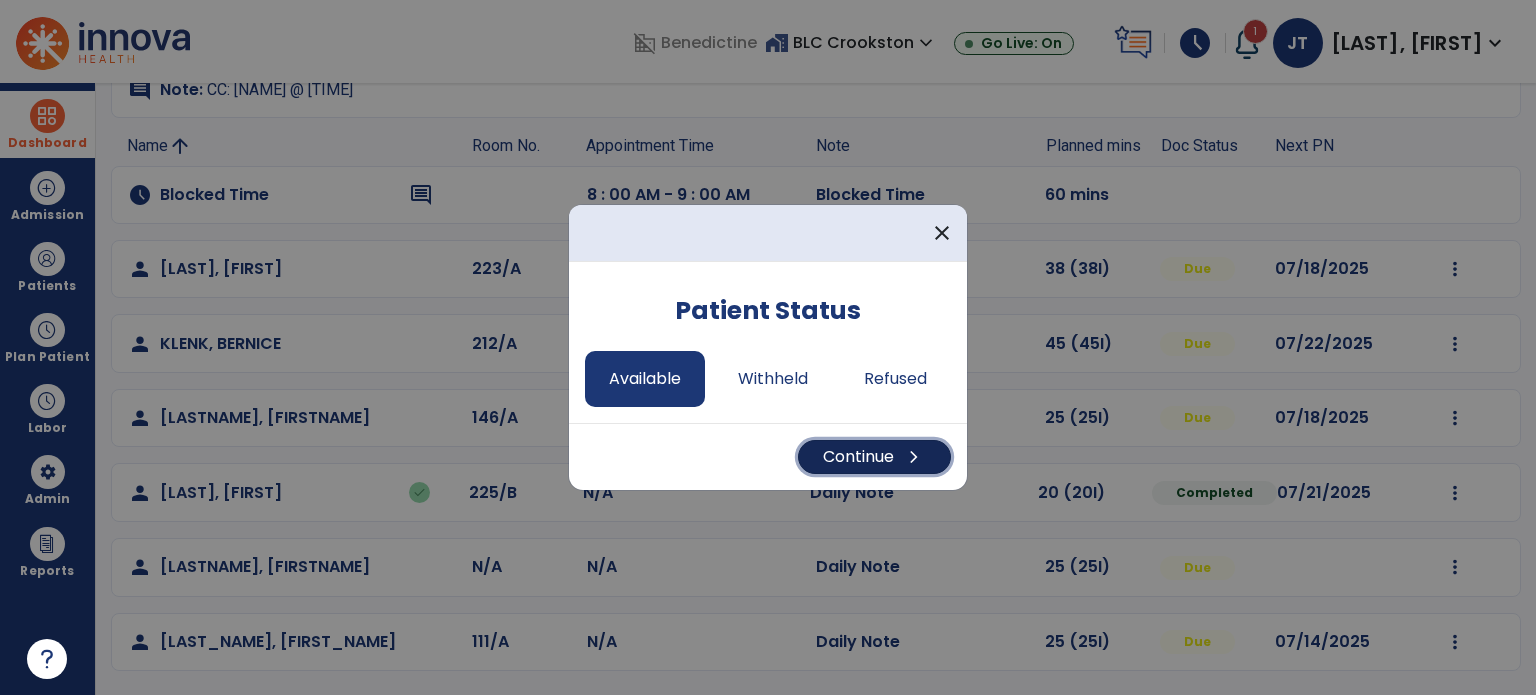 click on "chevron_right" at bounding box center [914, 457] 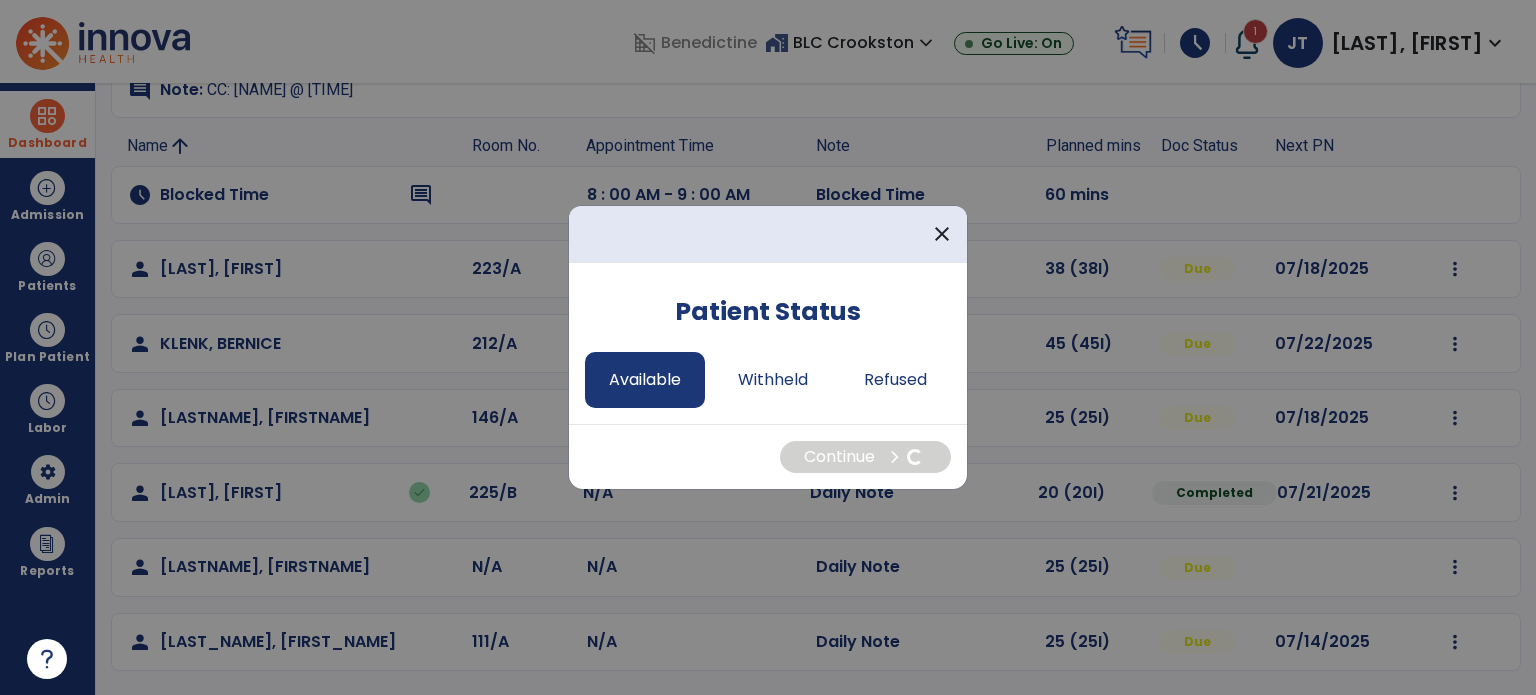 select on "*" 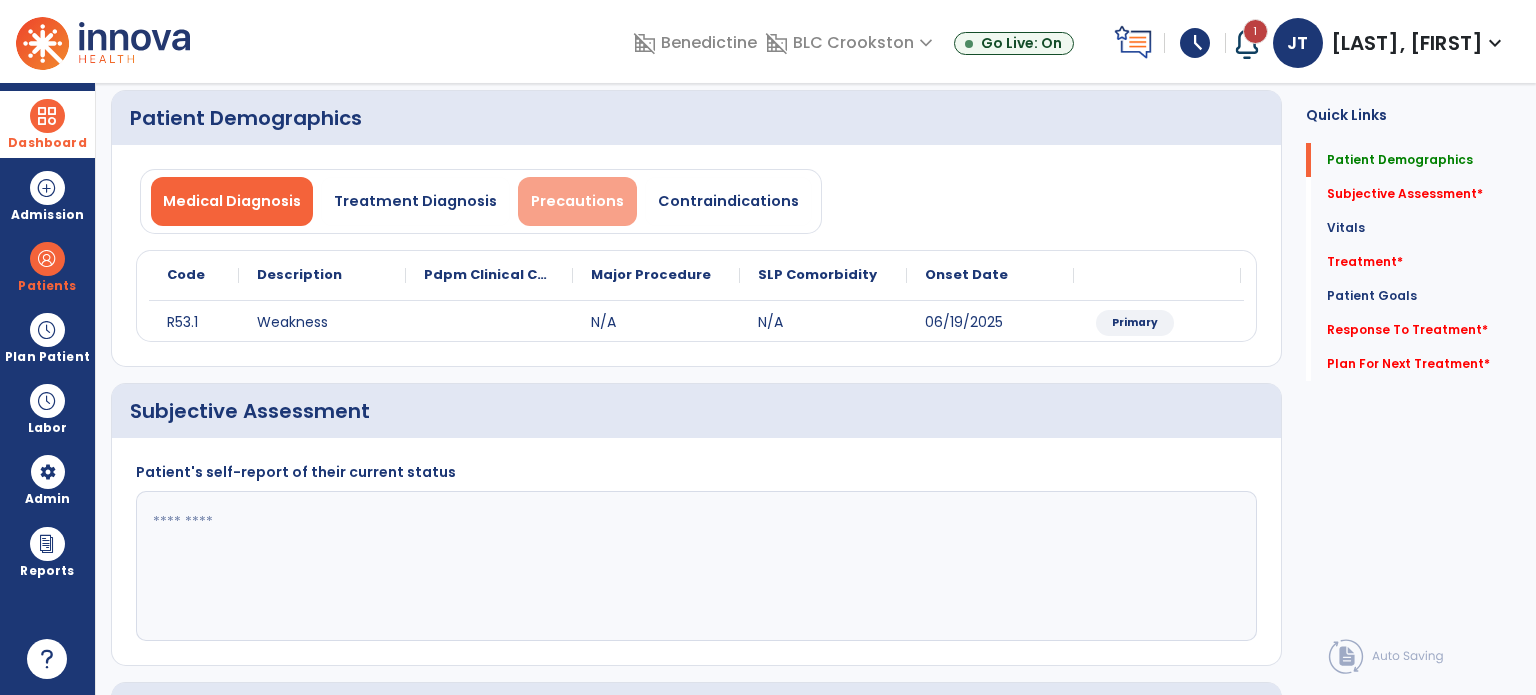click on "Precautions" at bounding box center (577, 201) 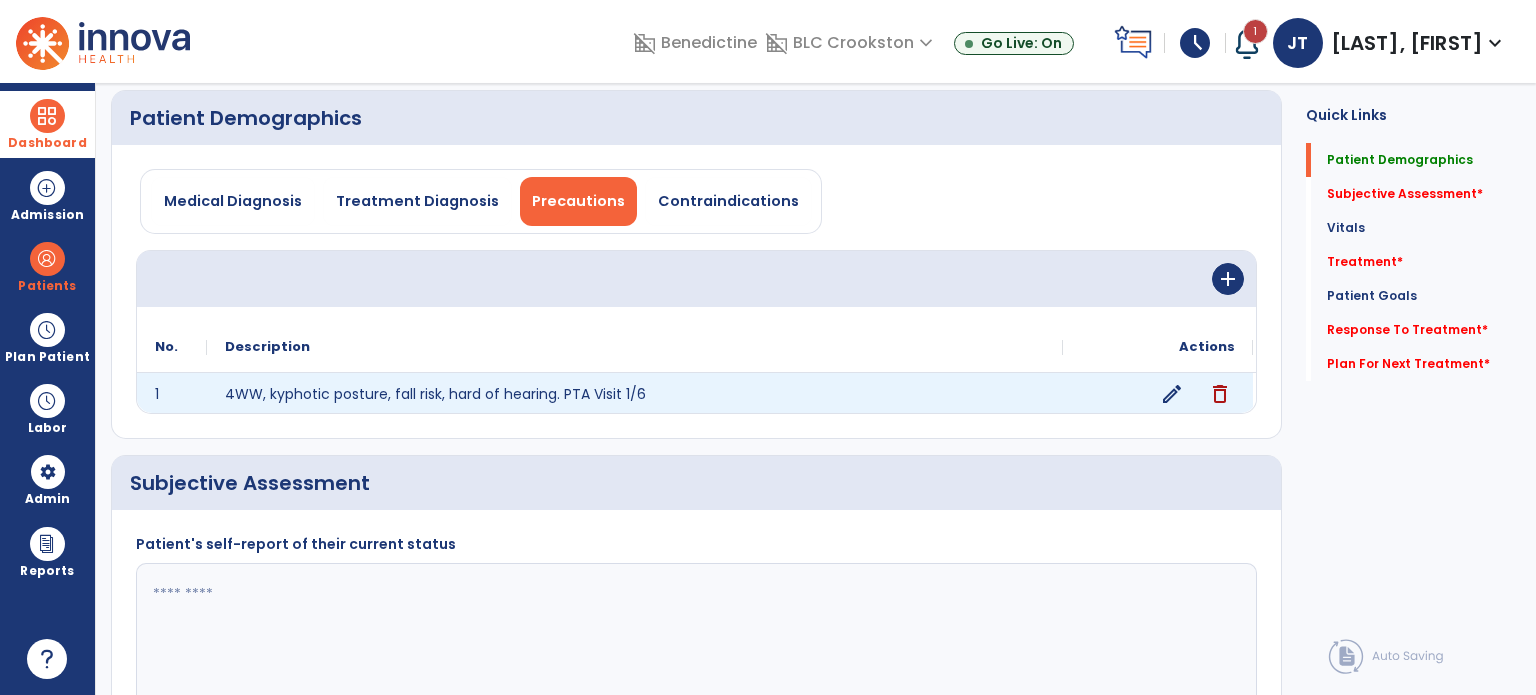 click on "edit" 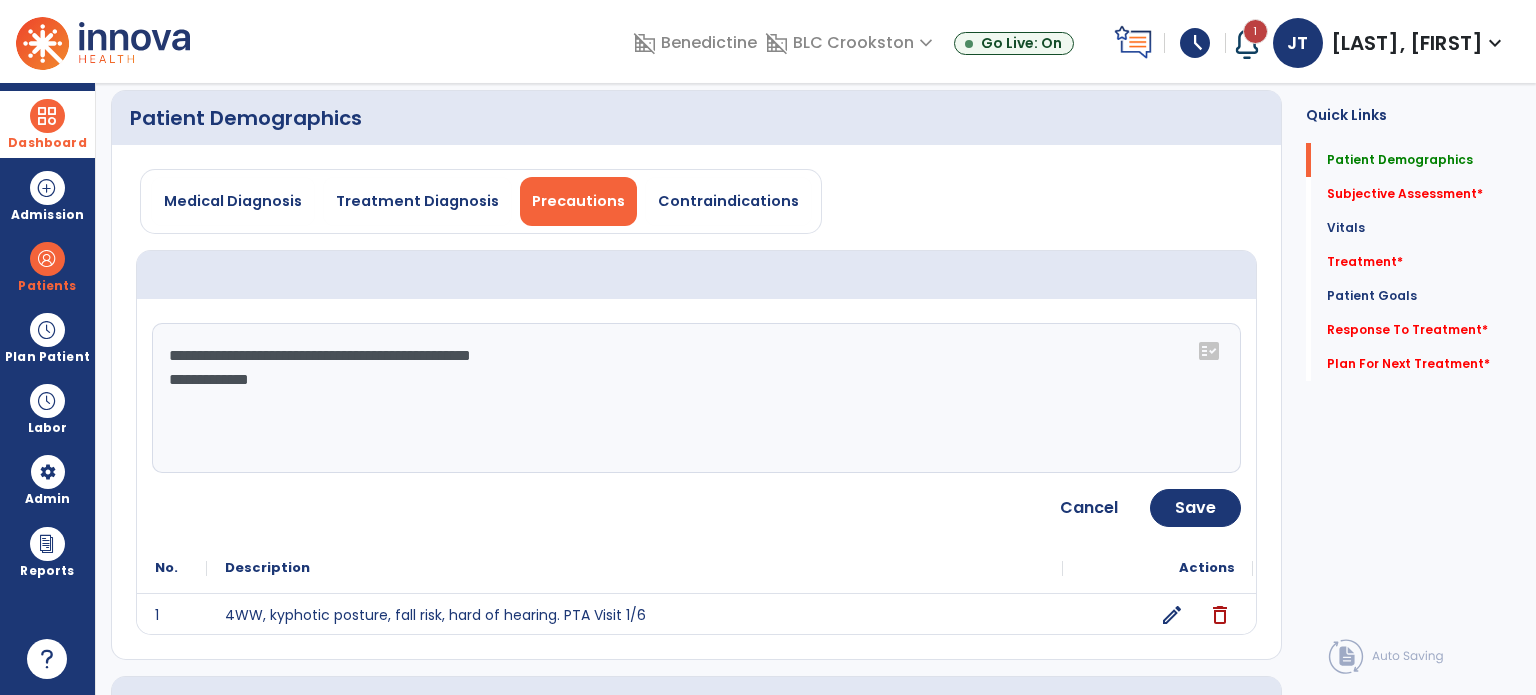 click on "**********" 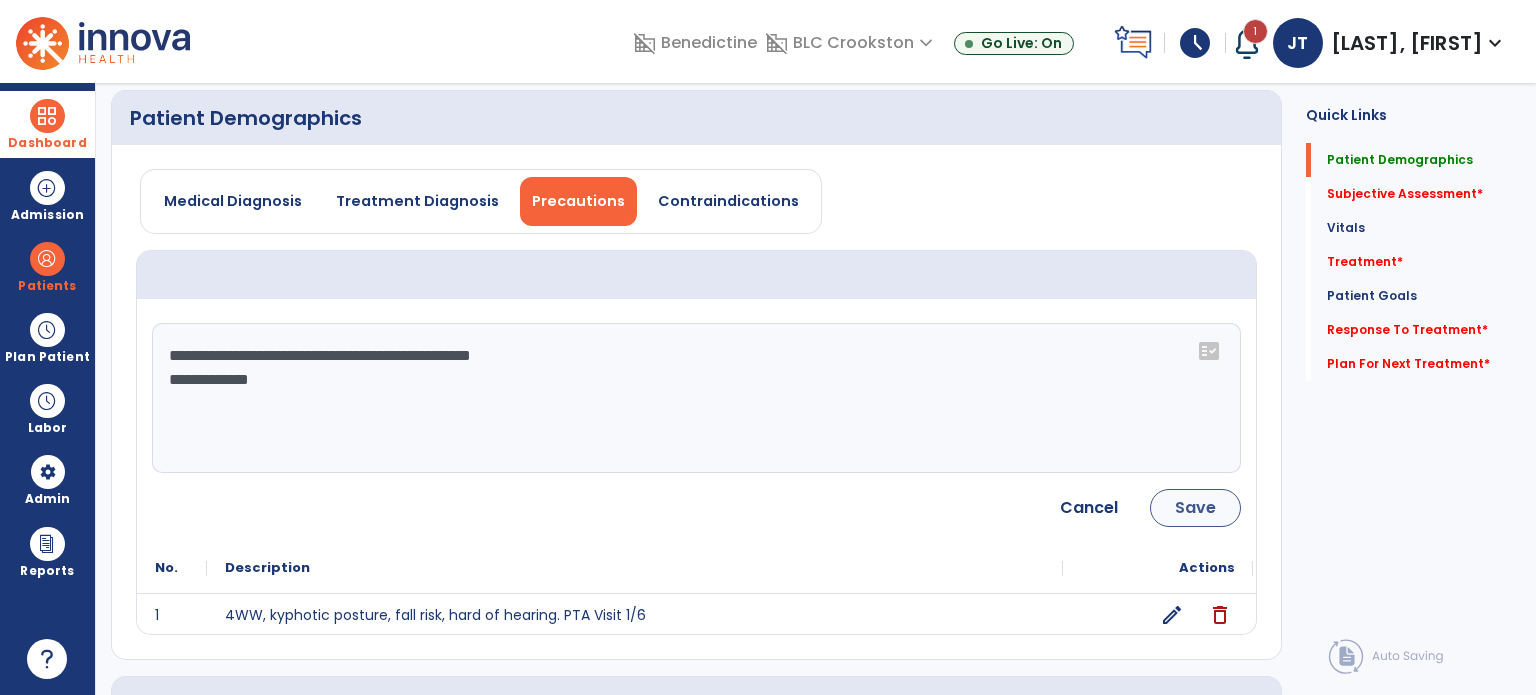 type on "**********" 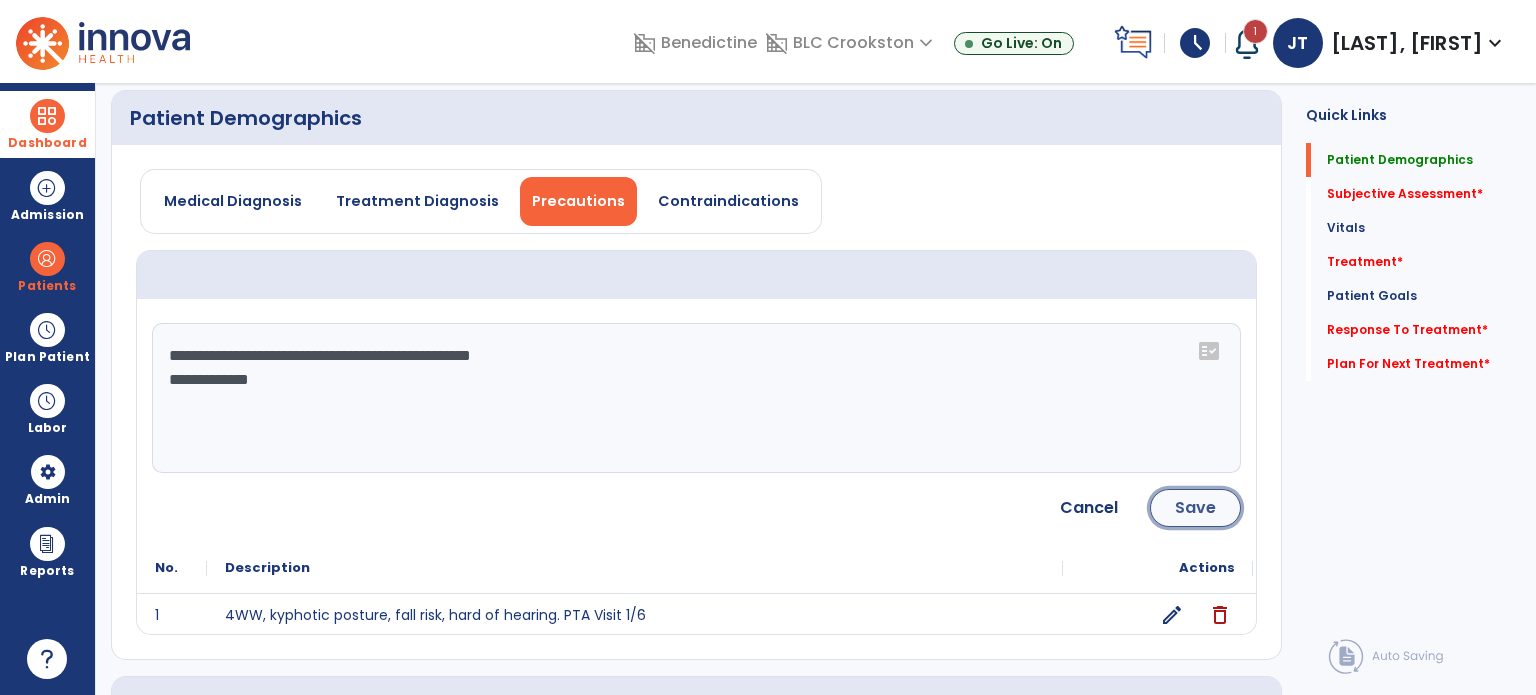 click on "Save" 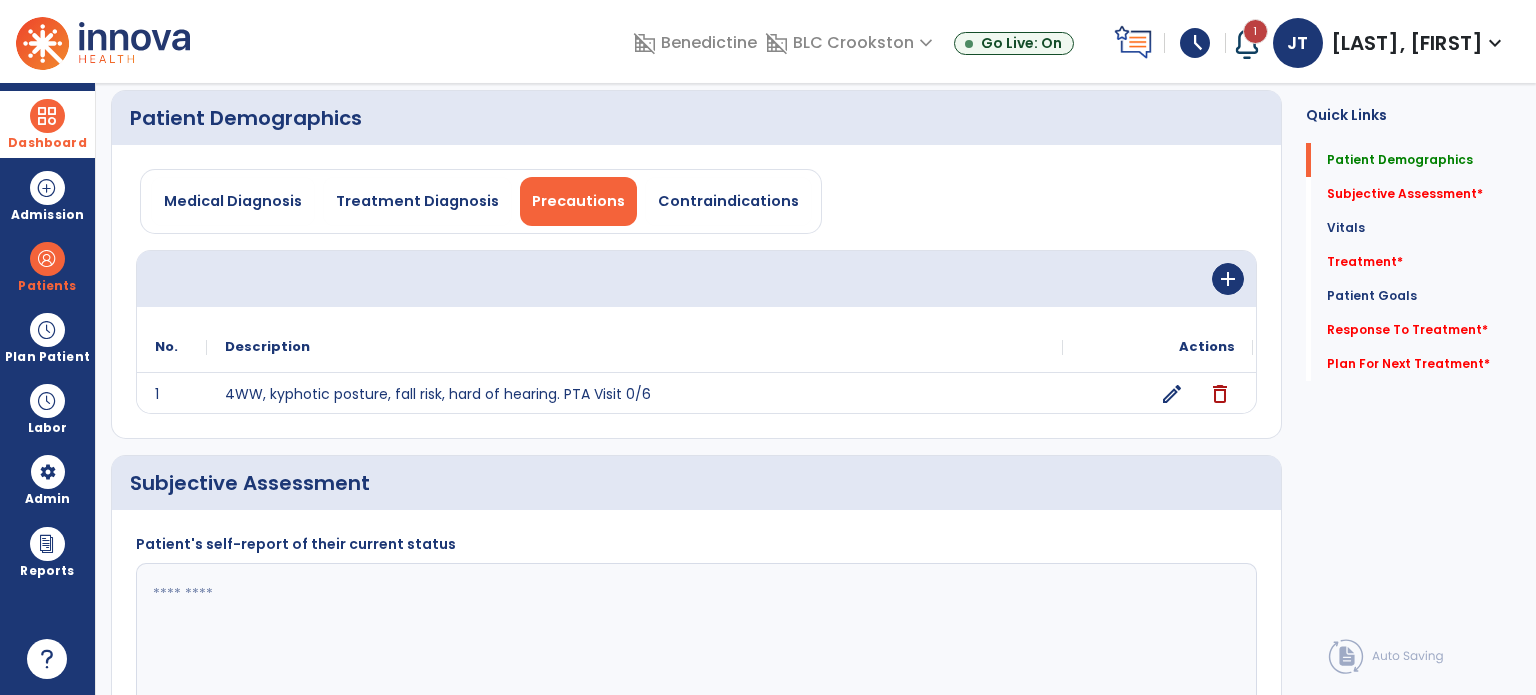 click 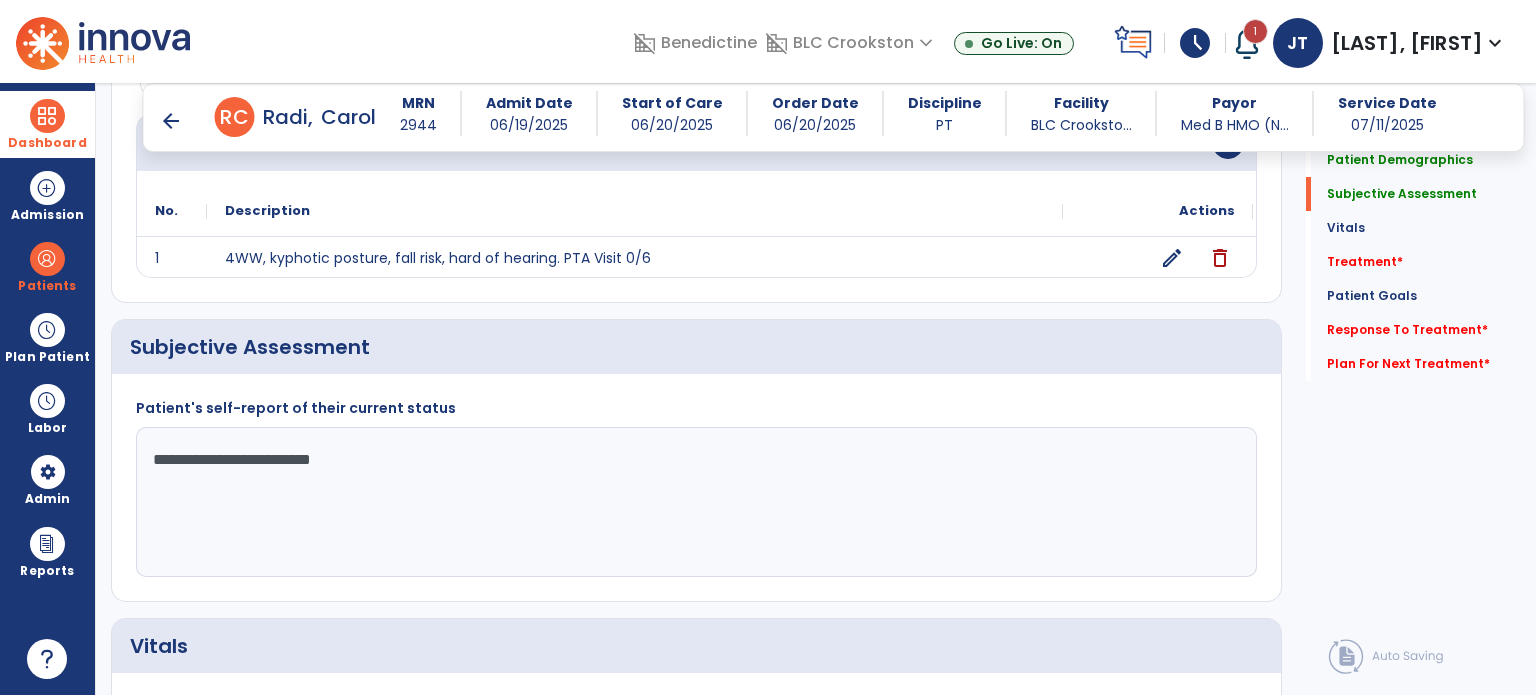 scroll, scrollTop: 294, scrollLeft: 0, axis: vertical 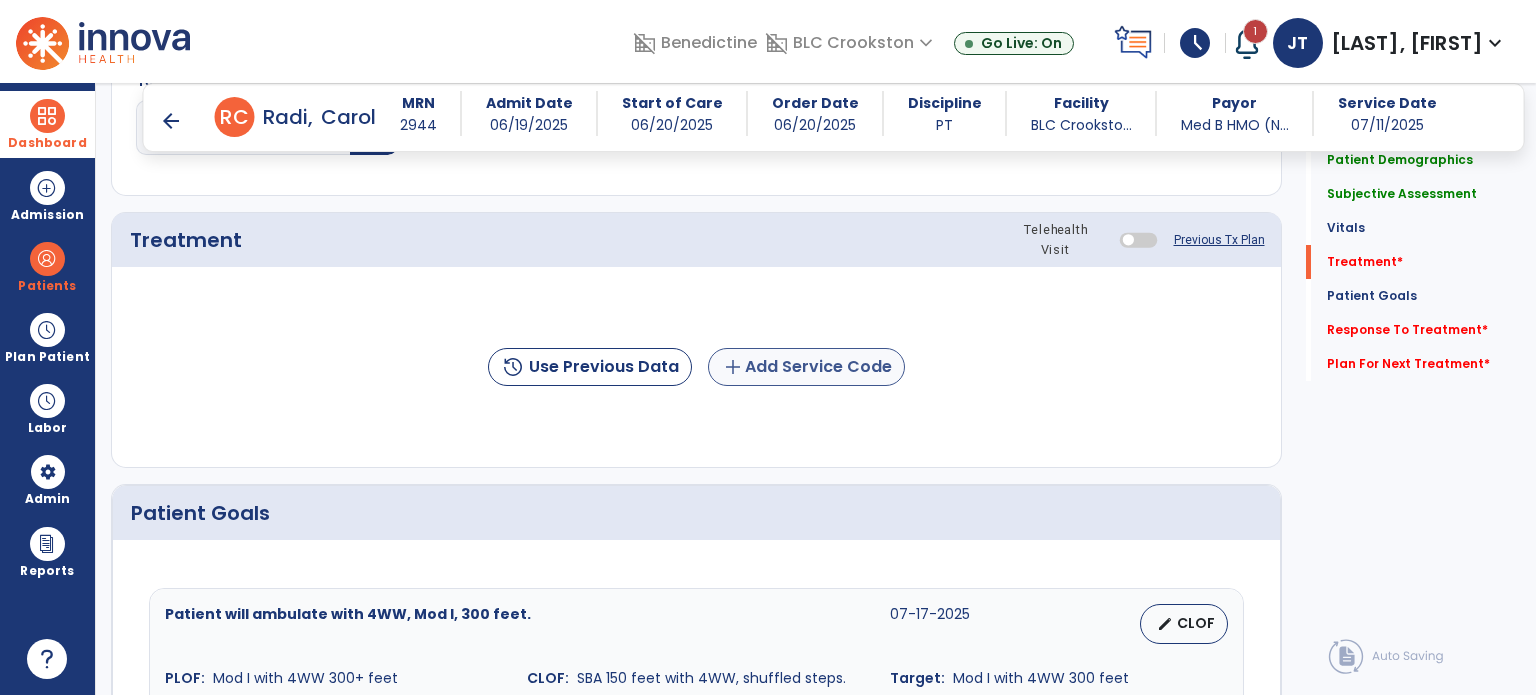 type on "**********" 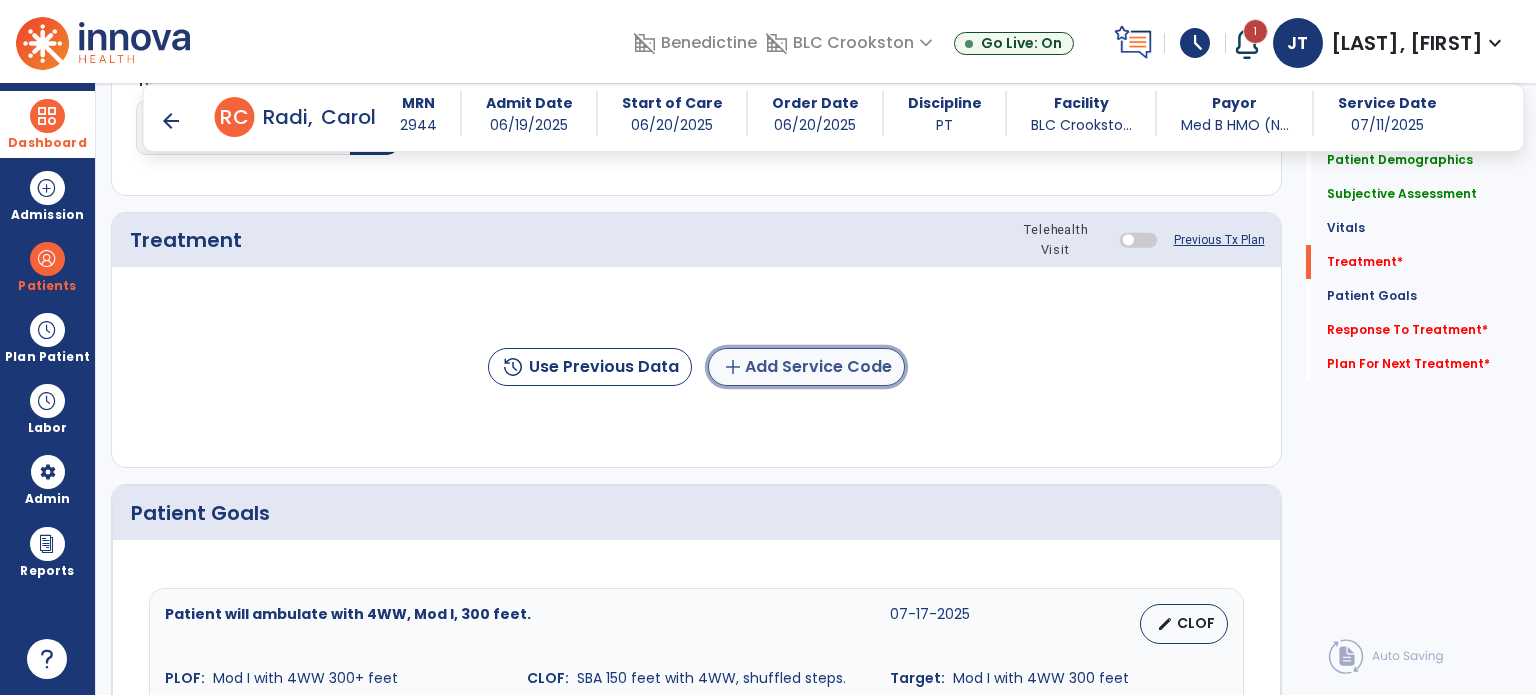 click on "add" 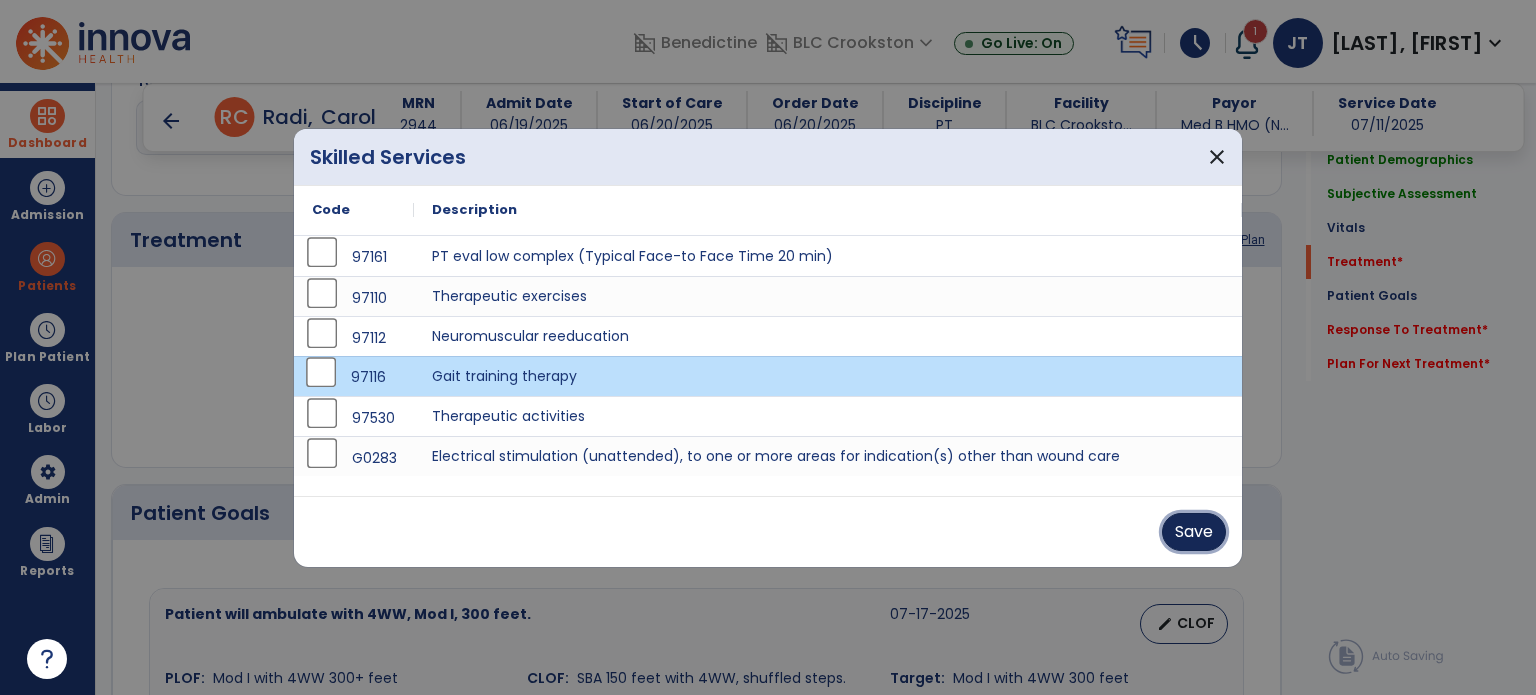 click on "Save" at bounding box center [1194, 532] 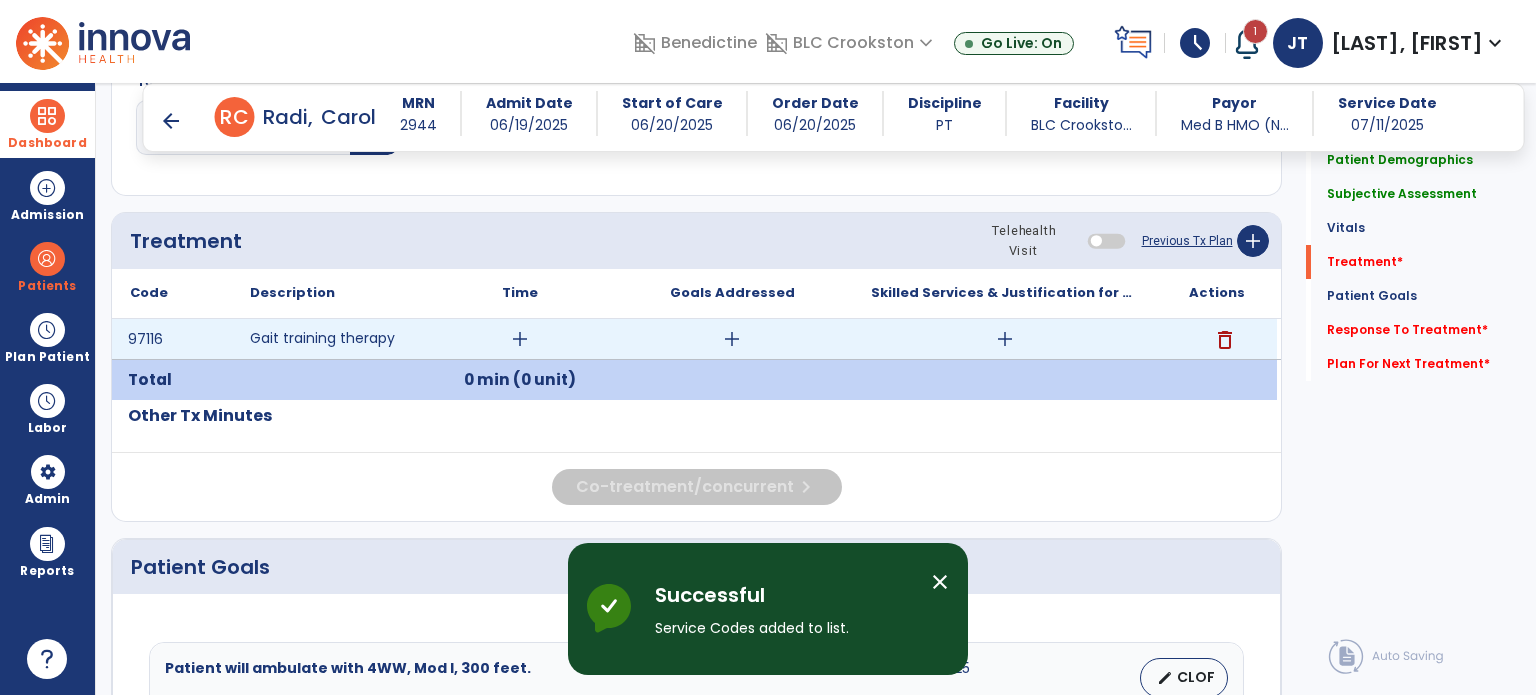 click on "add" at bounding box center [520, 339] 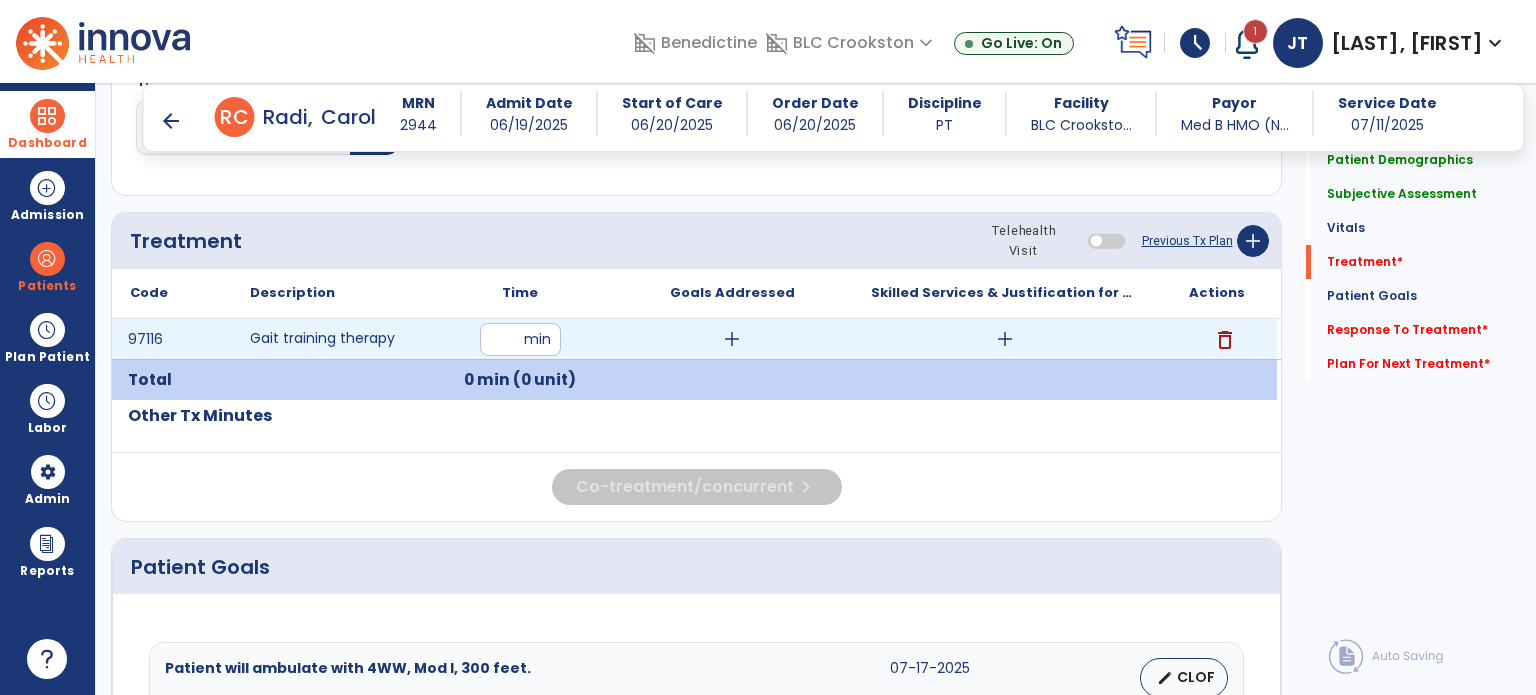 type on "**" 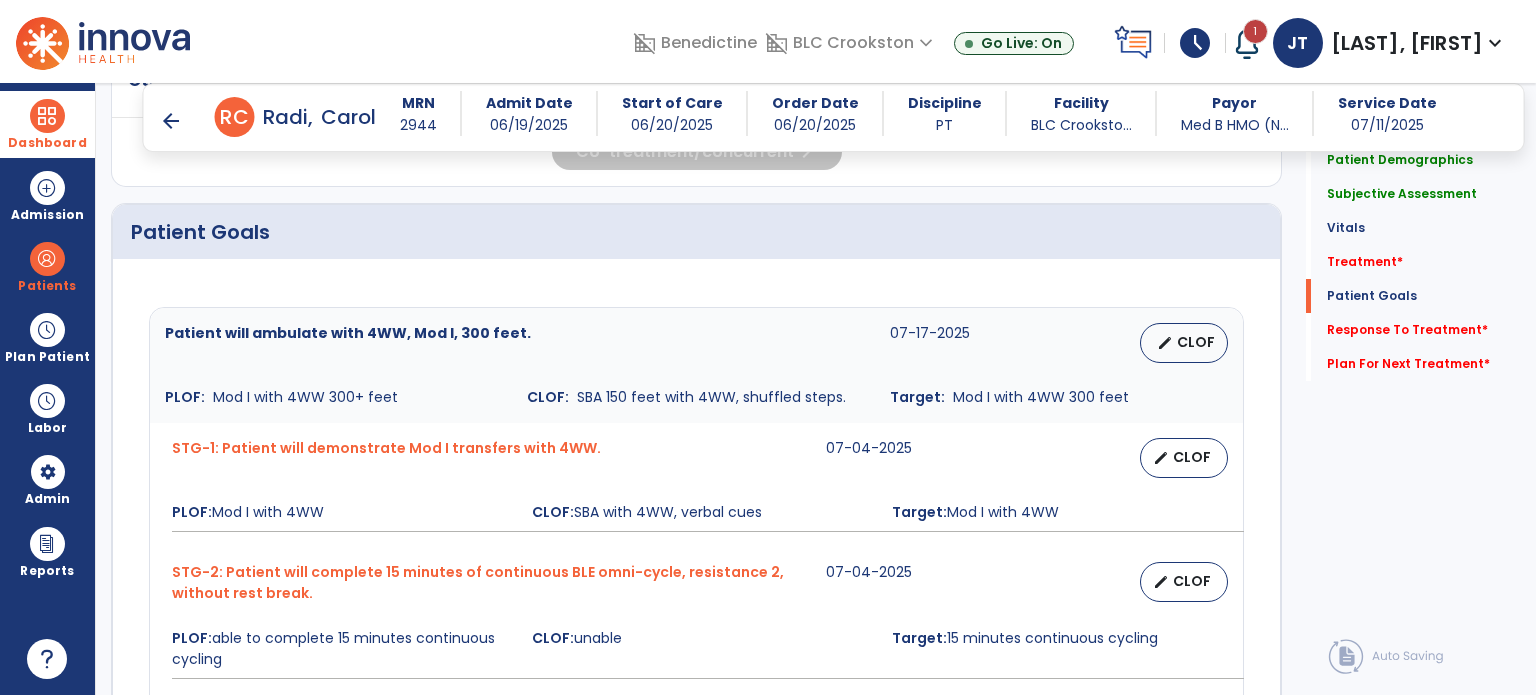 scroll, scrollTop: 1451, scrollLeft: 0, axis: vertical 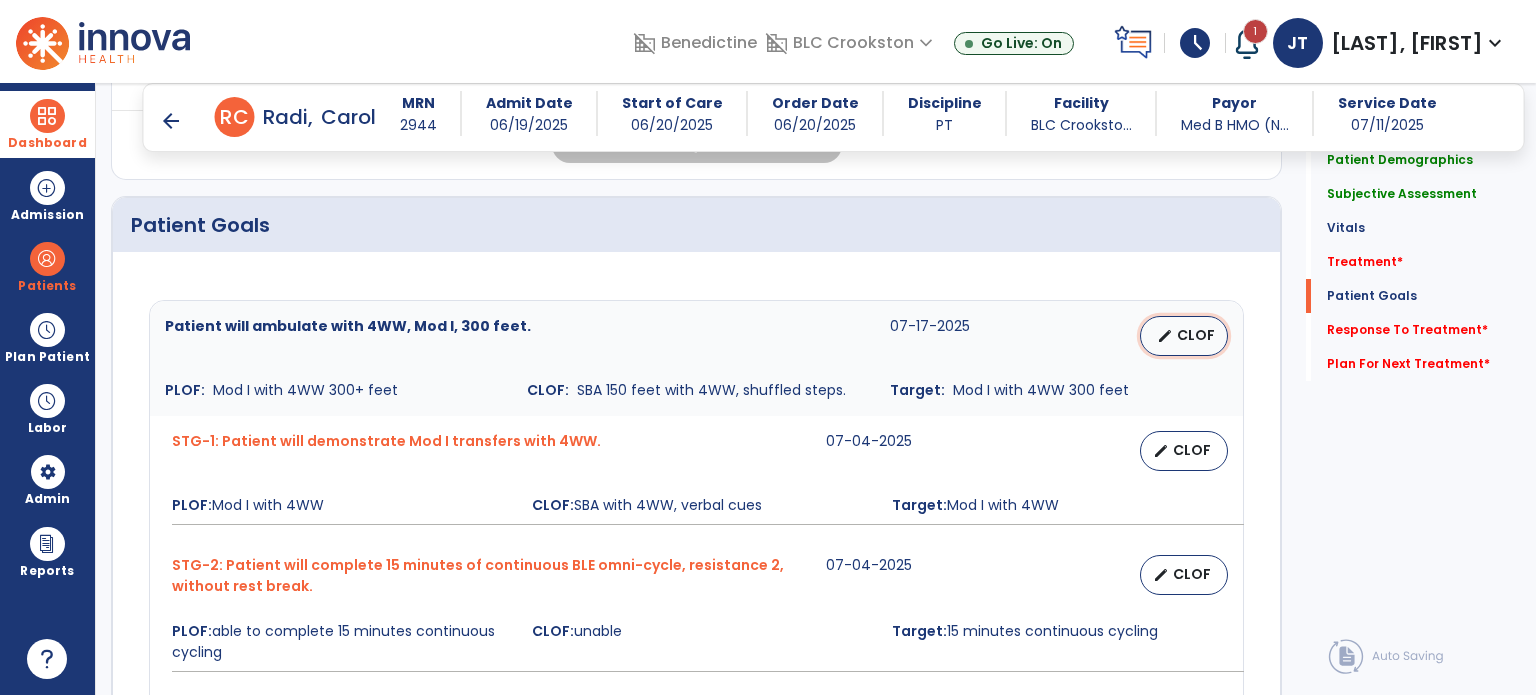 click on "edit   CLOF" at bounding box center [1184, 336] 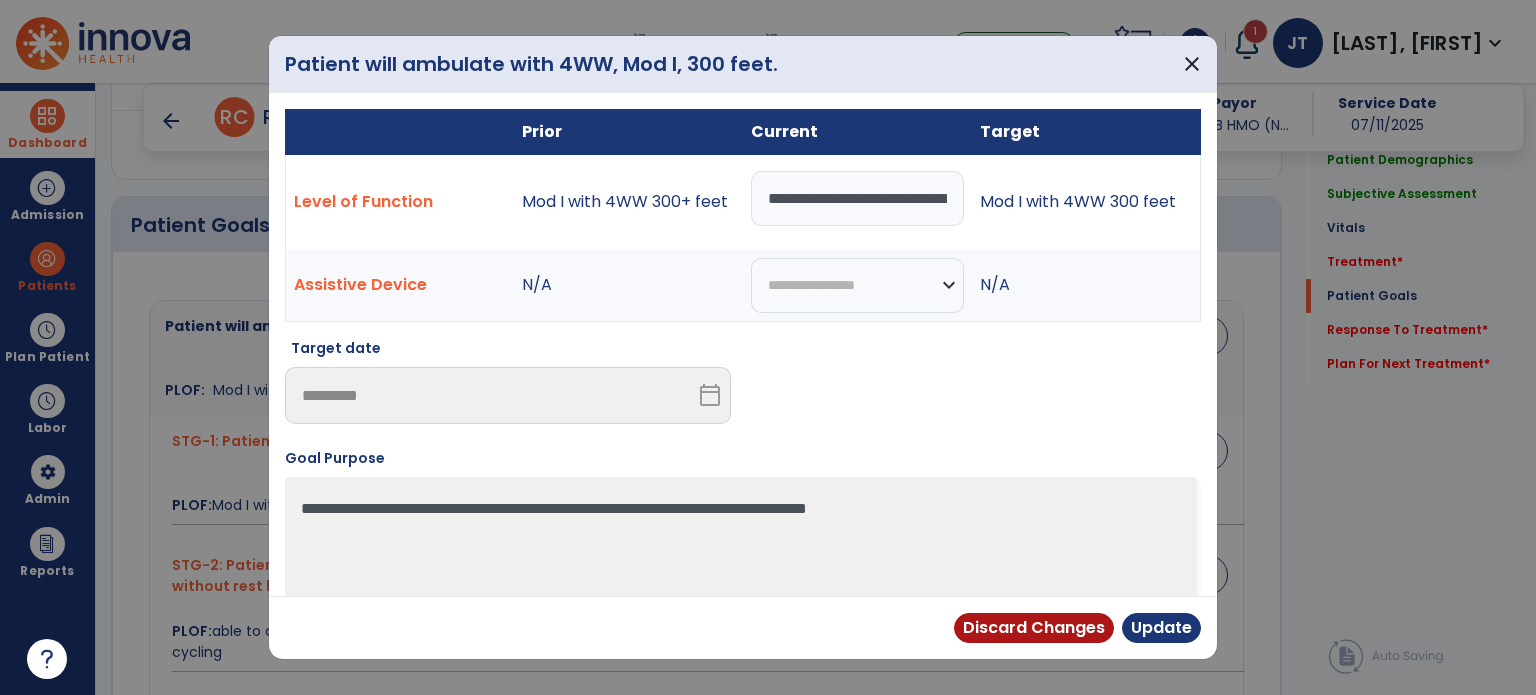 drag, startPoint x: 949, startPoint y: 195, endPoint x: 331, endPoint y: 255, distance: 620.90576 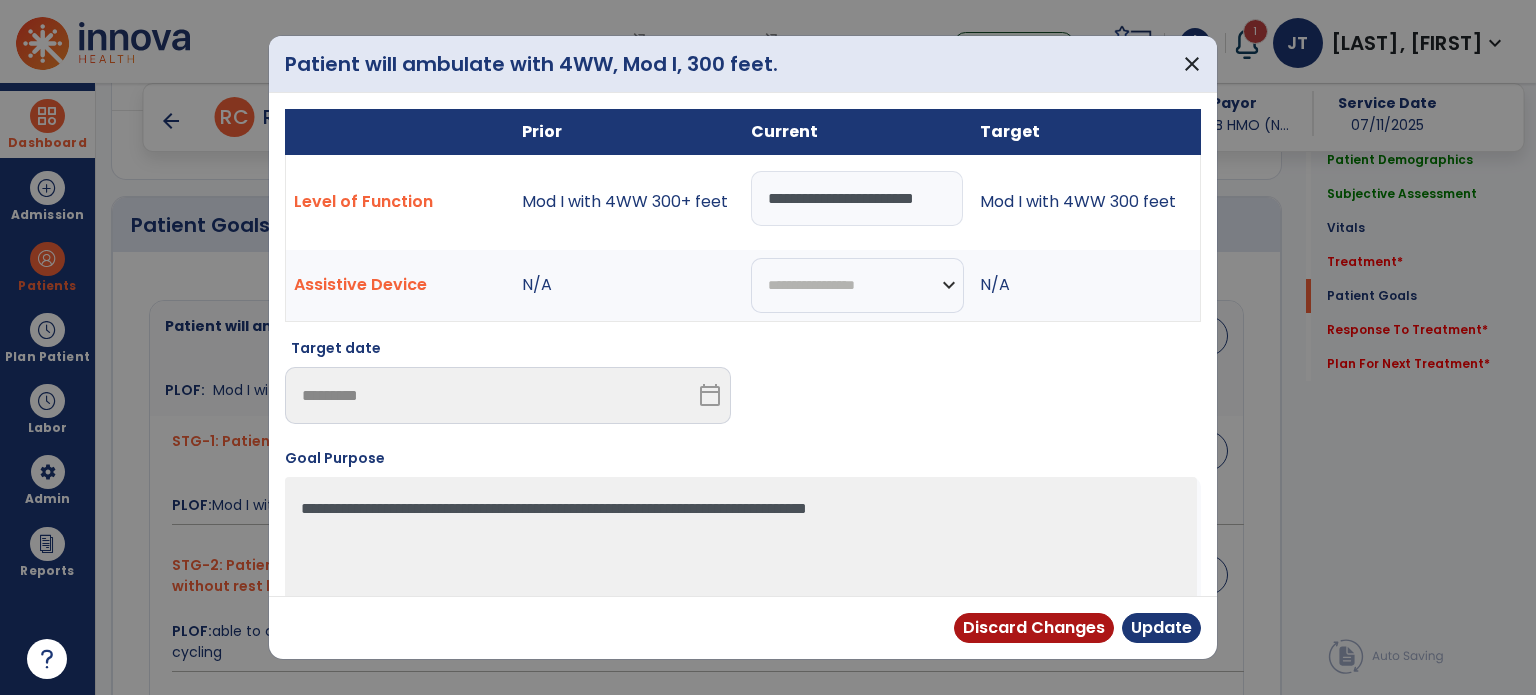 scroll, scrollTop: 0, scrollLeft: 18, axis: horizontal 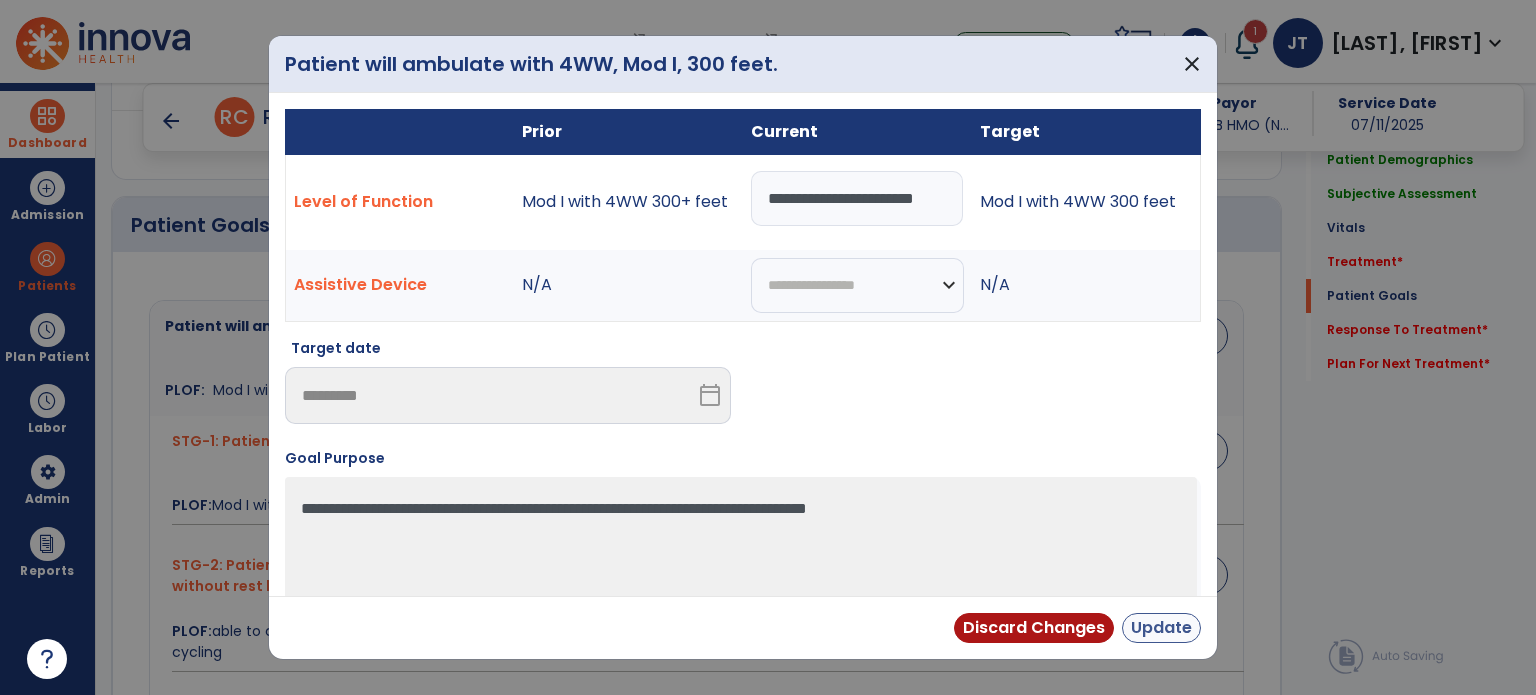 type on "**********" 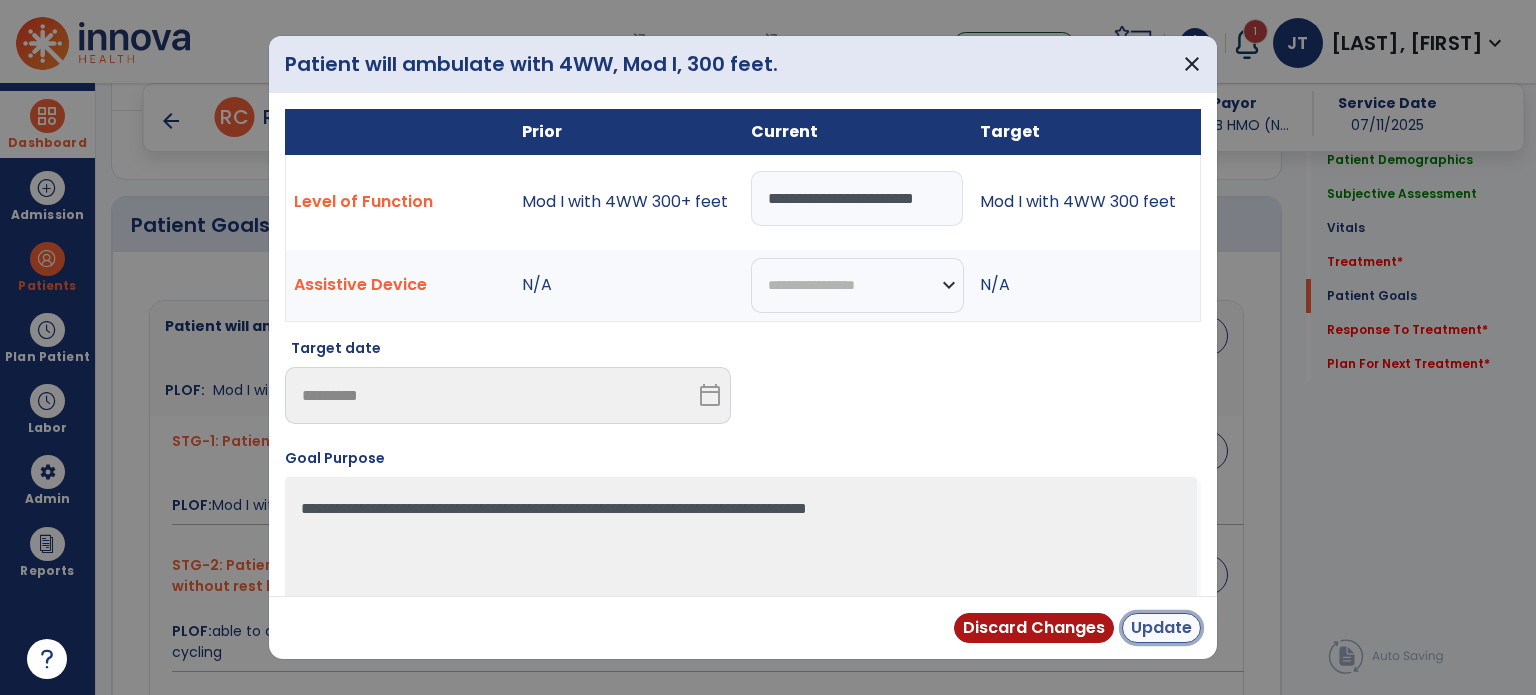 click on "Update" at bounding box center [1161, 628] 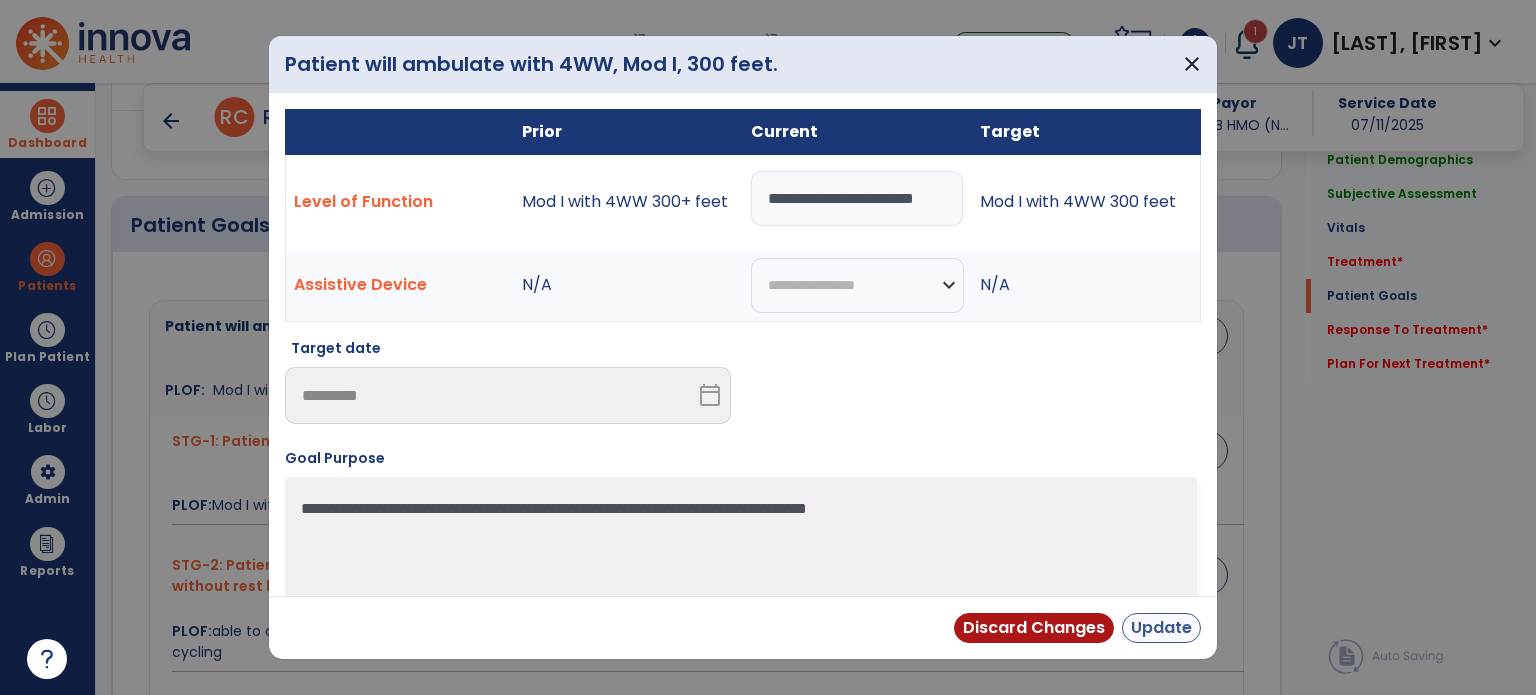 scroll, scrollTop: 0, scrollLeft: 0, axis: both 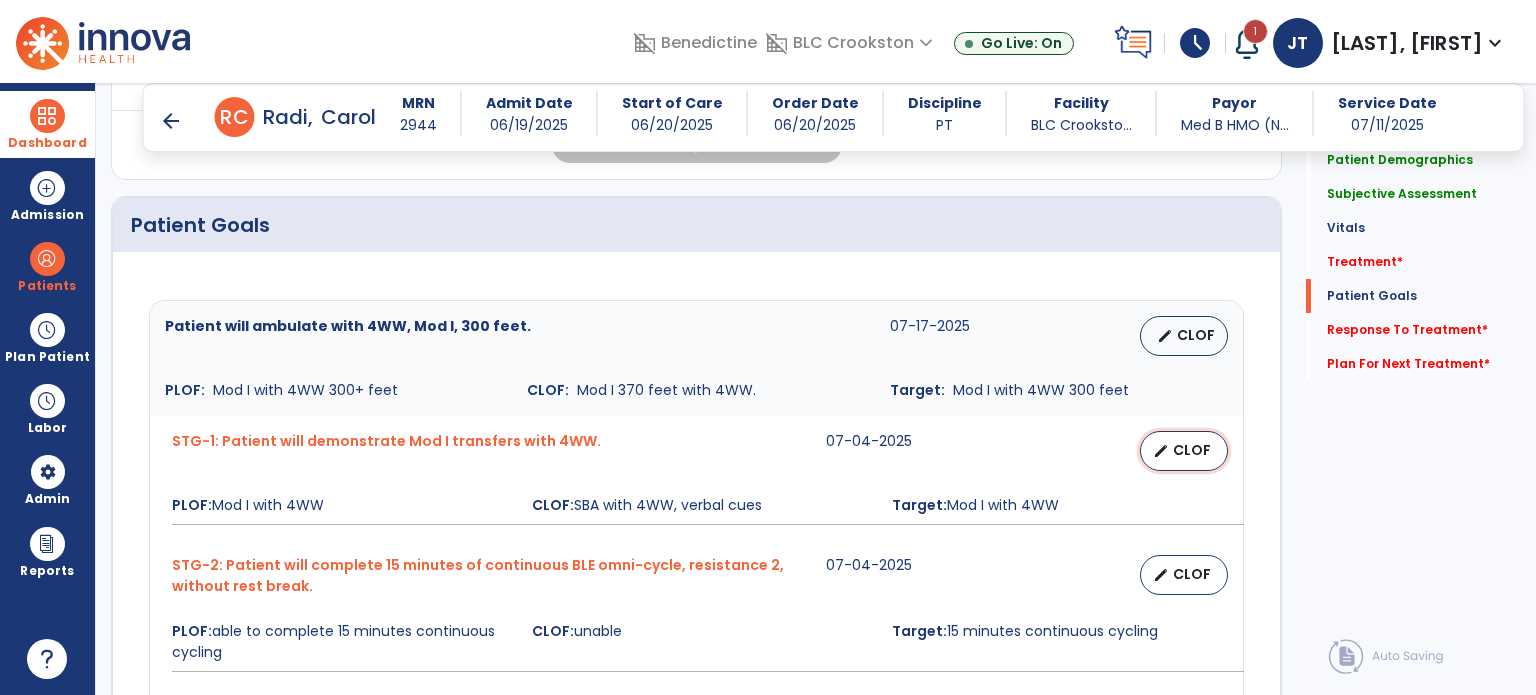 click on "CLOF" at bounding box center [1192, 450] 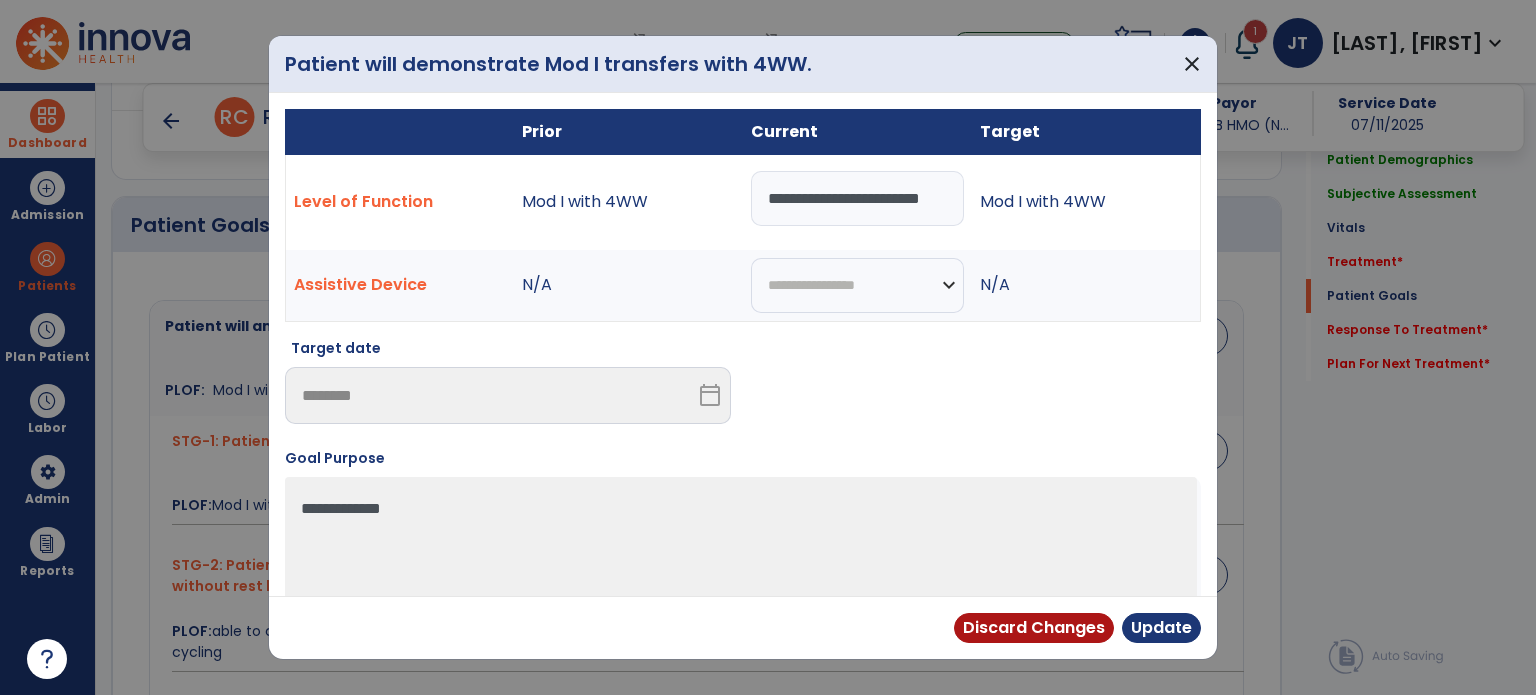 drag, startPoint x: 944, startPoint y: 199, endPoint x: 333, endPoint y: 199, distance: 611 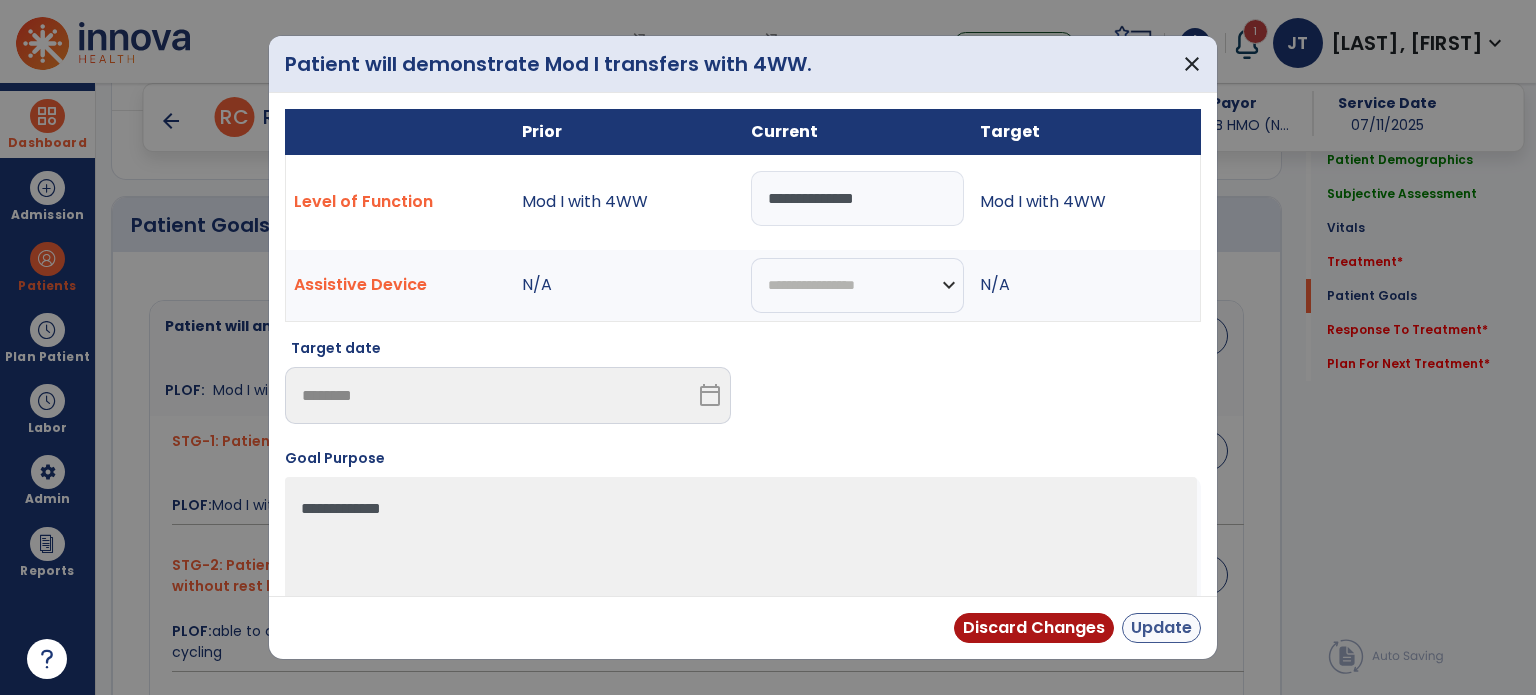 type on "**********" 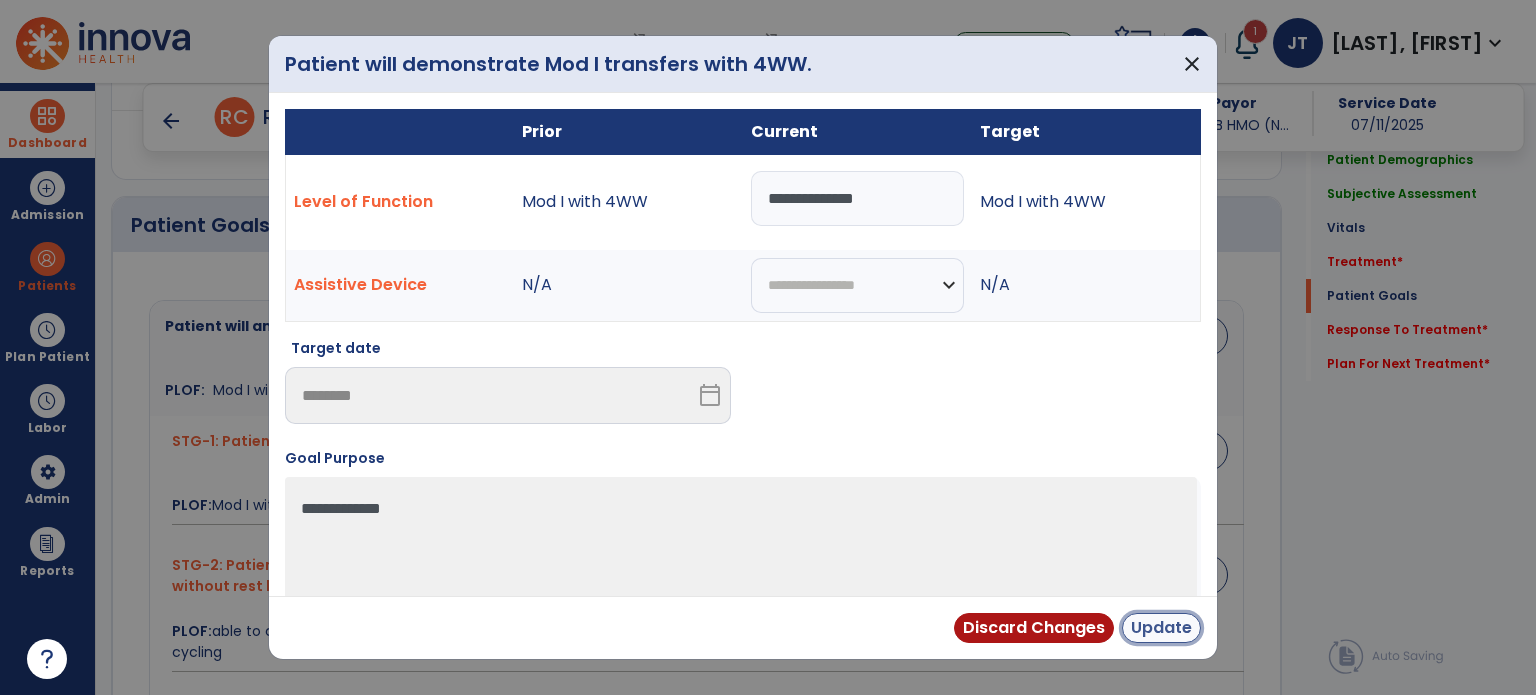 click on "Update" at bounding box center [1161, 628] 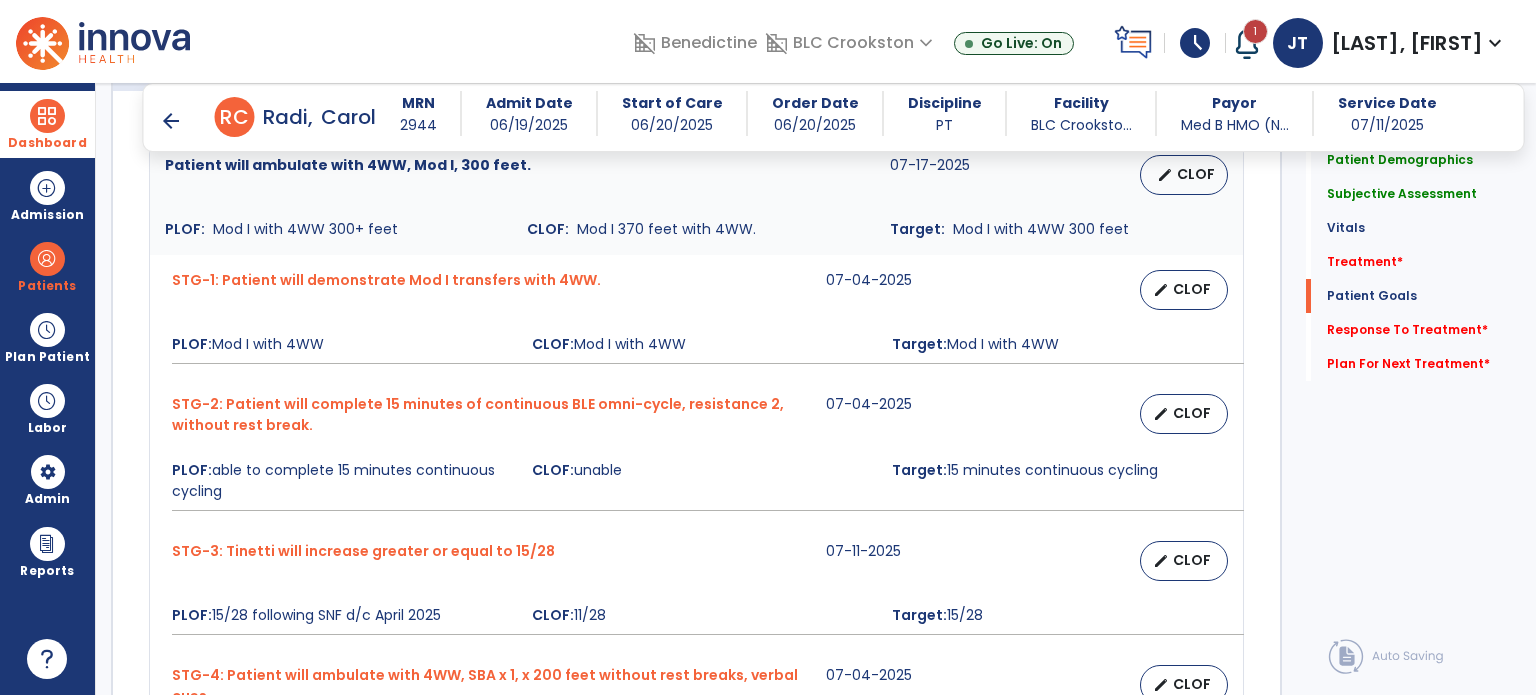 scroll, scrollTop: 1621, scrollLeft: 0, axis: vertical 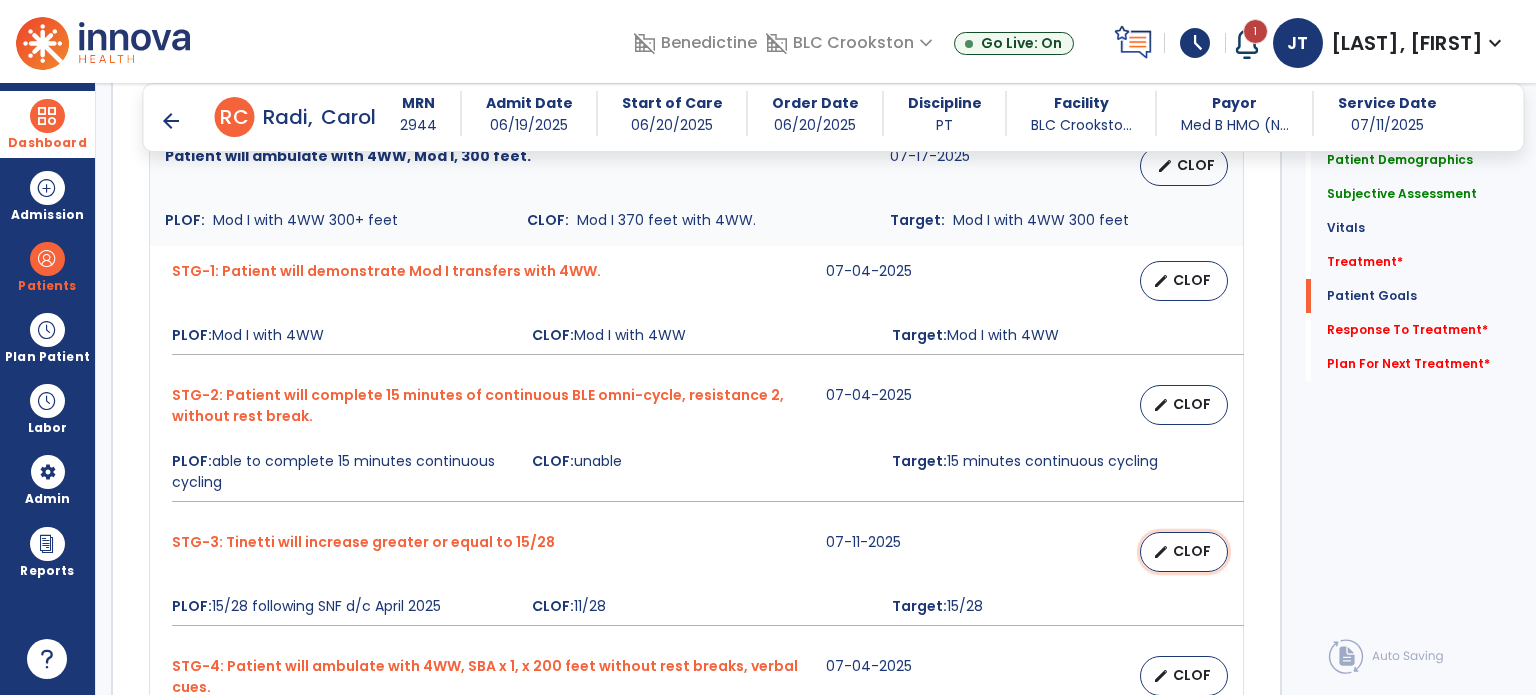 click on "CLOF" at bounding box center (1192, 551) 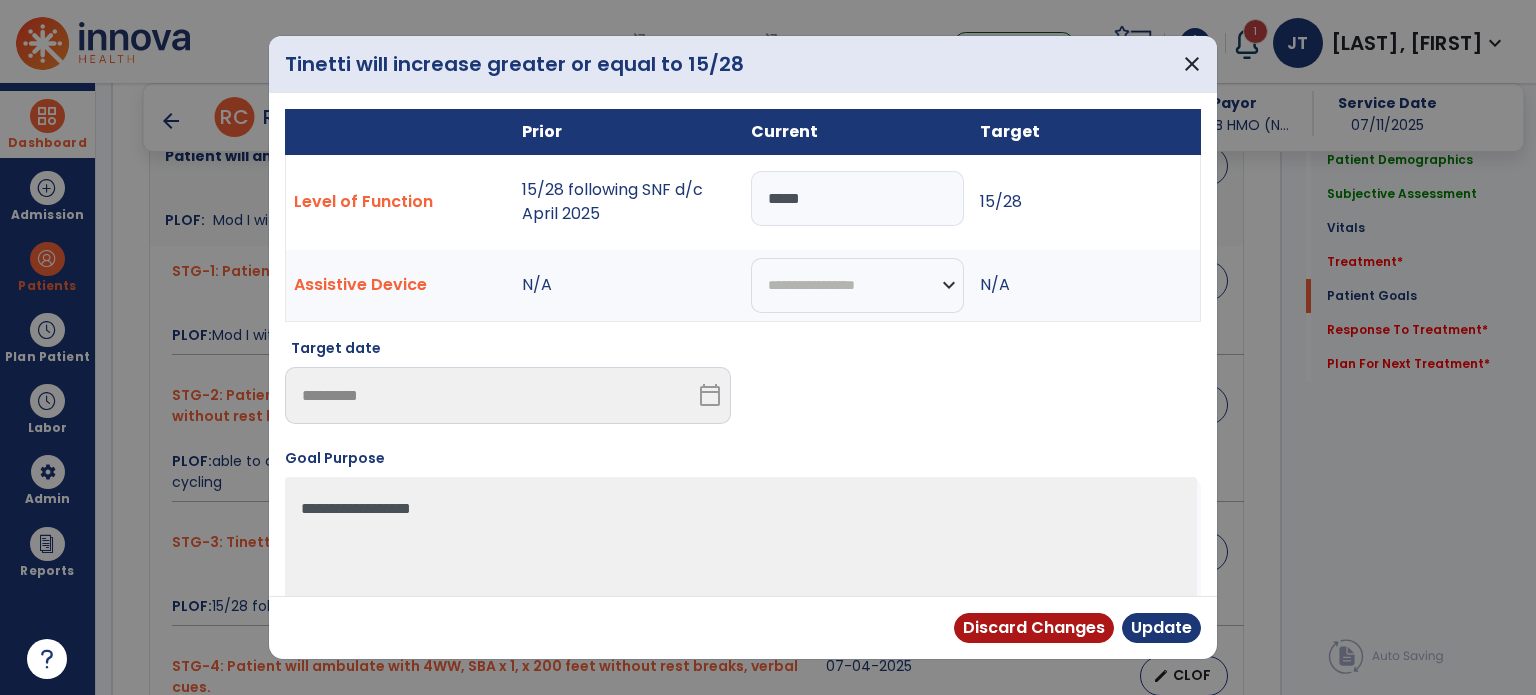 drag, startPoint x: 848, startPoint y: 211, endPoint x: 588, endPoint y: 177, distance: 262.21365 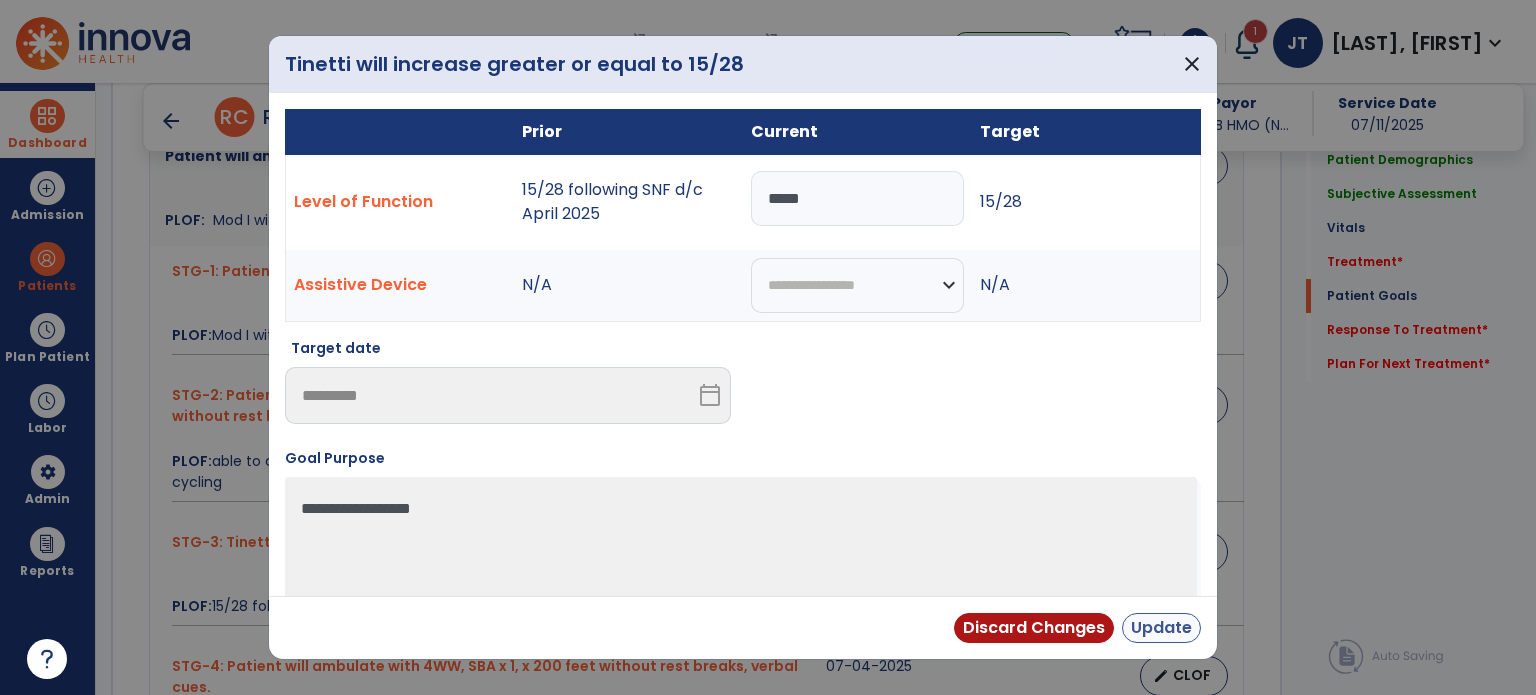 type on "*****" 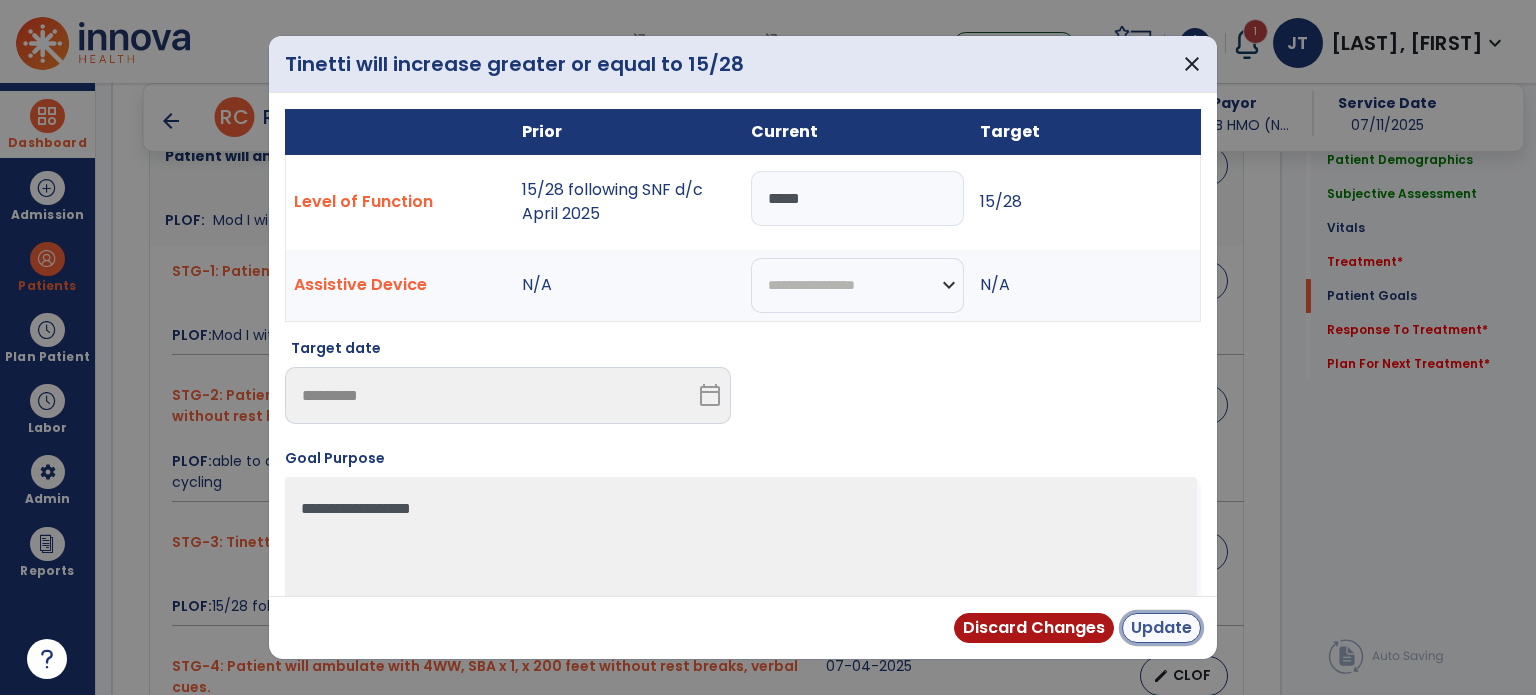 click on "Update" at bounding box center (1161, 628) 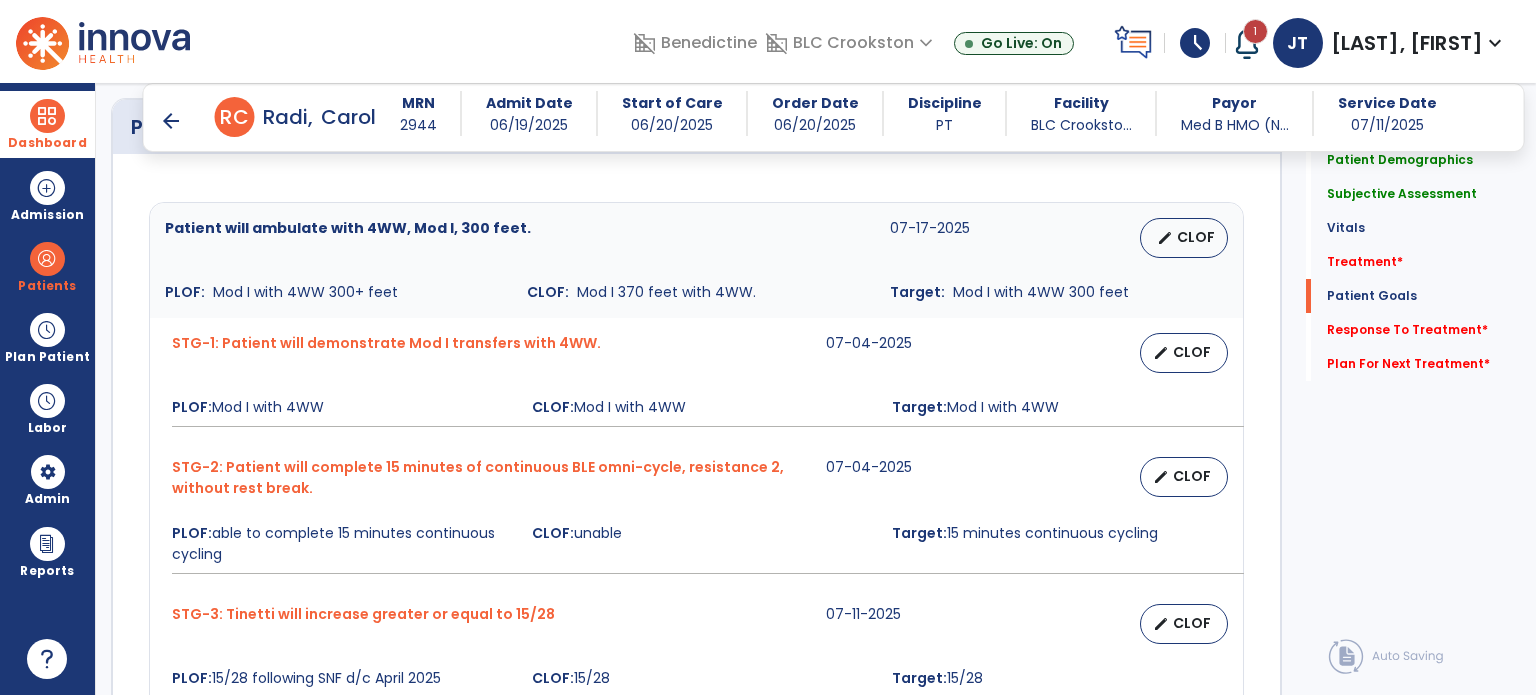 scroll, scrollTop: 1542, scrollLeft: 0, axis: vertical 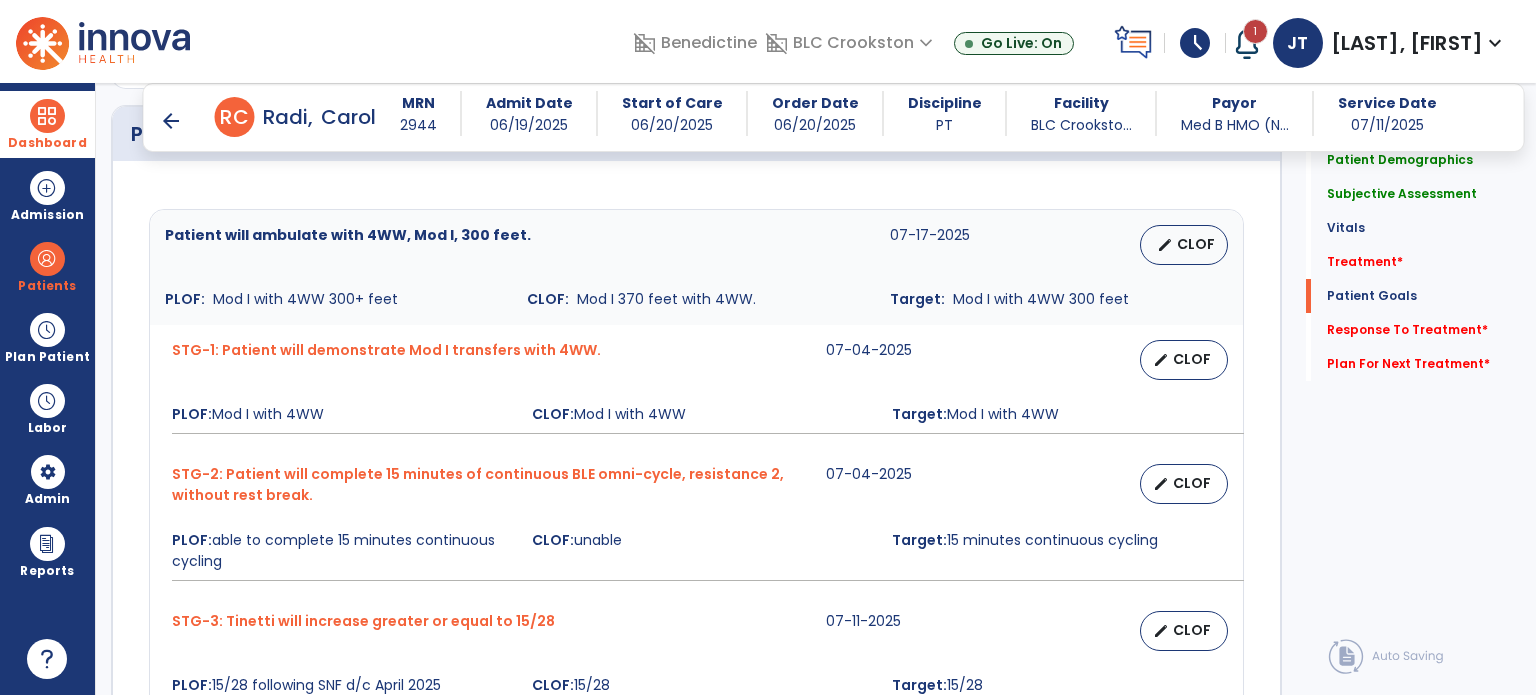 click on "CLOF: Mod I 370 feet with 4WW." at bounding box center [696, 299] 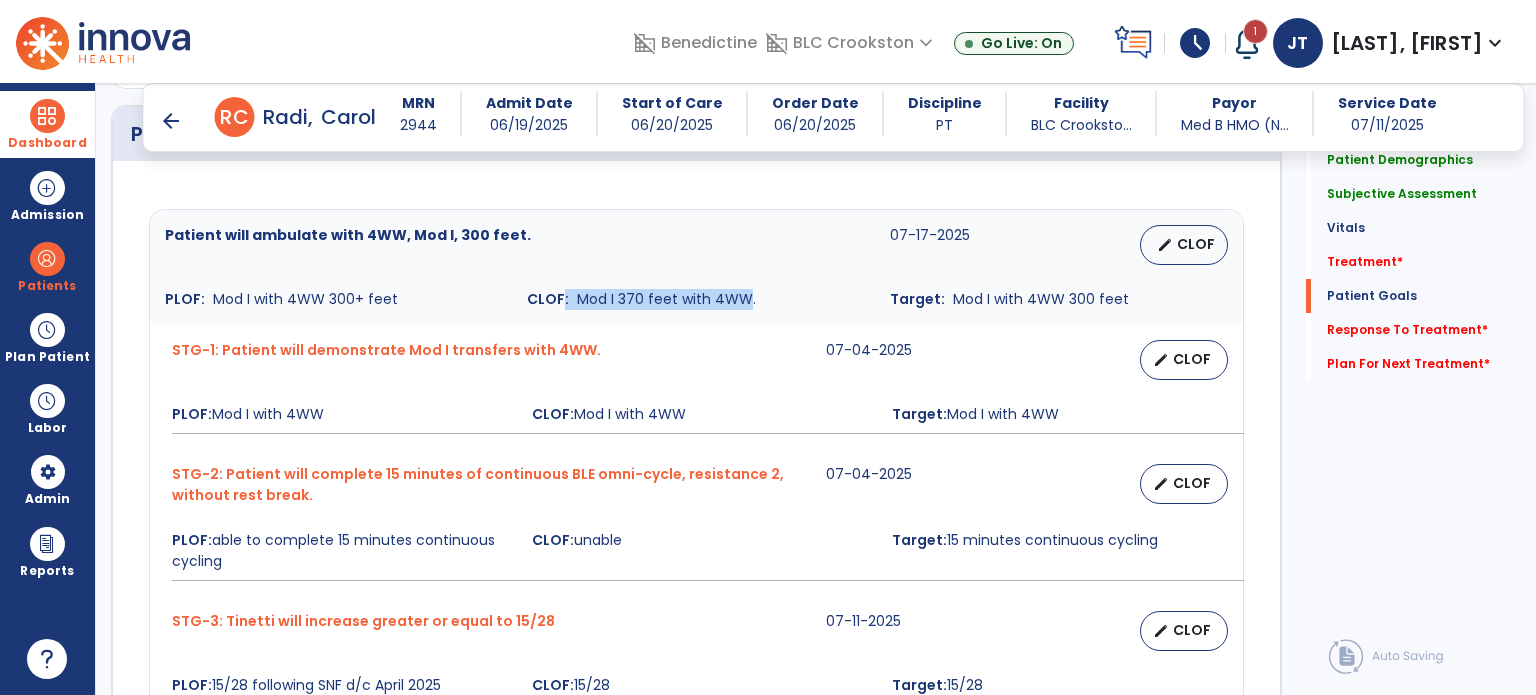 drag, startPoint x: 741, startPoint y: 292, endPoint x: 563, endPoint y: 284, distance: 178.17969 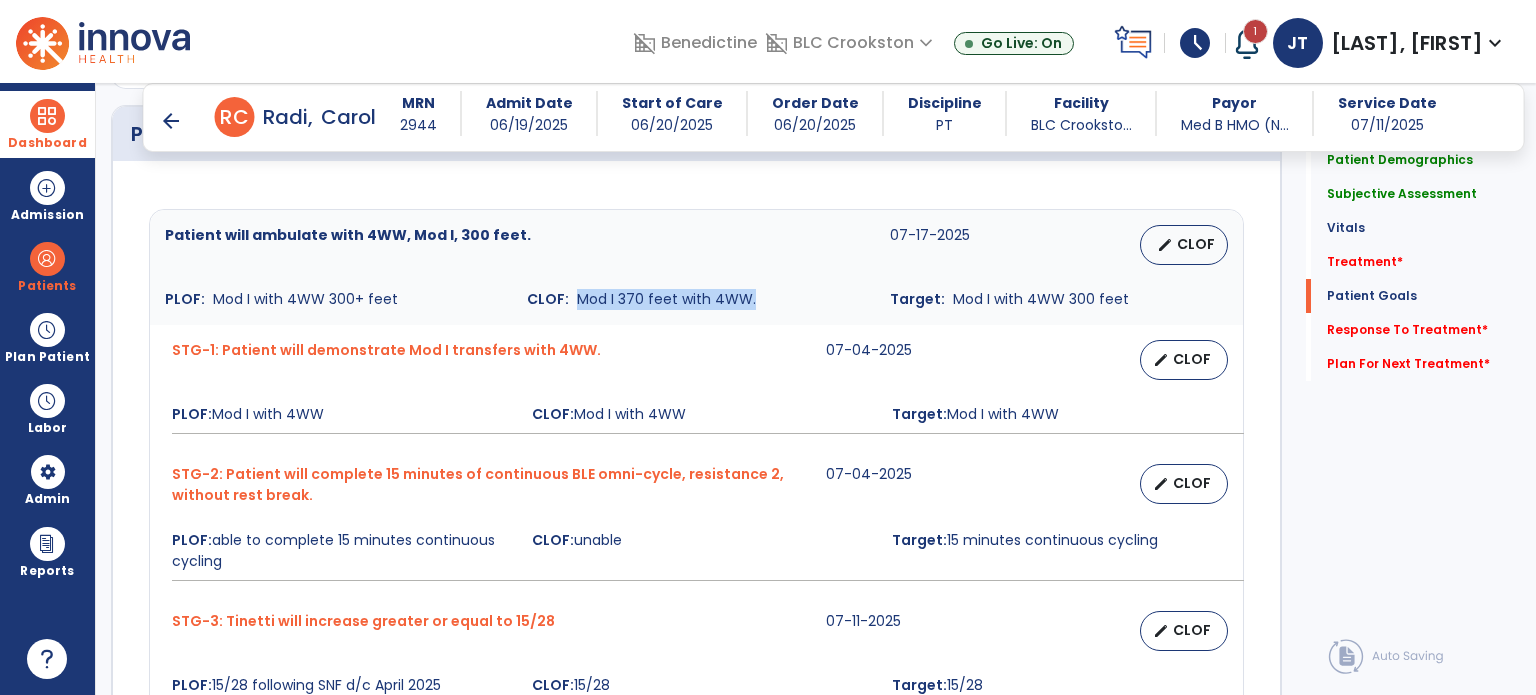 drag, startPoint x: 574, startPoint y: 296, endPoint x: 755, endPoint y: 285, distance: 181.33394 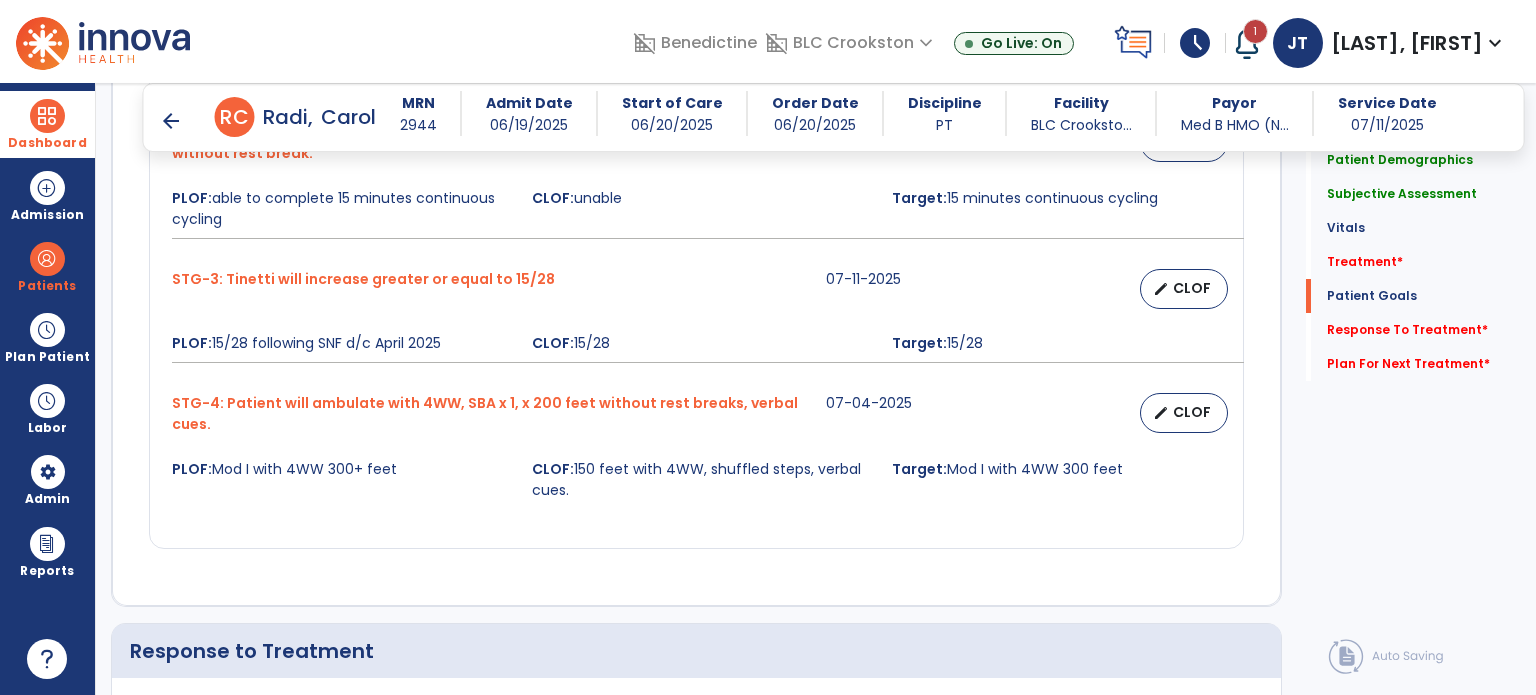 scroll, scrollTop: 1952, scrollLeft: 0, axis: vertical 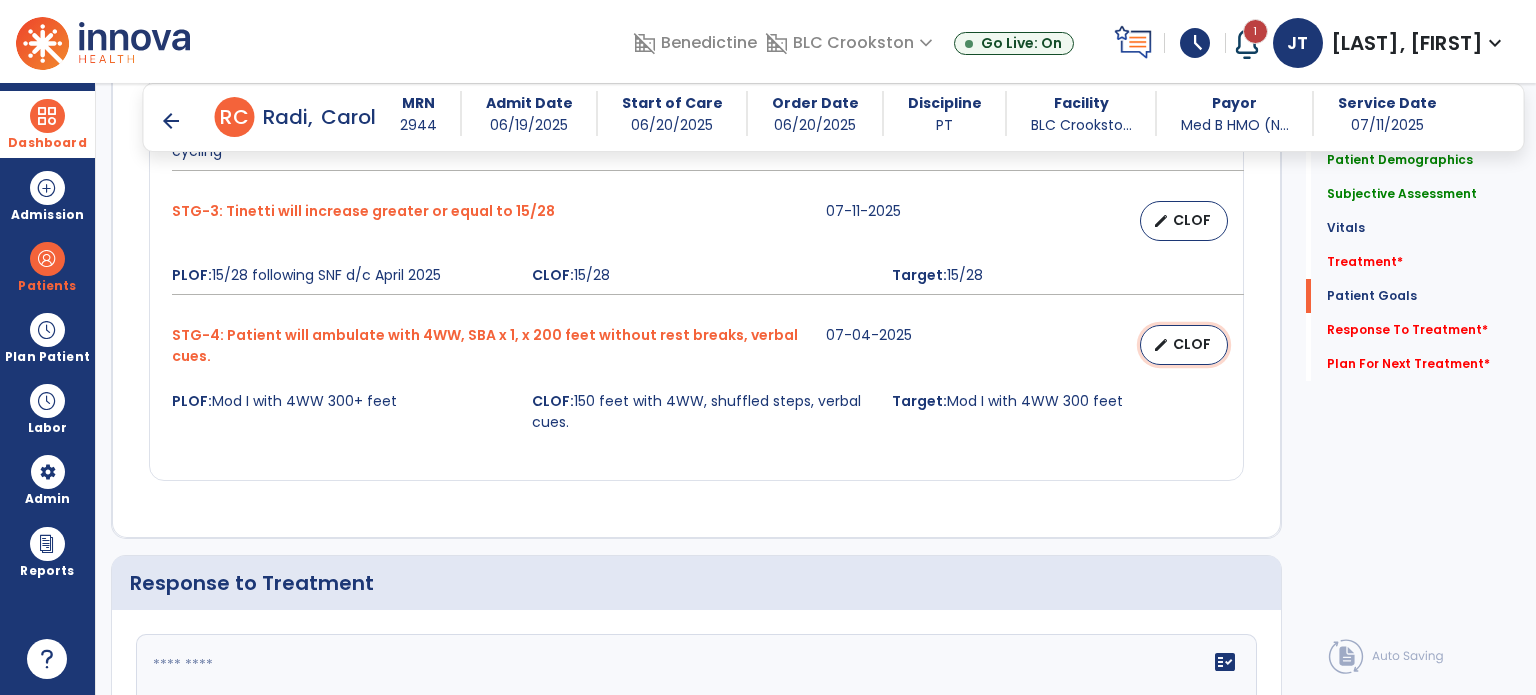 click on "CLOF" at bounding box center (1192, 344) 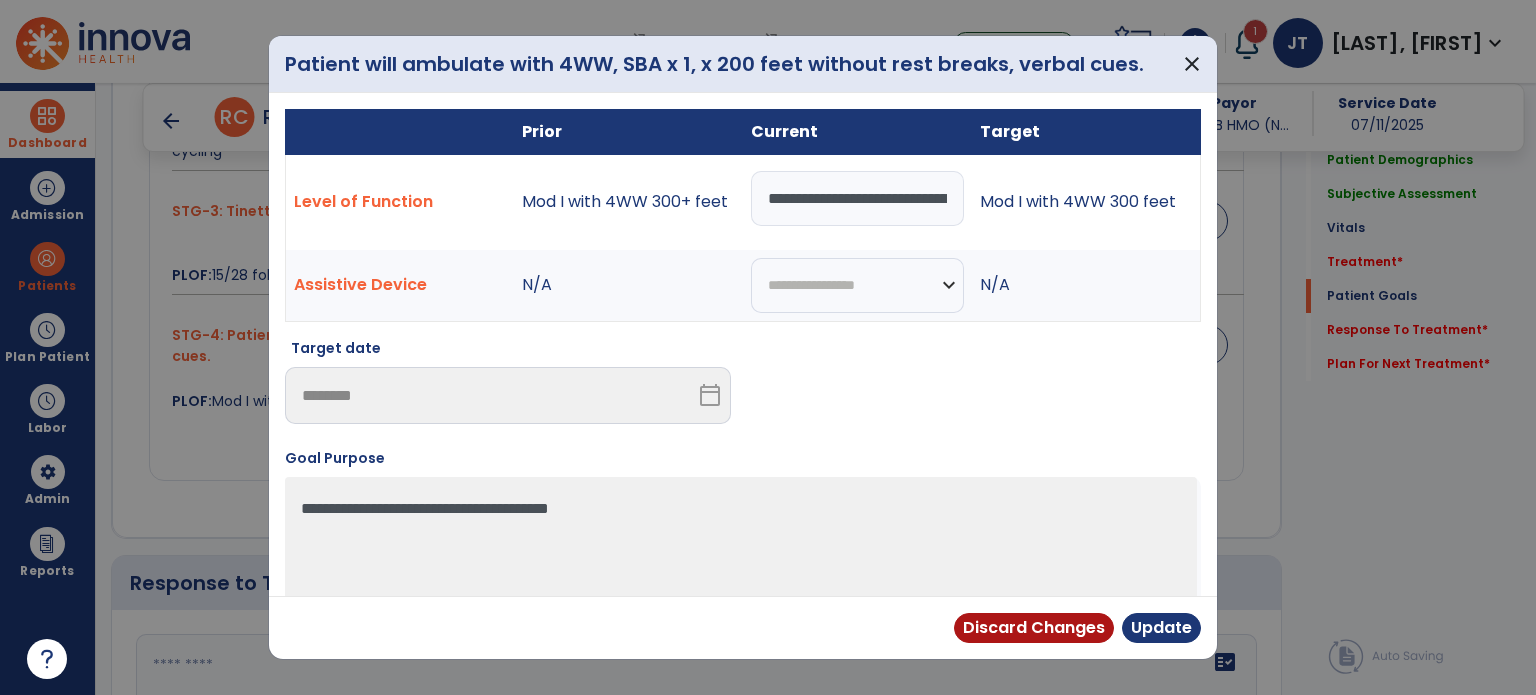 drag, startPoint x: 947, startPoint y: 198, endPoint x: 196, endPoint y: 218, distance: 751.26624 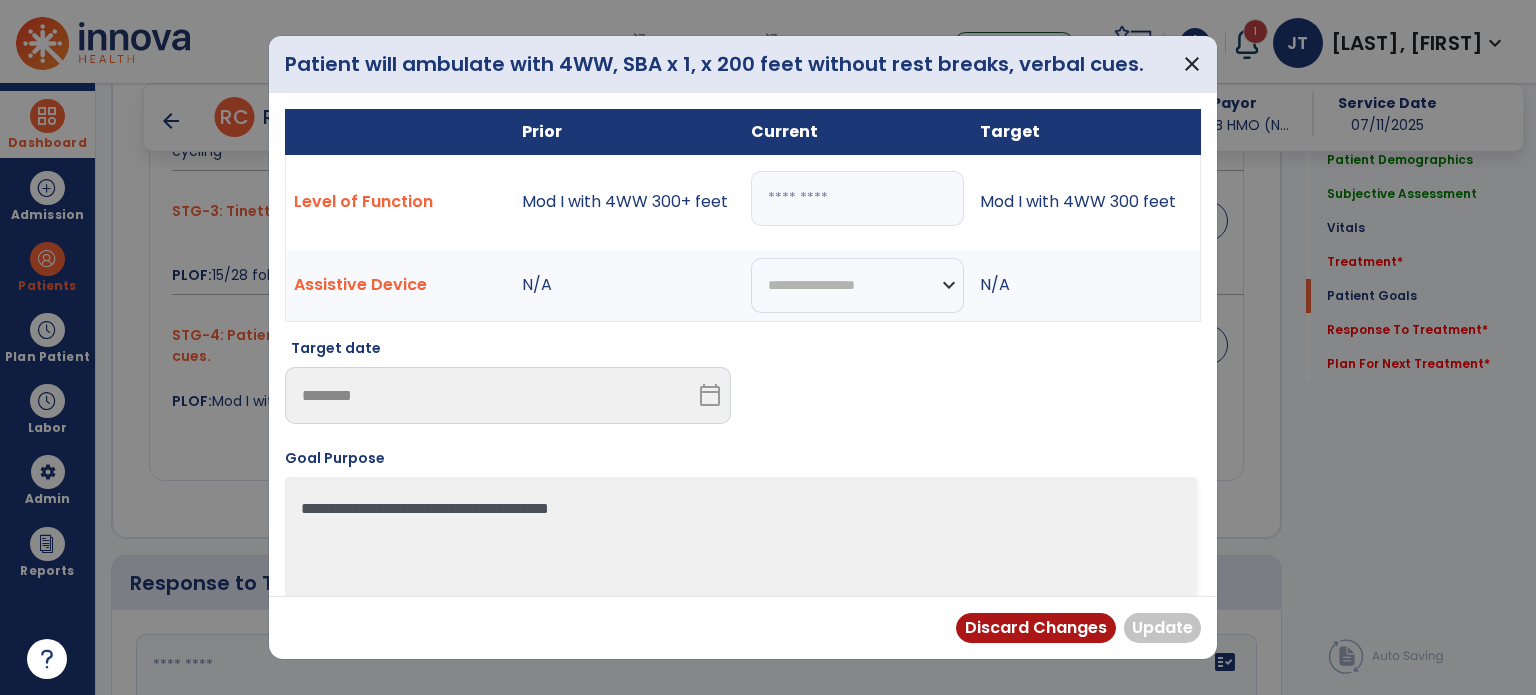 paste on "**********" 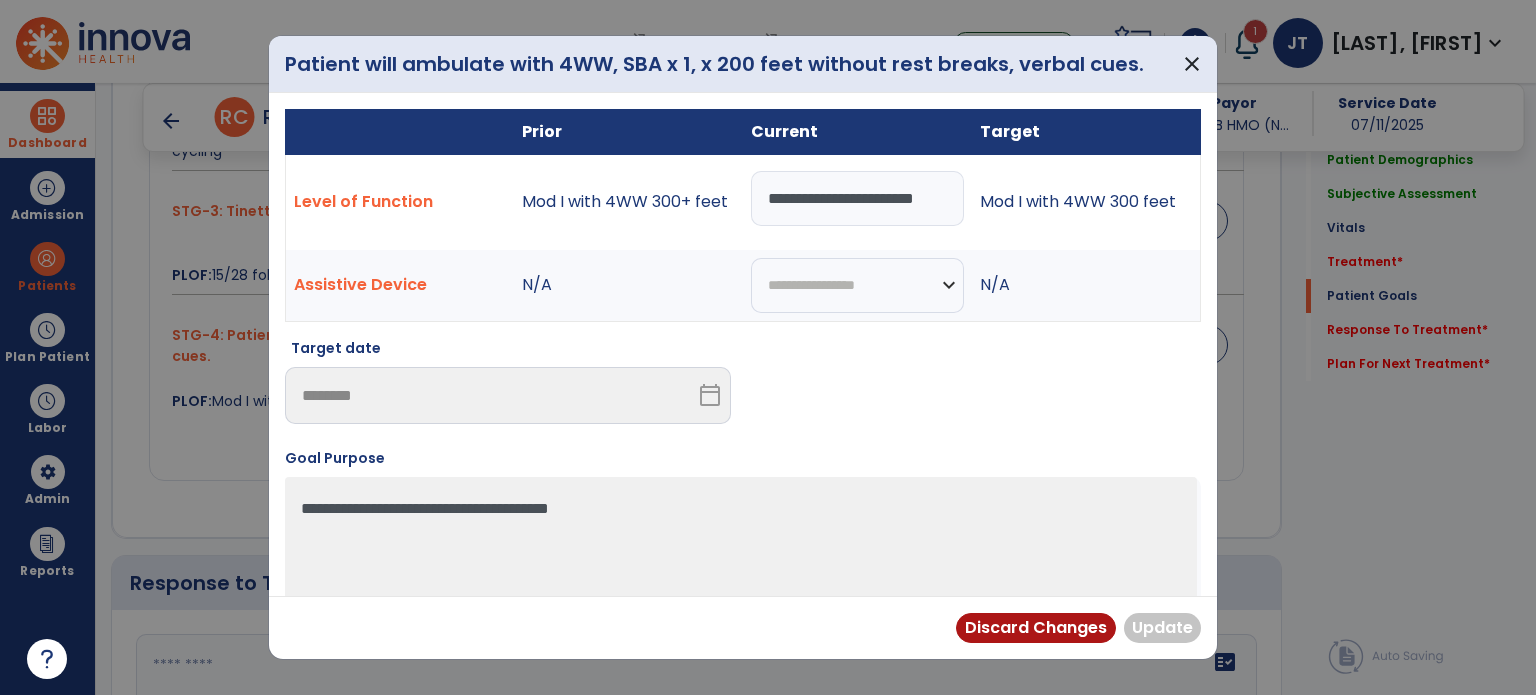 scroll, scrollTop: 0, scrollLeft: 18, axis: horizontal 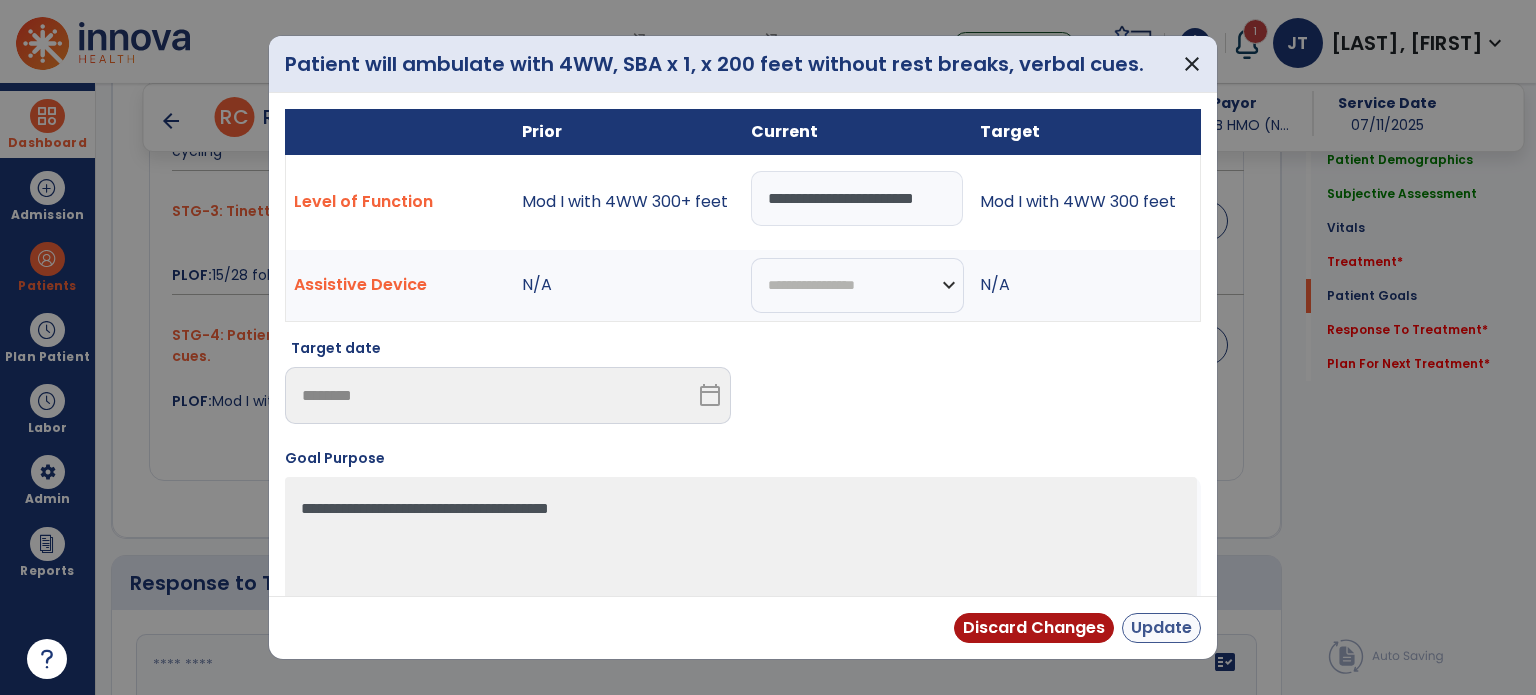 type on "**********" 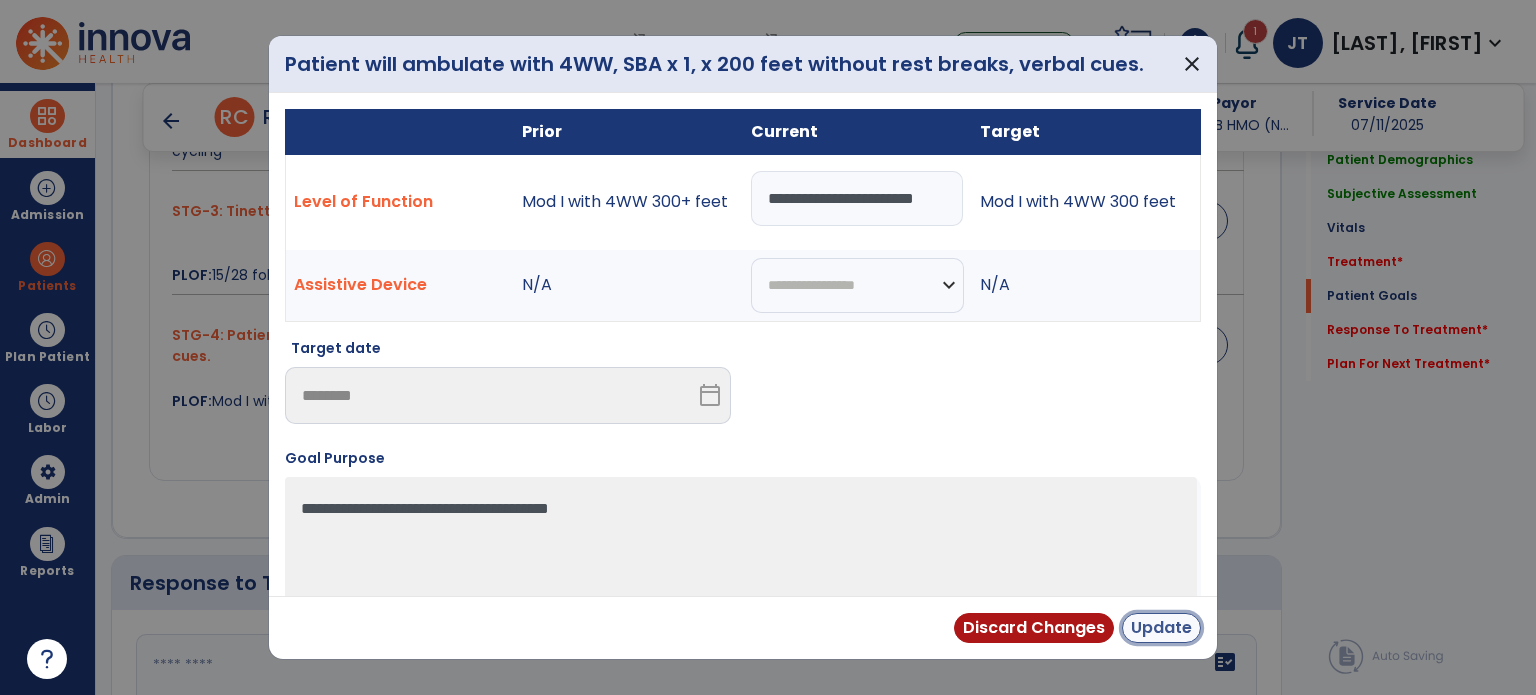 scroll, scrollTop: 0, scrollLeft: 0, axis: both 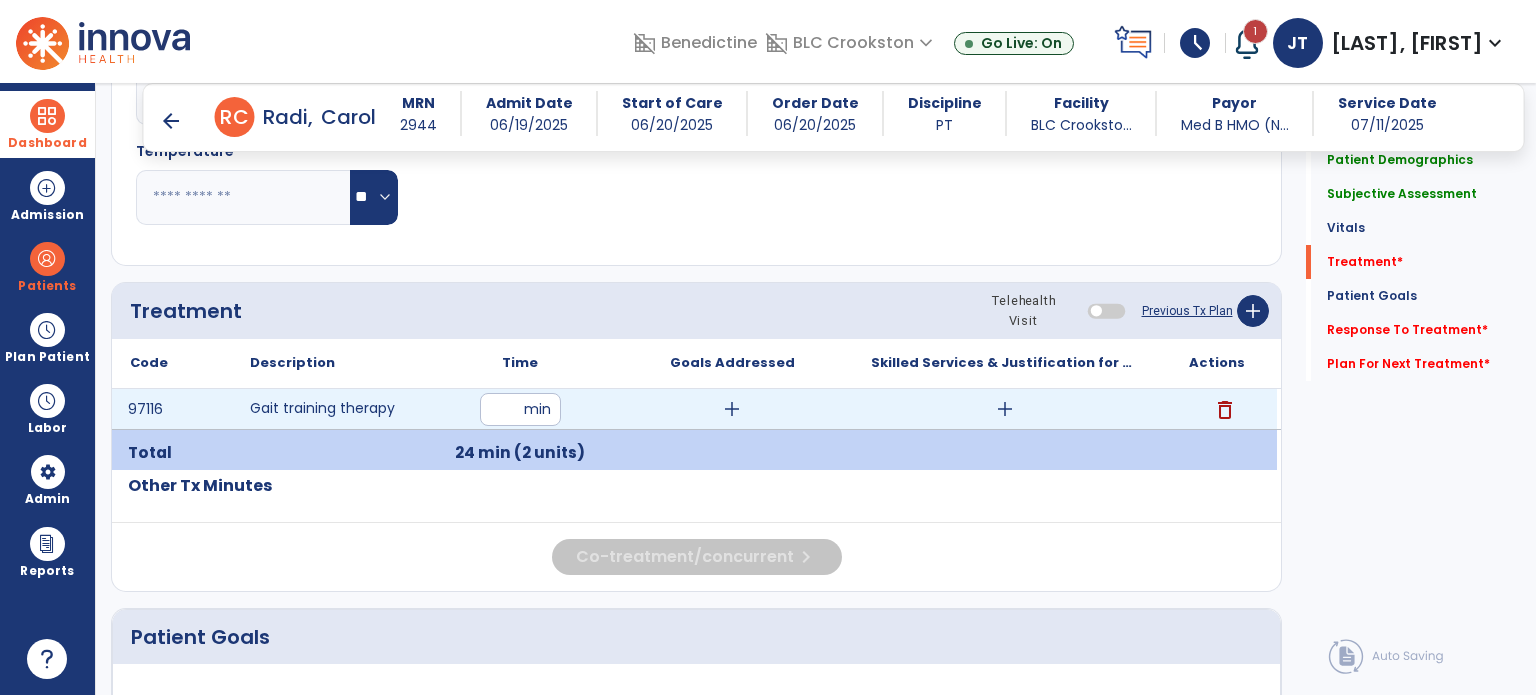 click on "add" at bounding box center [732, 409] 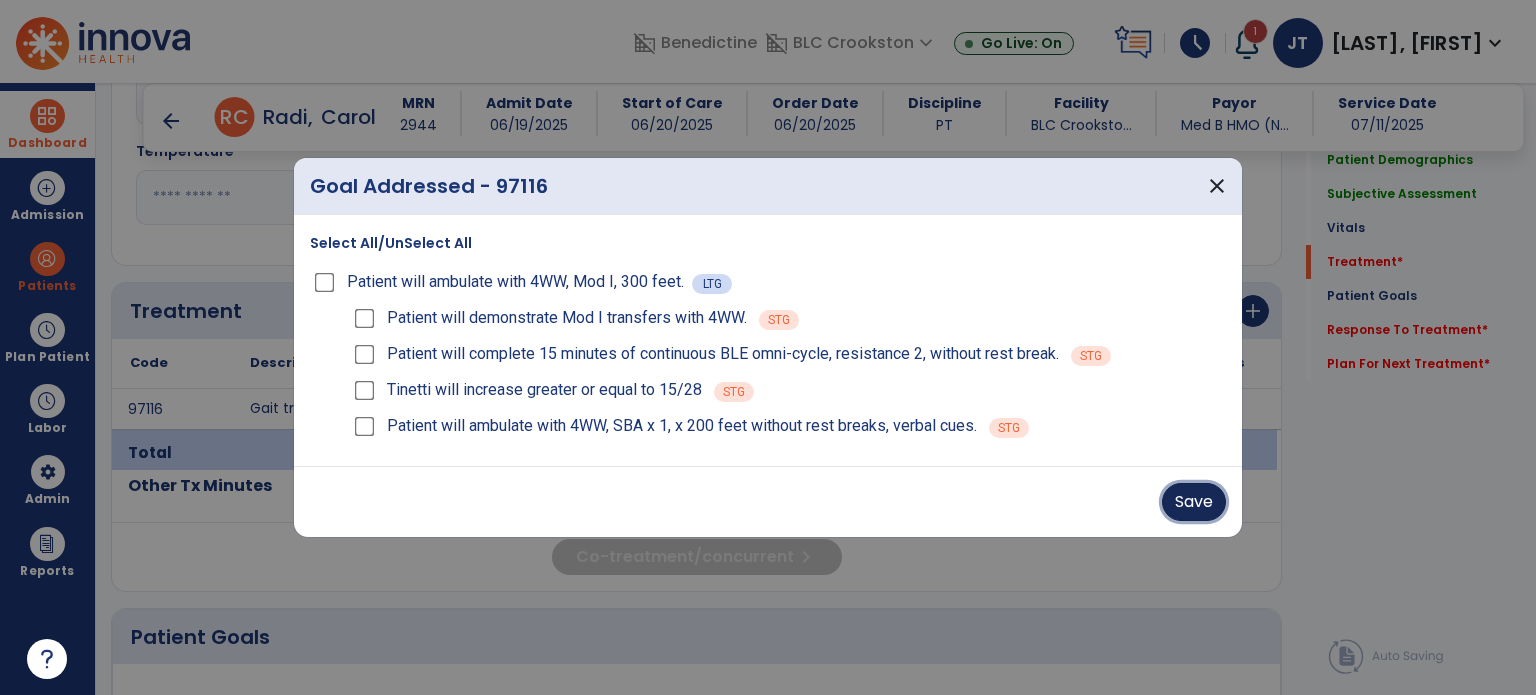 click on "Save" at bounding box center (1194, 502) 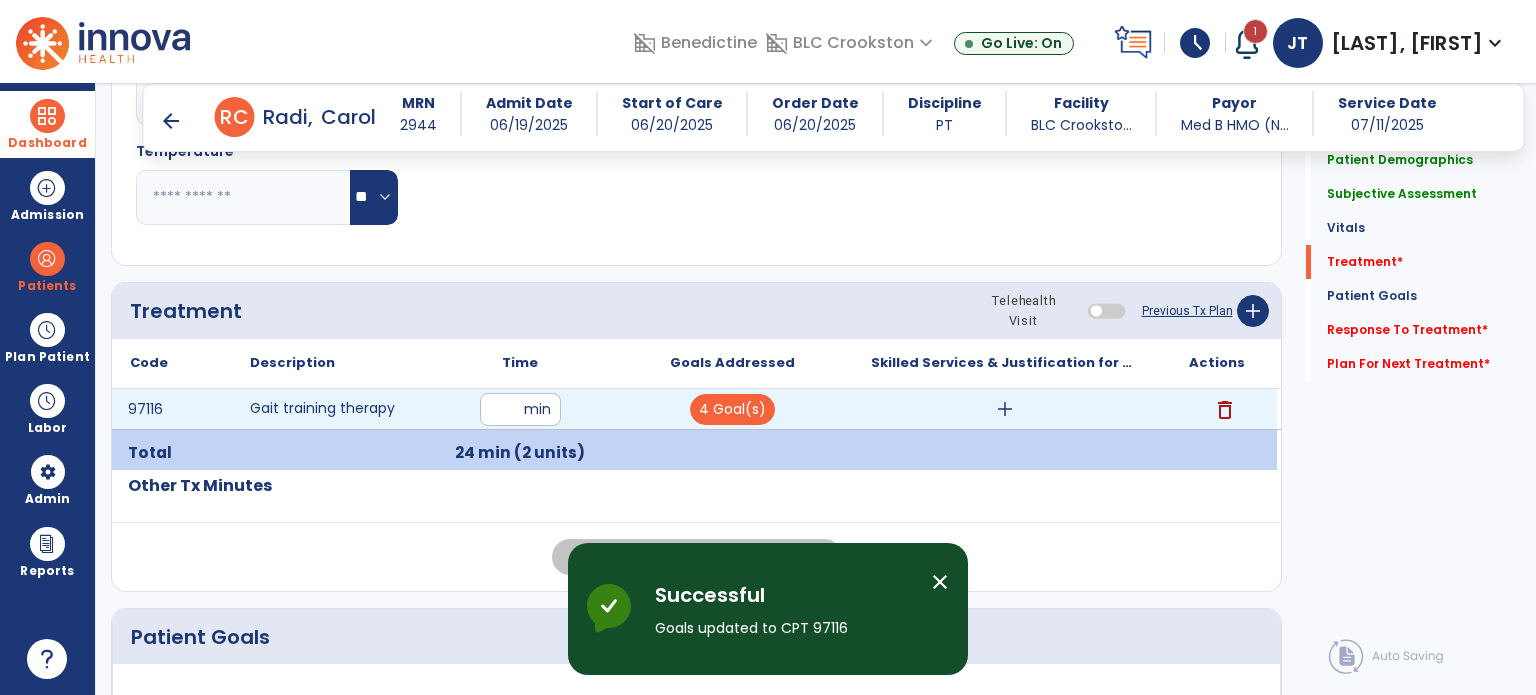 click on "add" at bounding box center [1005, 409] 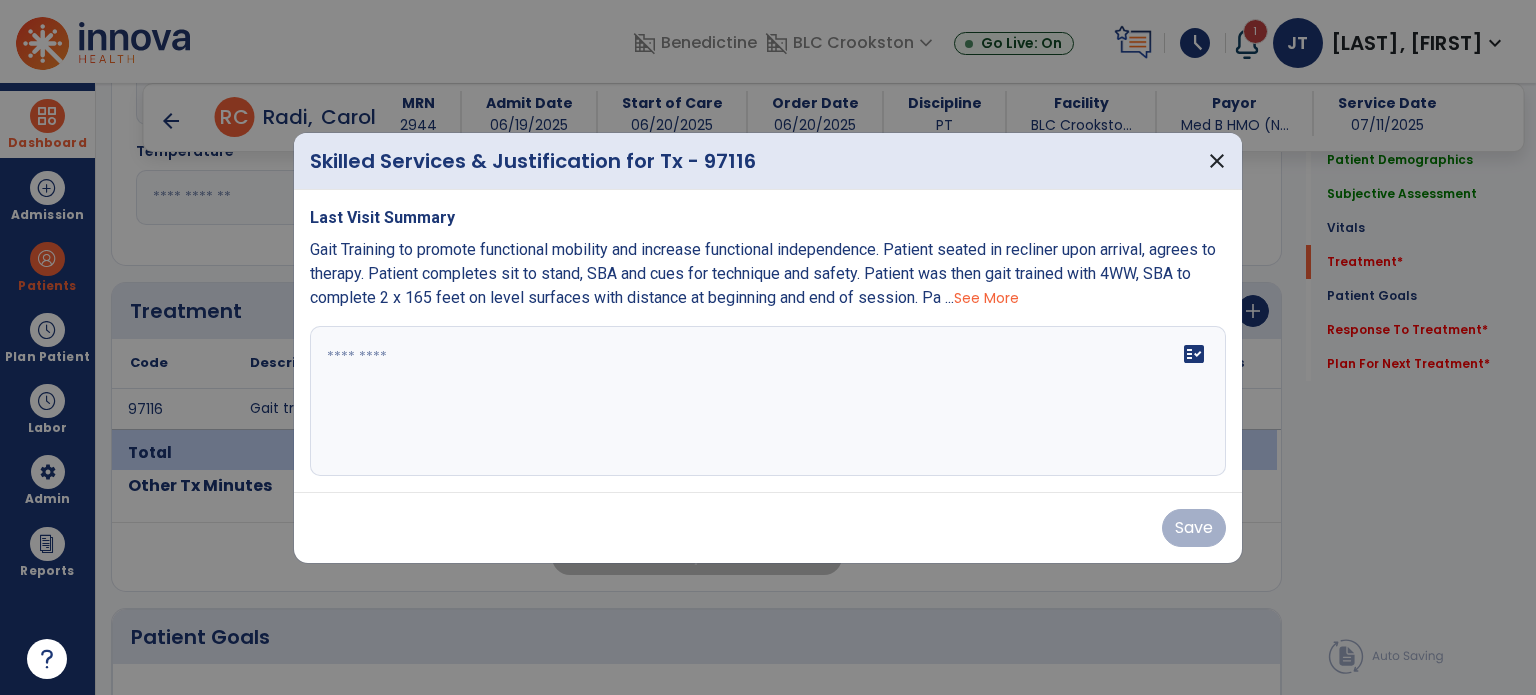 click on "fact_check" at bounding box center (768, 401) 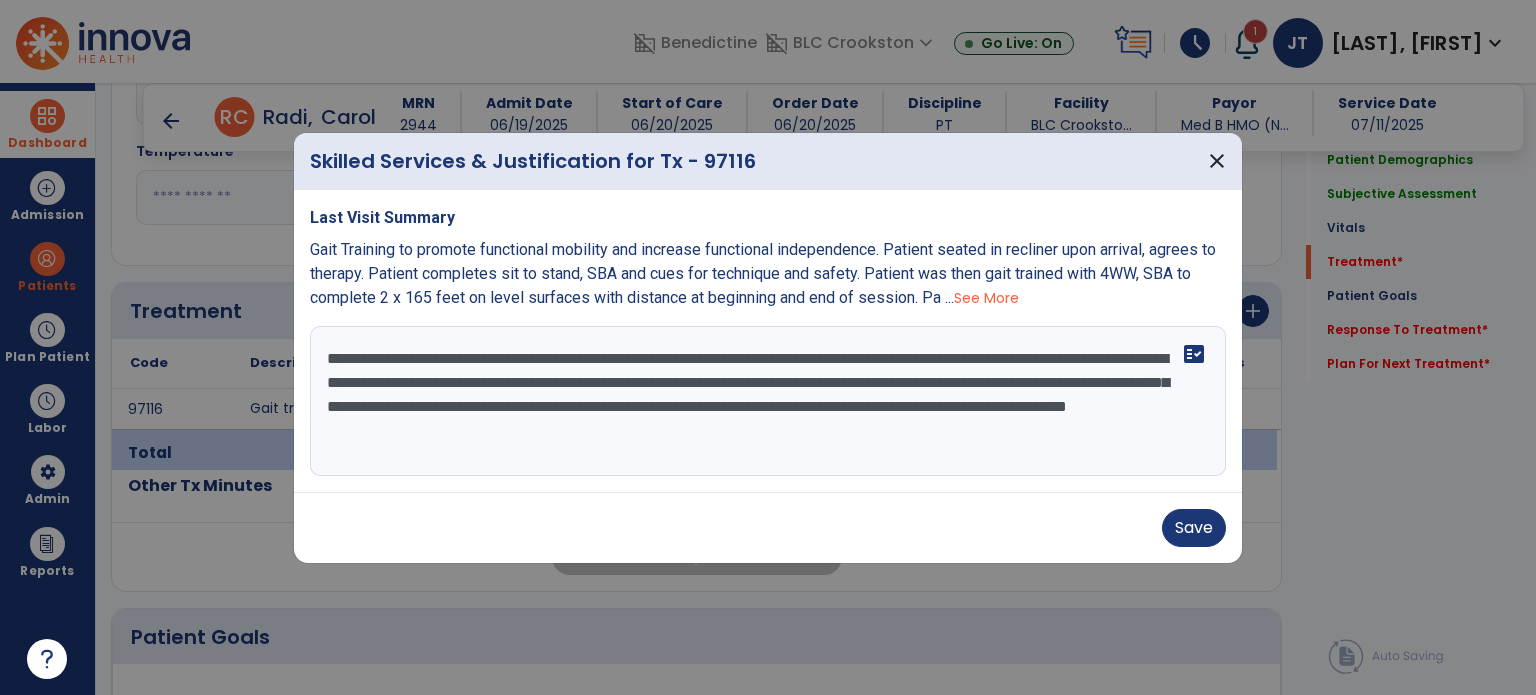 click on "**********" at bounding box center [768, 401] 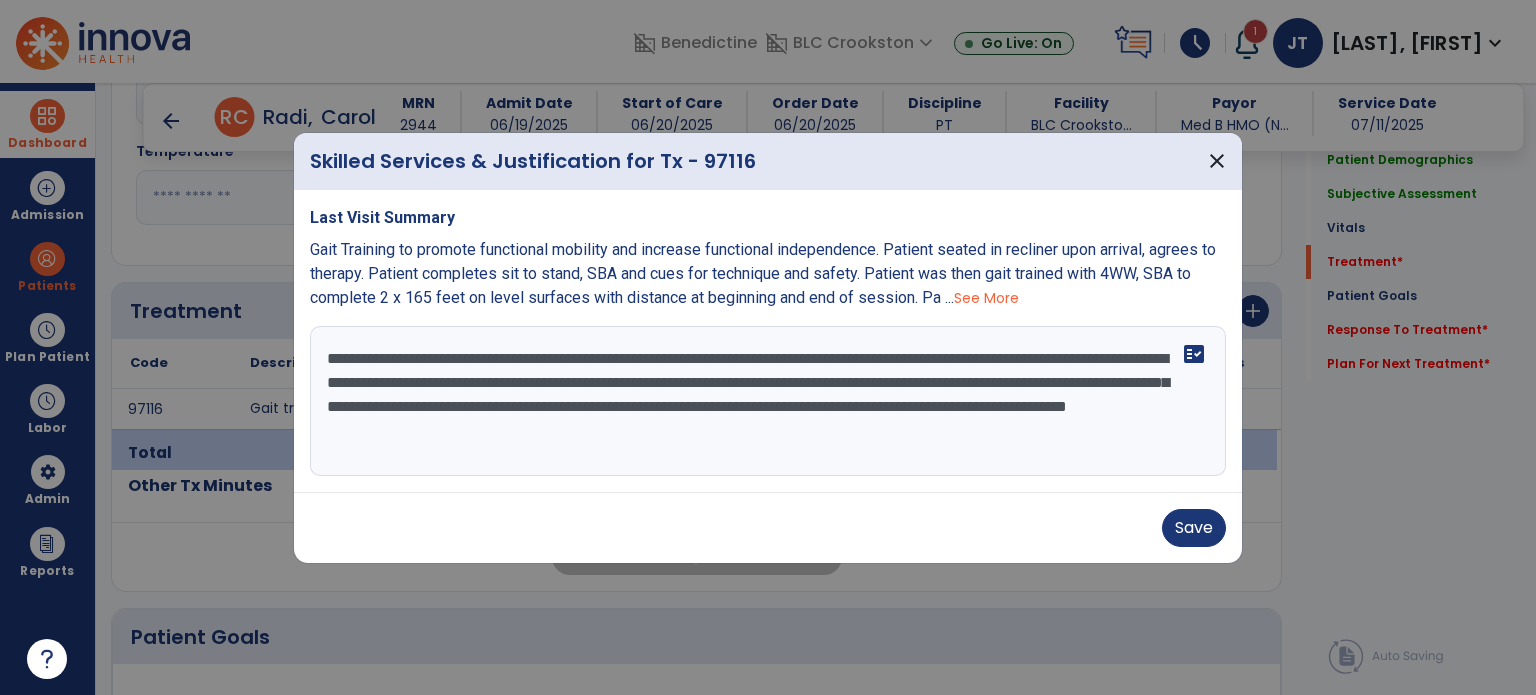 click on "**********" at bounding box center (768, 401) 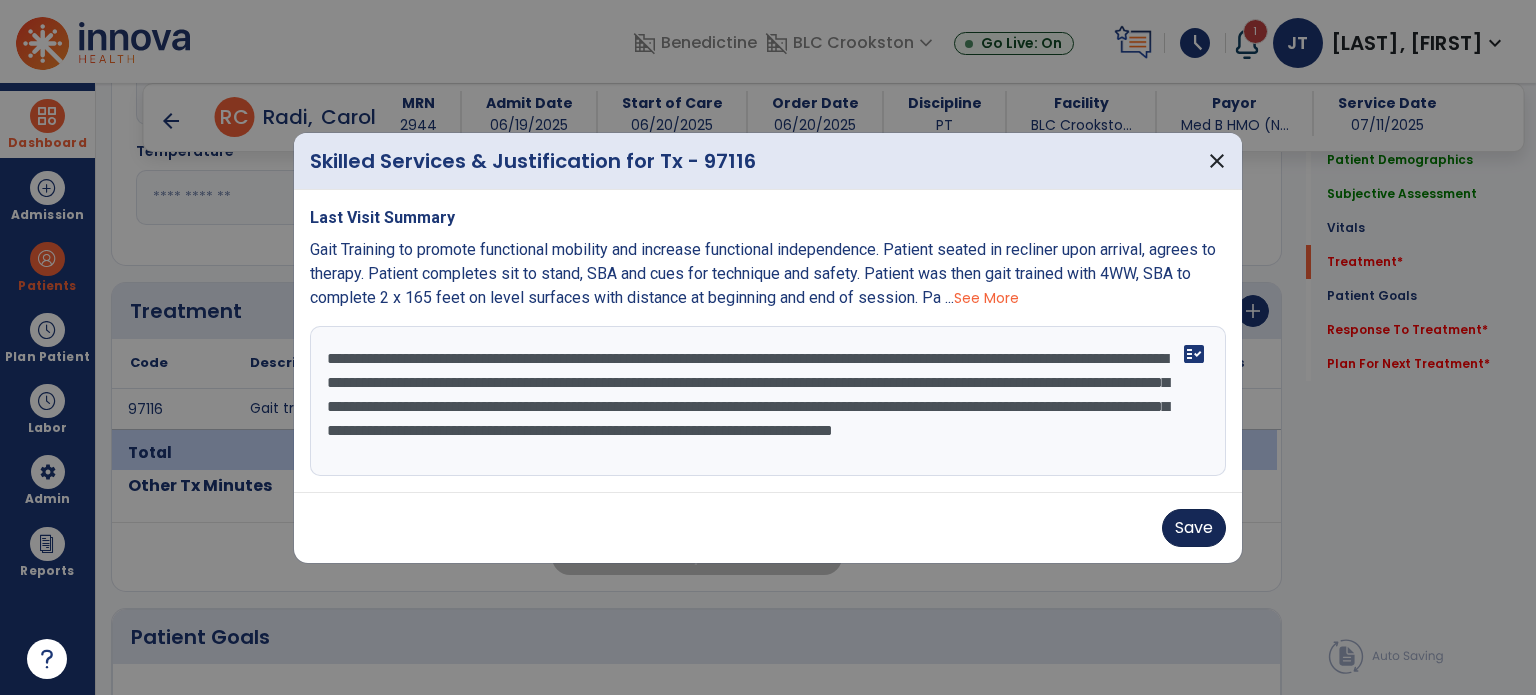 type on "**********" 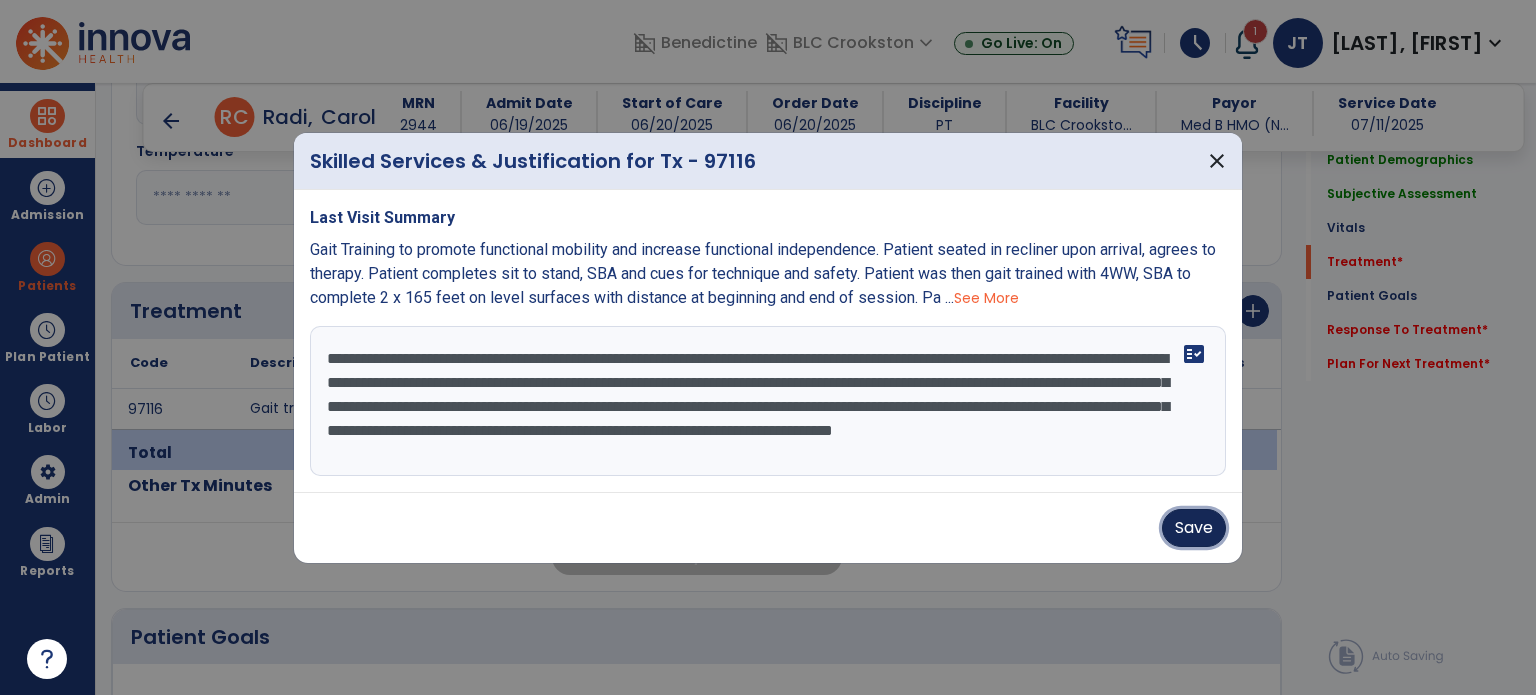 click on "Save" at bounding box center [1194, 528] 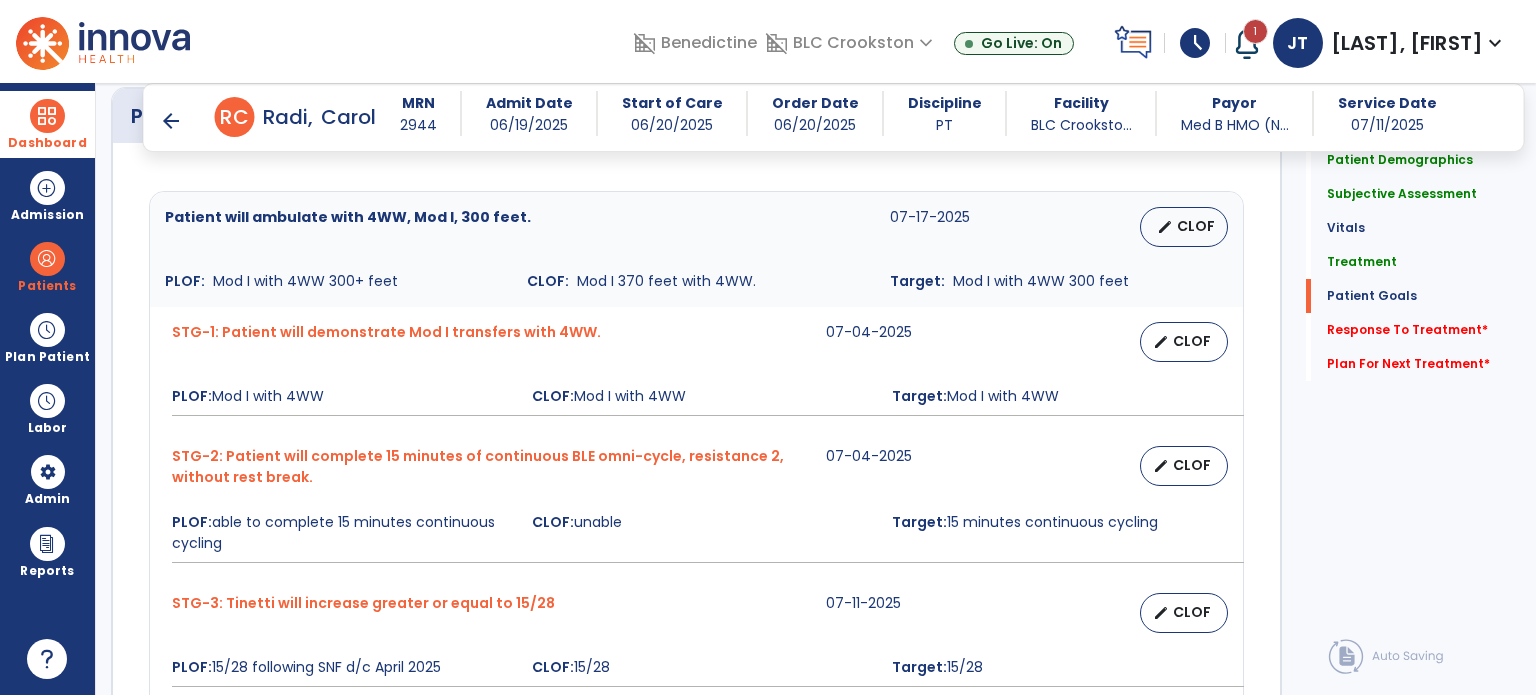 scroll, scrollTop: 1587, scrollLeft: 0, axis: vertical 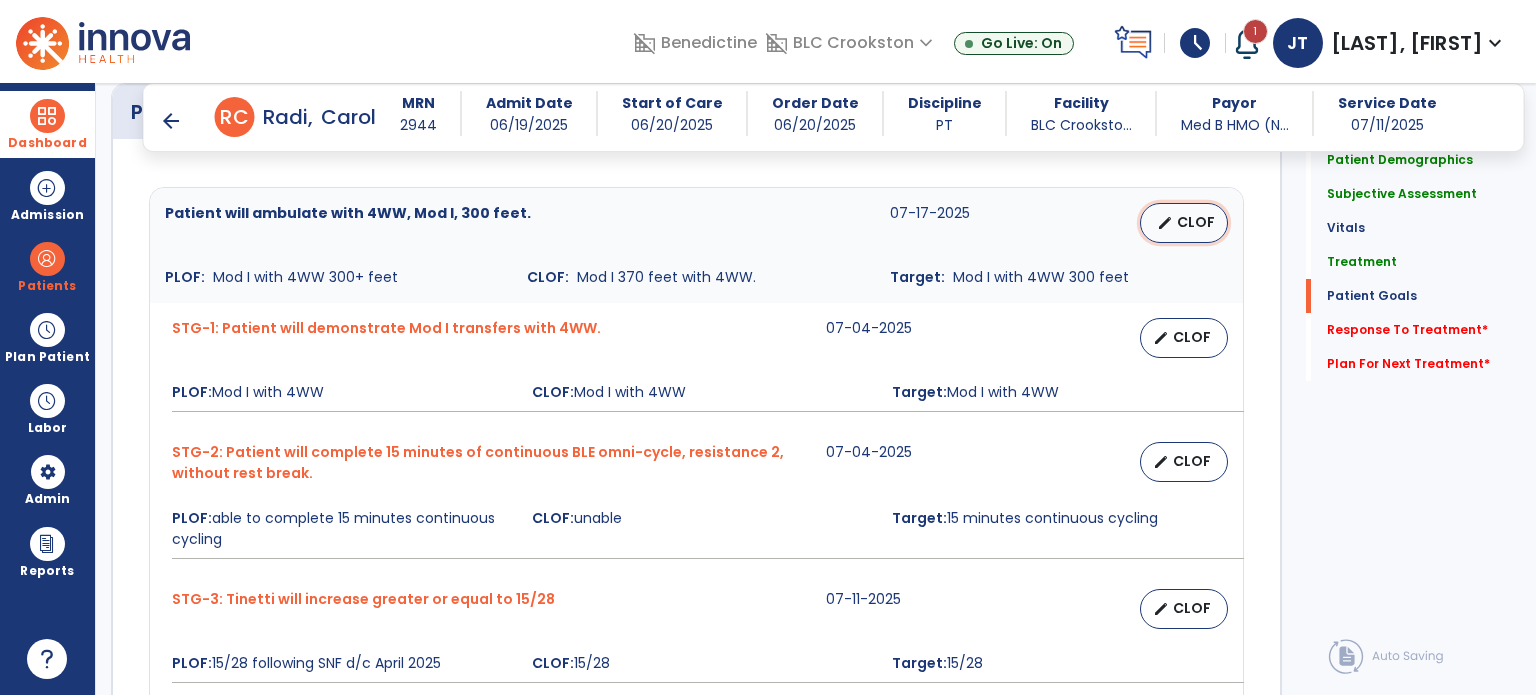 click on "CLOF" at bounding box center [1196, 222] 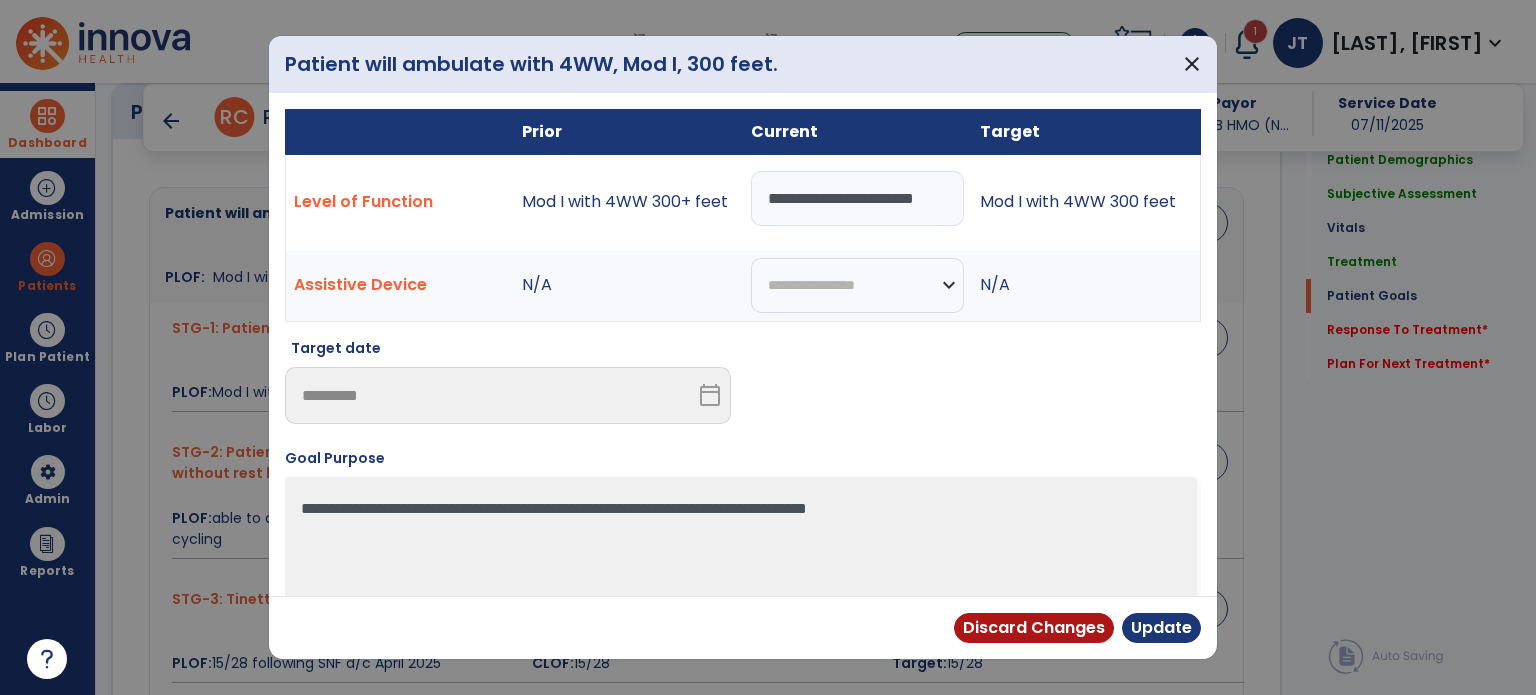 scroll, scrollTop: 0, scrollLeft: 18, axis: horizontal 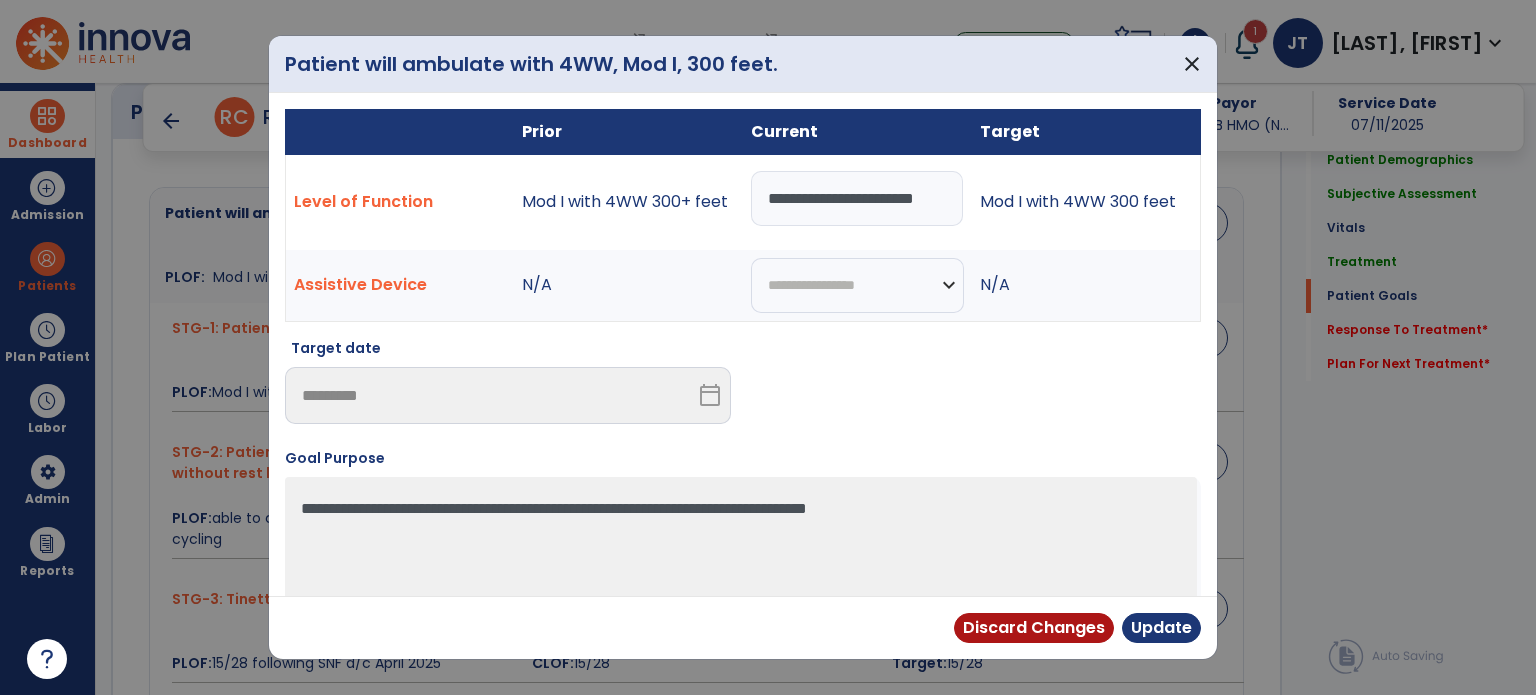 drag, startPoint x: 810, startPoint y: 195, endPoint x: 1152, endPoint y: 226, distance: 343.4021 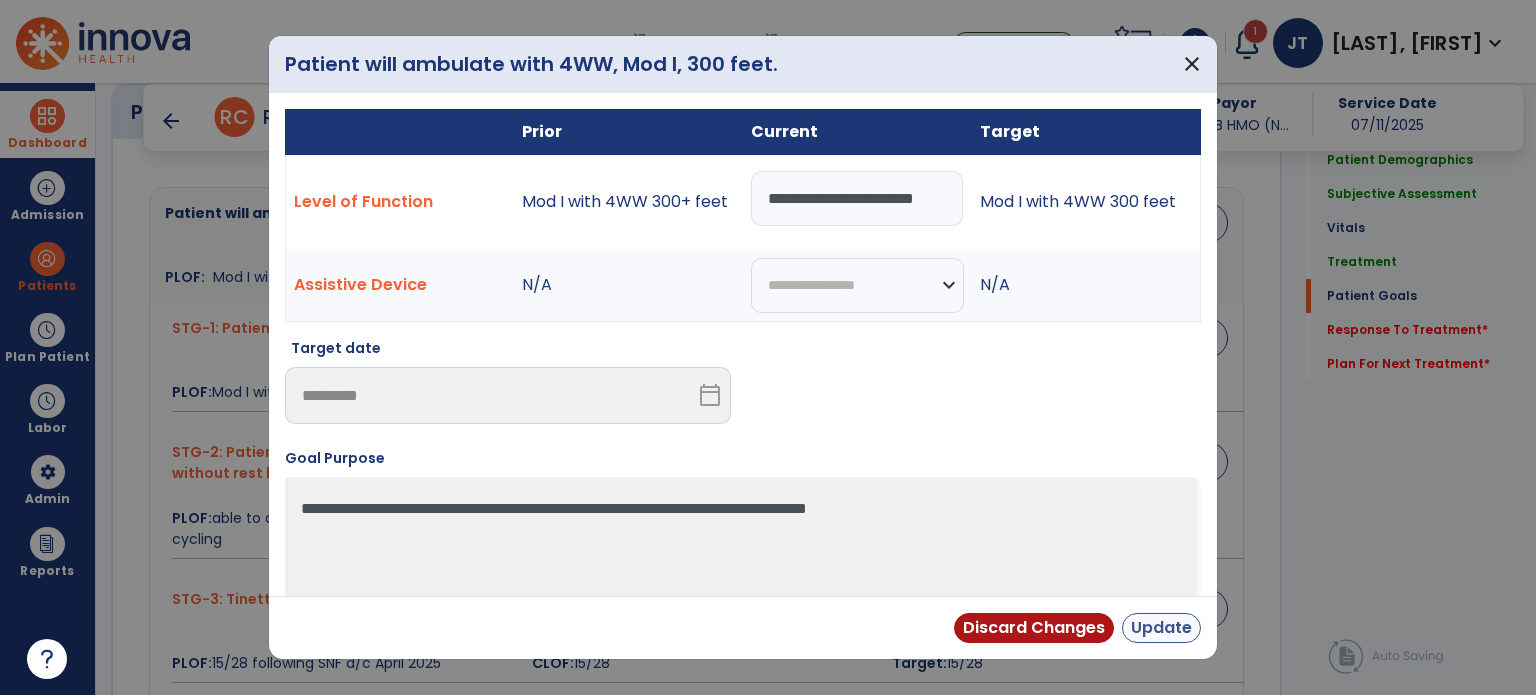 type on "**********" 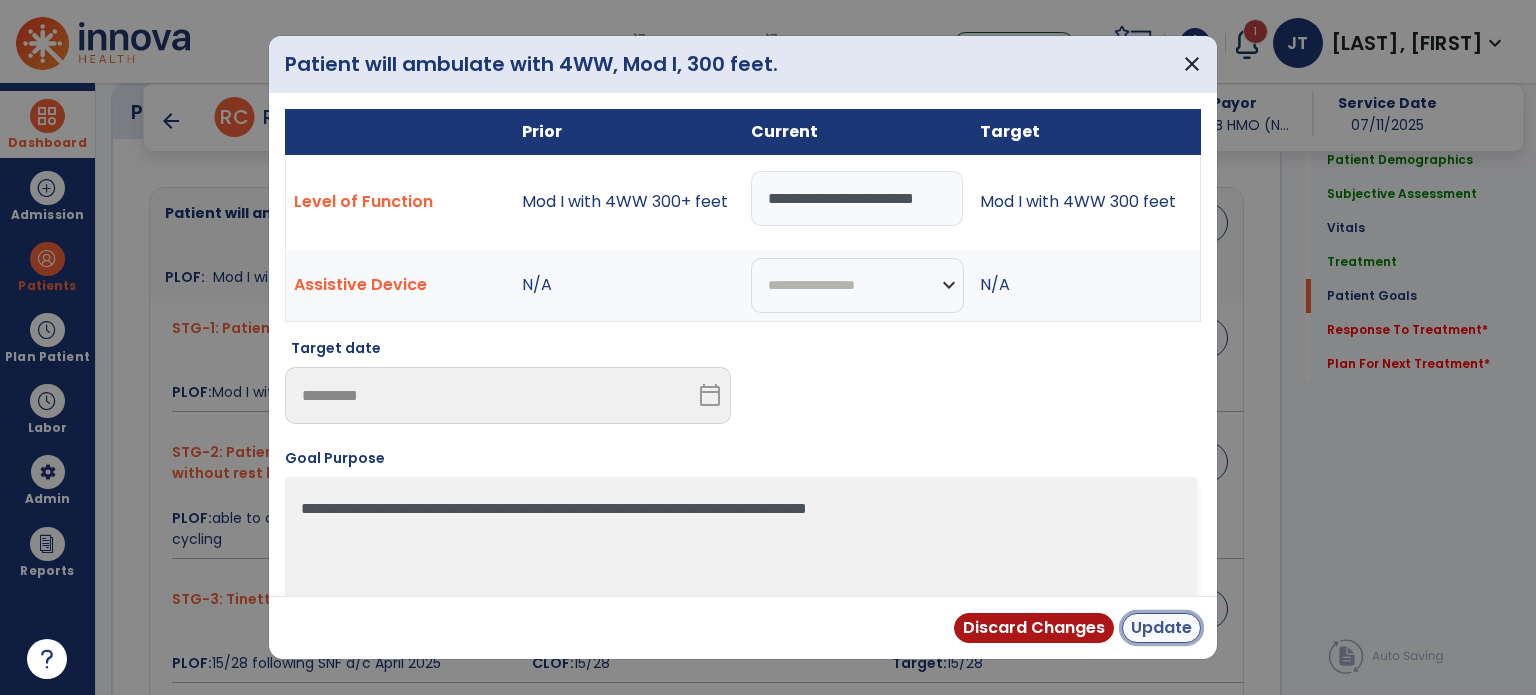 click on "Update" at bounding box center [1161, 628] 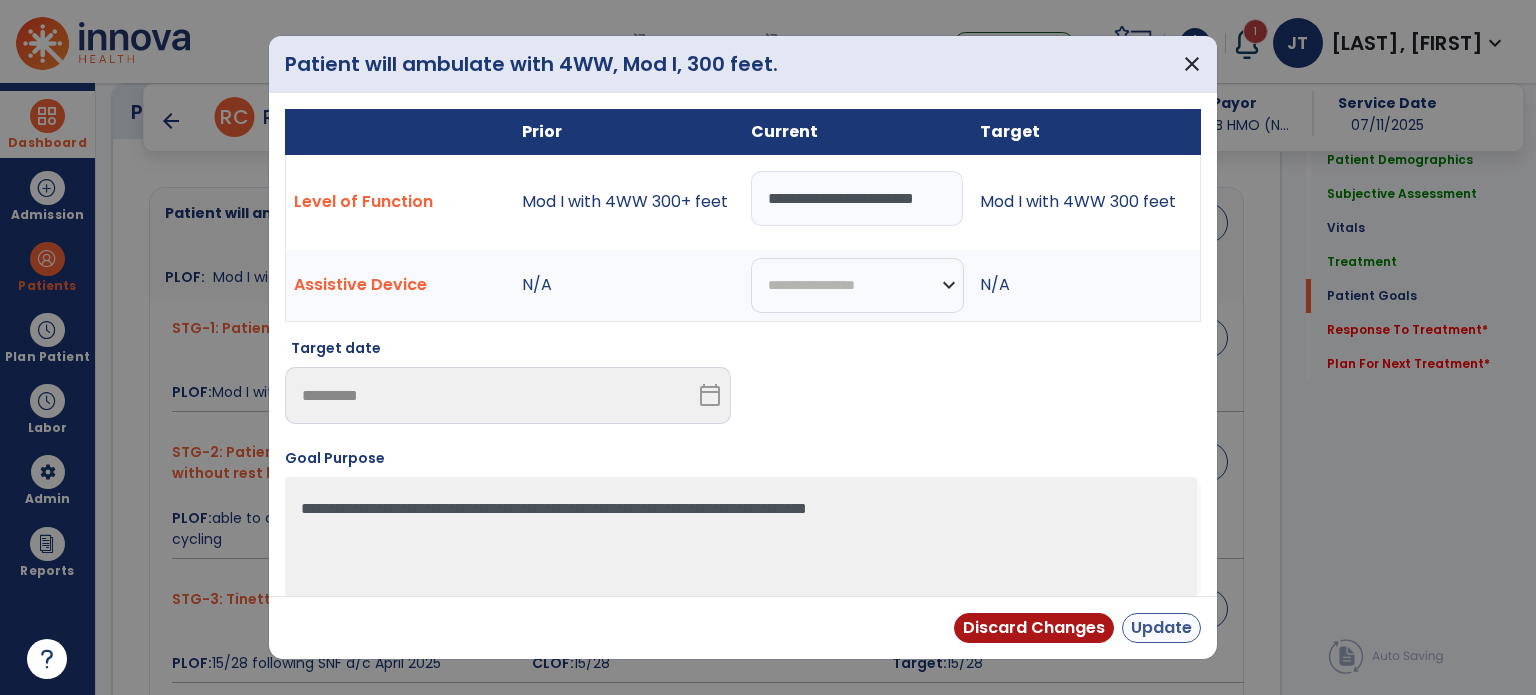 scroll, scrollTop: 0, scrollLeft: 0, axis: both 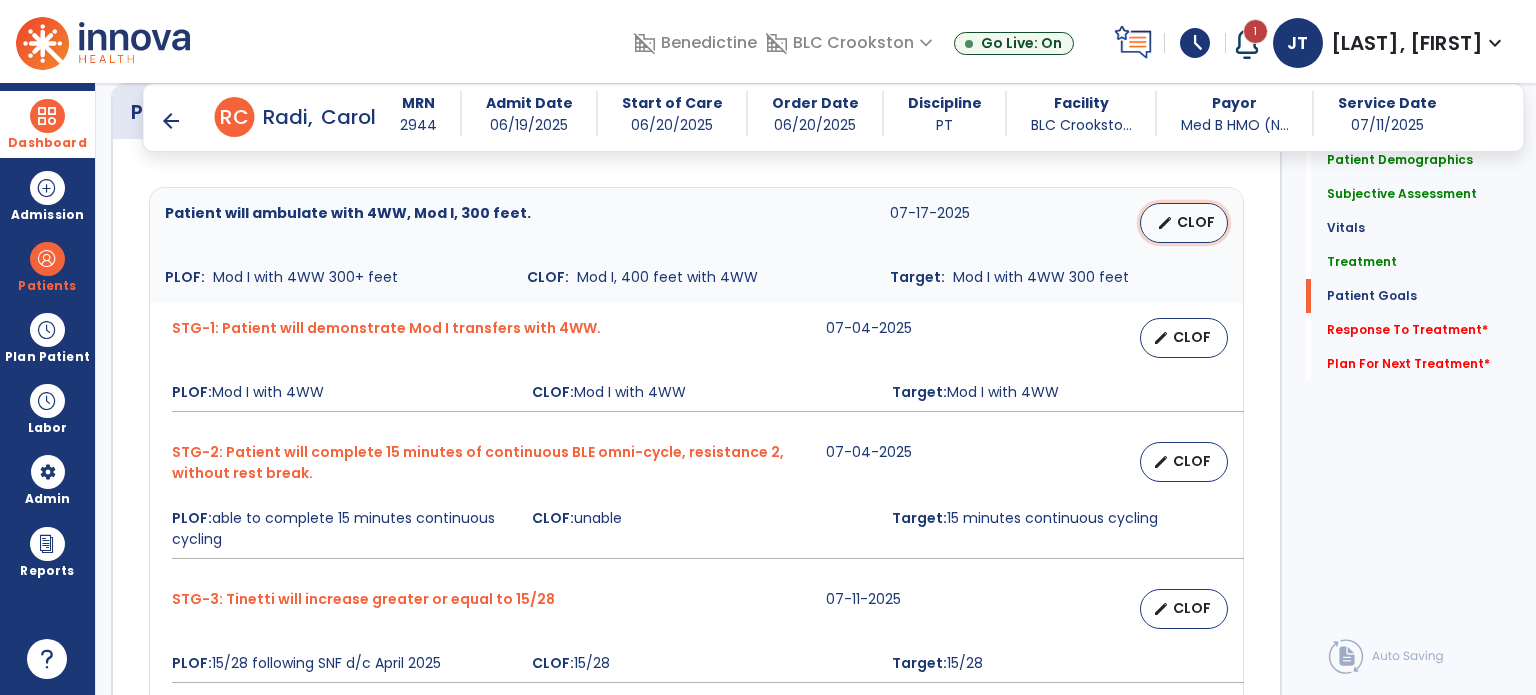 click on "CLOF" at bounding box center (1196, 222) 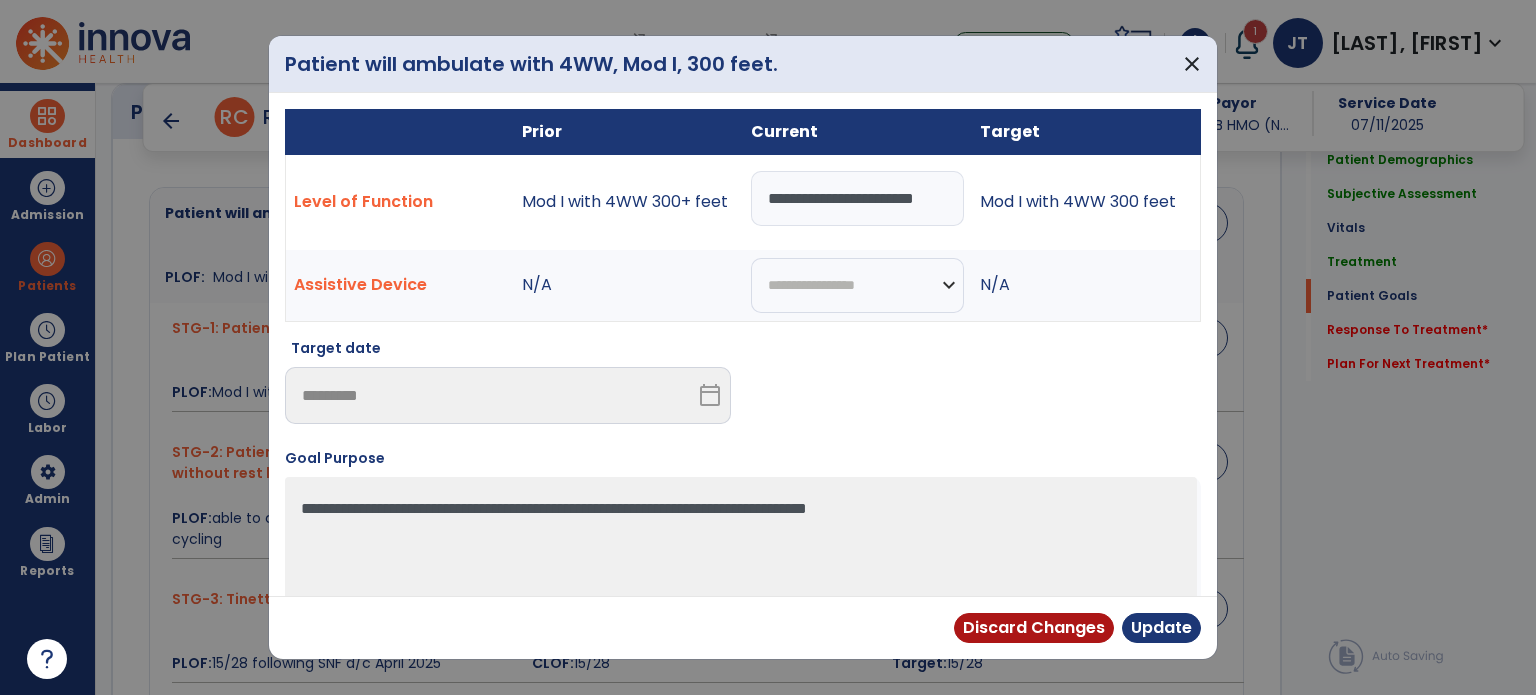 click on "**********" at bounding box center [857, 198] 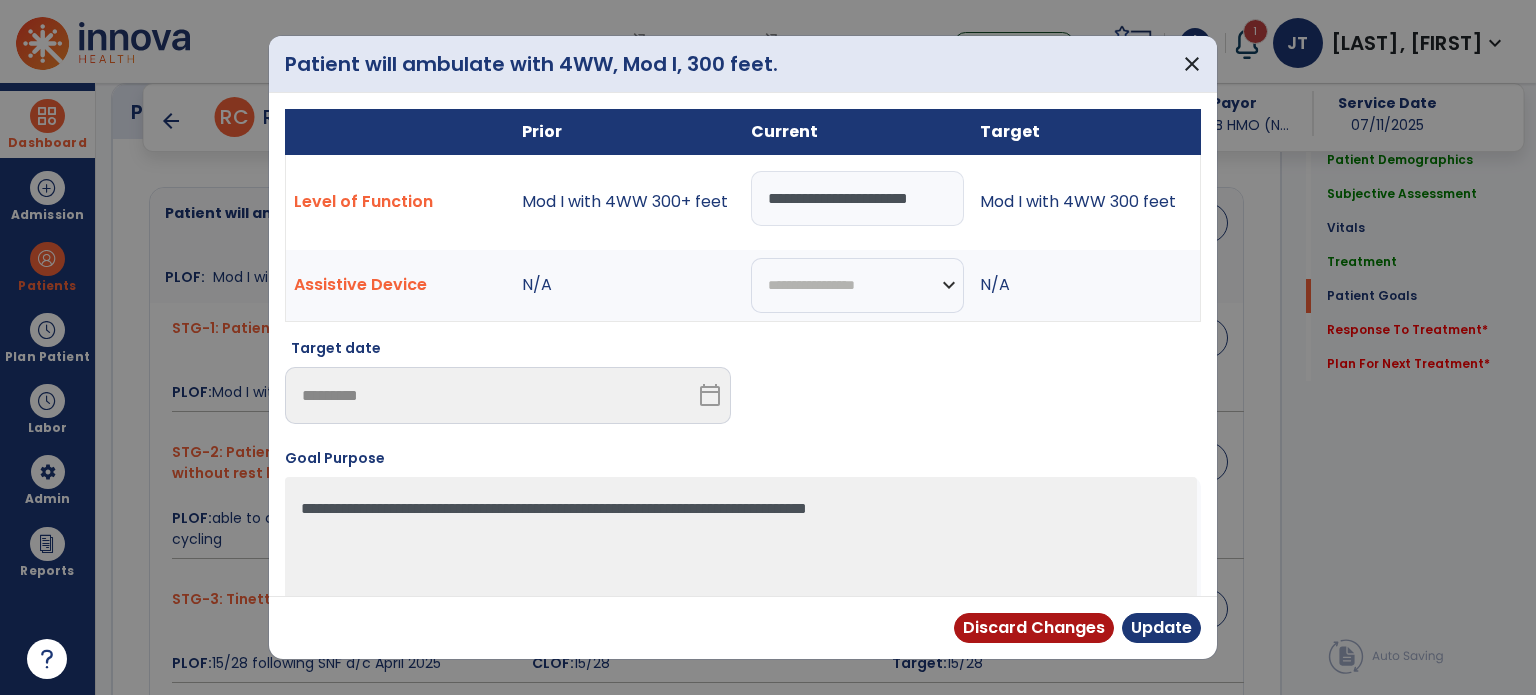 type on "**********" 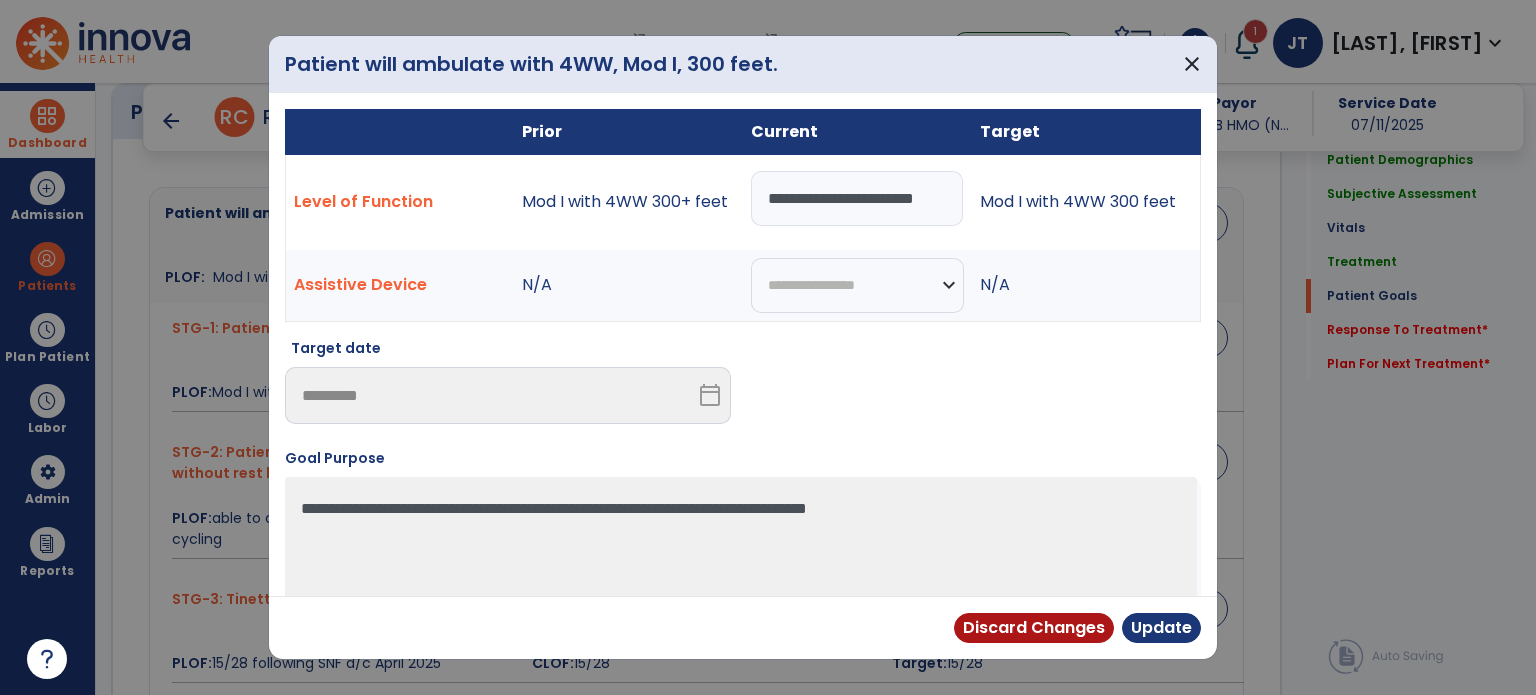 scroll, scrollTop: 0, scrollLeft: 20, axis: horizontal 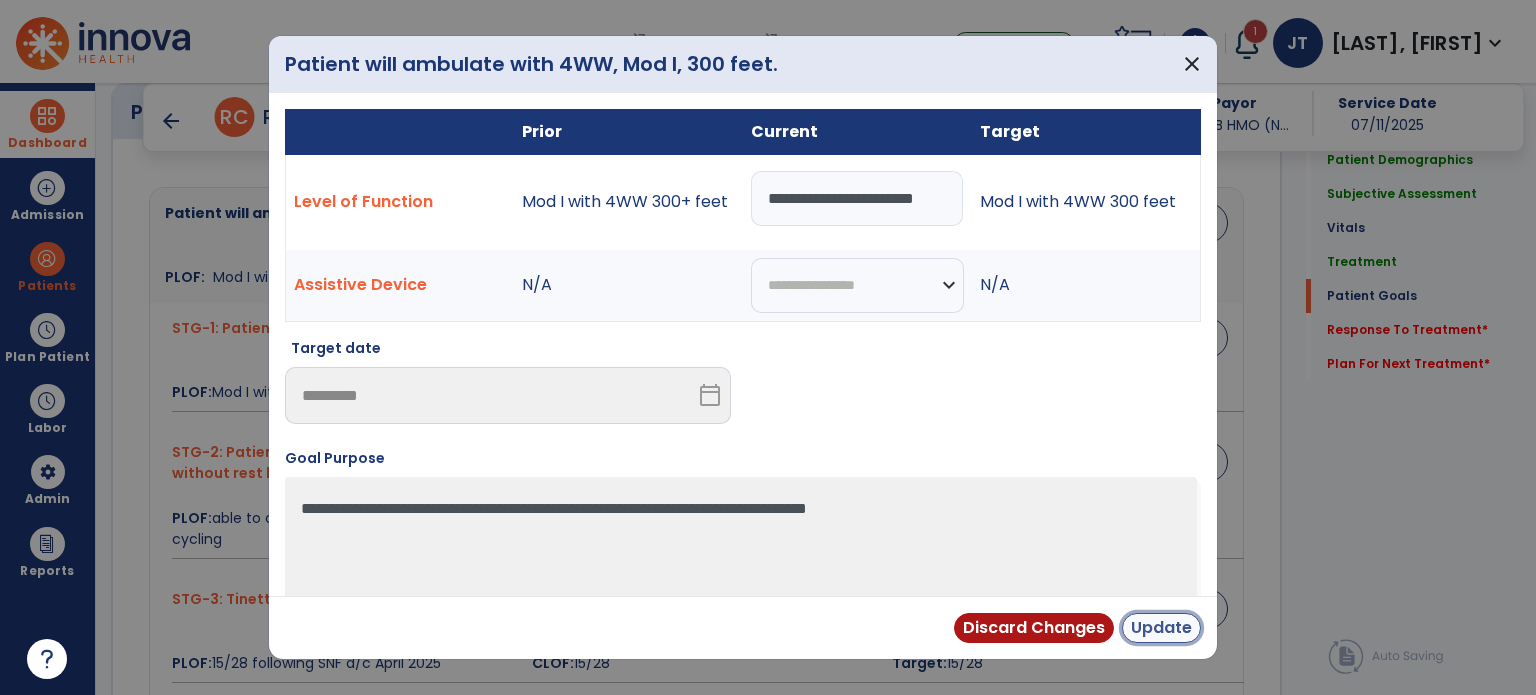 click on "Update" at bounding box center [1161, 628] 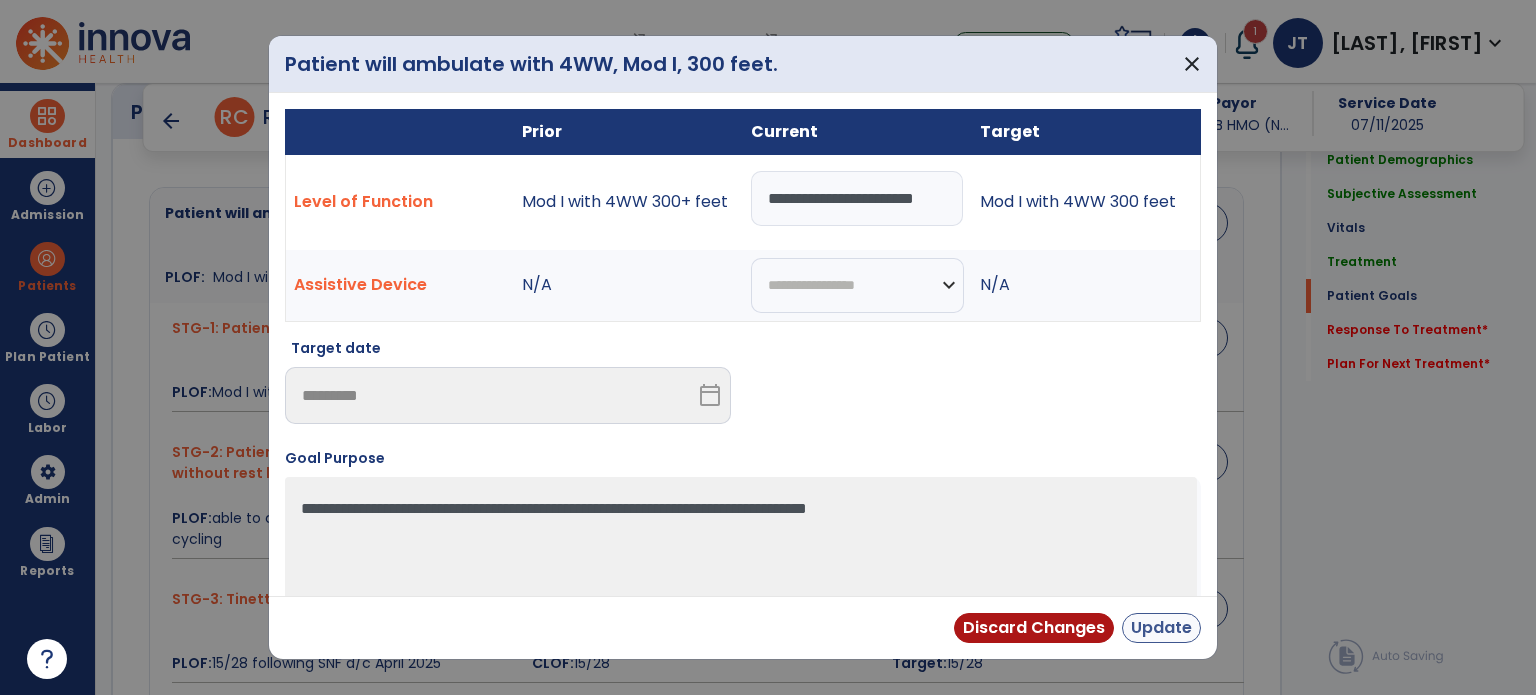 scroll, scrollTop: 0, scrollLeft: 0, axis: both 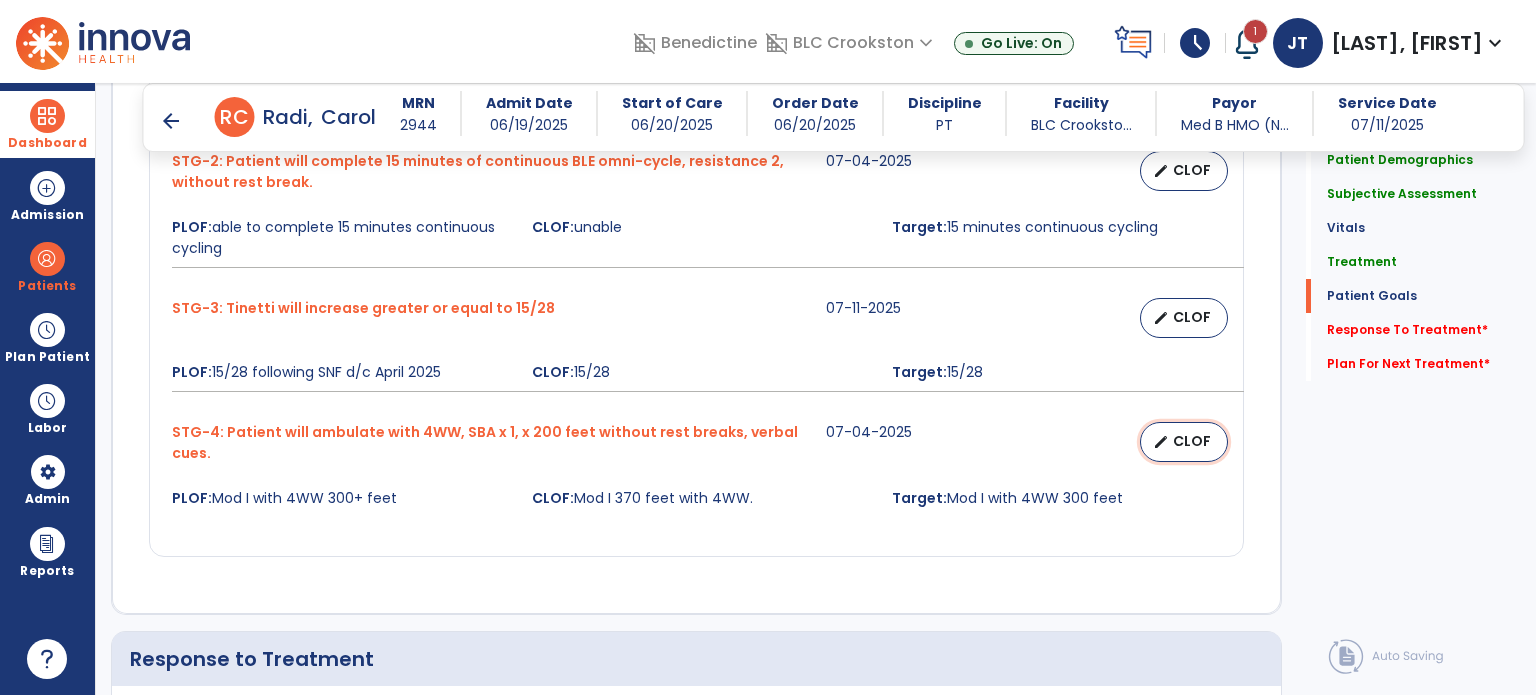 click on "CLOF" at bounding box center (1192, 441) 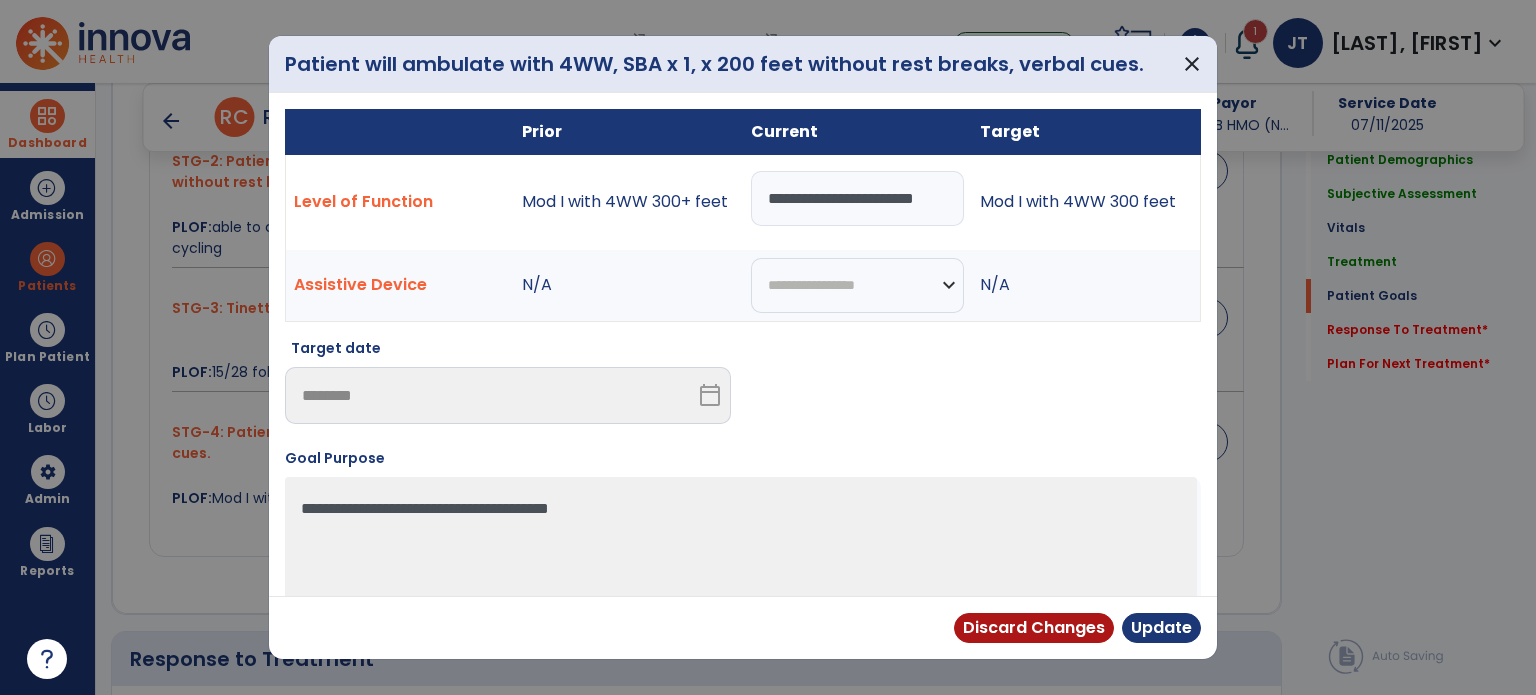 drag, startPoint x: 945, startPoint y: 203, endPoint x: 808, endPoint y: 207, distance: 137.05838 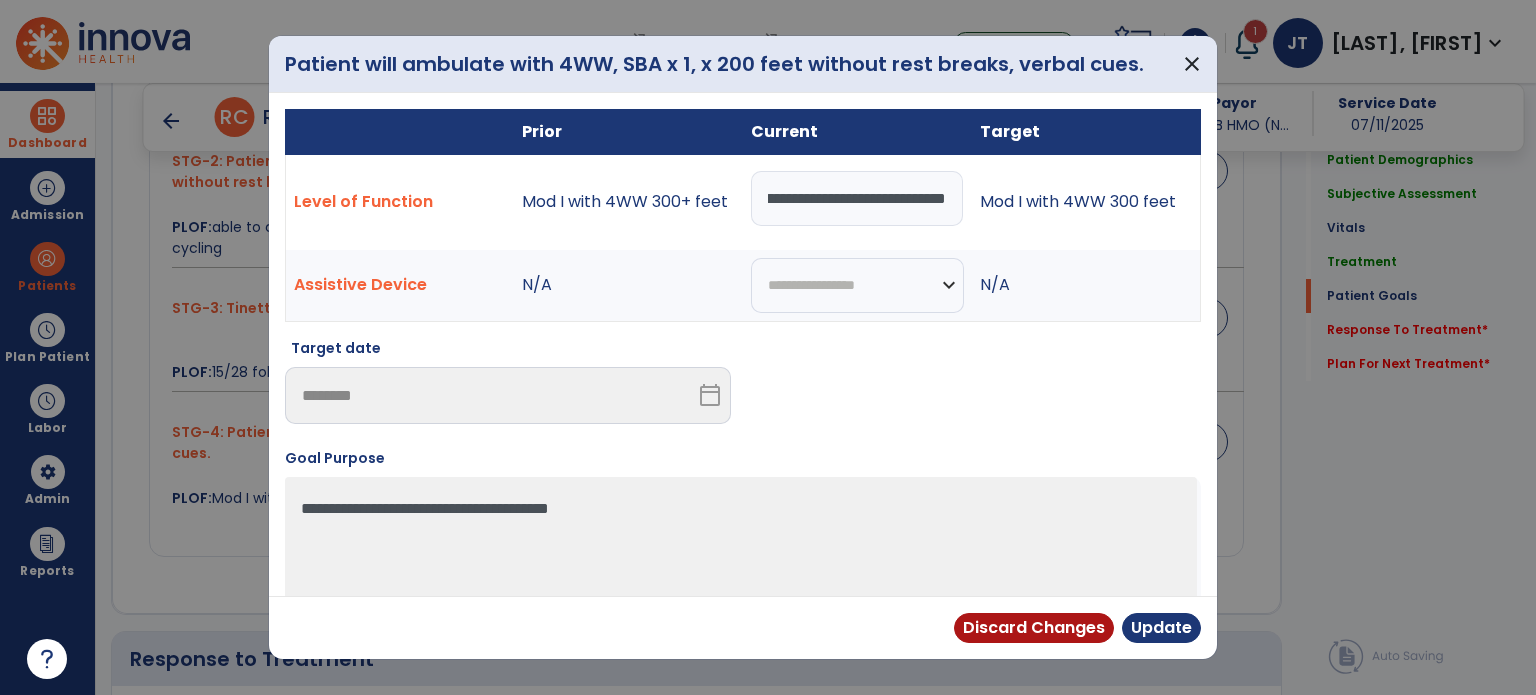 type on "**********" 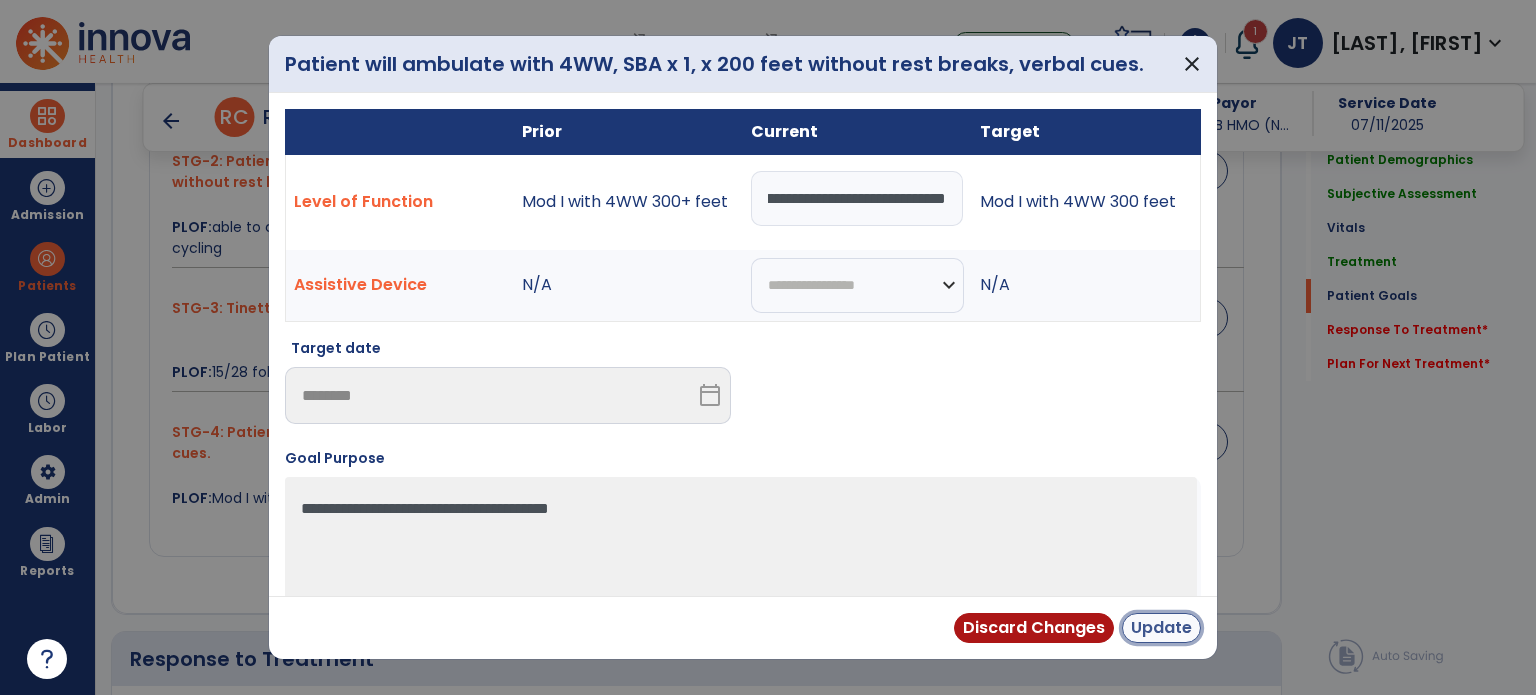 click on "Update" at bounding box center (1161, 628) 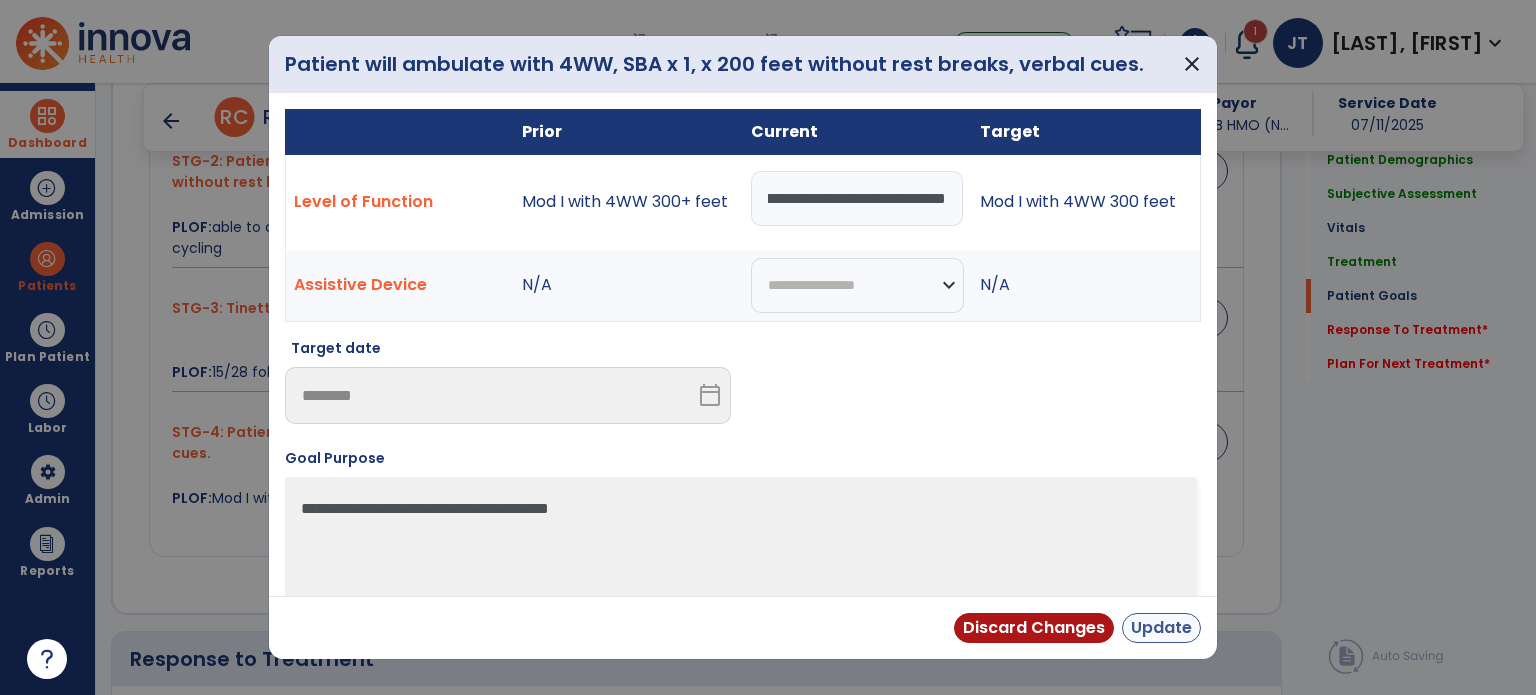 scroll, scrollTop: 0, scrollLeft: 0, axis: both 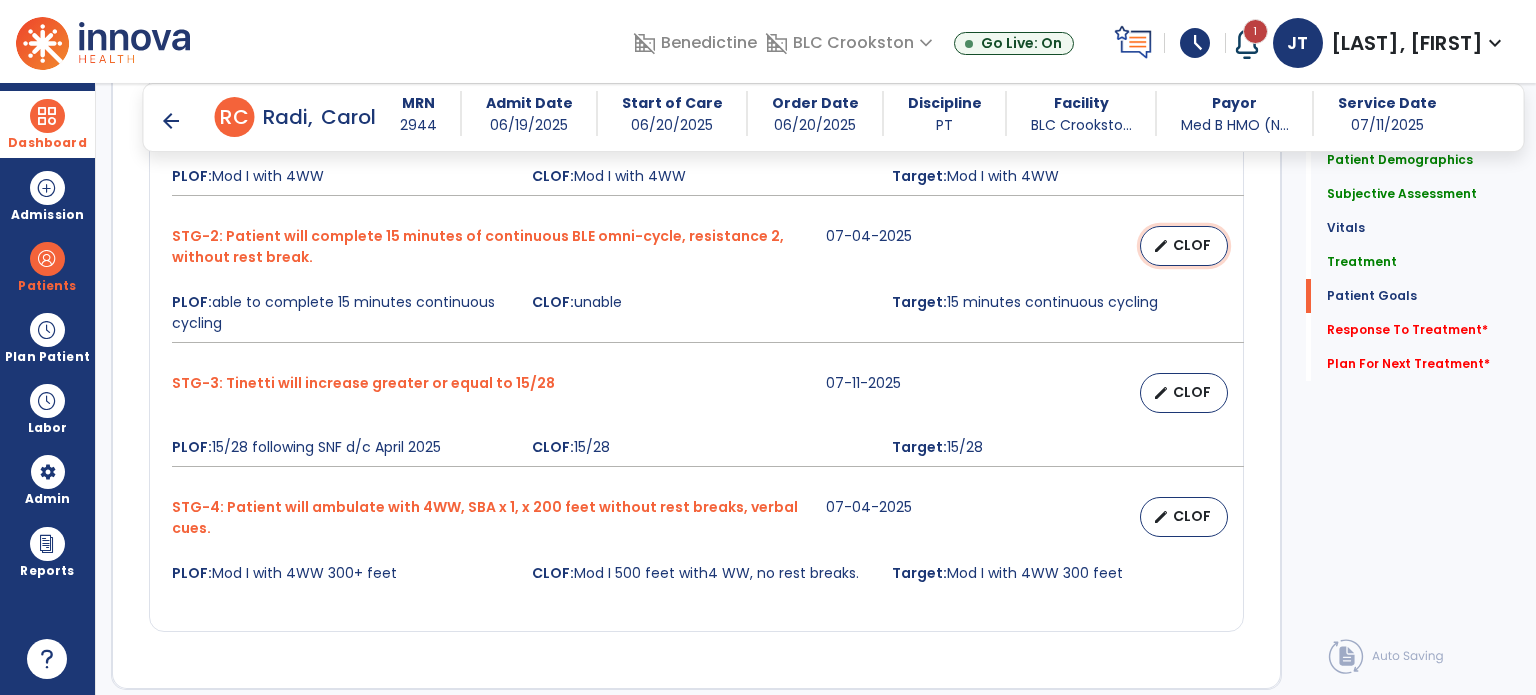 click on "CLOF" at bounding box center [1192, 245] 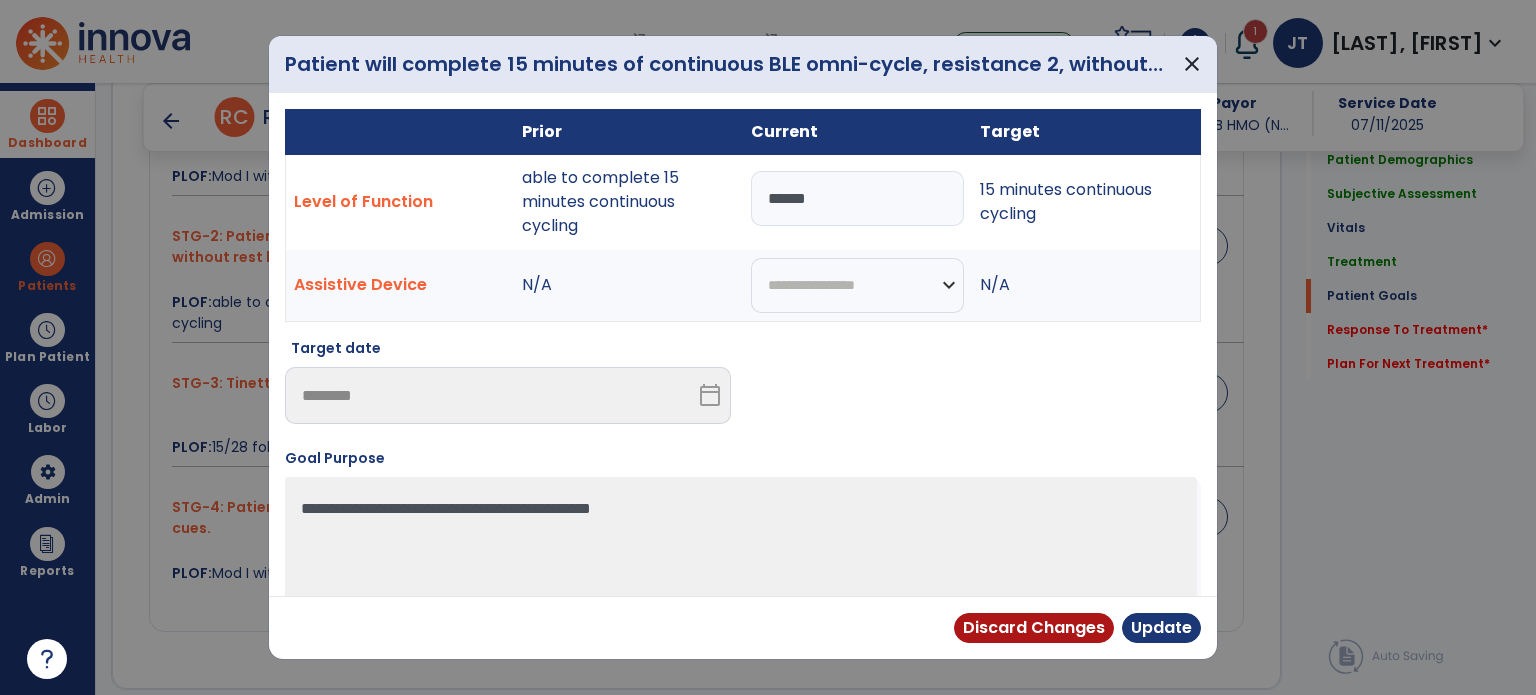 drag, startPoint x: 884, startPoint y: 195, endPoint x: 388, endPoint y: 232, distance: 497.3781 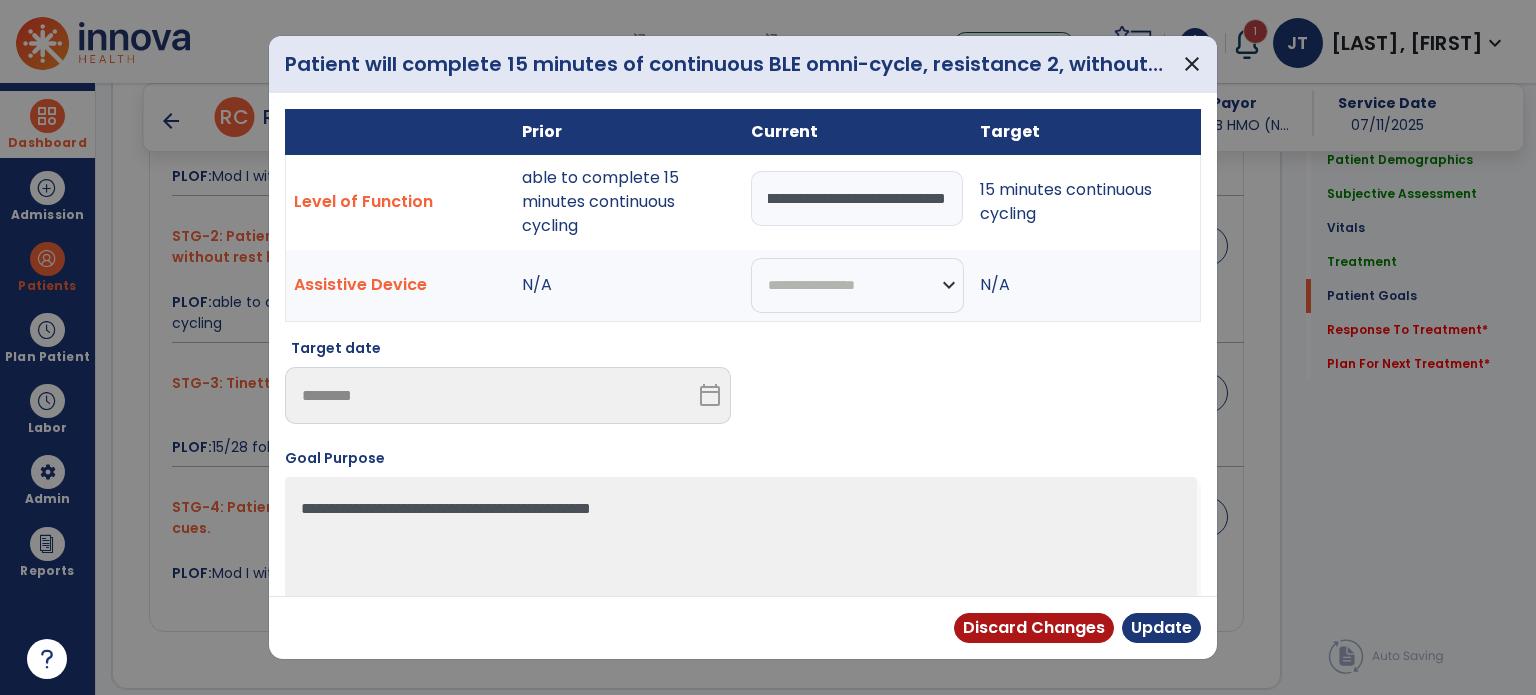 scroll, scrollTop: 0, scrollLeft: 269, axis: horizontal 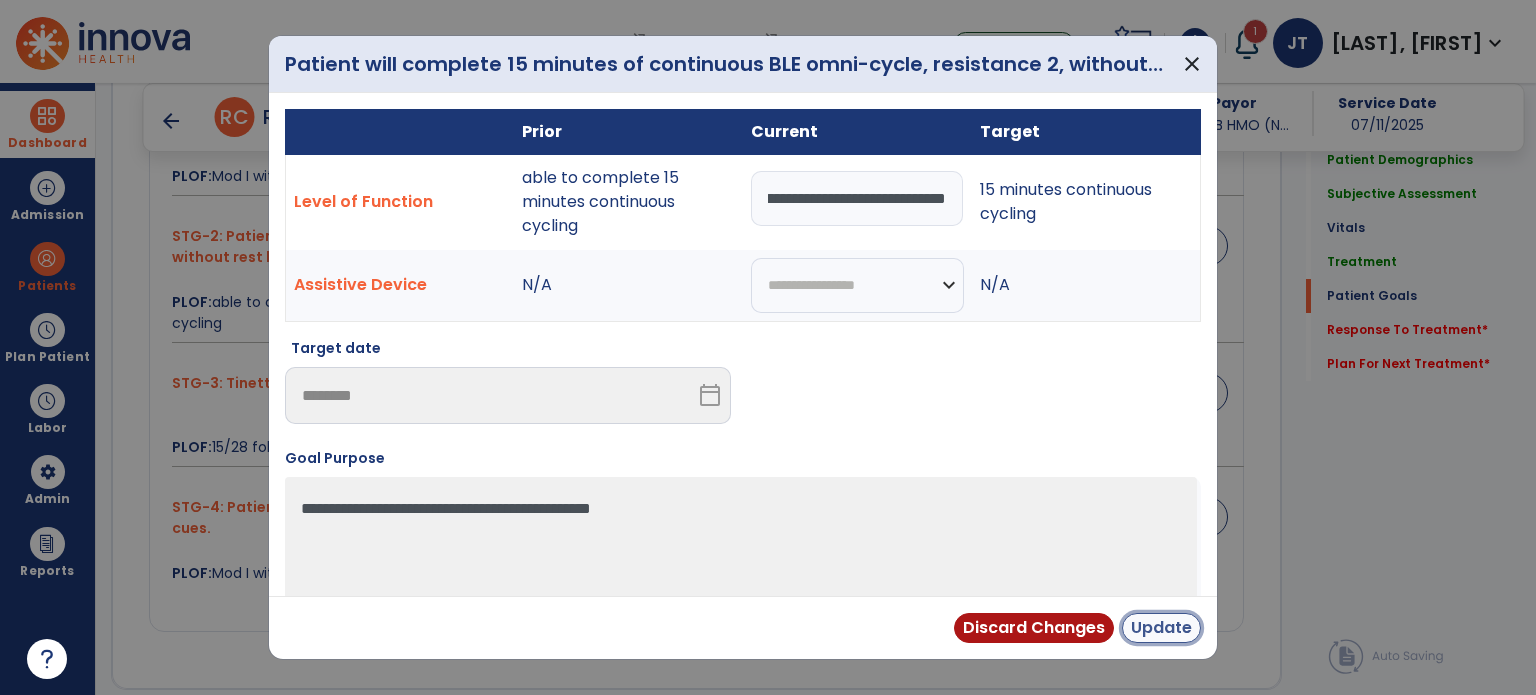 click on "Update" at bounding box center [1161, 628] 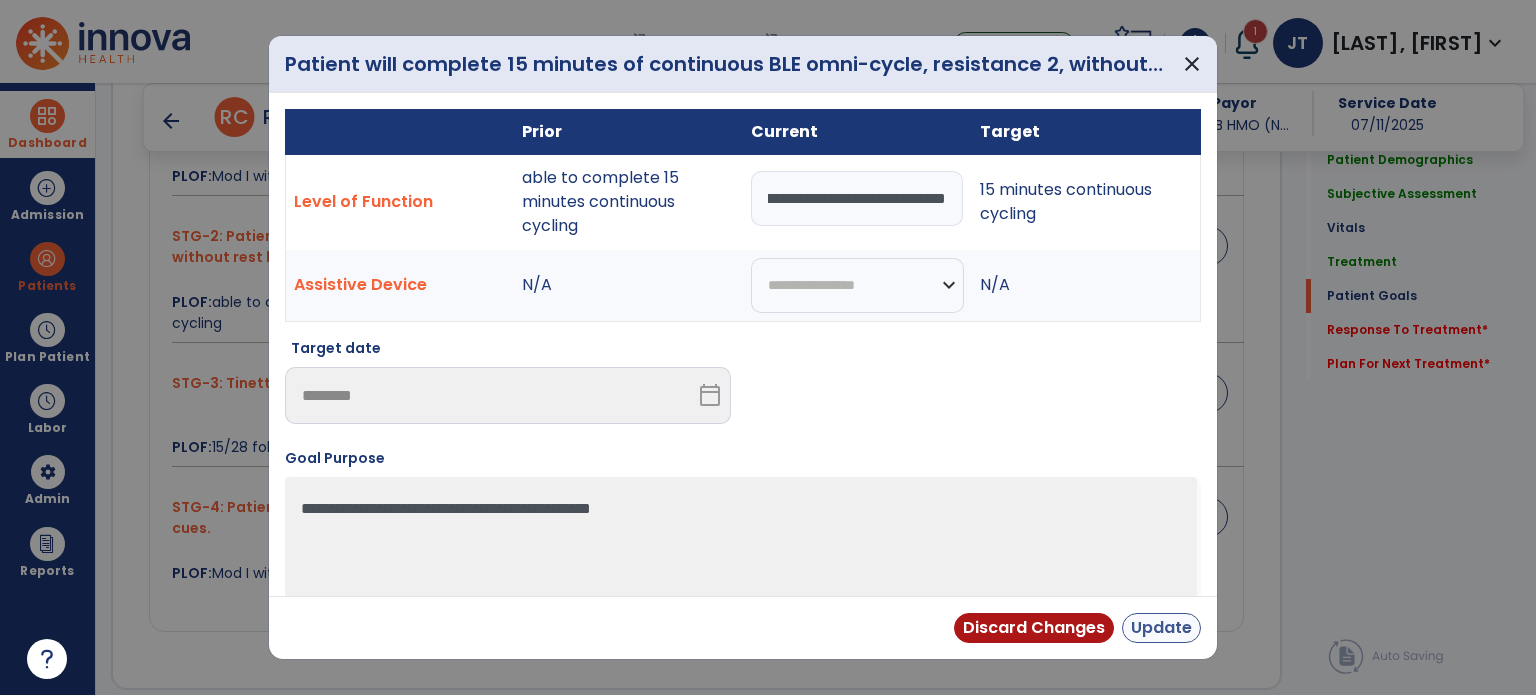scroll, scrollTop: 0, scrollLeft: 0, axis: both 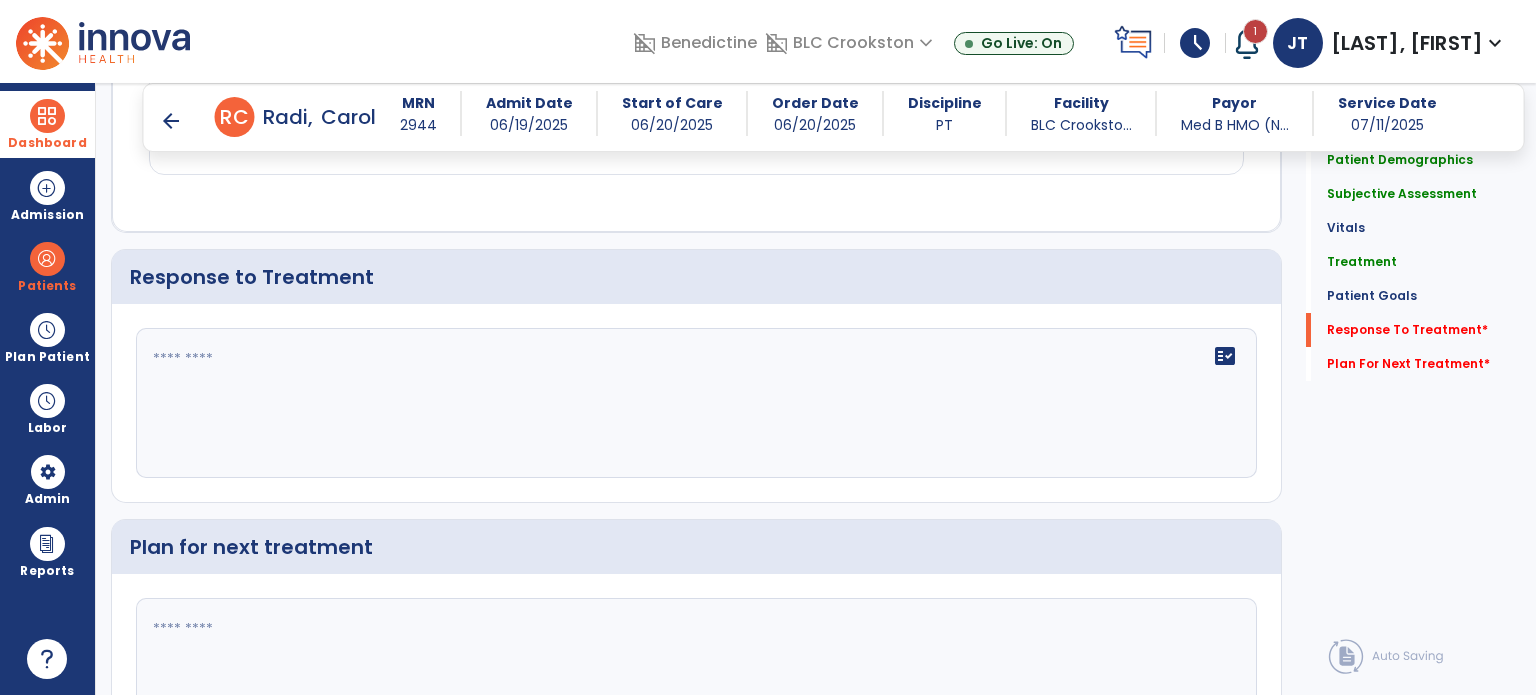 click on "fact_check" 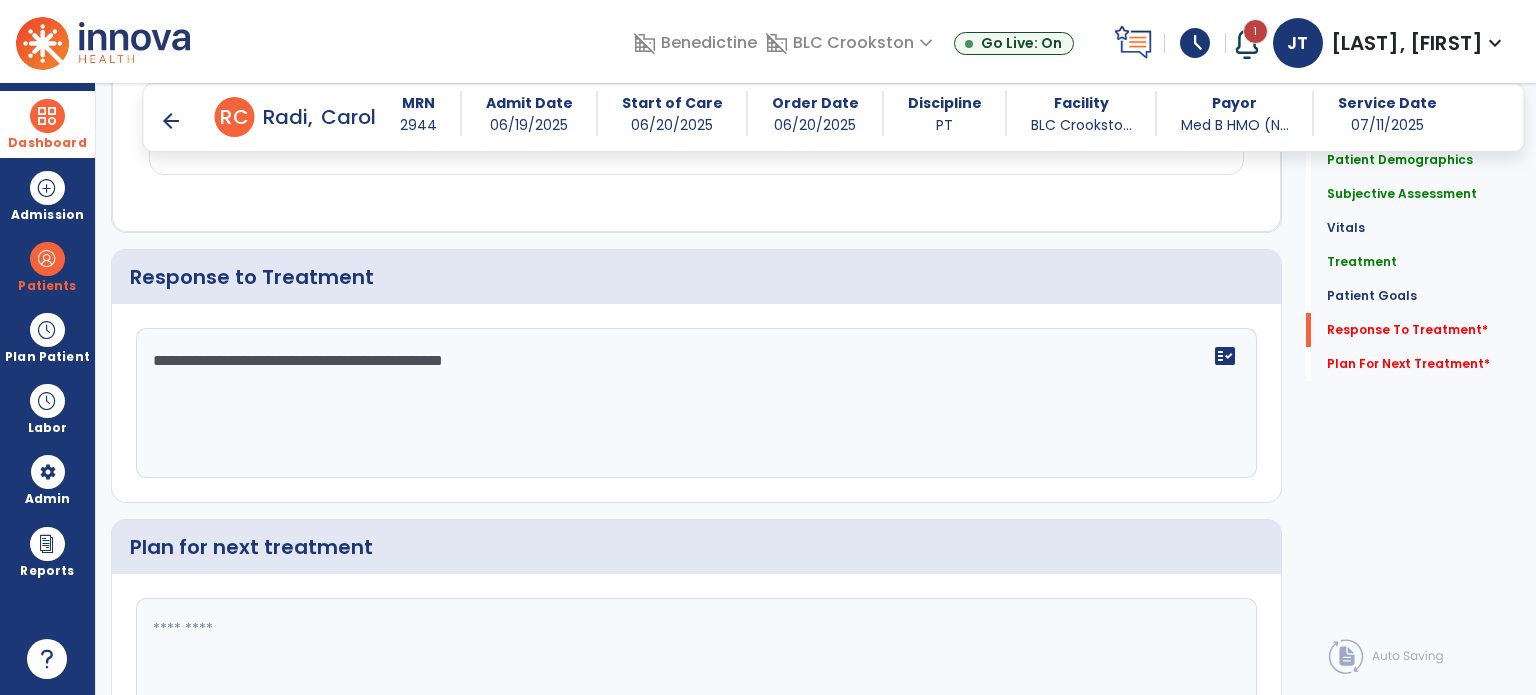 type on "**********" 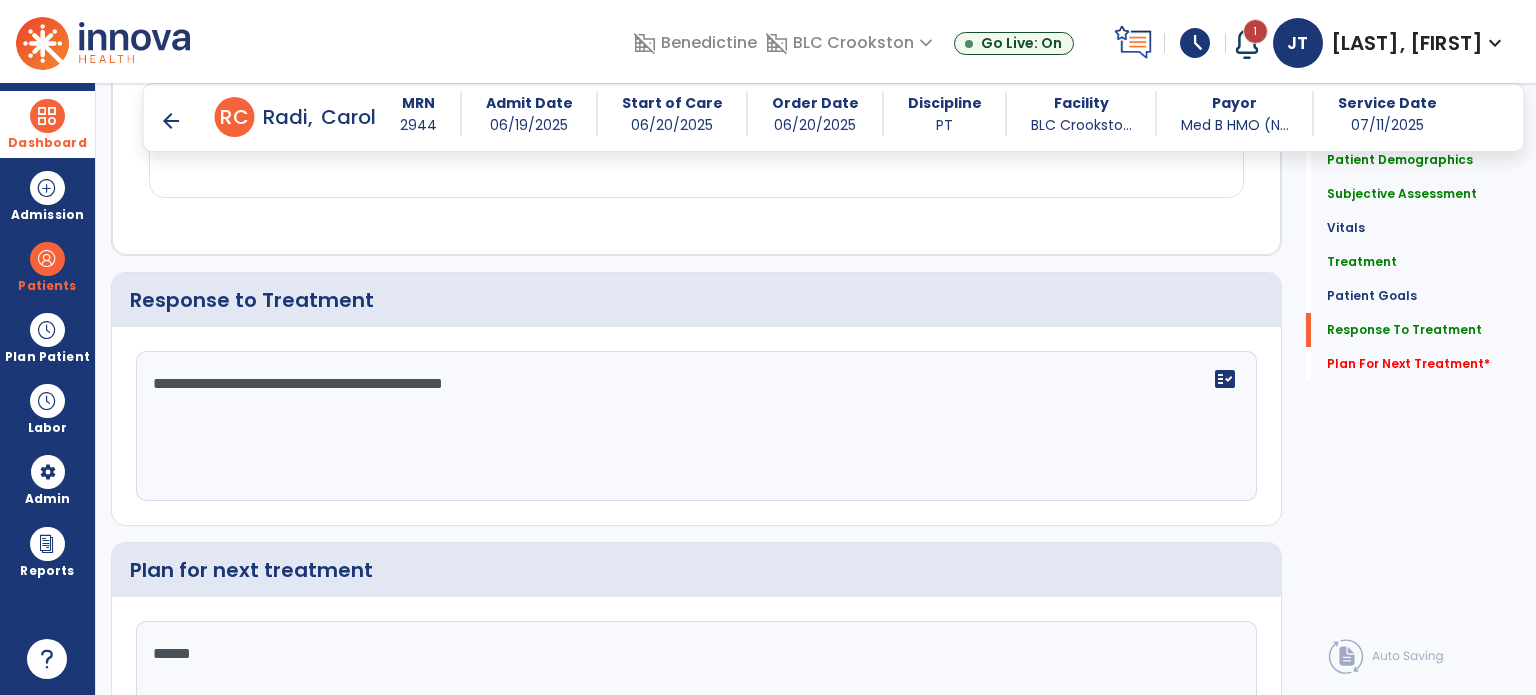 scroll, scrollTop: 2260, scrollLeft: 0, axis: vertical 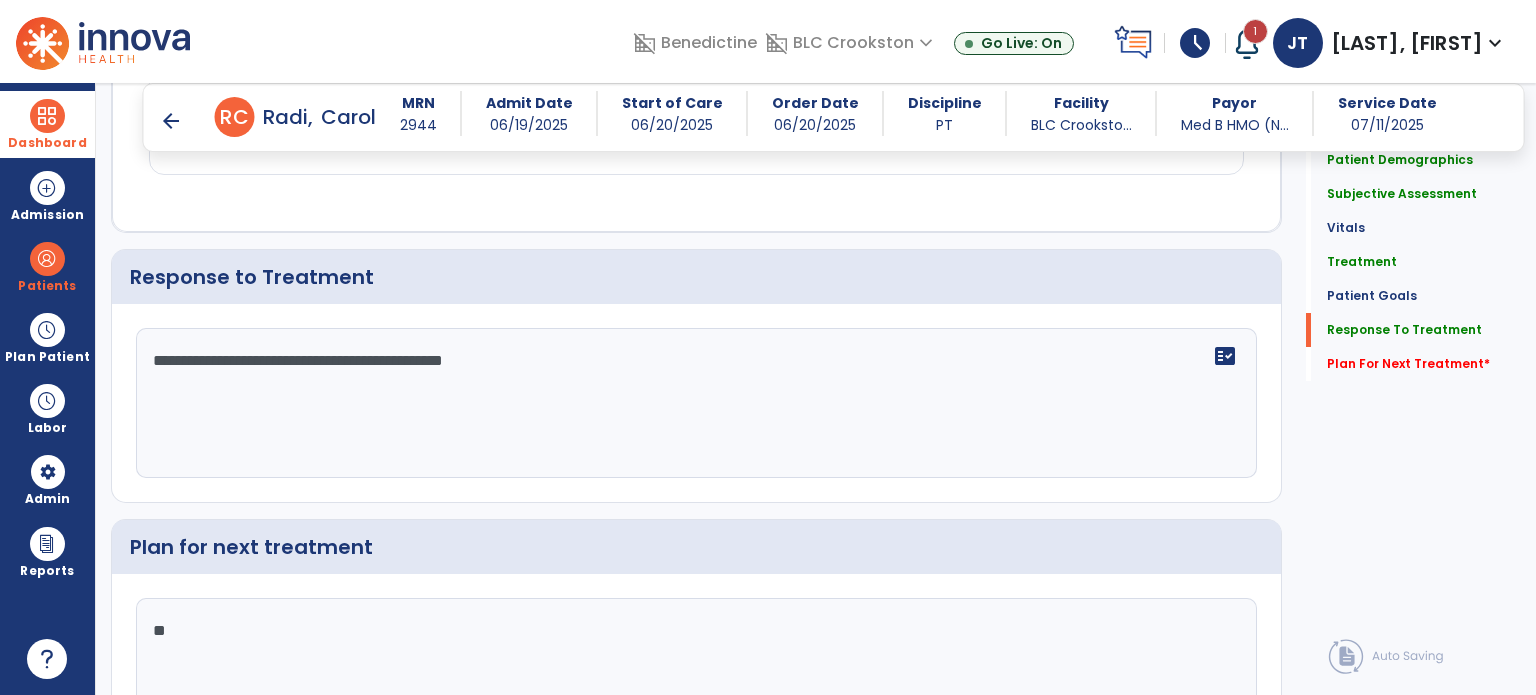 type on "*" 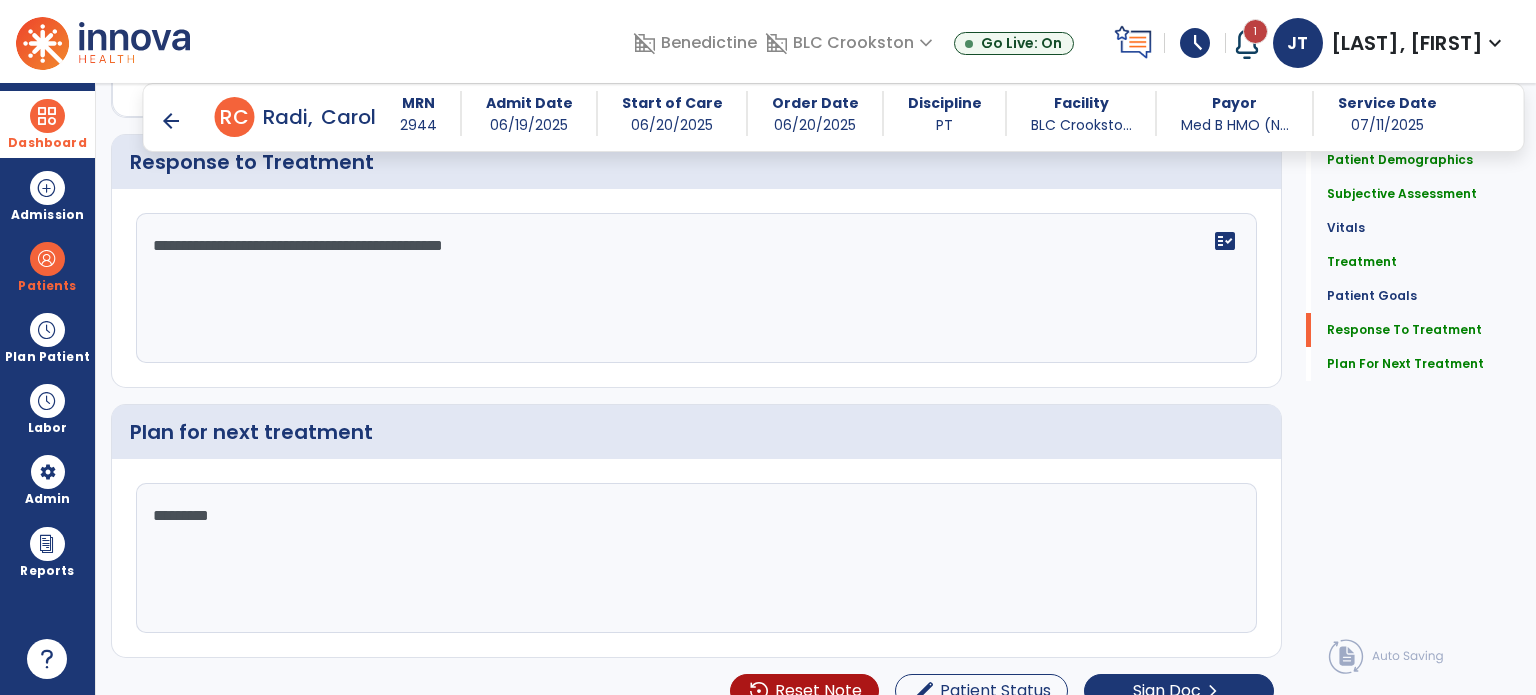 scroll, scrollTop: 2398, scrollLeft: 0, axis: vertical 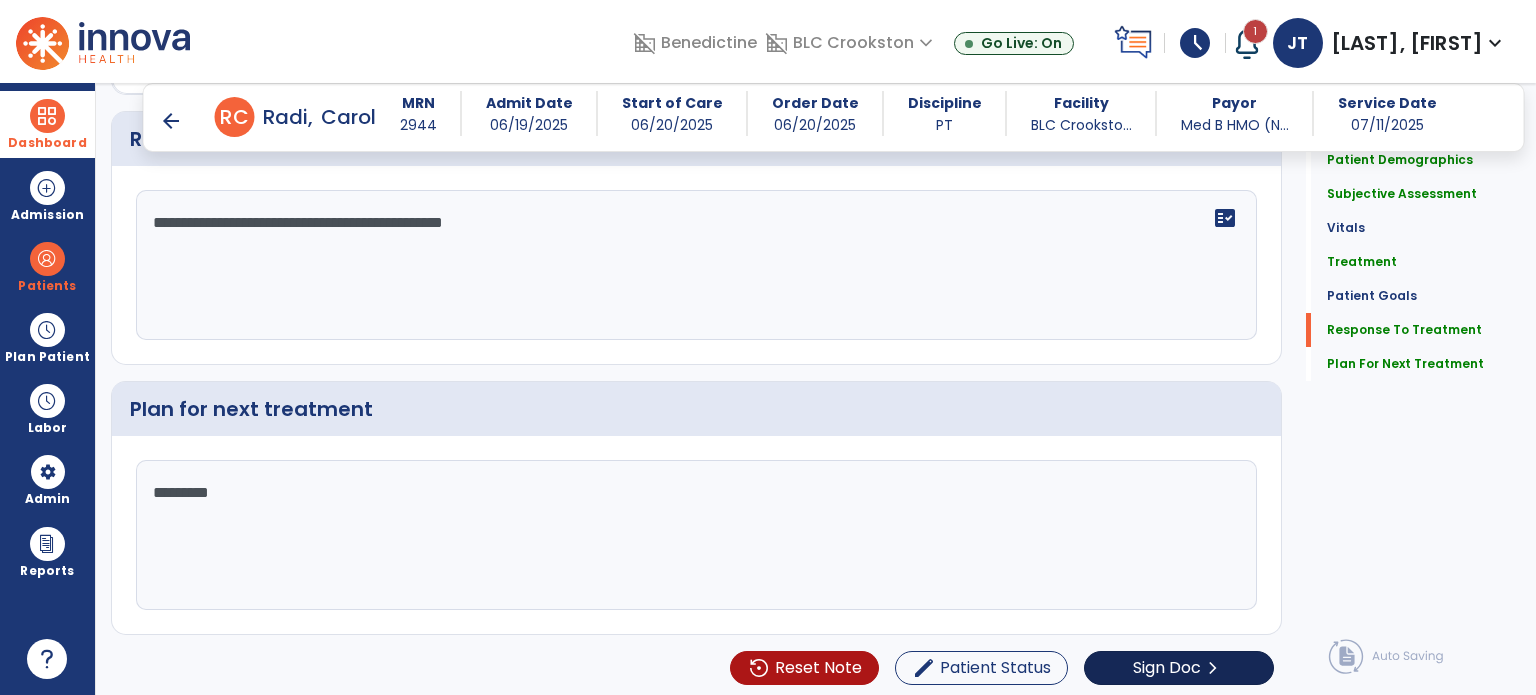 type on "*********" 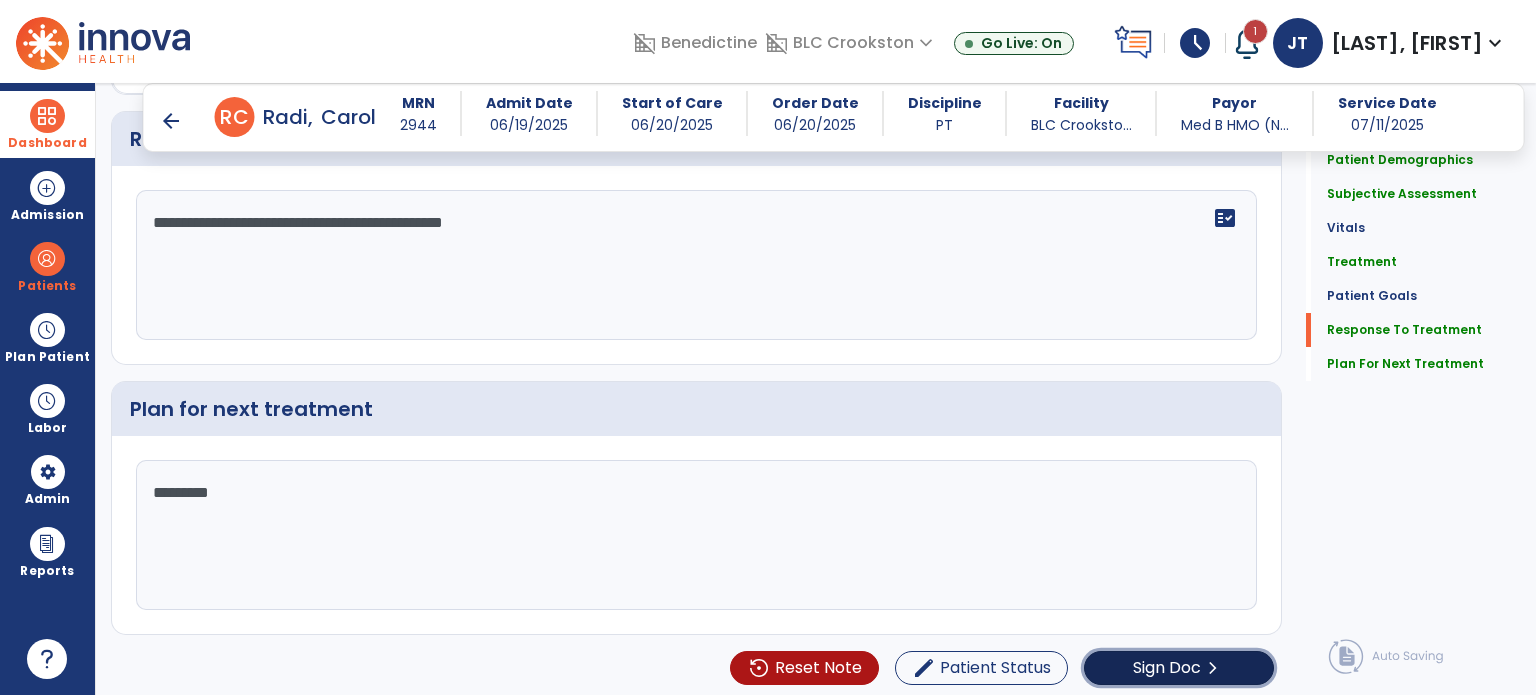 click on "chevron_right" 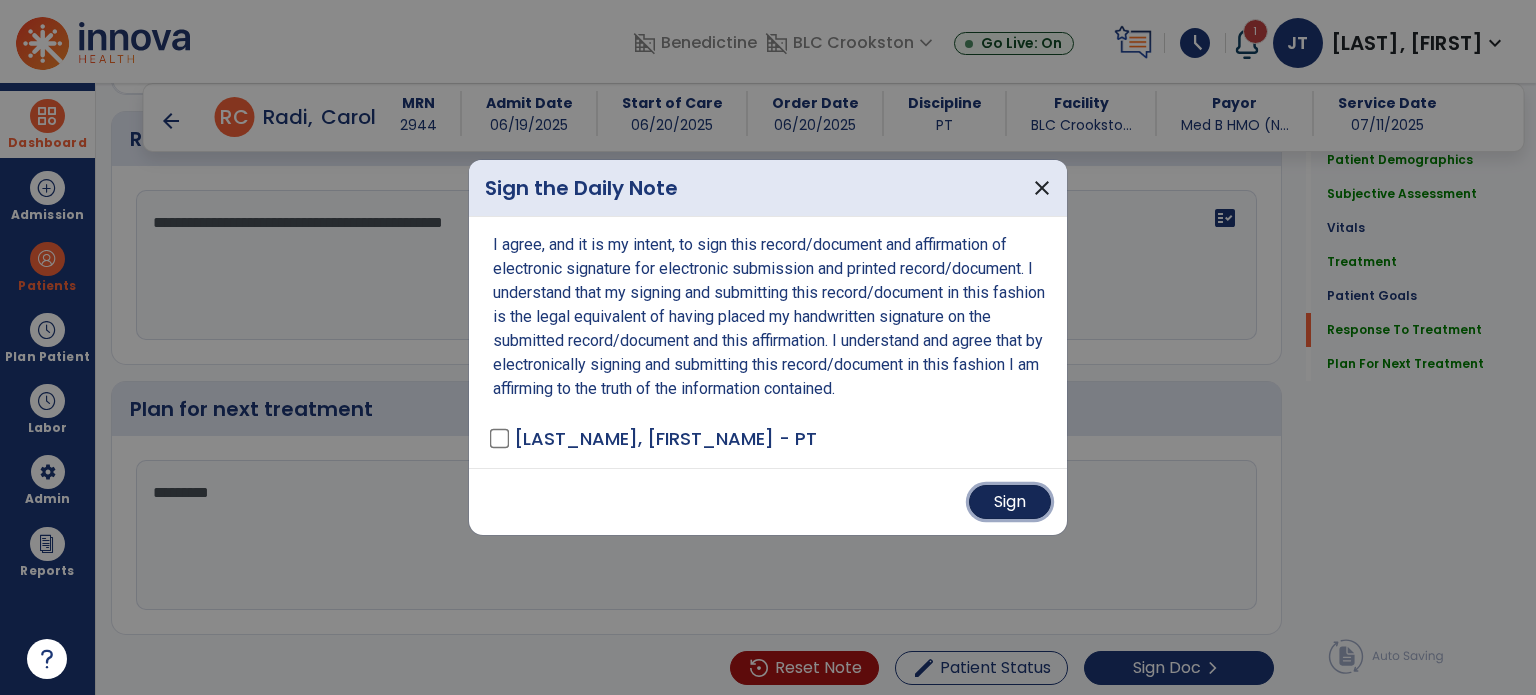 click on "Sign" at bounding box center [1010, 502] 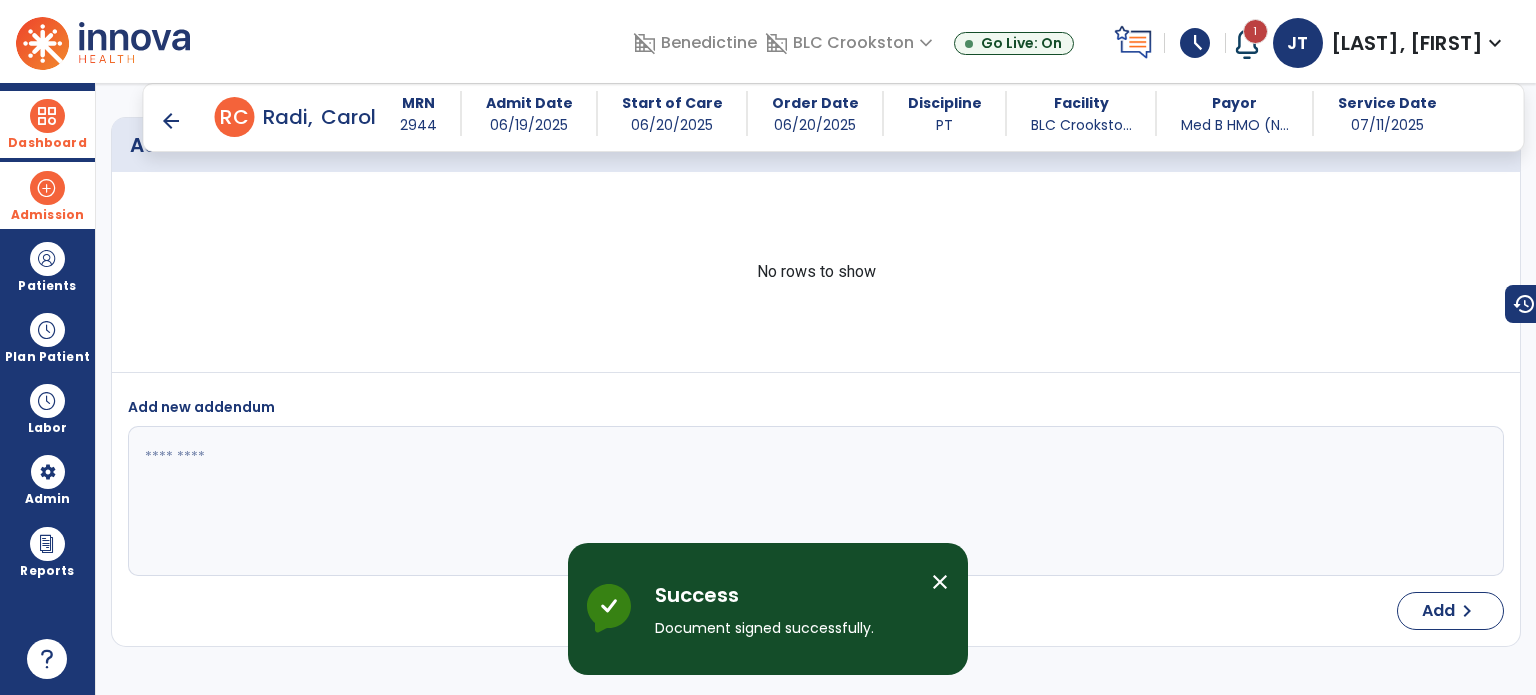 scroll, scrollTop: 3289, scrollLeft: 0, axis: vertical 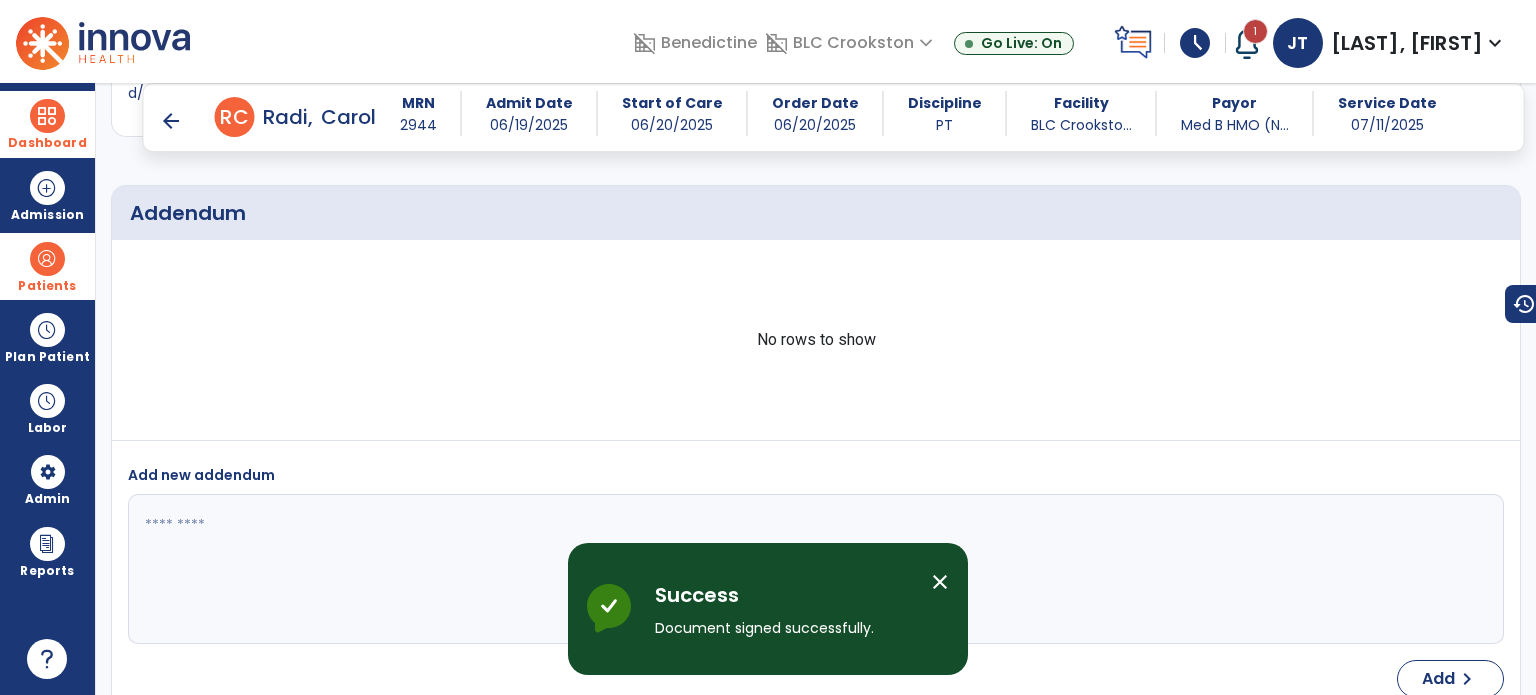 click at bounding box center (47, 259) 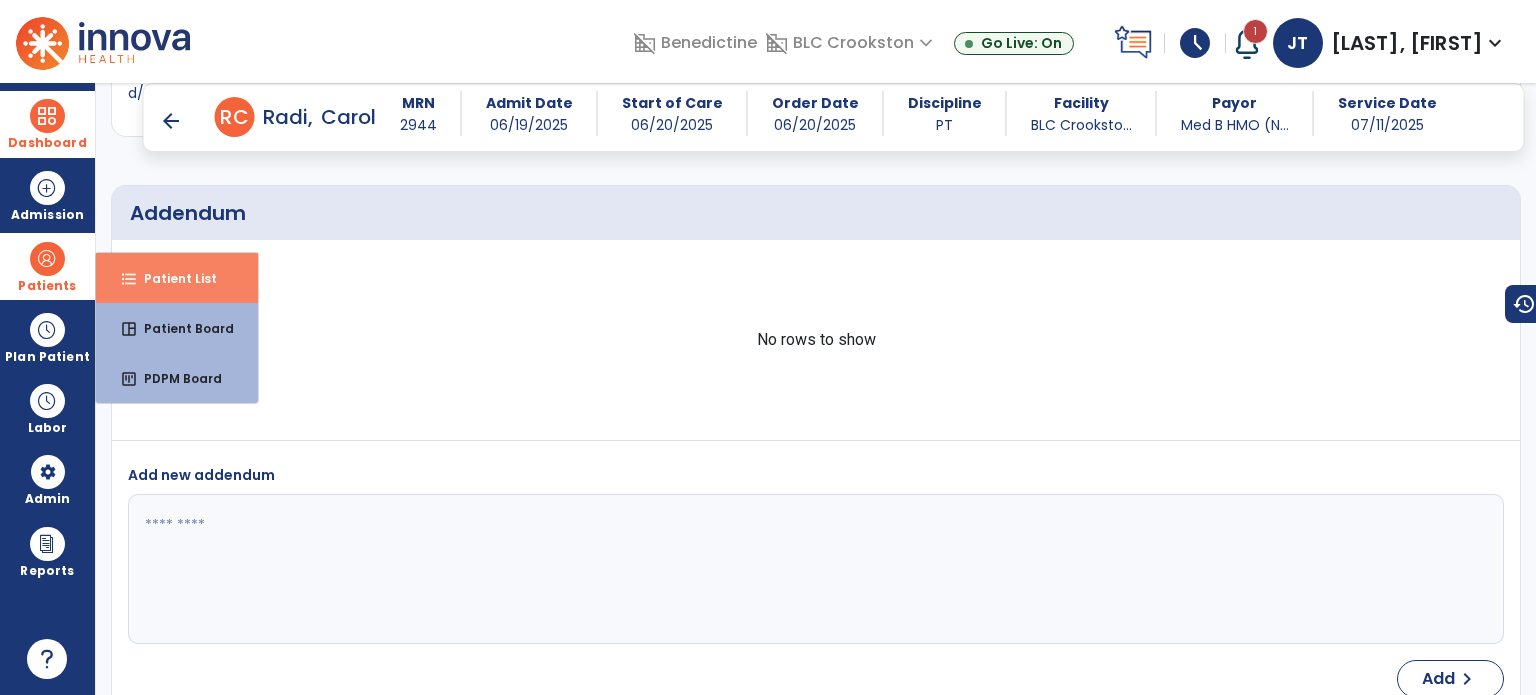 click on "format_list_bulleted  Patient List" at bounding box center [177, 278] 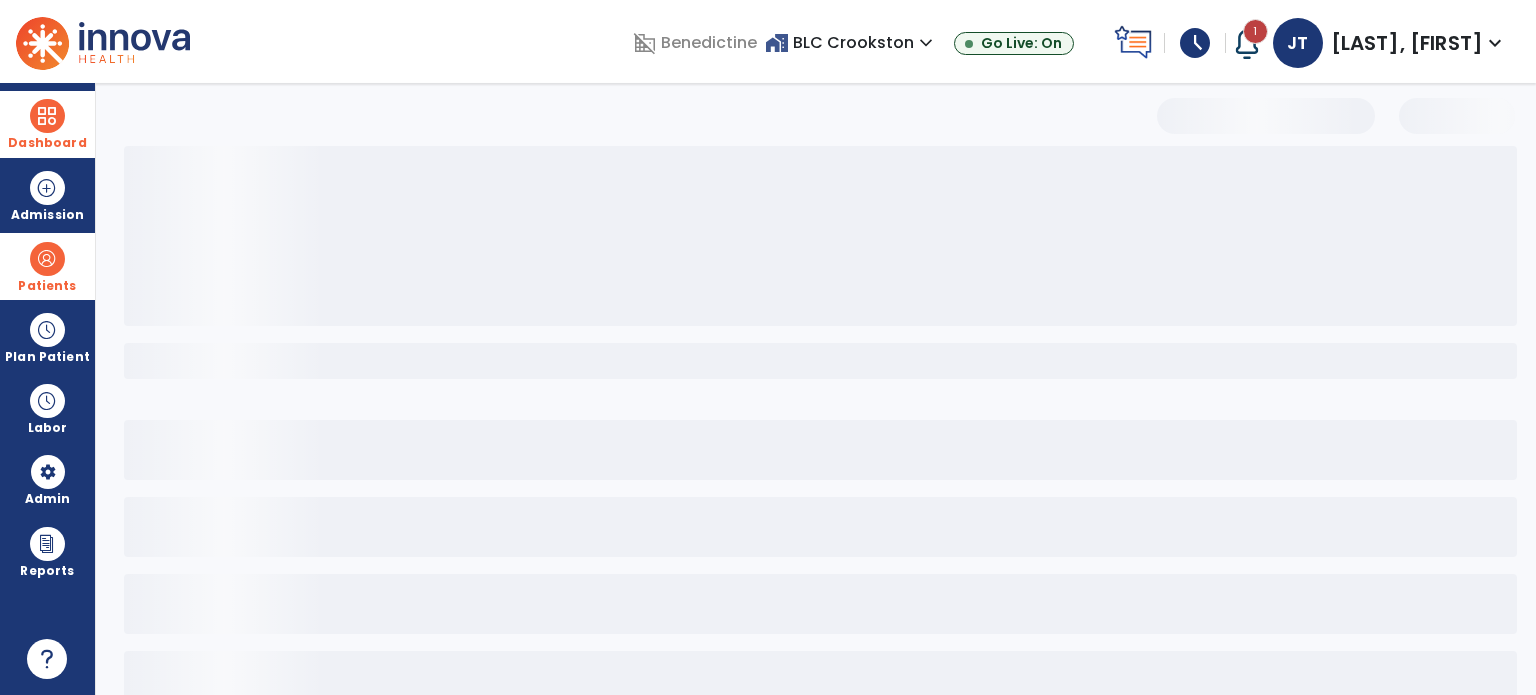 scroll, scrollTop: 46, scrollLeft: 0, axis: vertical 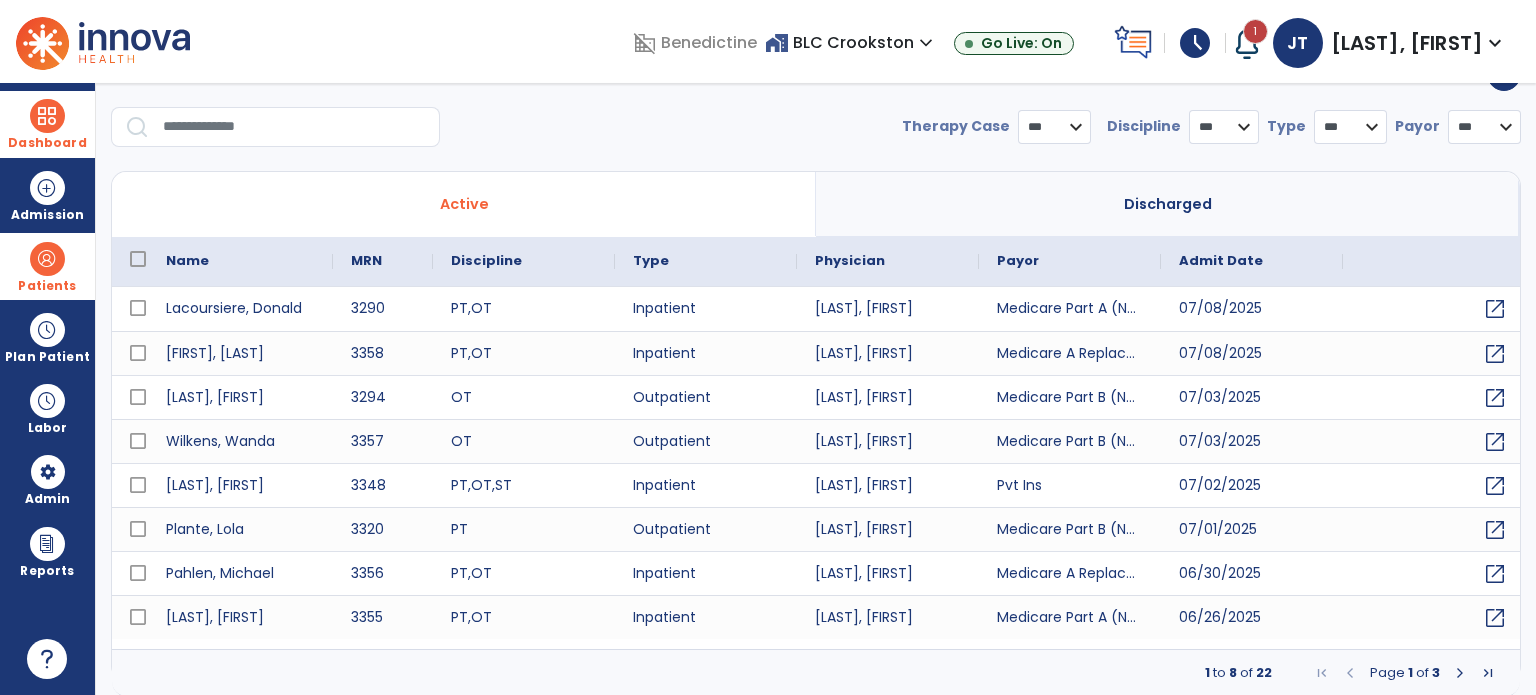 select on "***" 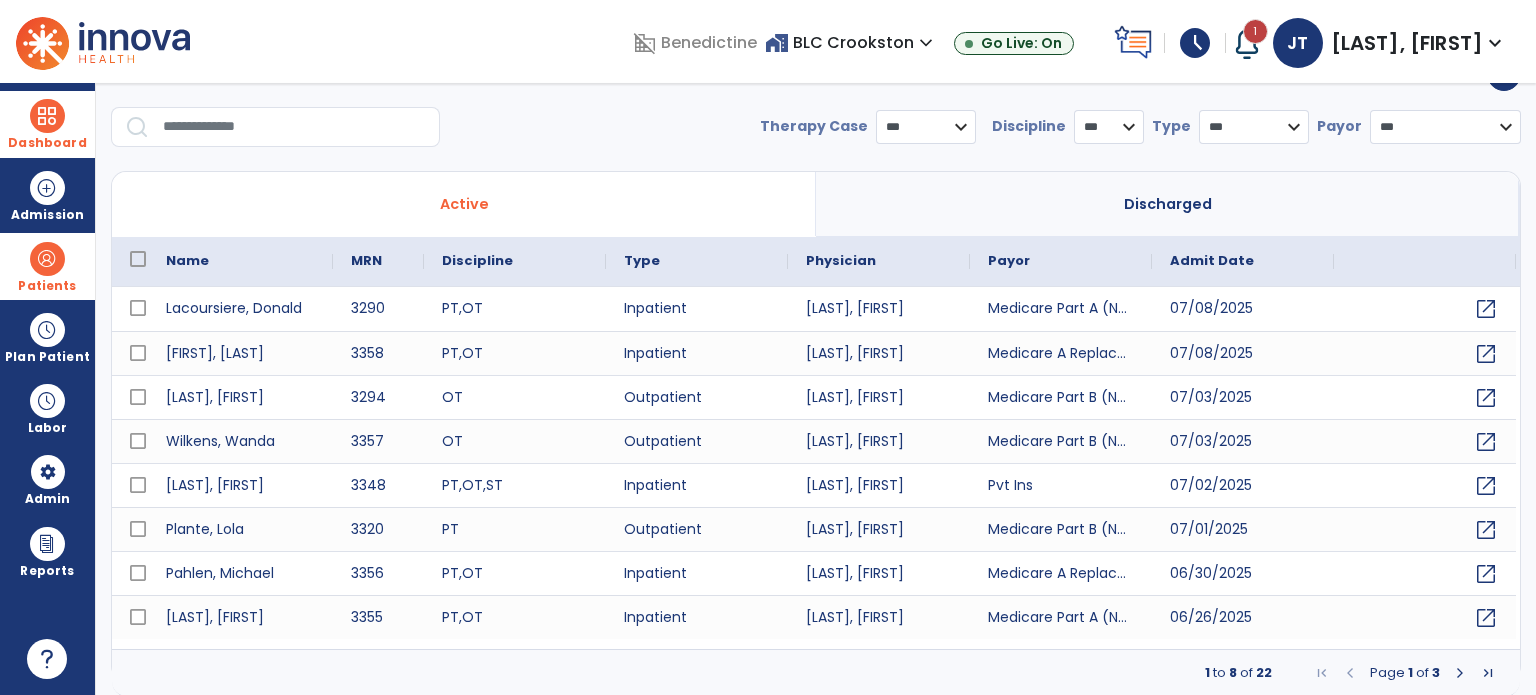 click at bounding box center (294, 127) 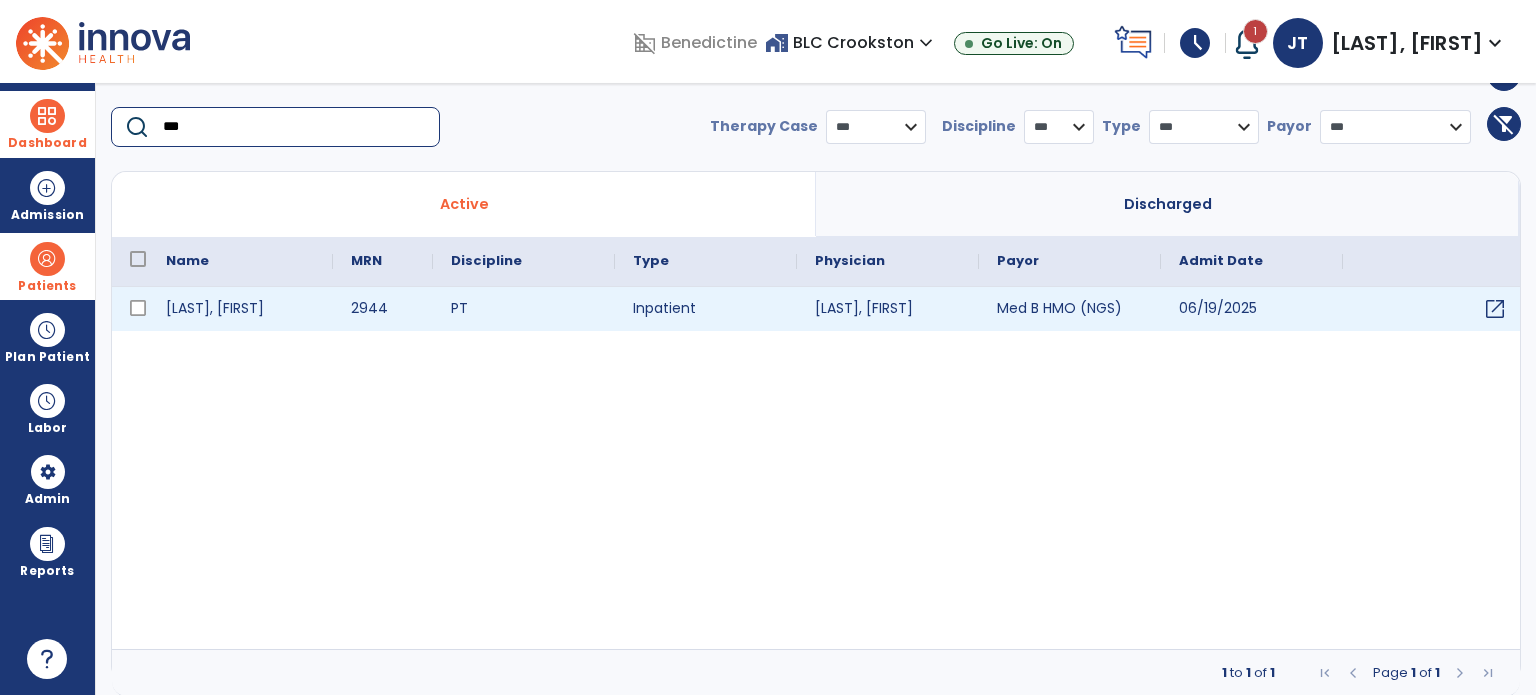 type on "***" 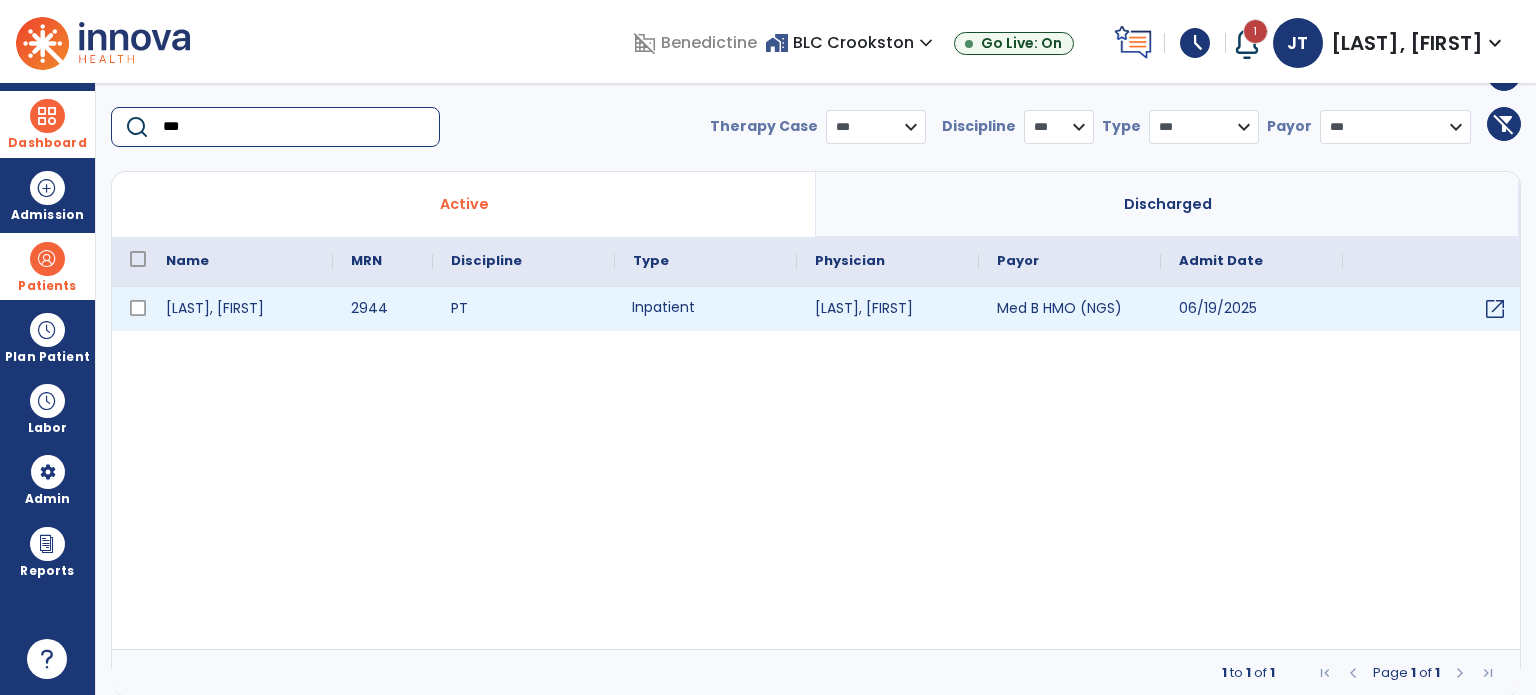 click on "Inpatient" at bounding box center (706, 309) 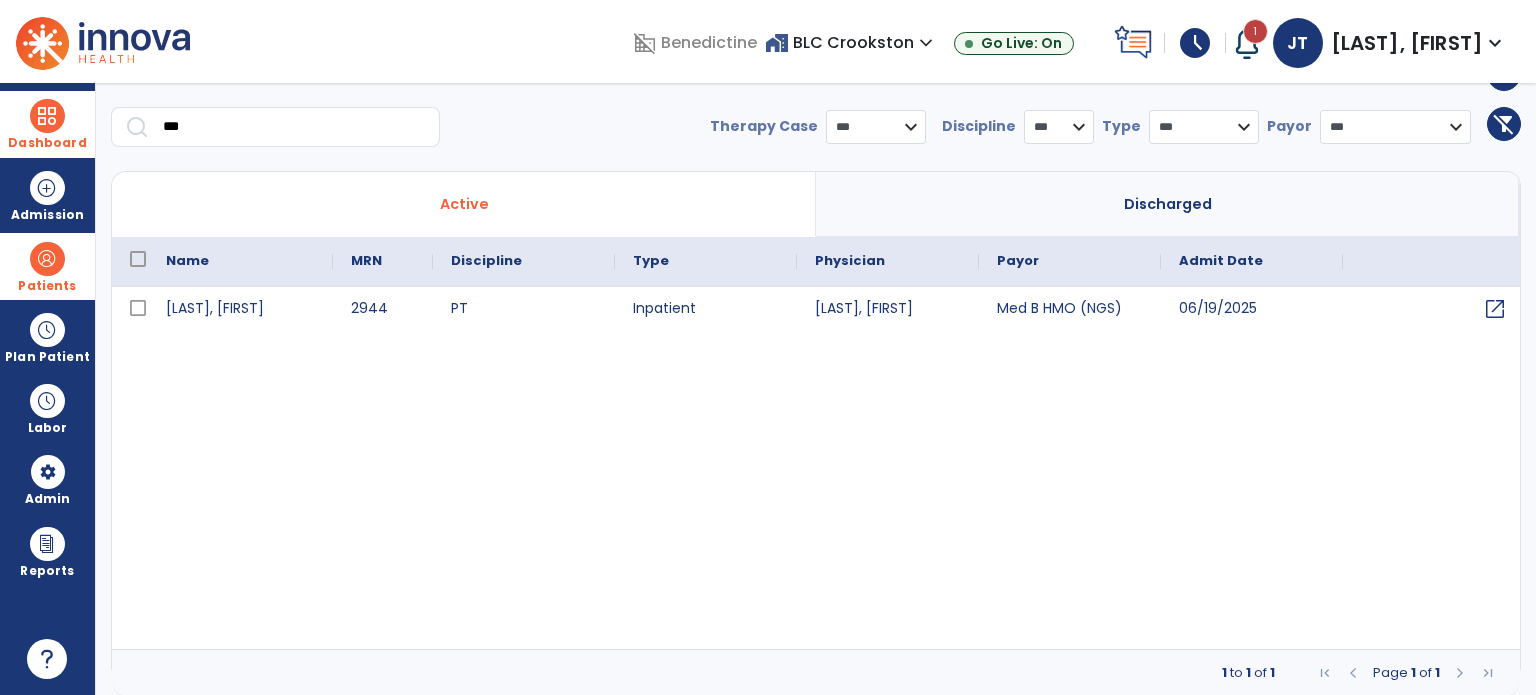 scroll, scrollTop: 0, scrollLeft: 0, axis: both 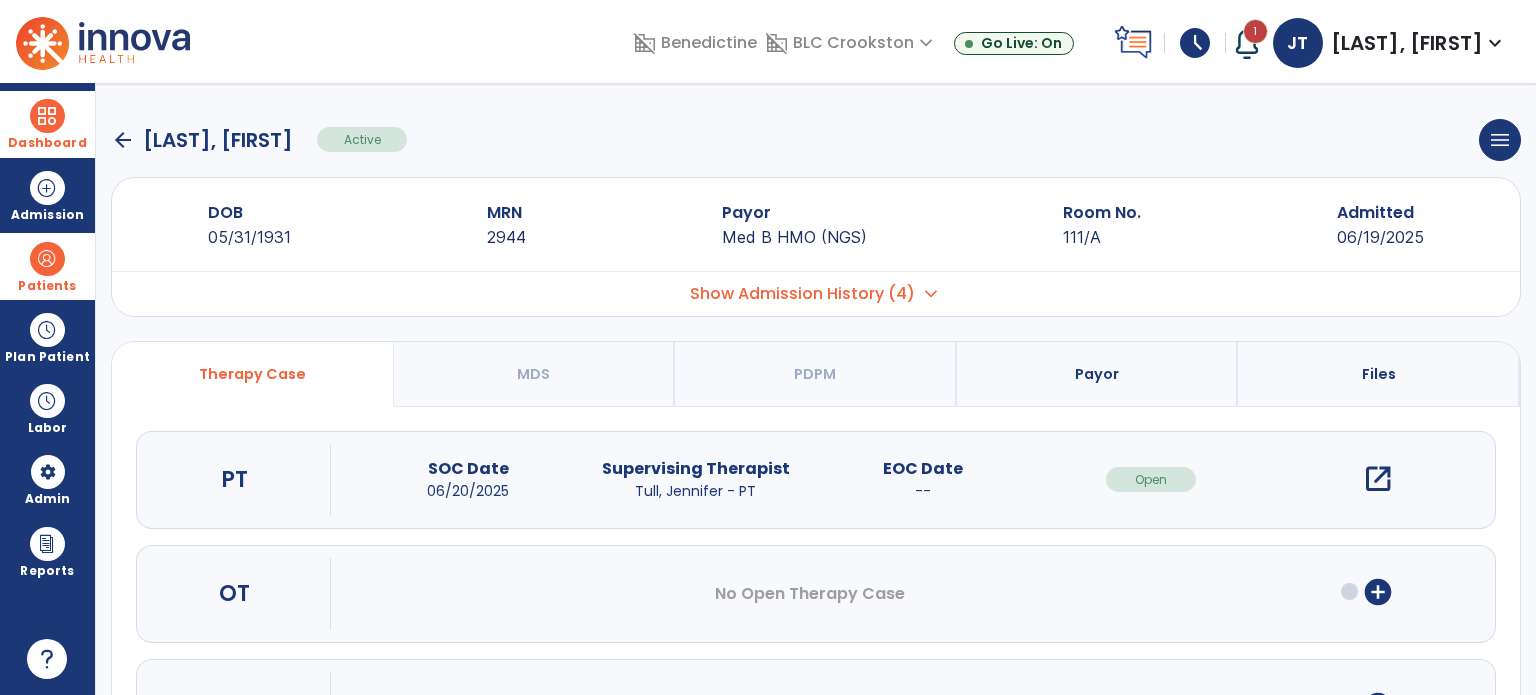 click on "open_in_new" at bounding box center (1378, 479) 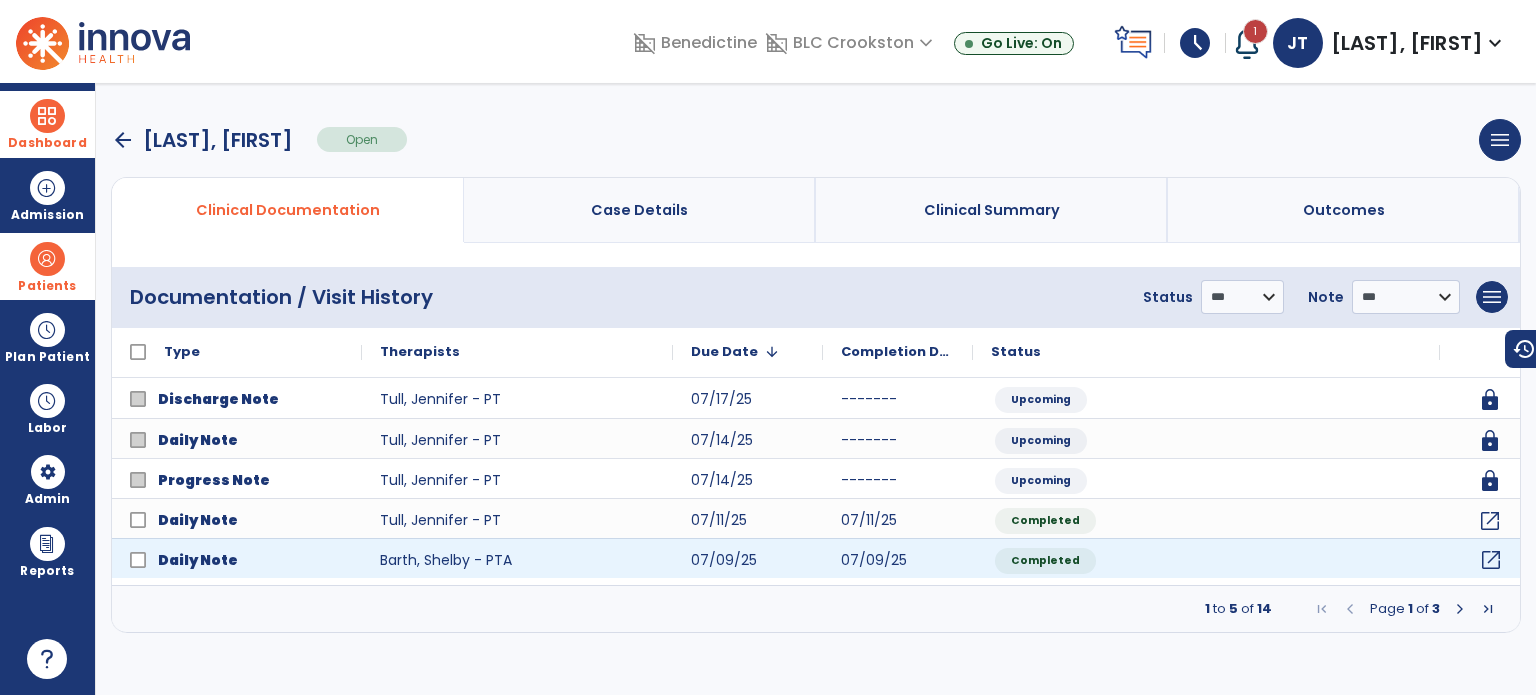 click on "open_in_new" 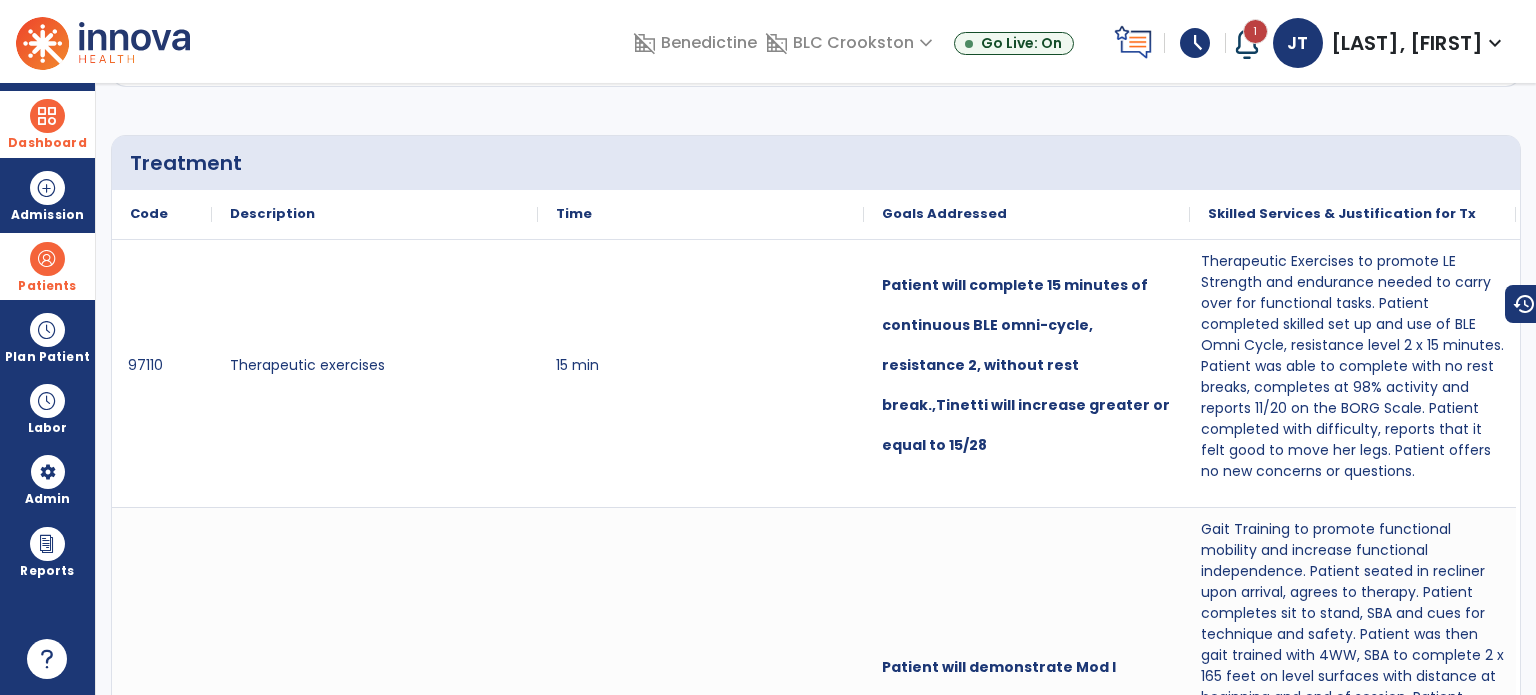 scroll, scrollTop: 0, scrollLeft: 0, axis: both 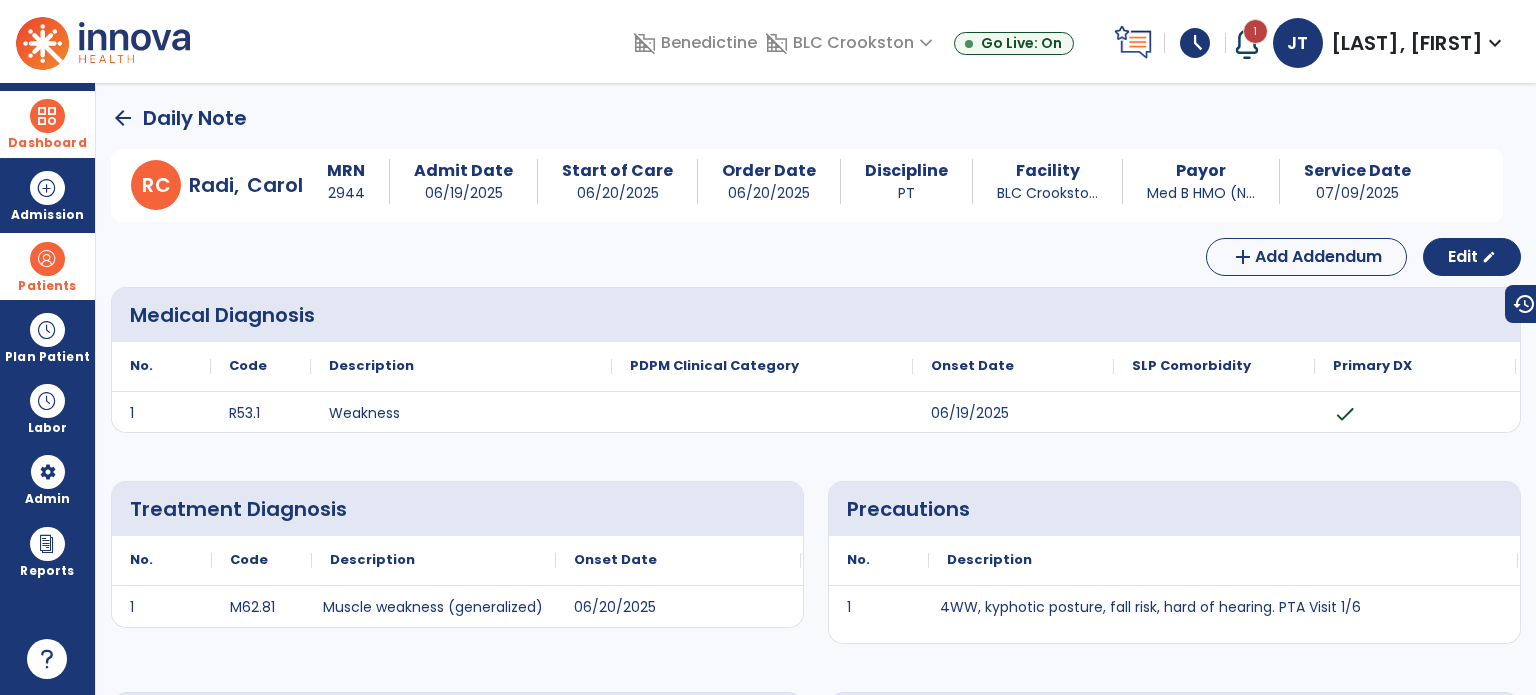 click at bounding box center (47, 259) 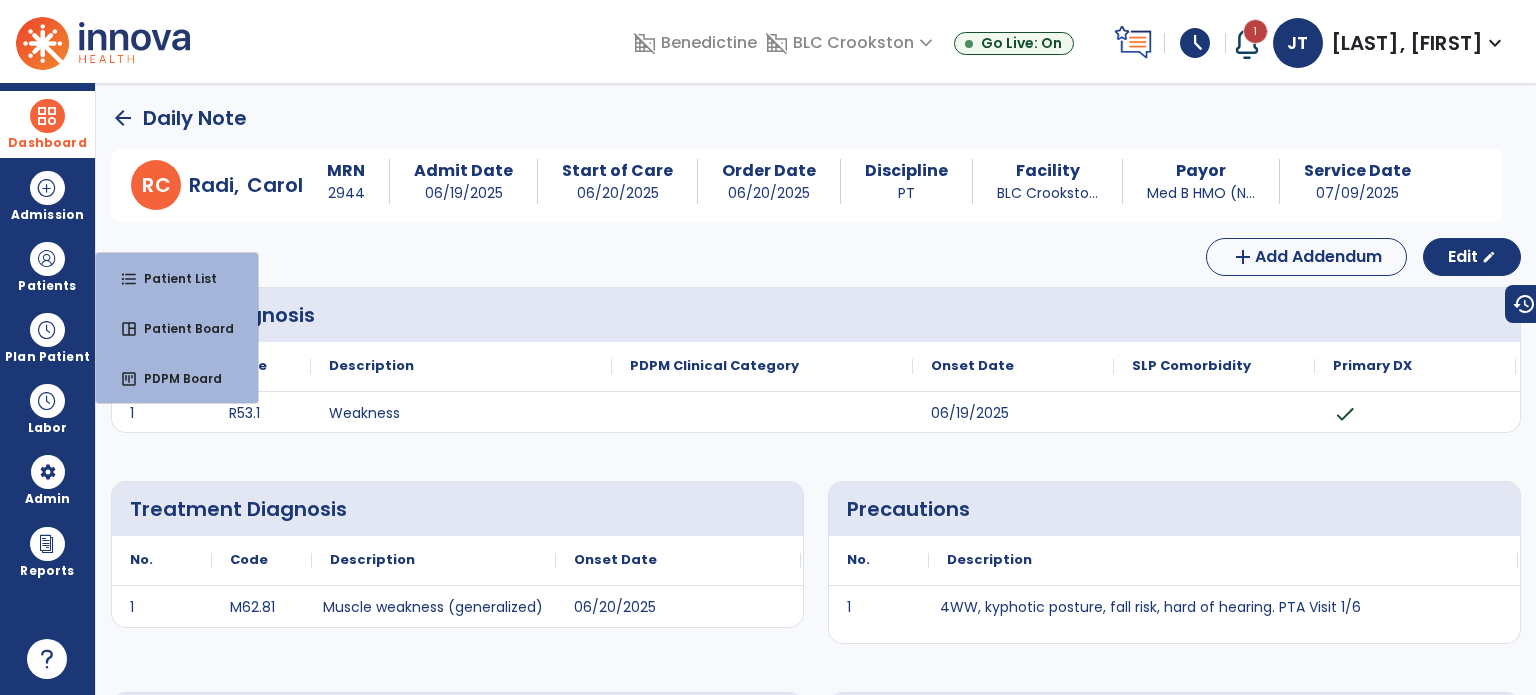 click on "arrow_back" 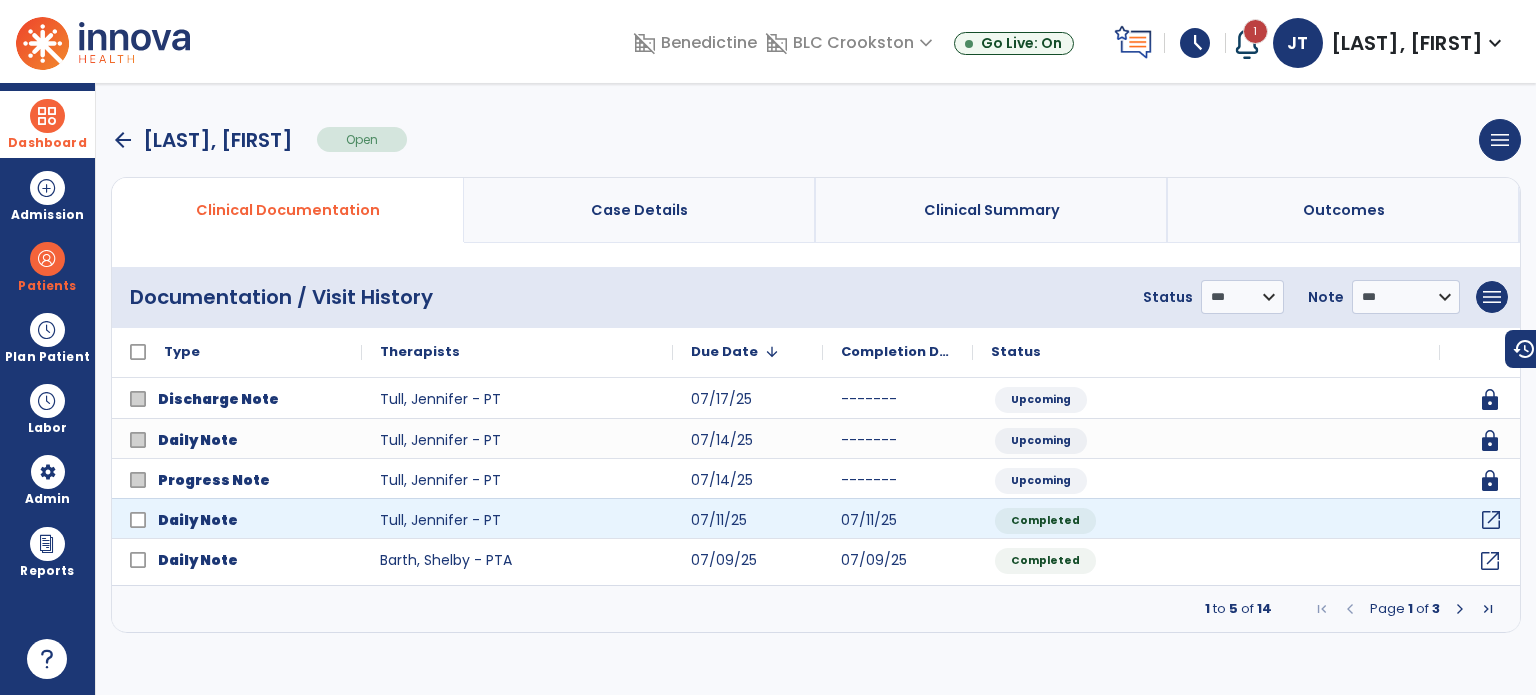 click on "open_in_new" 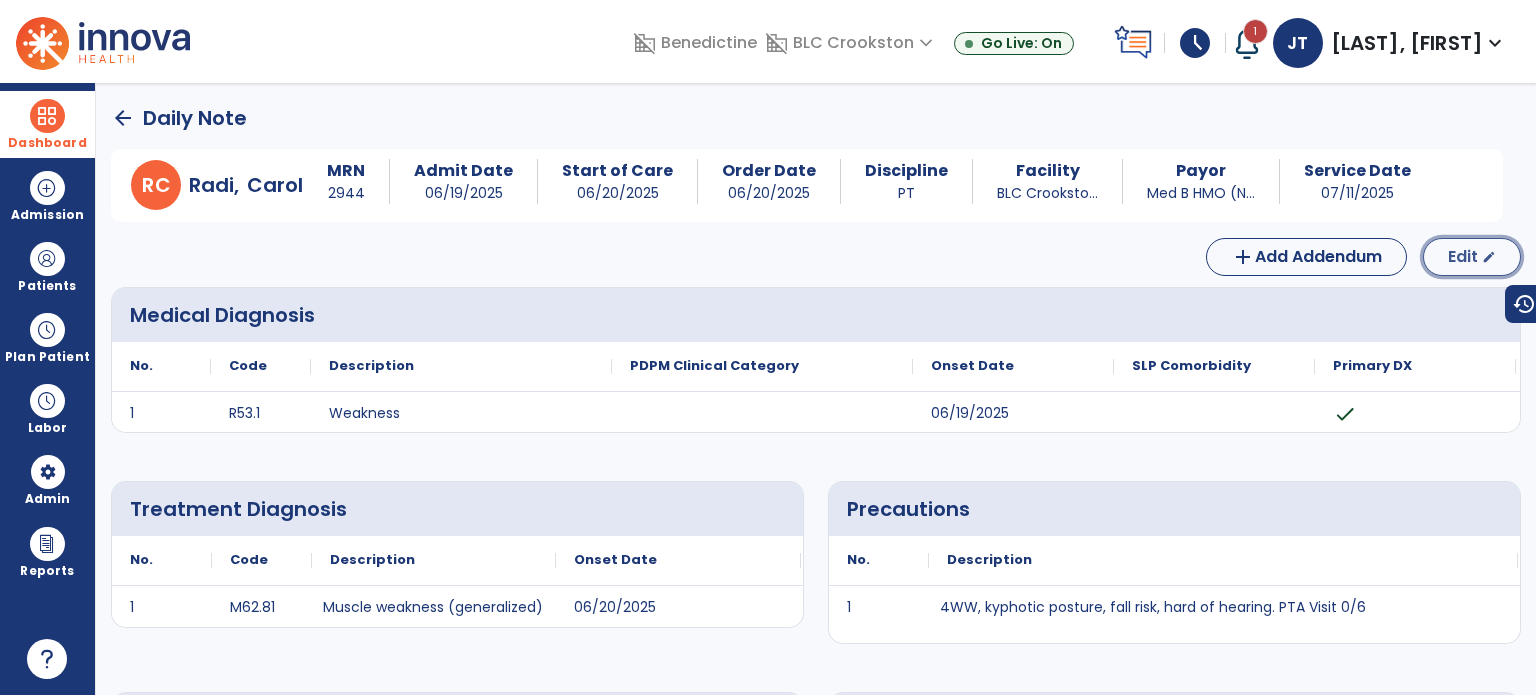 click on "Edit  edit" 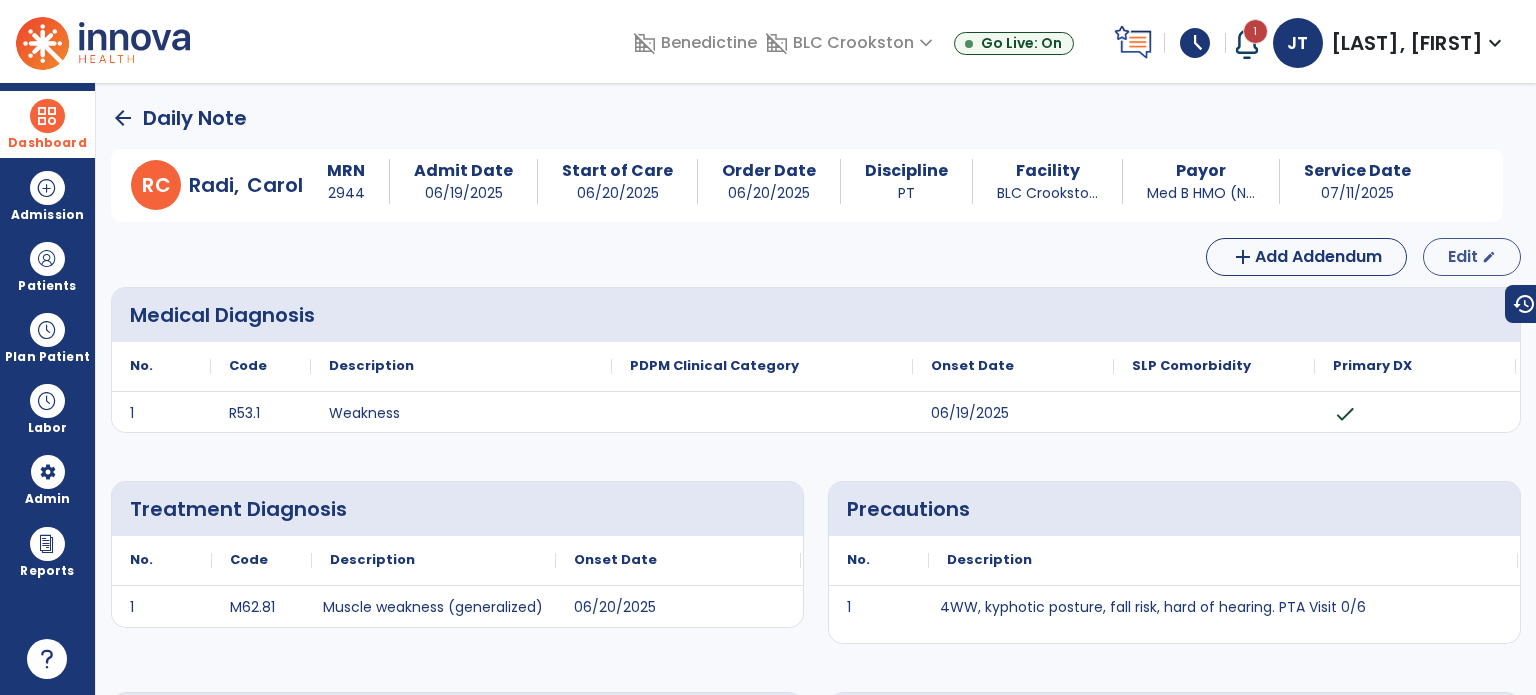select on "*" 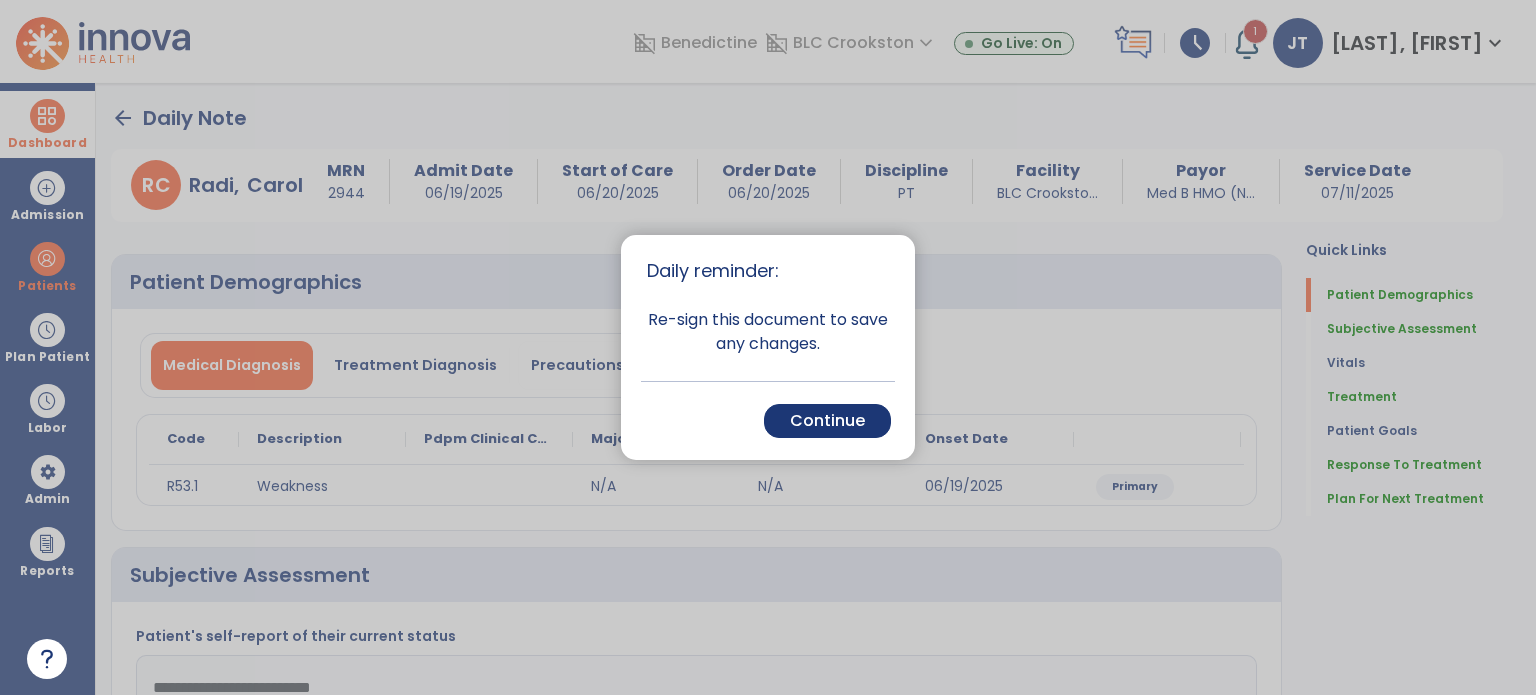 click at bounding box center [768, 347] 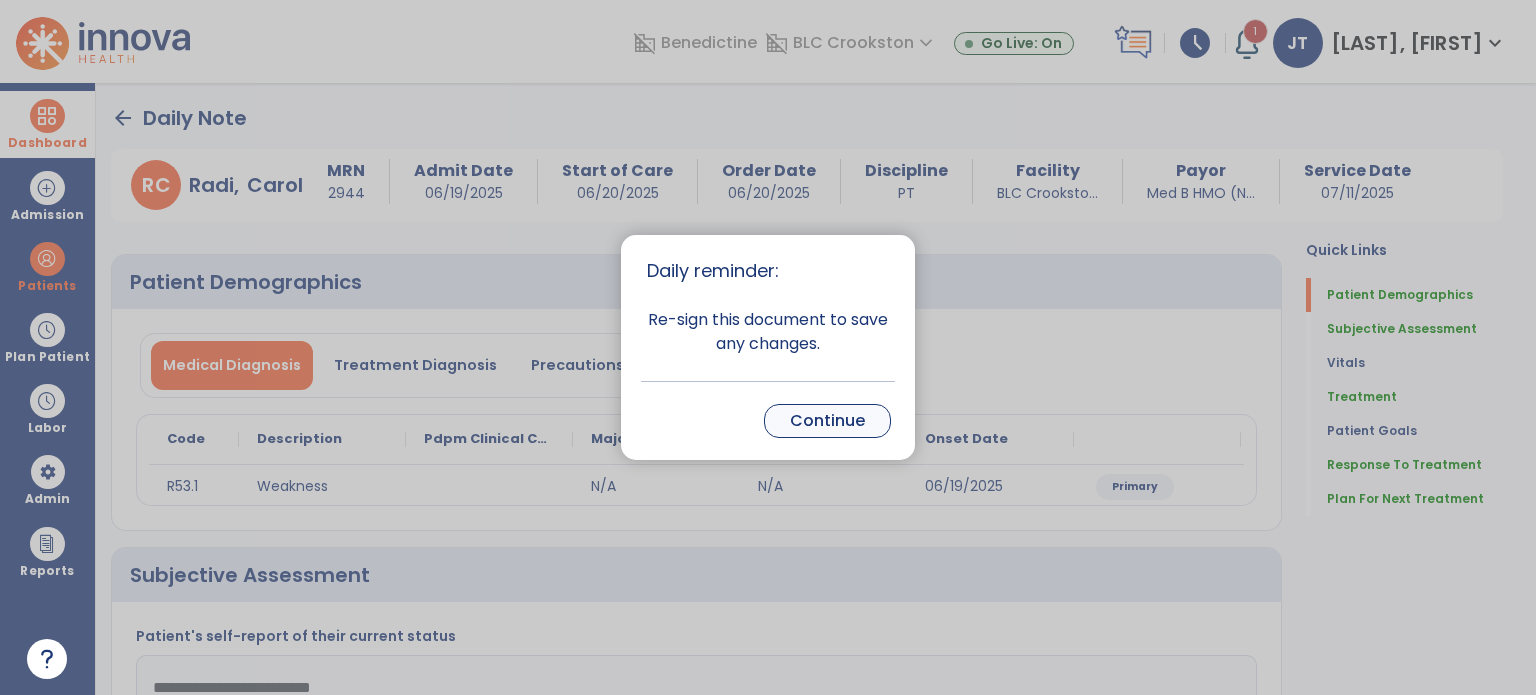 click on "Continue" at bounding box center (827, 421) 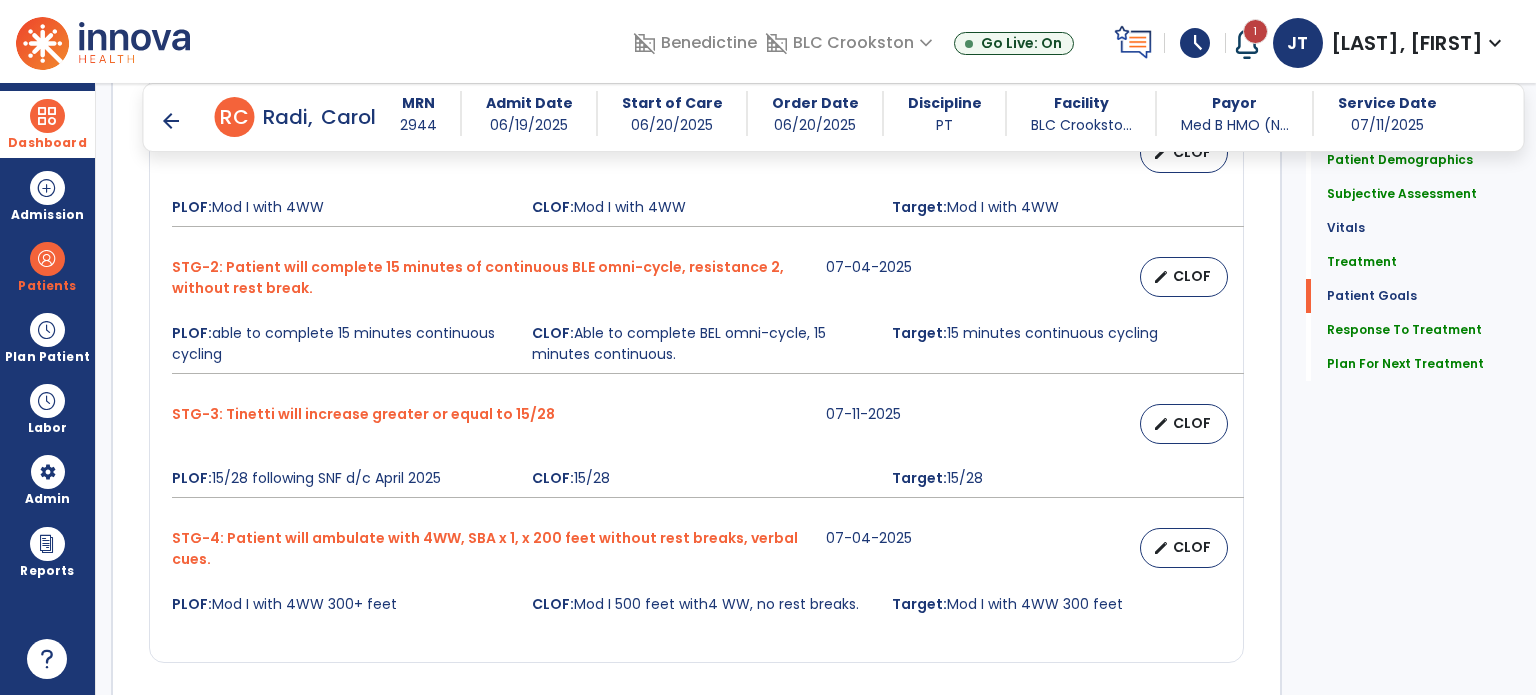 scroll, scrollTop: 1750, scrollLeft: 0, axis: vertical 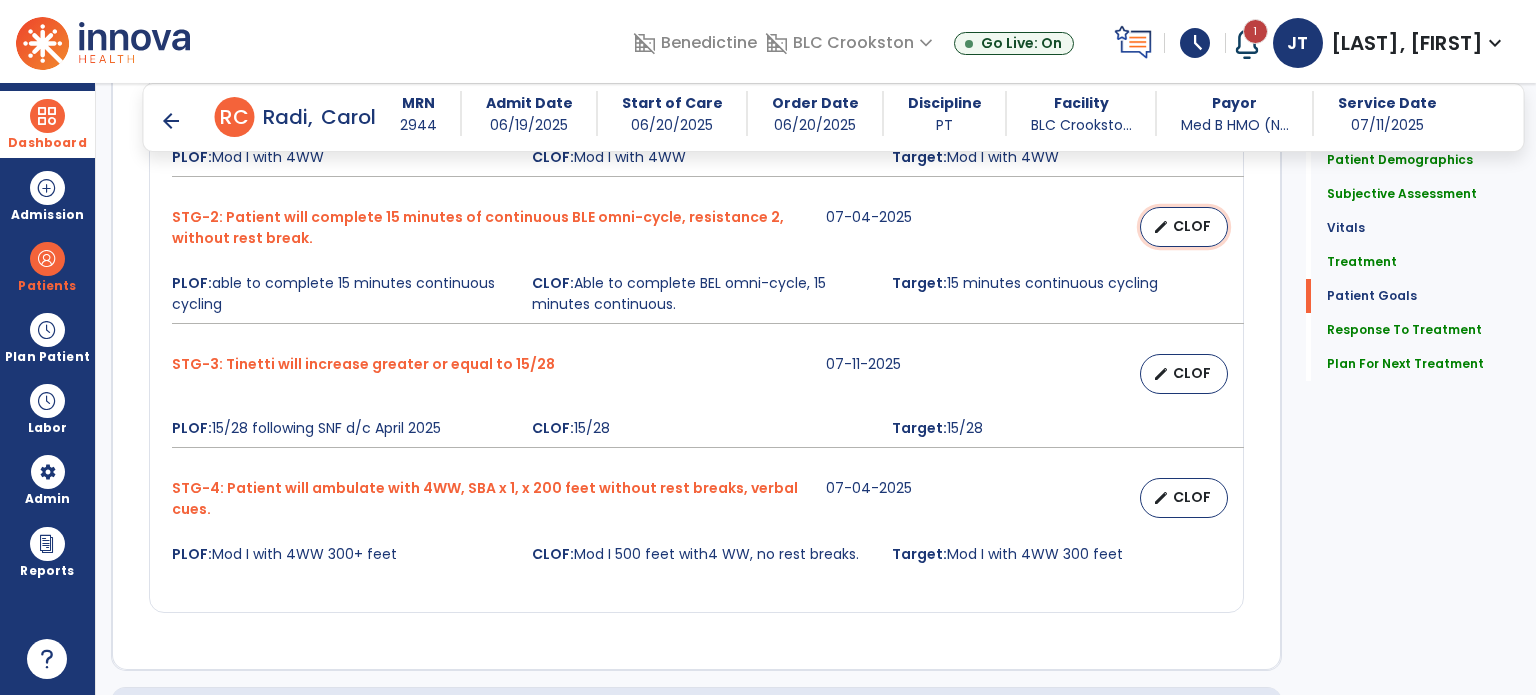 click on "edit   CLOF" at bounding box center [1184, 227] 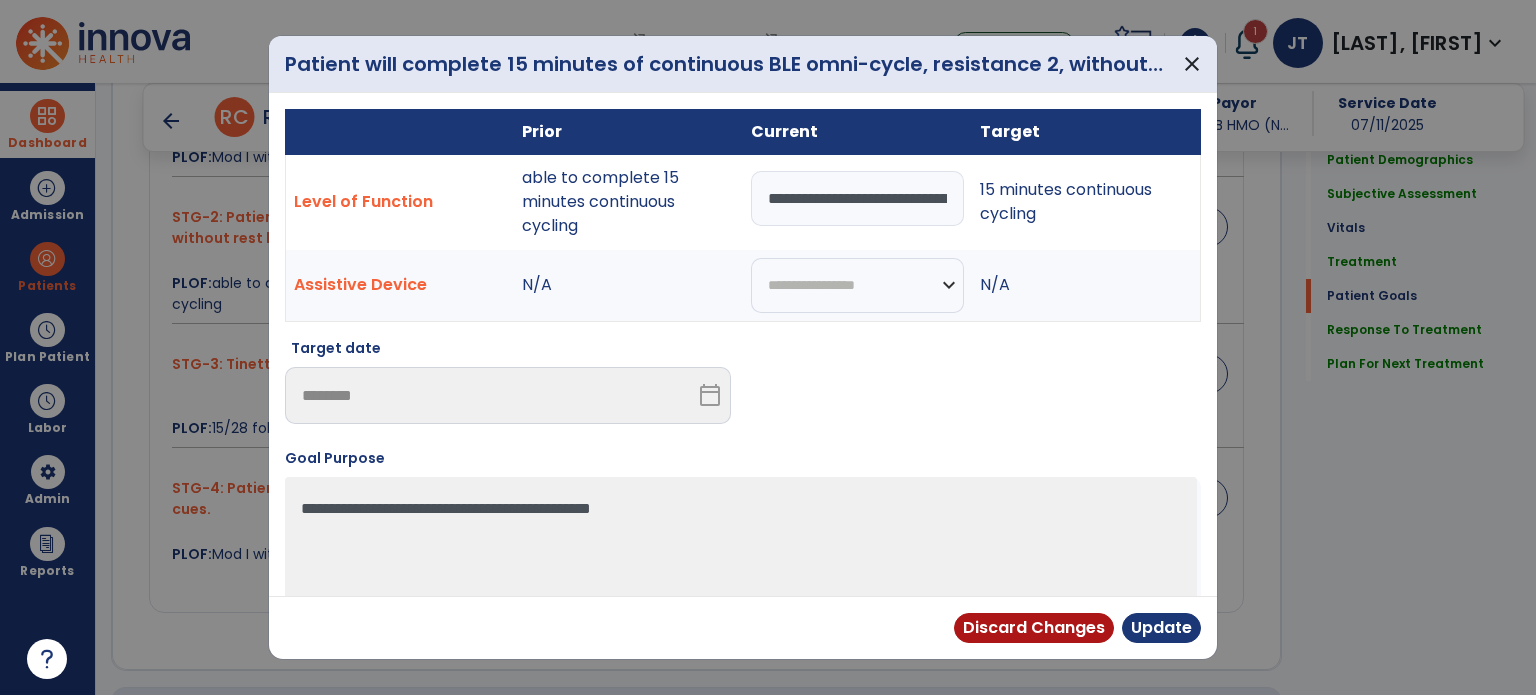click on "**********" at bounding box center (857, 198) 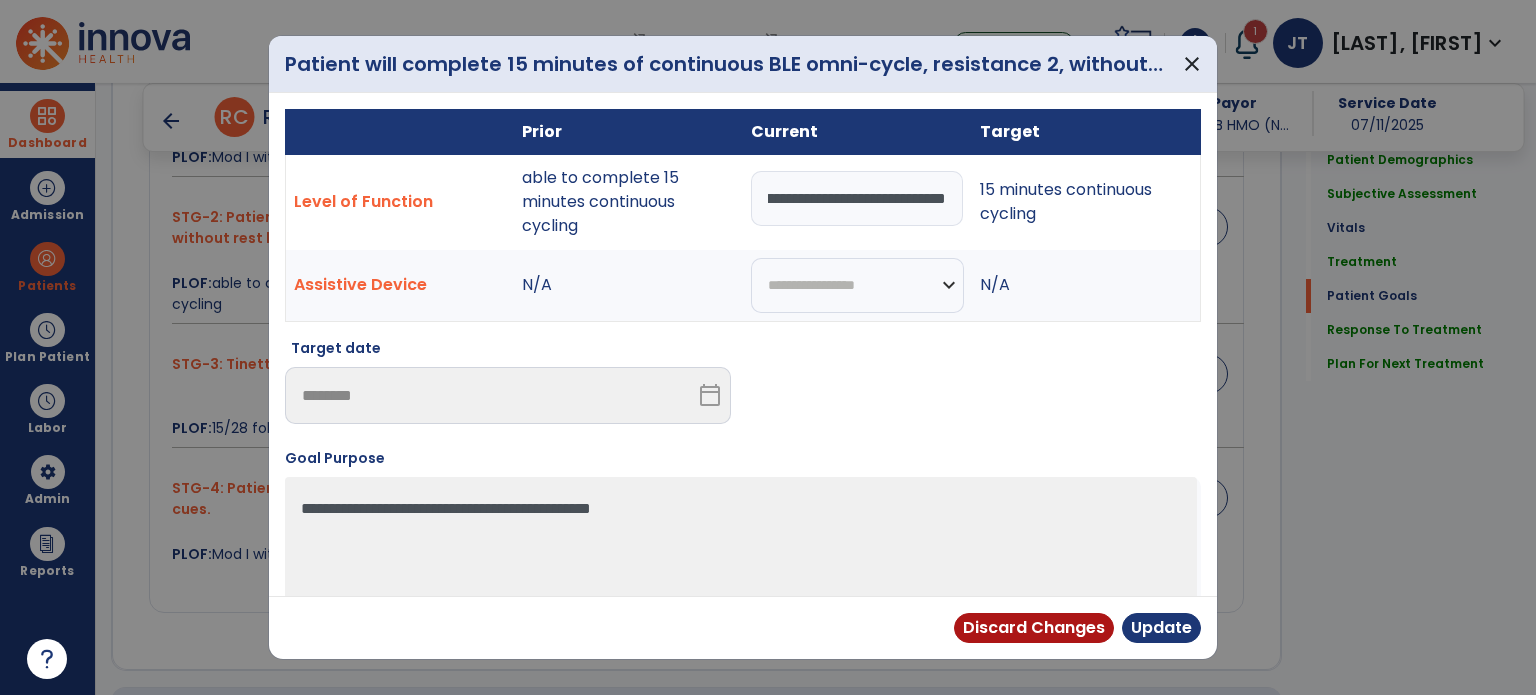 scroll, scrollTop: 0, scrollLeft: 673, axis: horizontal 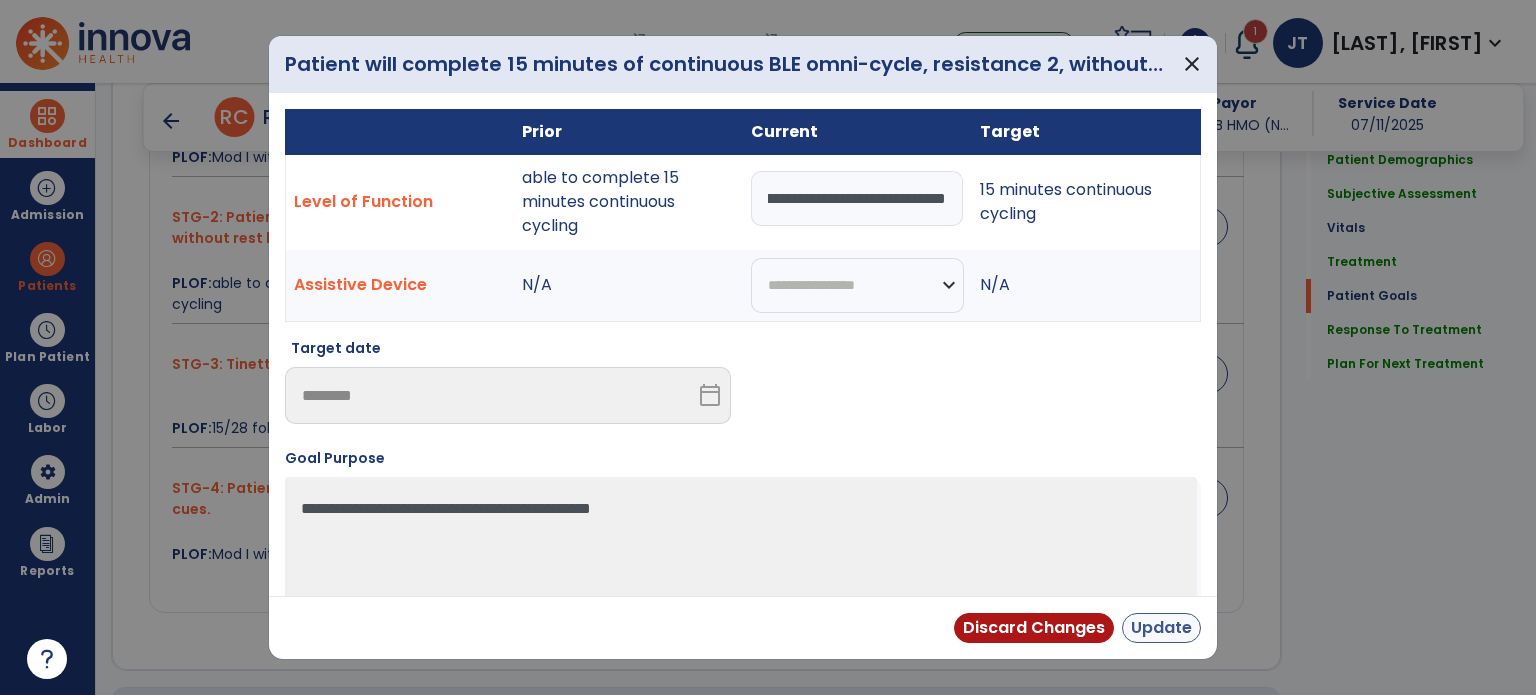 type on "**********" 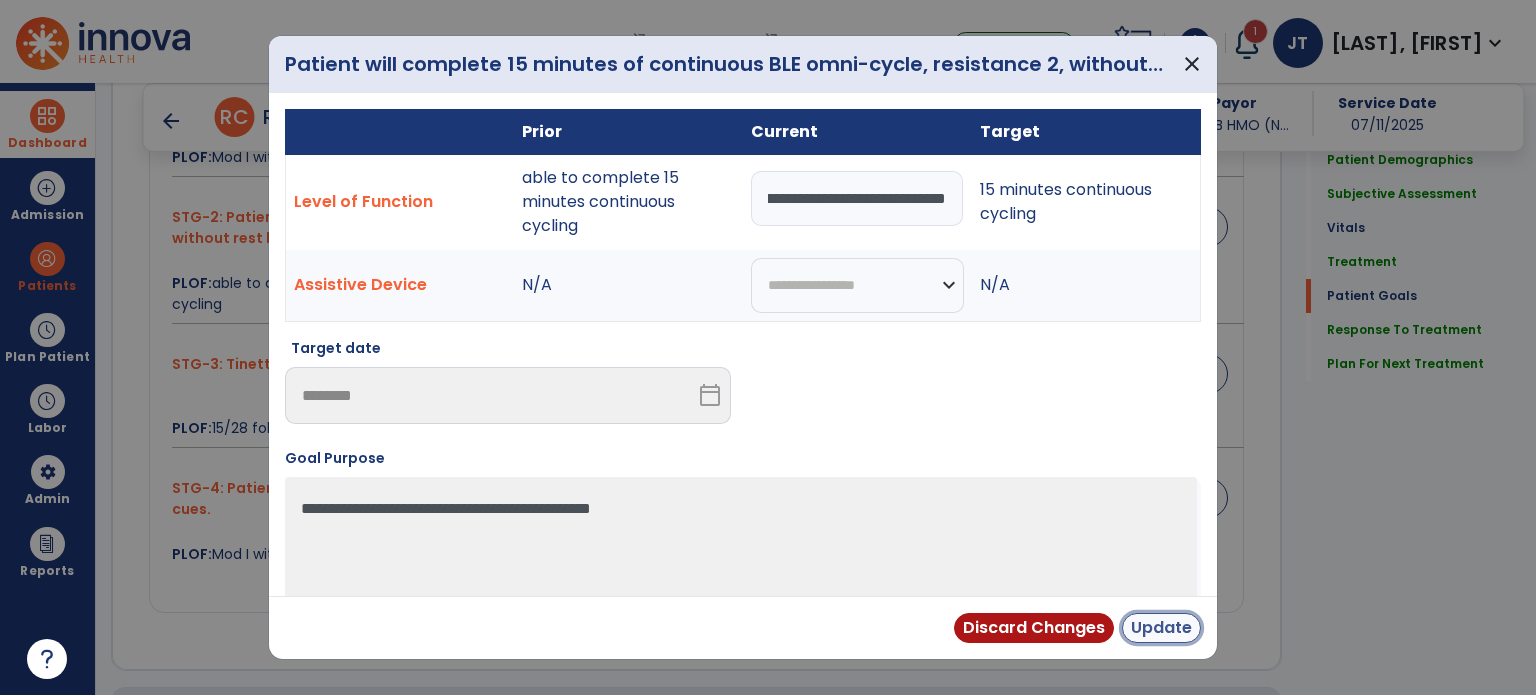 click on "Update" at bounding box center (1161, 628) 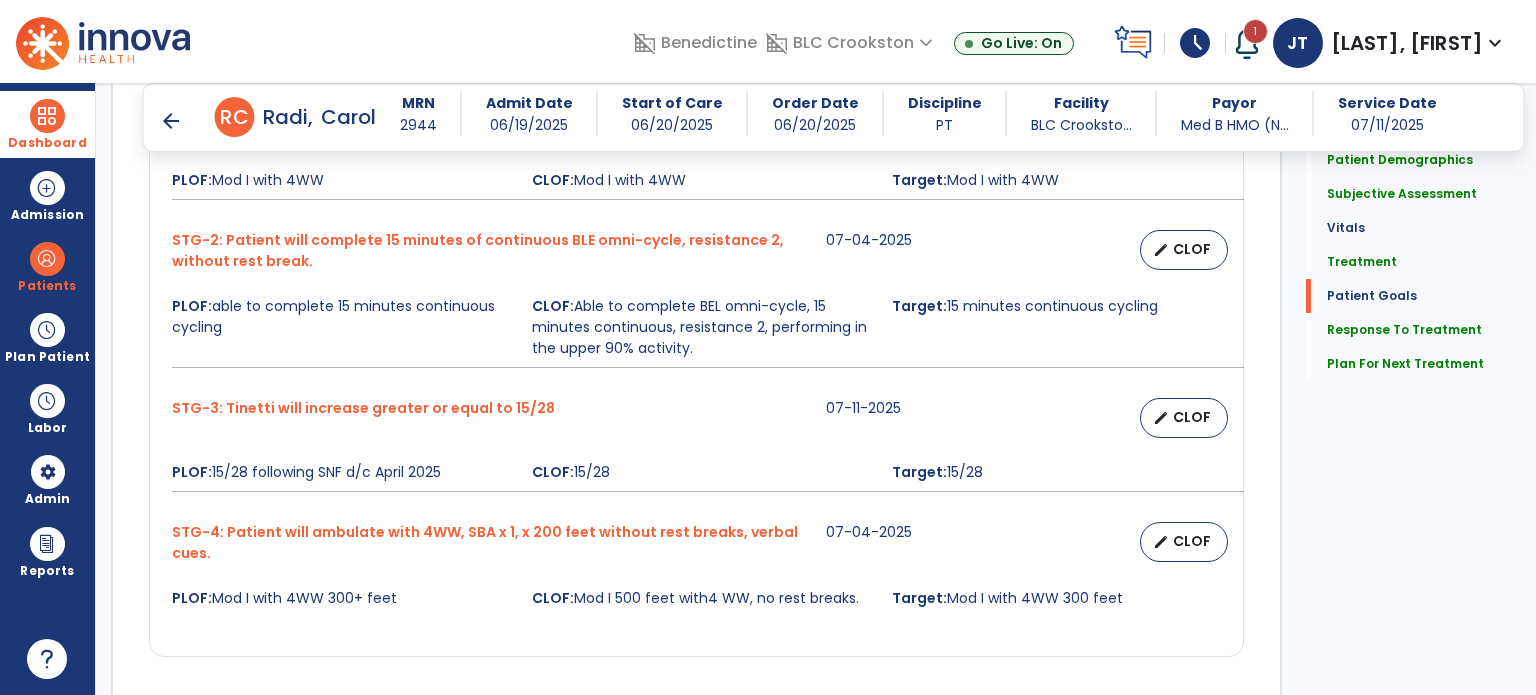 scroll, scrollTop: 1750, scrollLeft: 0, axis: vertical 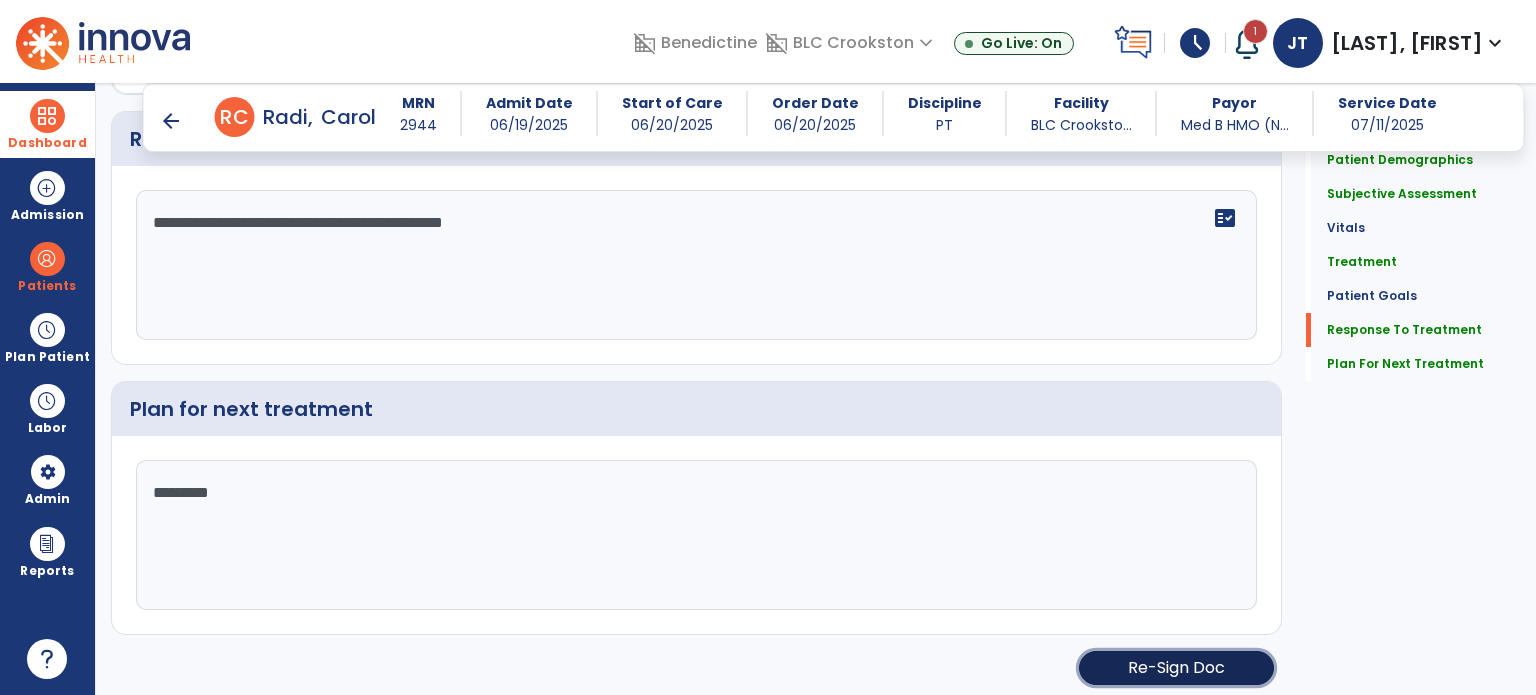 click on "Re-Sign Doc" 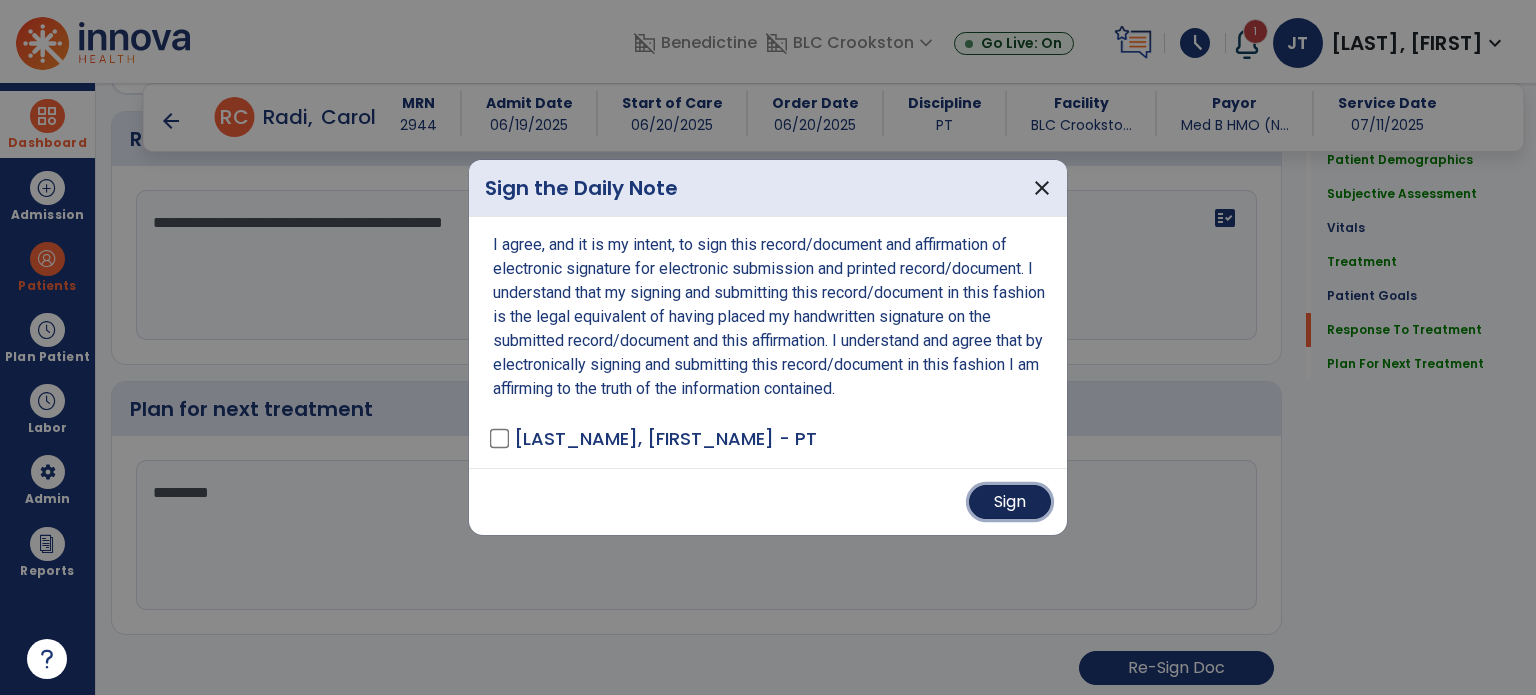 click on "Sign" at bounding box center [1010, 502] 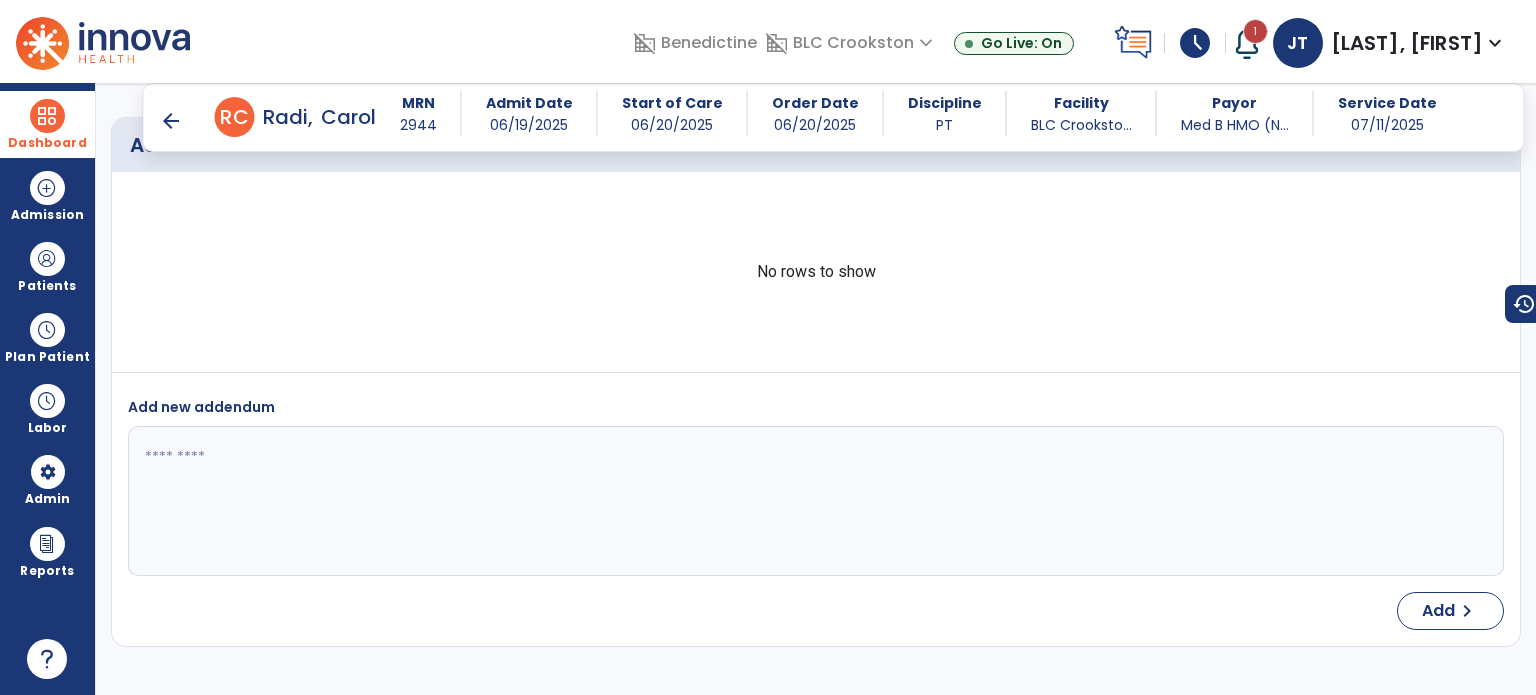 scroll, scrollTop: 3215, scrollLeft: 0, axis: vertical 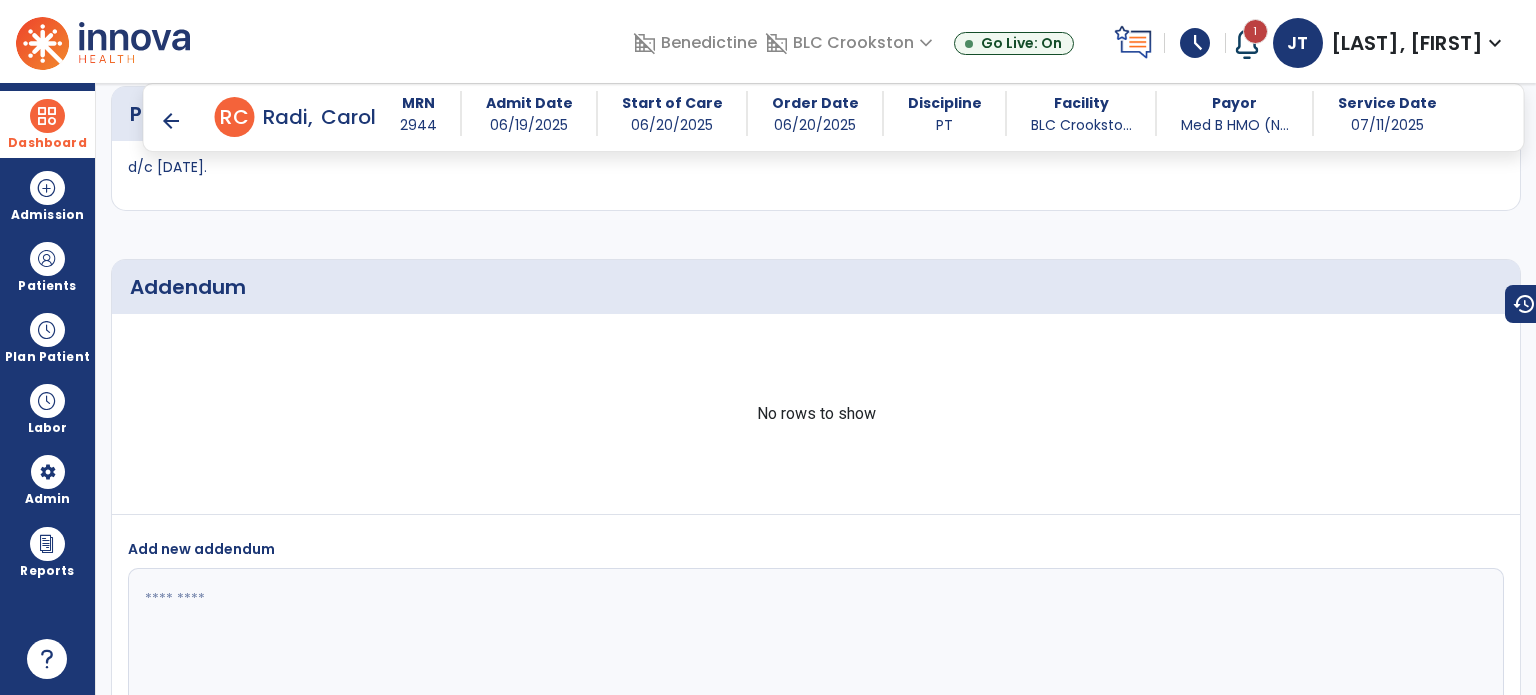 click at bounding box center (47, 116) 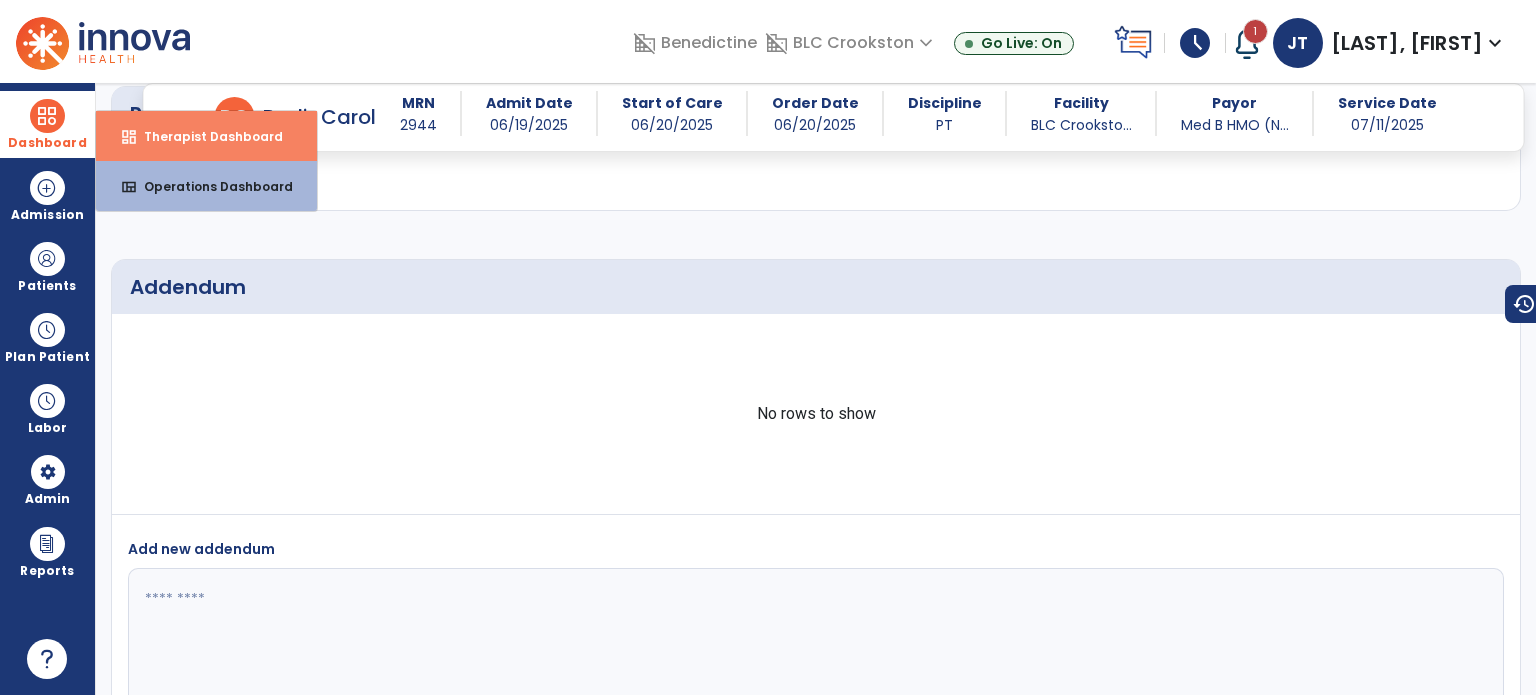 click on "Therapist Dashboard" at bounding box center (205, 136) 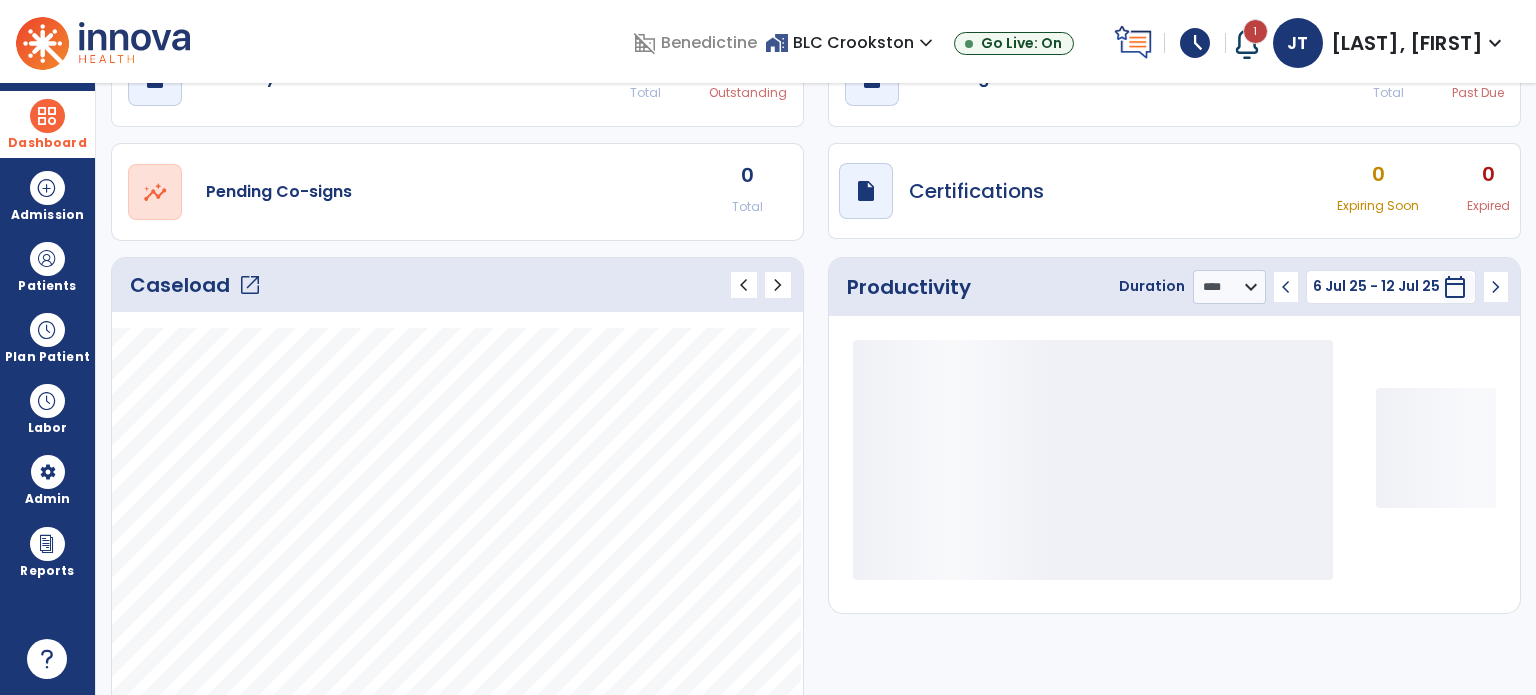scroll, scrollTop: 52, scrollLeft: 0, axis: vertical 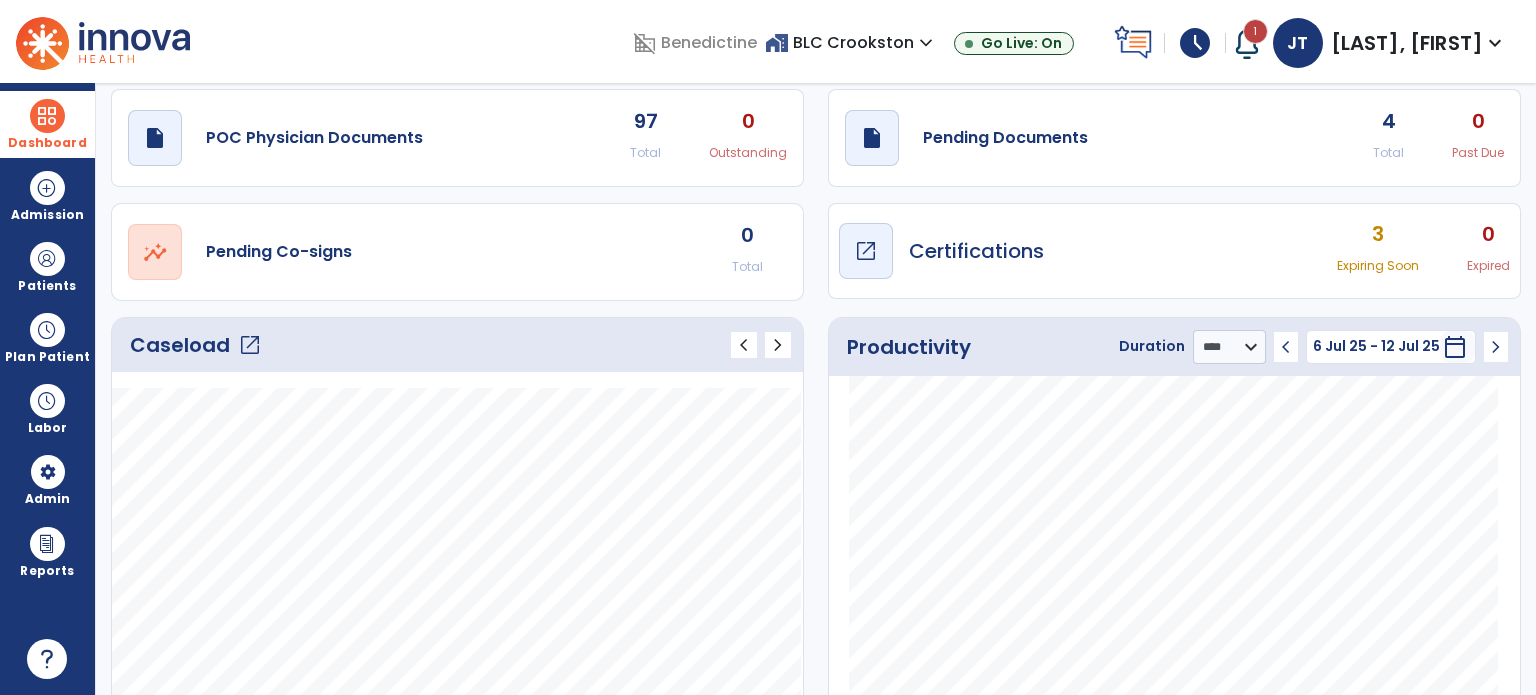 click on "Certifications" at bounding box center (976, 251) 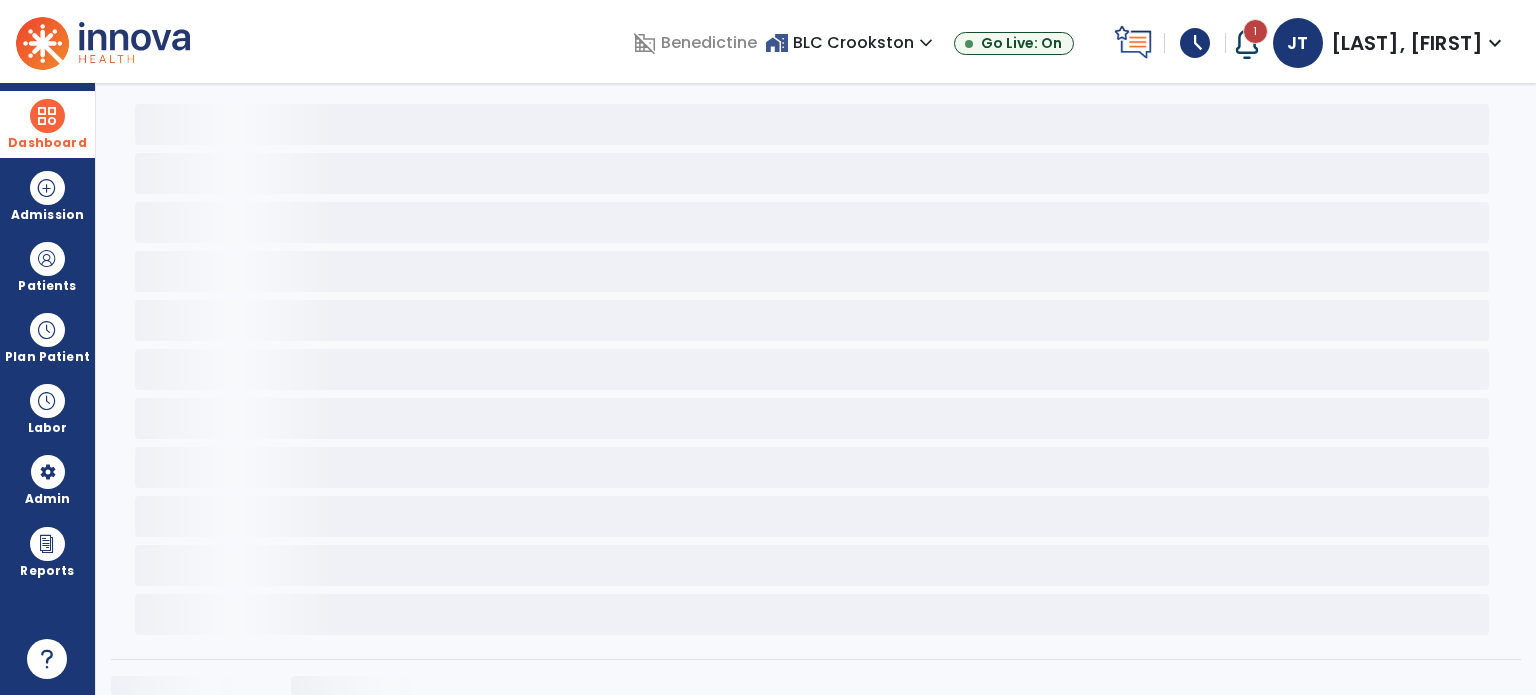 scroll, scrollTop: 17, scrollLeft: 0, axis: vertical 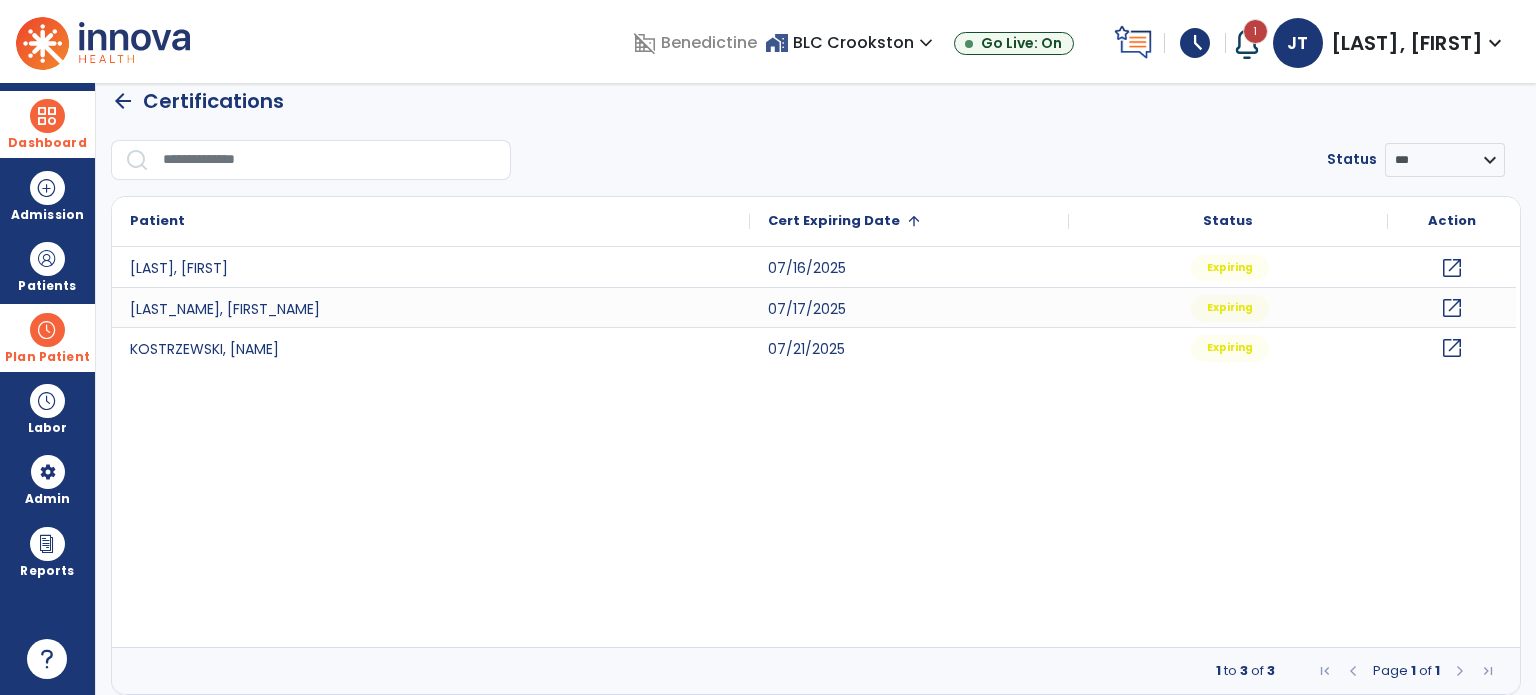 click at bounding box center [47, 330] 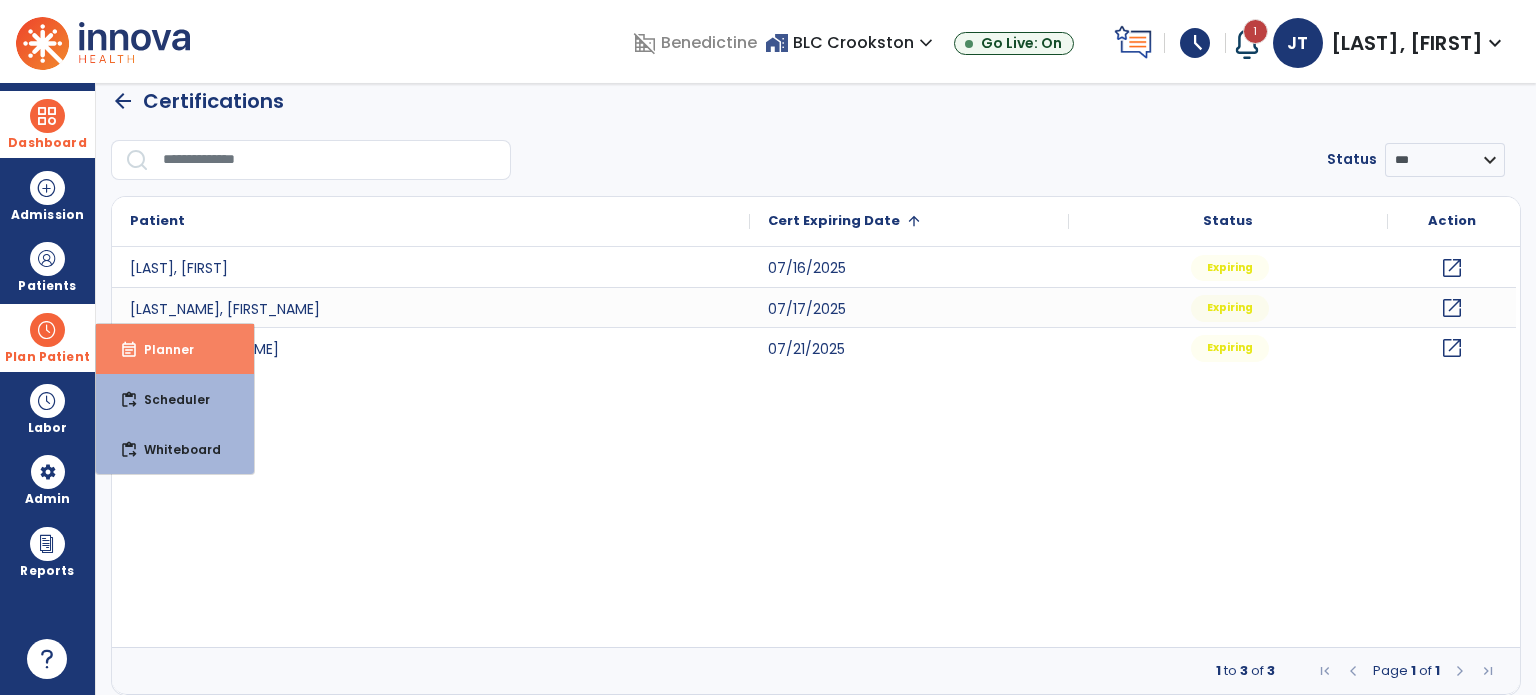 click on "Planner" at bounding box center [161, 349] 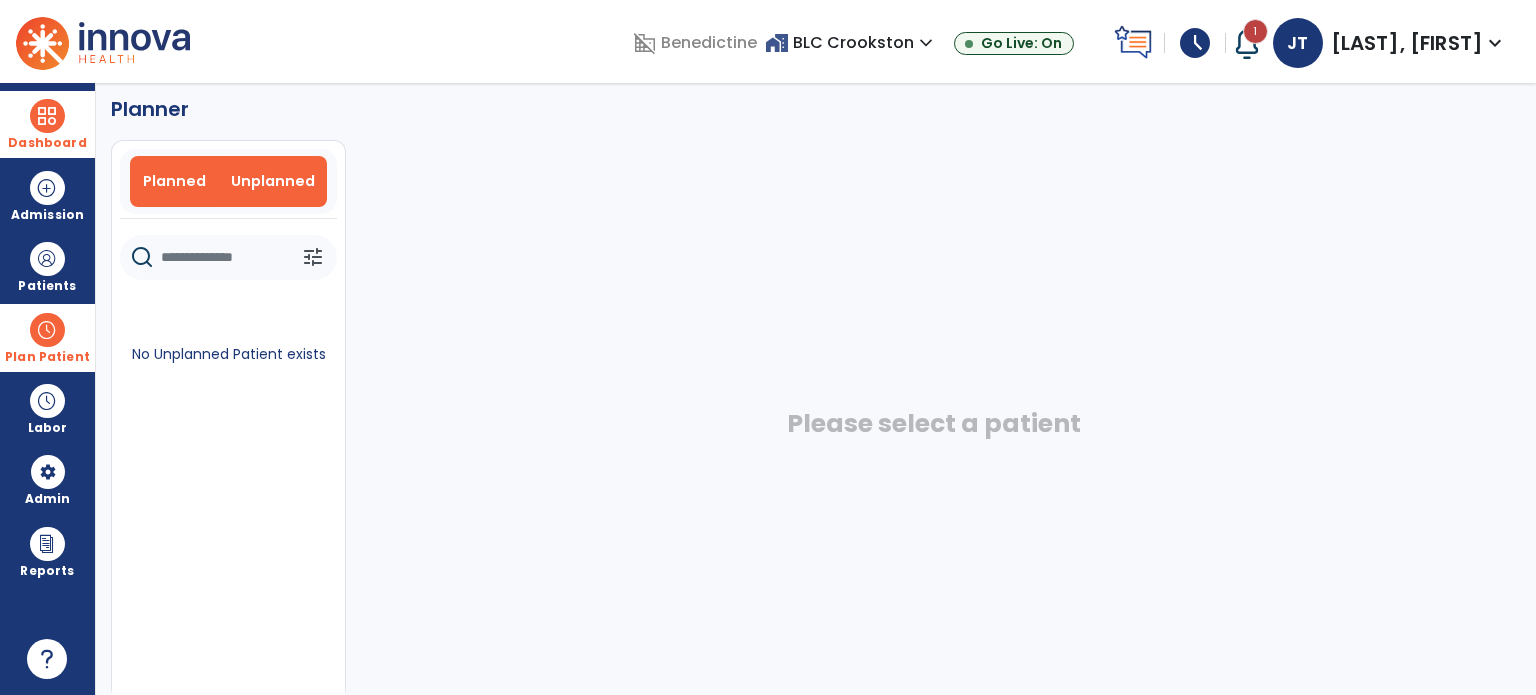 click on "Planned" at bounding box center (175, 181) 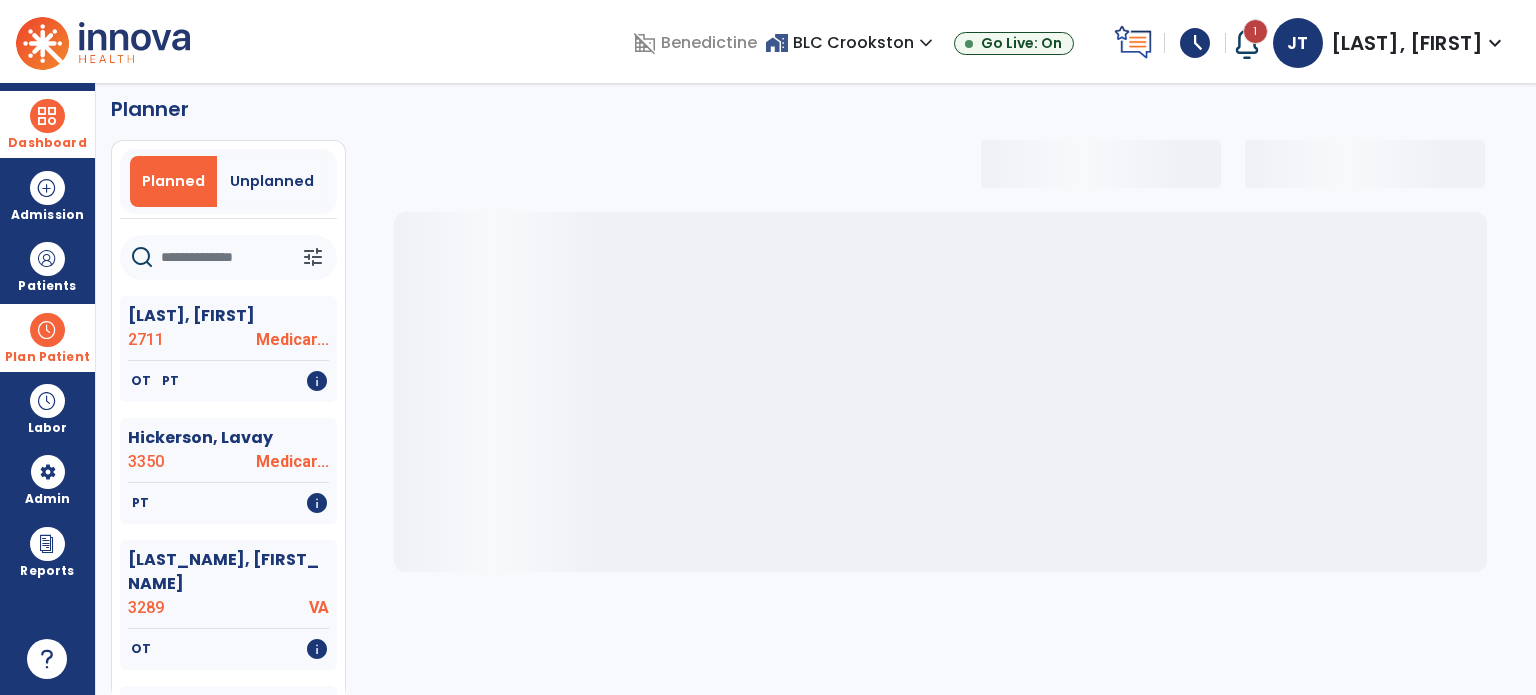 click 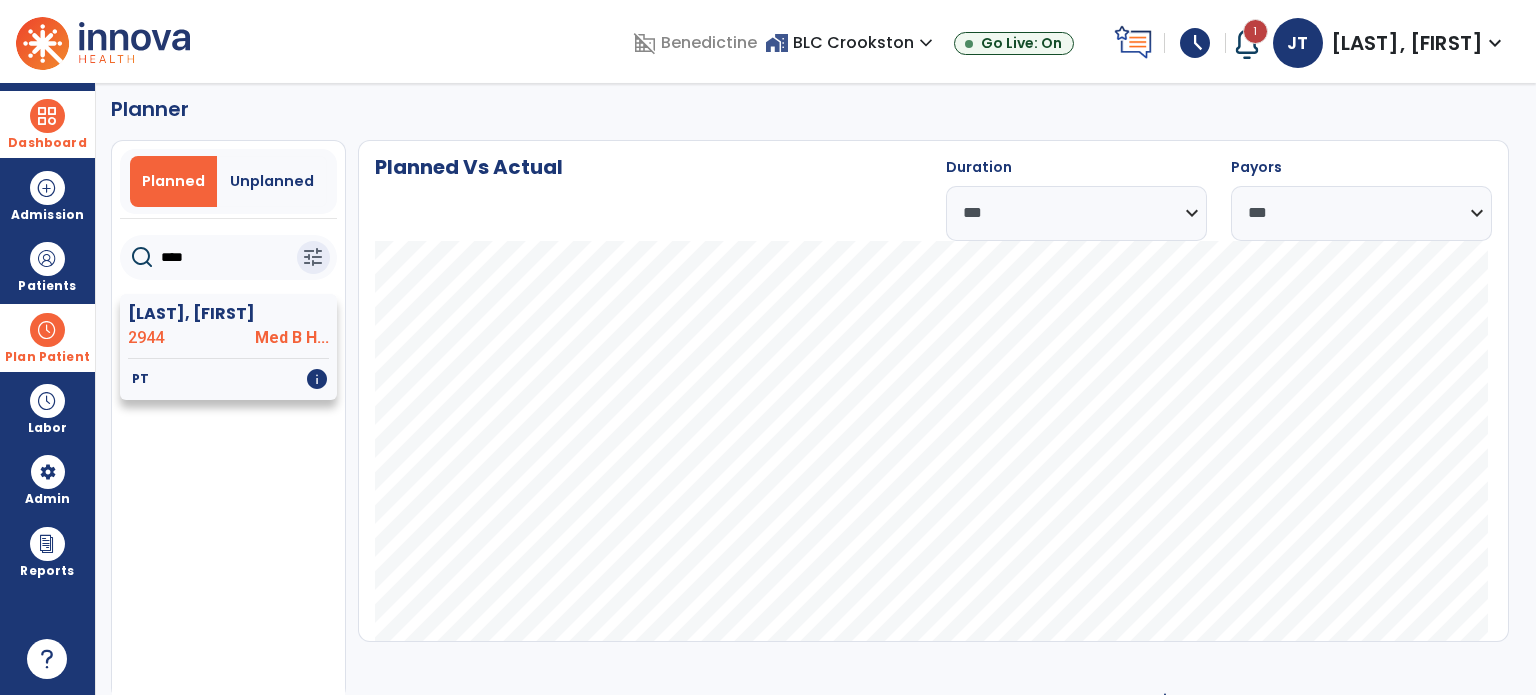 type on "****" 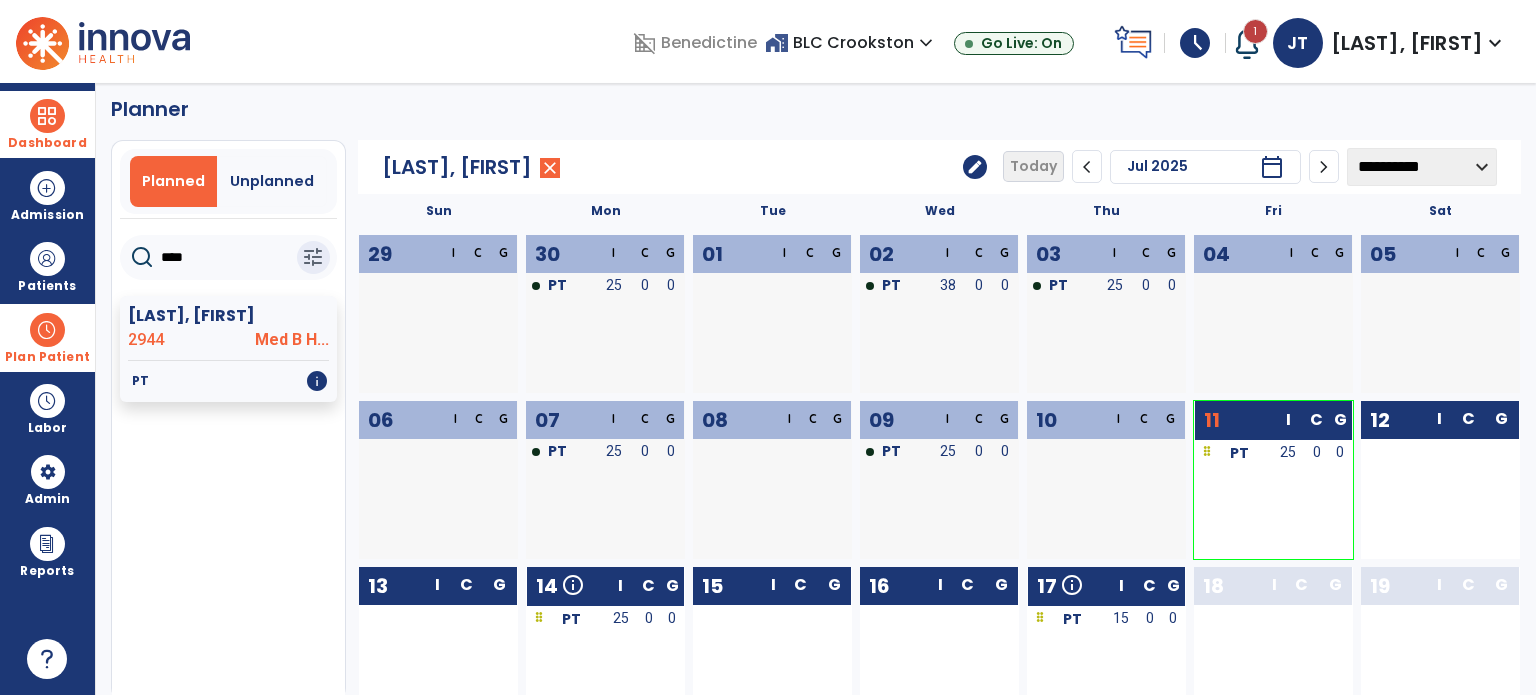 click on "edit" 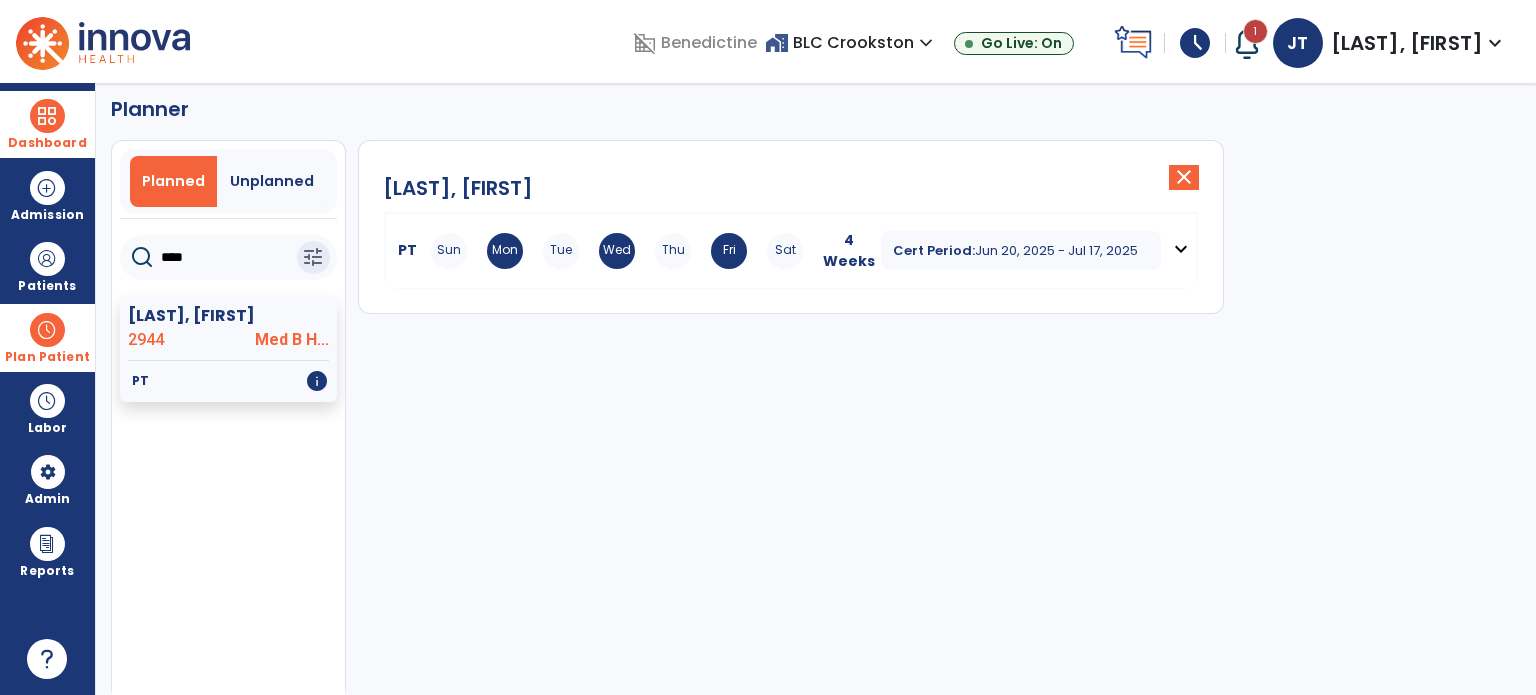 click on "[LAST], [FIRST] close PT Sun Mon Tue Wed Thu Fri Sat 4 Weeks Cert Period: Jun 20, 2025 - Jul 17, 2025 expand_more" 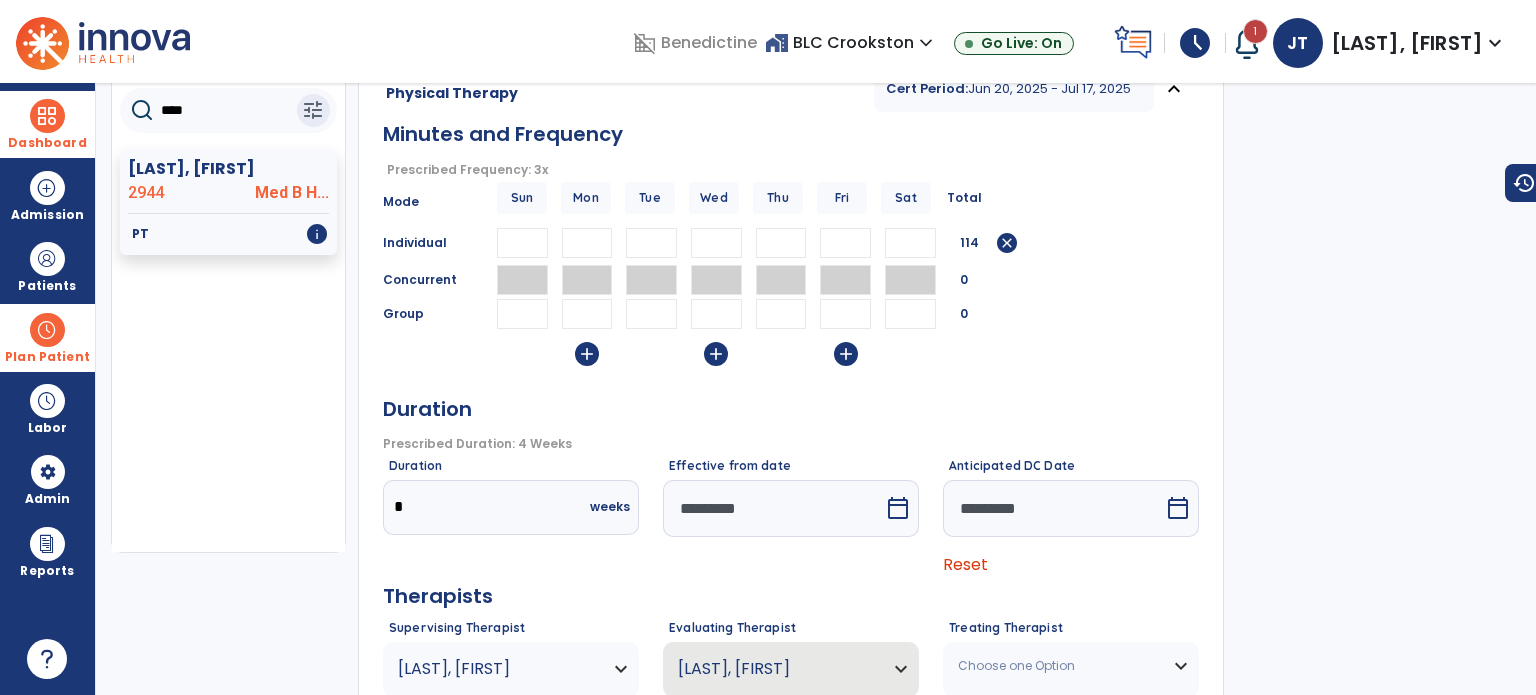scroll, scrollTop: 180, scrollLeft: 0, axis: vertical 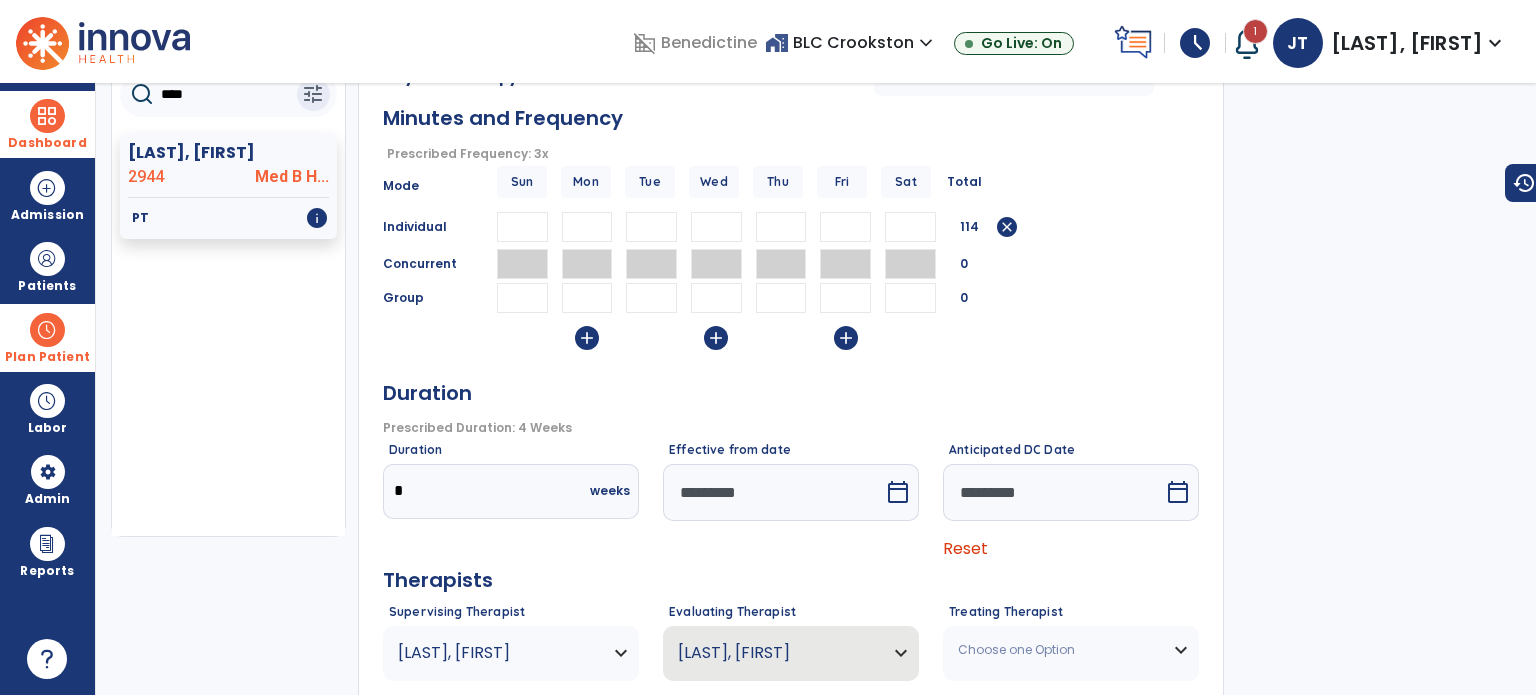 click on "calendar_today" at bounding box center [898, 492] 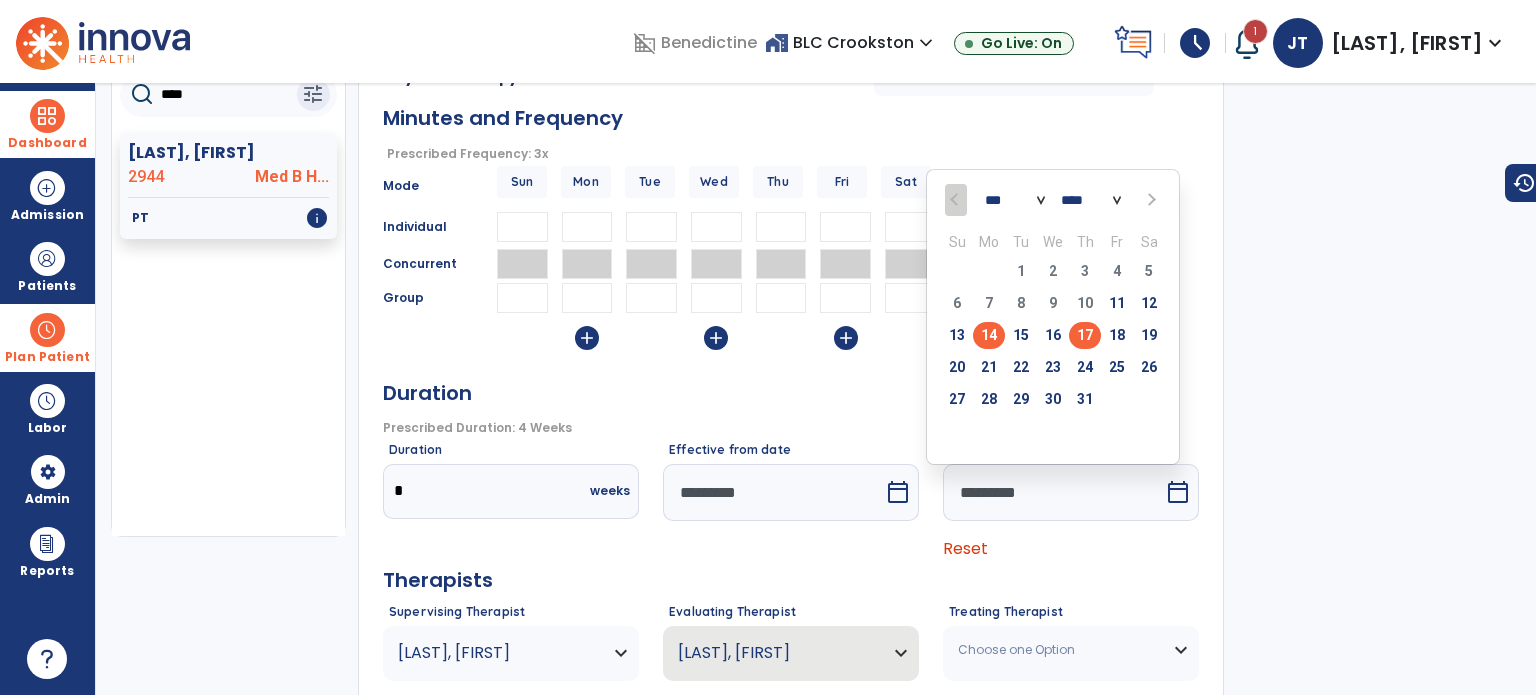 click on "14" at bounding box center [989, 335] 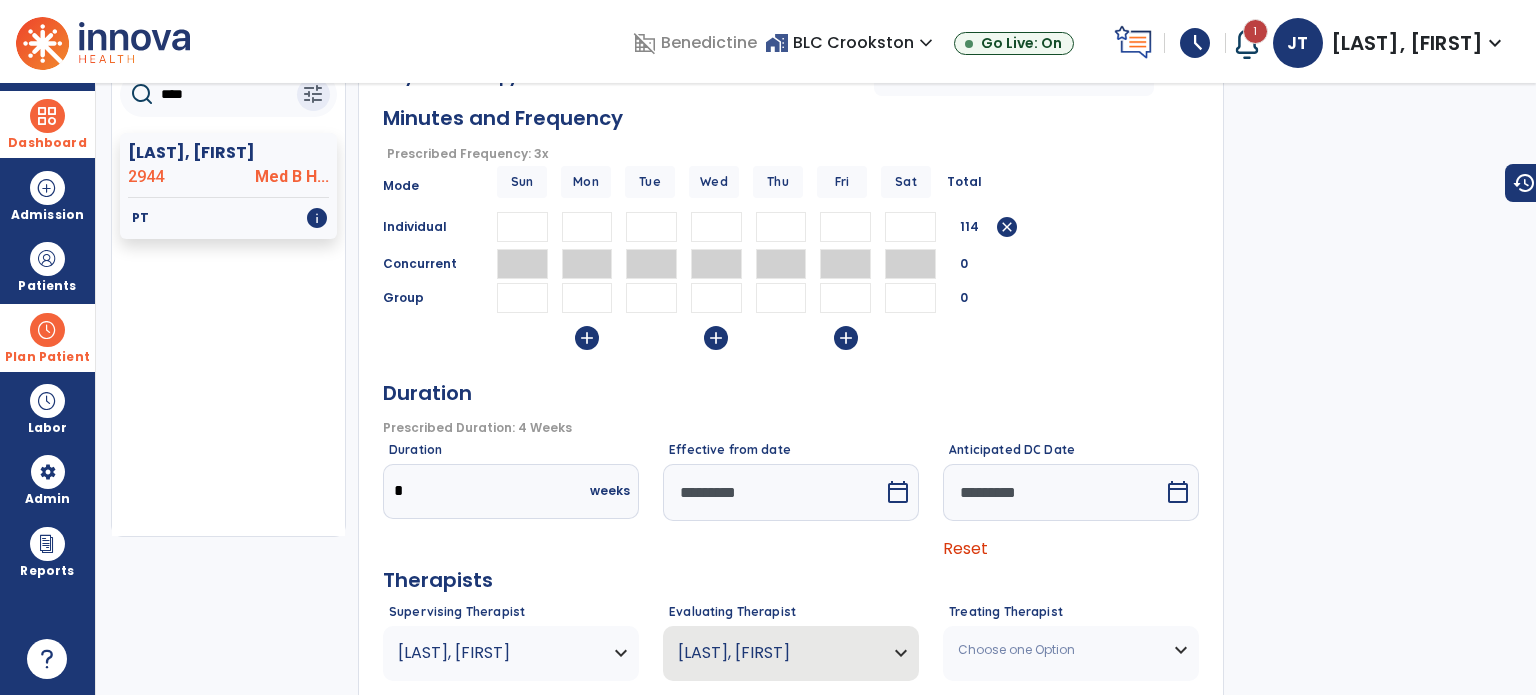 scroll, scrollTop: 304, scrollLeft: 0, axis: vertical 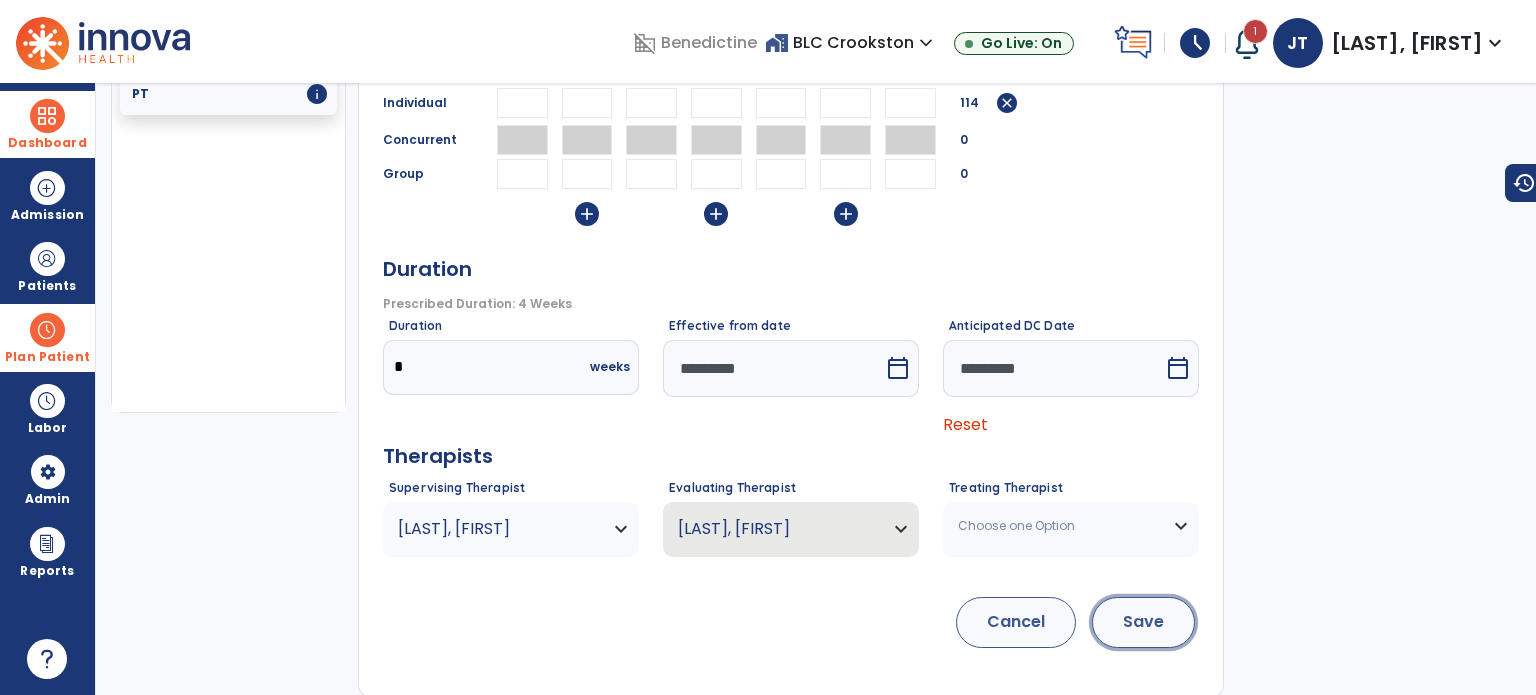 click on "Save" at bounding box center [1143, 622] 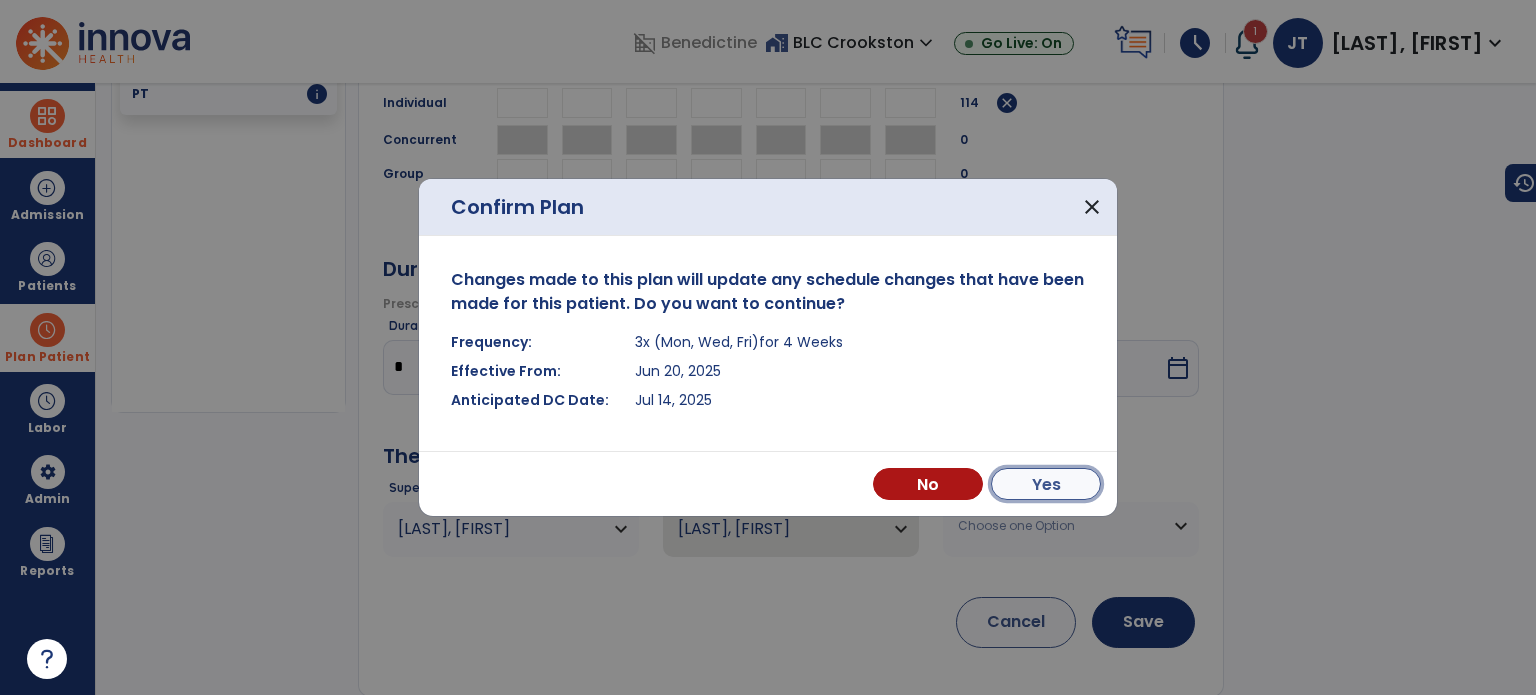 click on "Yes" at bounding box center [1046, 484] 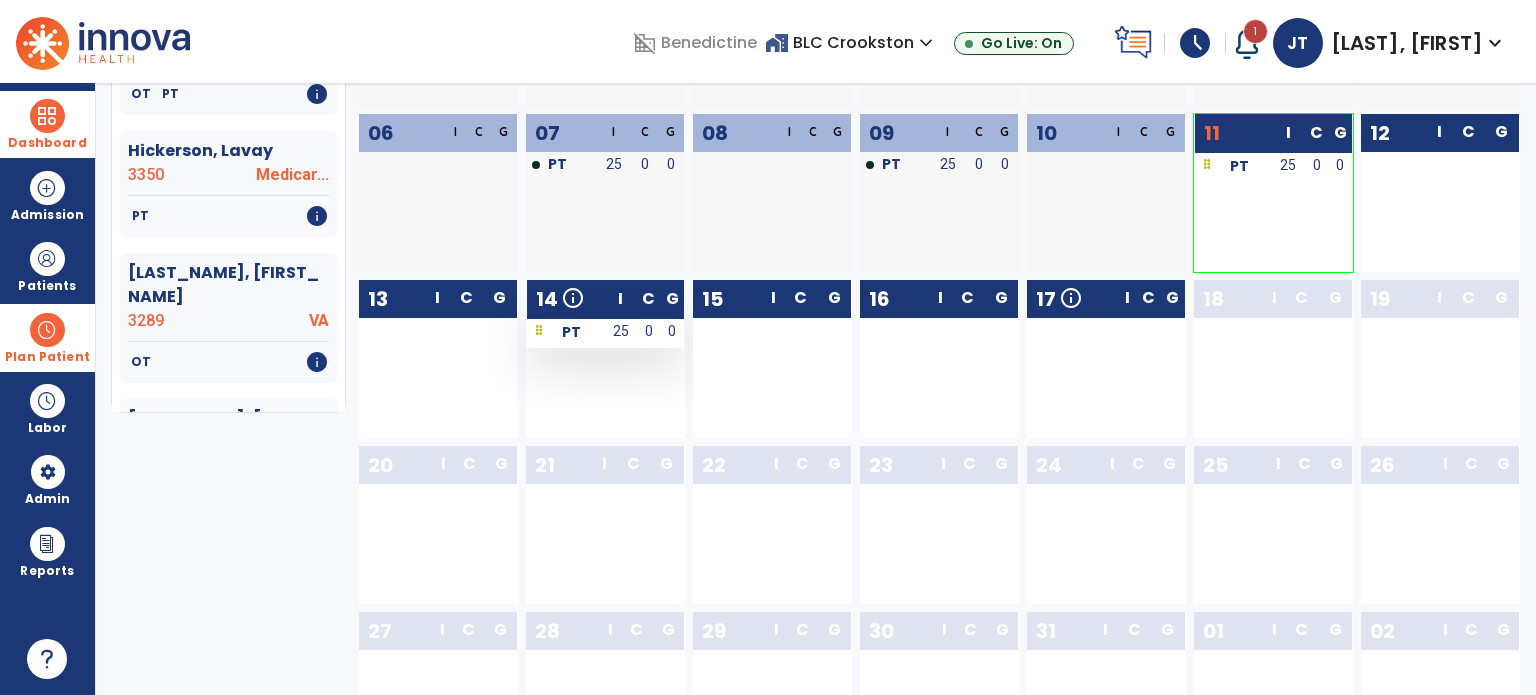 click on "PT" at bounding box center (571, 332) 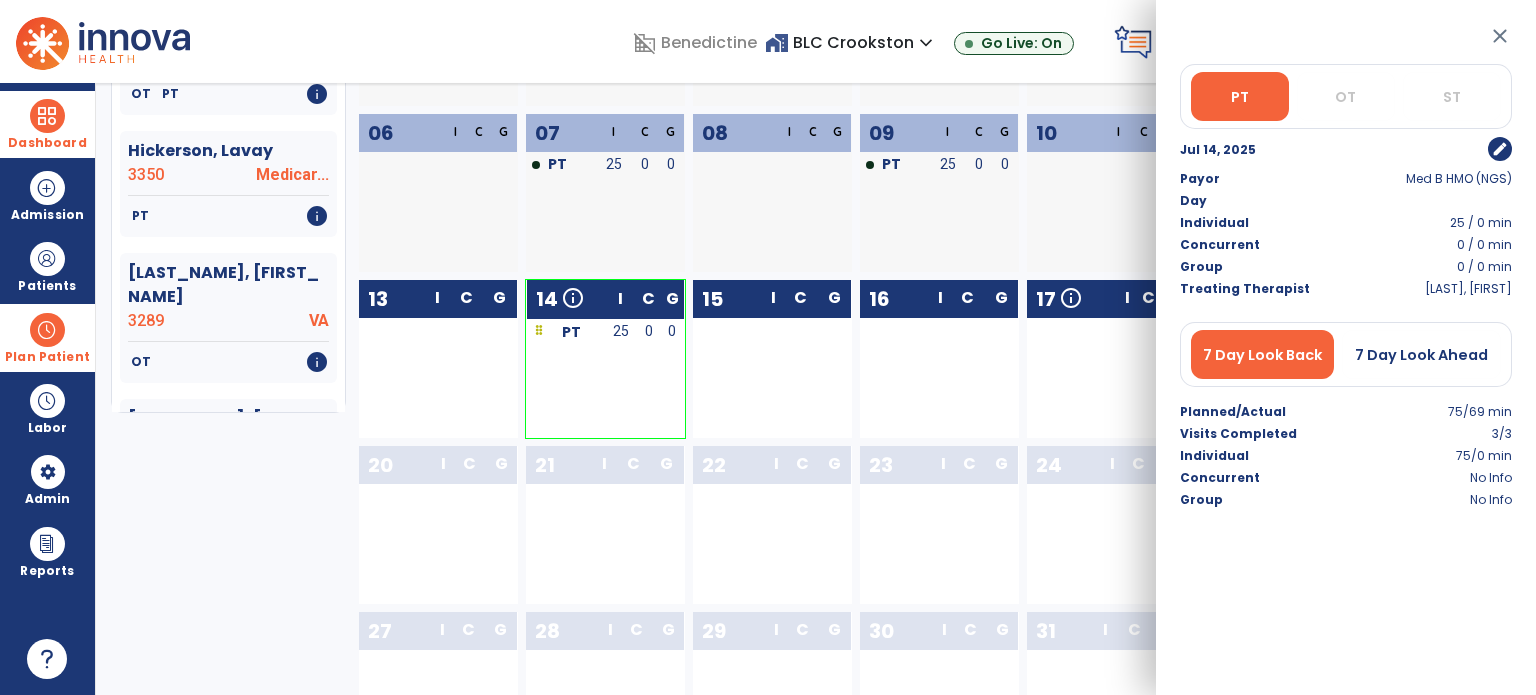click on "edit" at bounding box center [1500, 149] 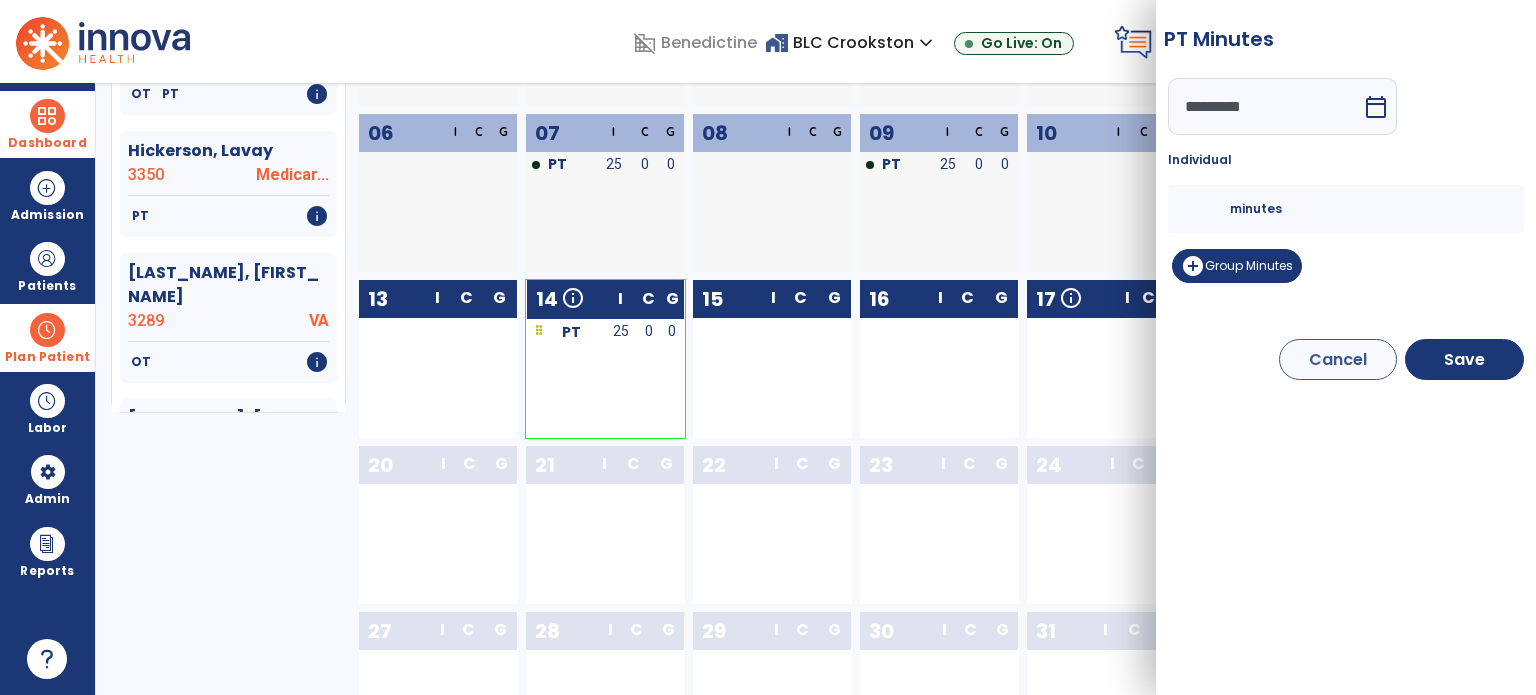 drag, startPoint x: 1208, startPoint y: 208, endPoint x: 1091, endPoint y: 190, distance: 118.37652 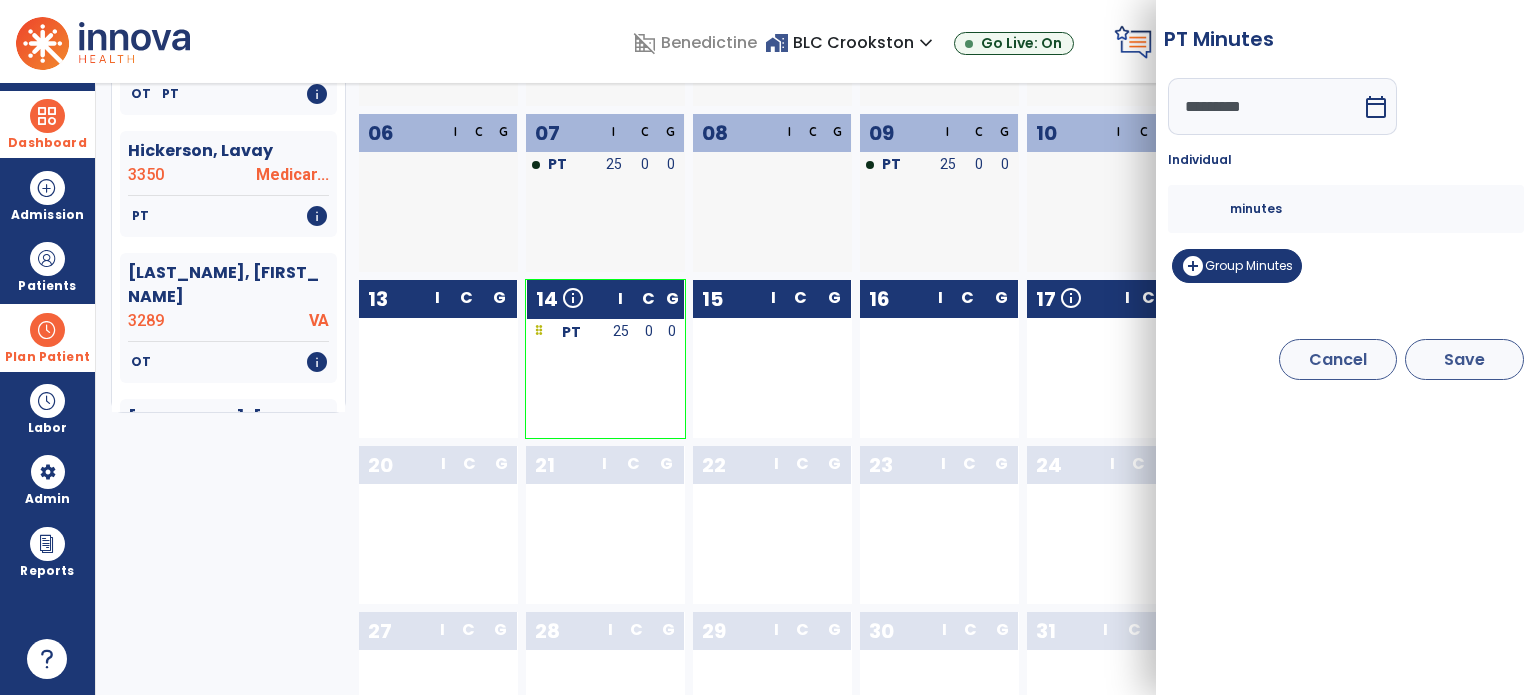 type on "**" 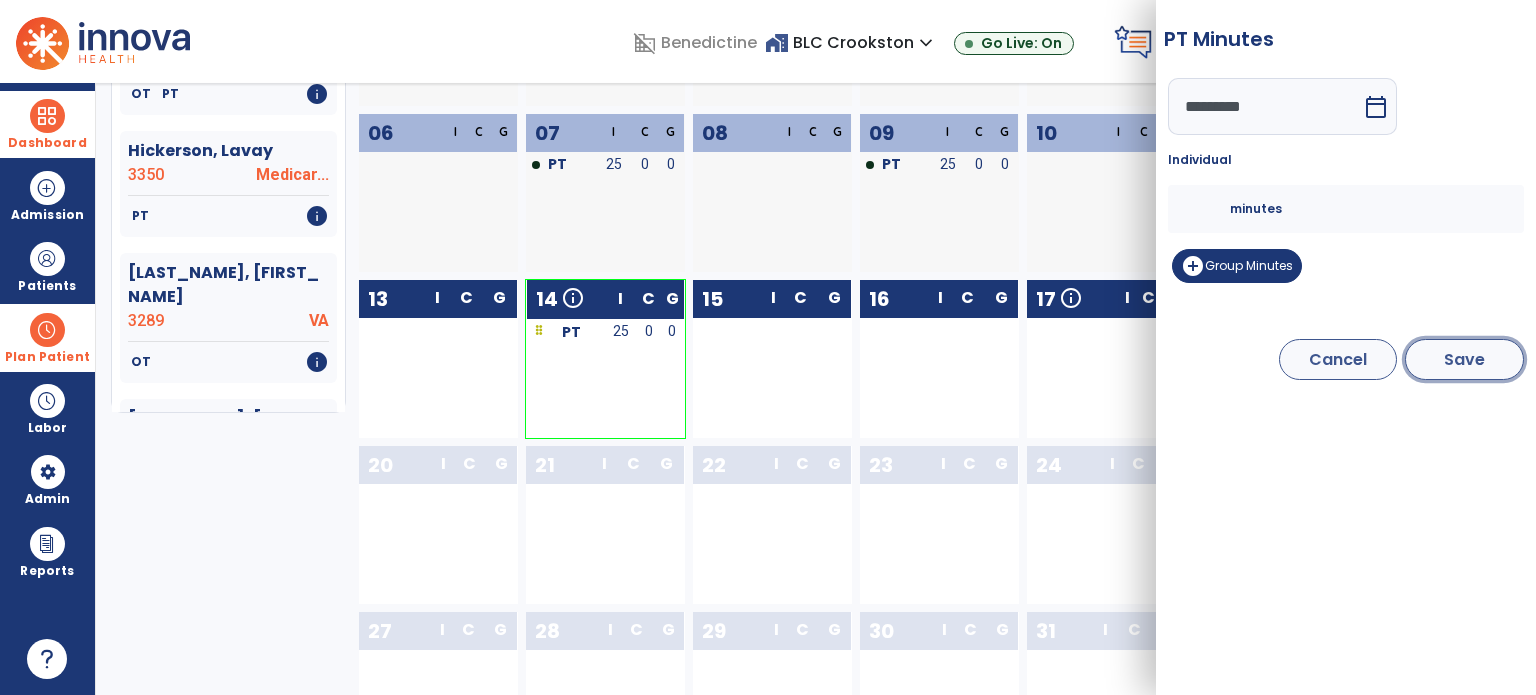 click on "Save" at bounding box center [1464, 359] 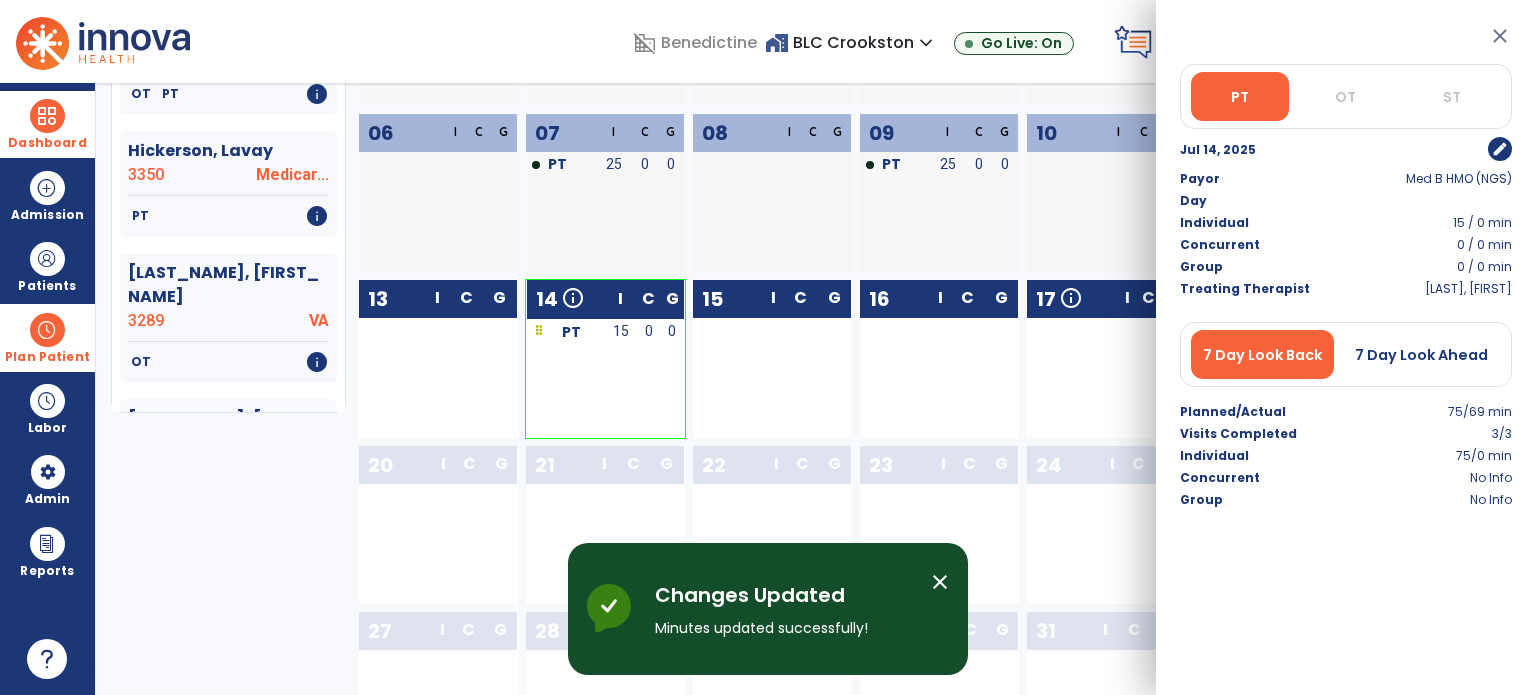 click on "close" at bounding box center (1500, 36) 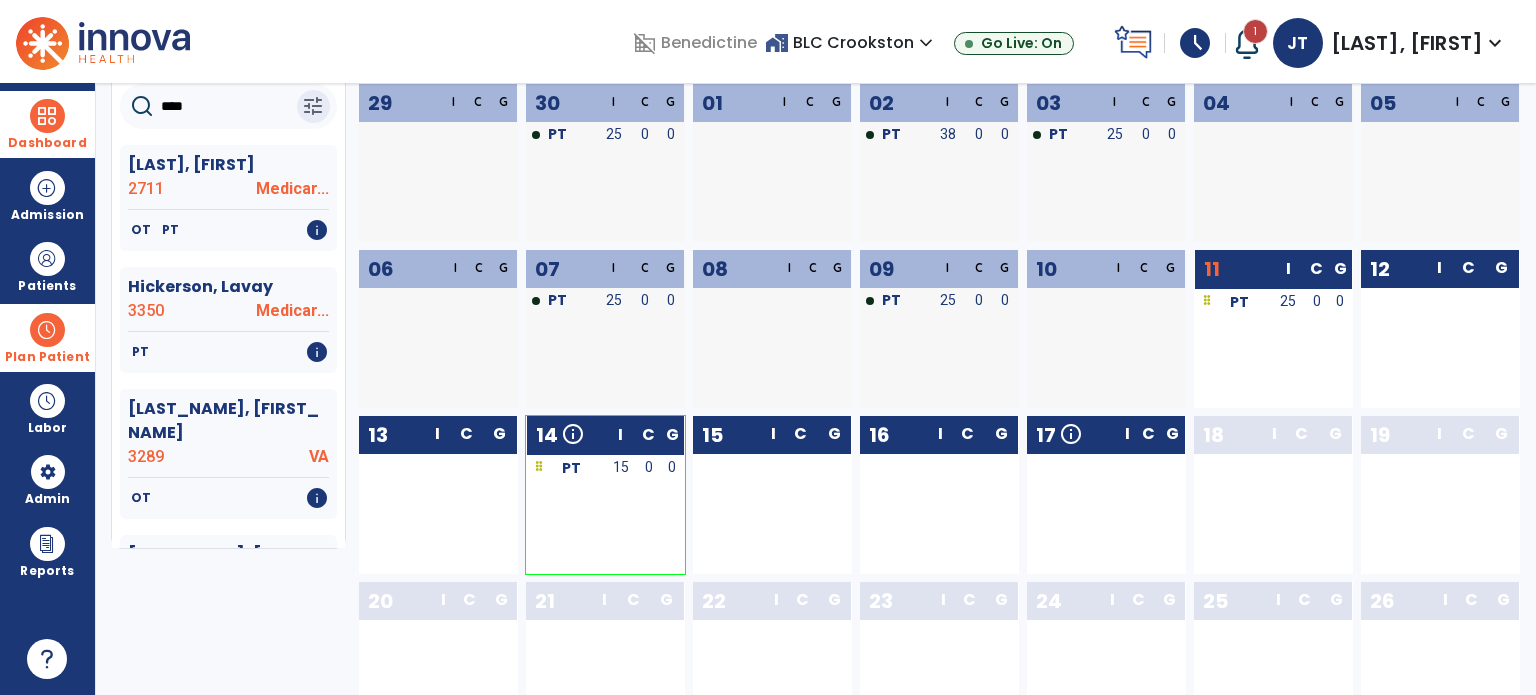 scroll, scrollTop: 0, scrollLeft: 0, axis: both 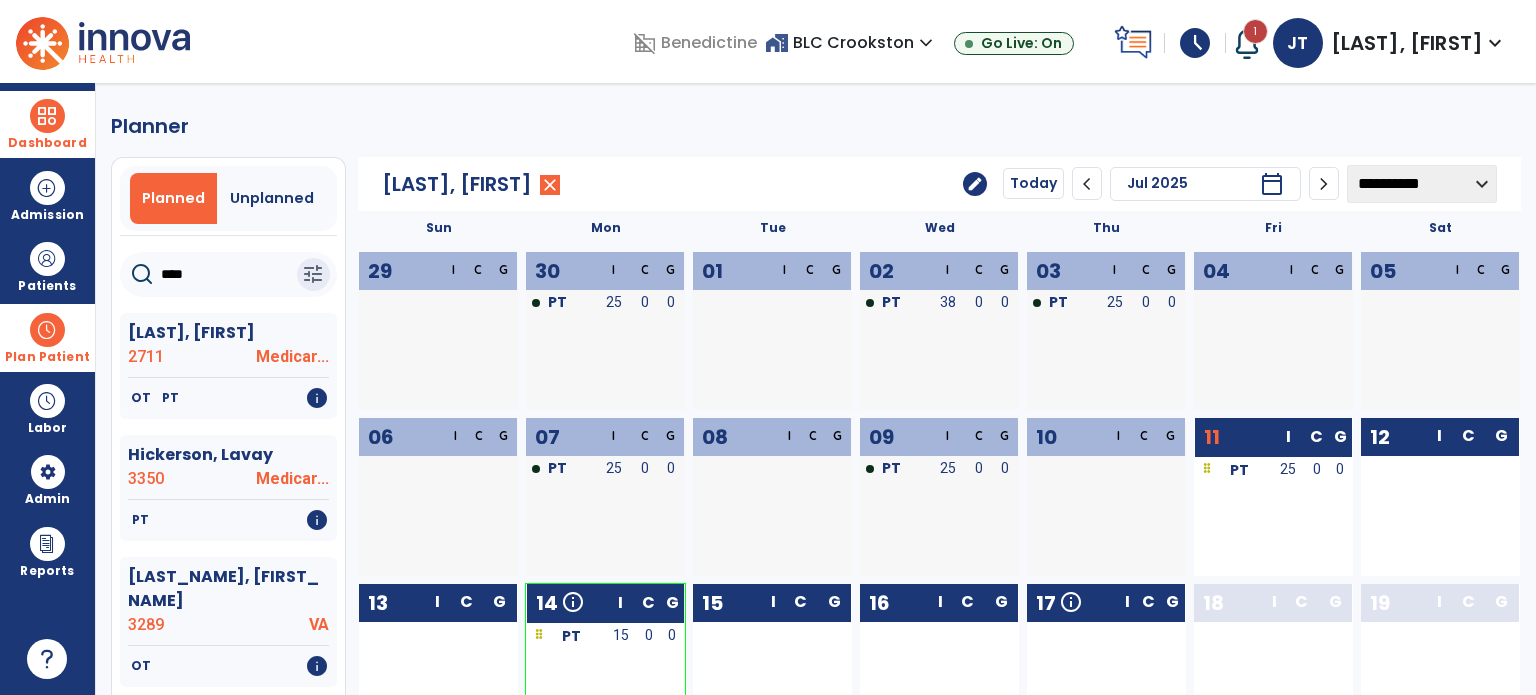 click on "1" at bounding box center (1255, 31) 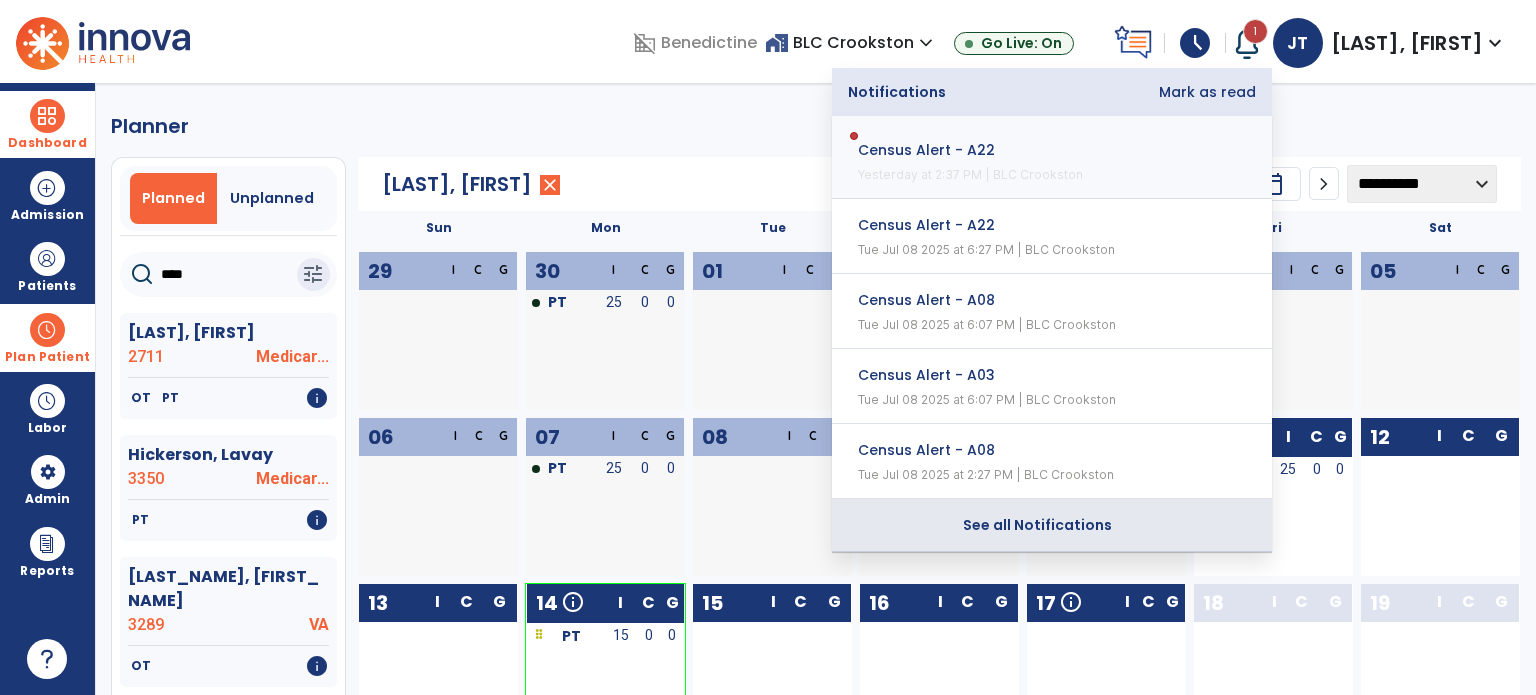 click on "See all Notifications" at bounding box center [1038, 525] 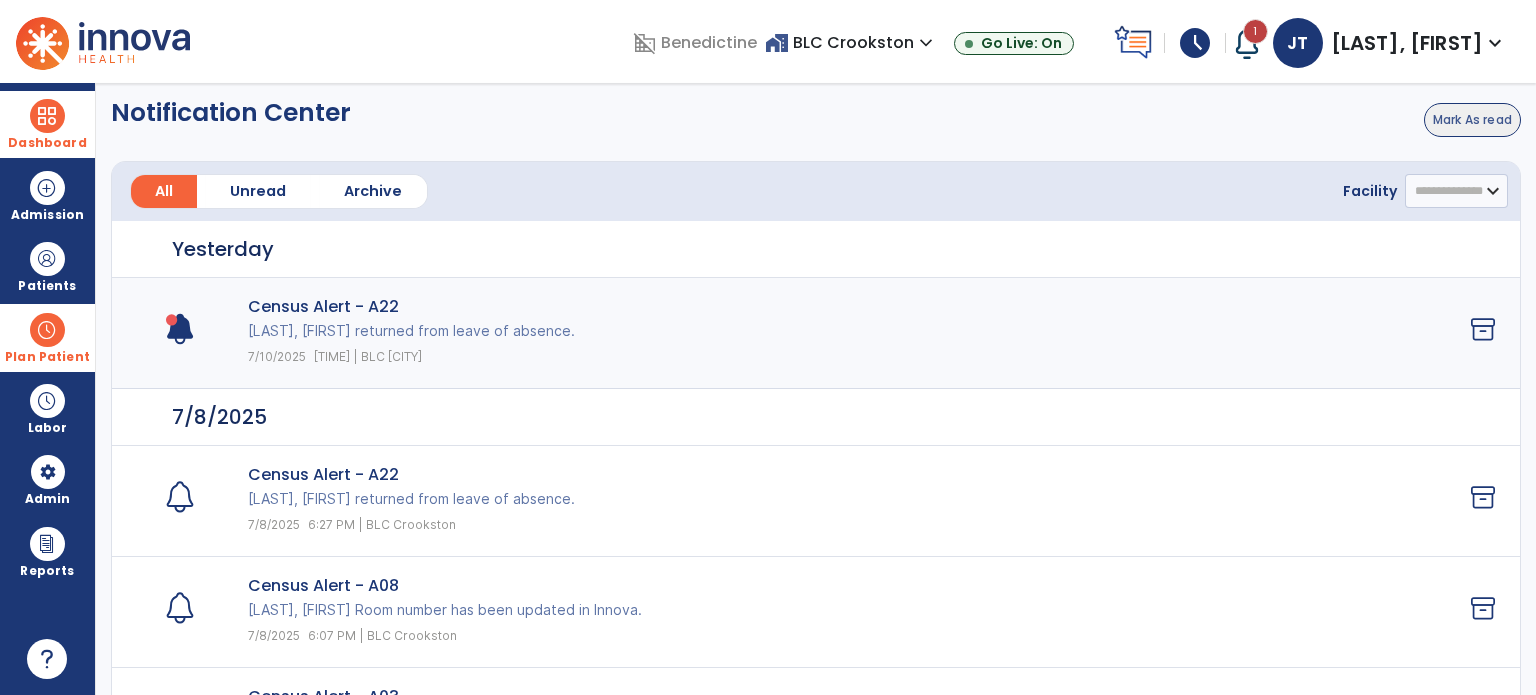 click on "Mark As read" 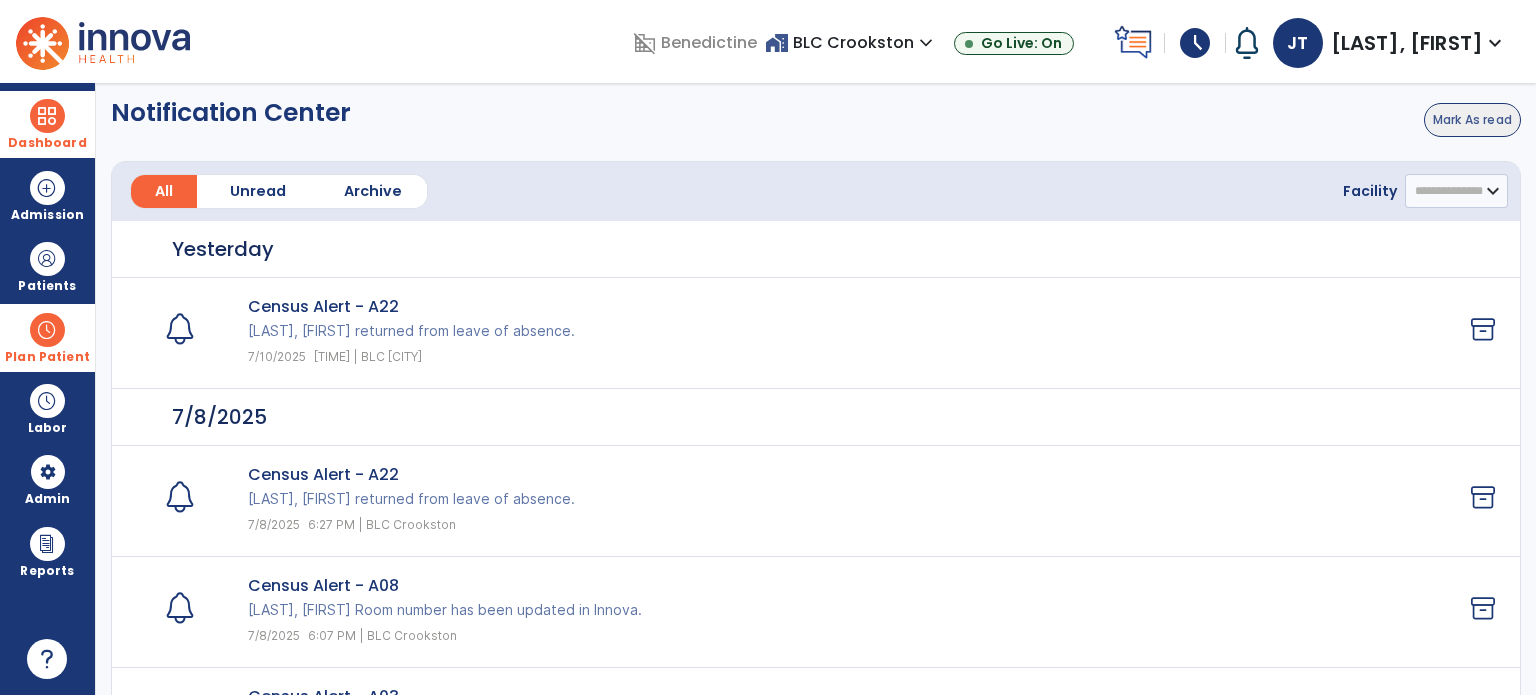 click at bounding box center [47, 116] 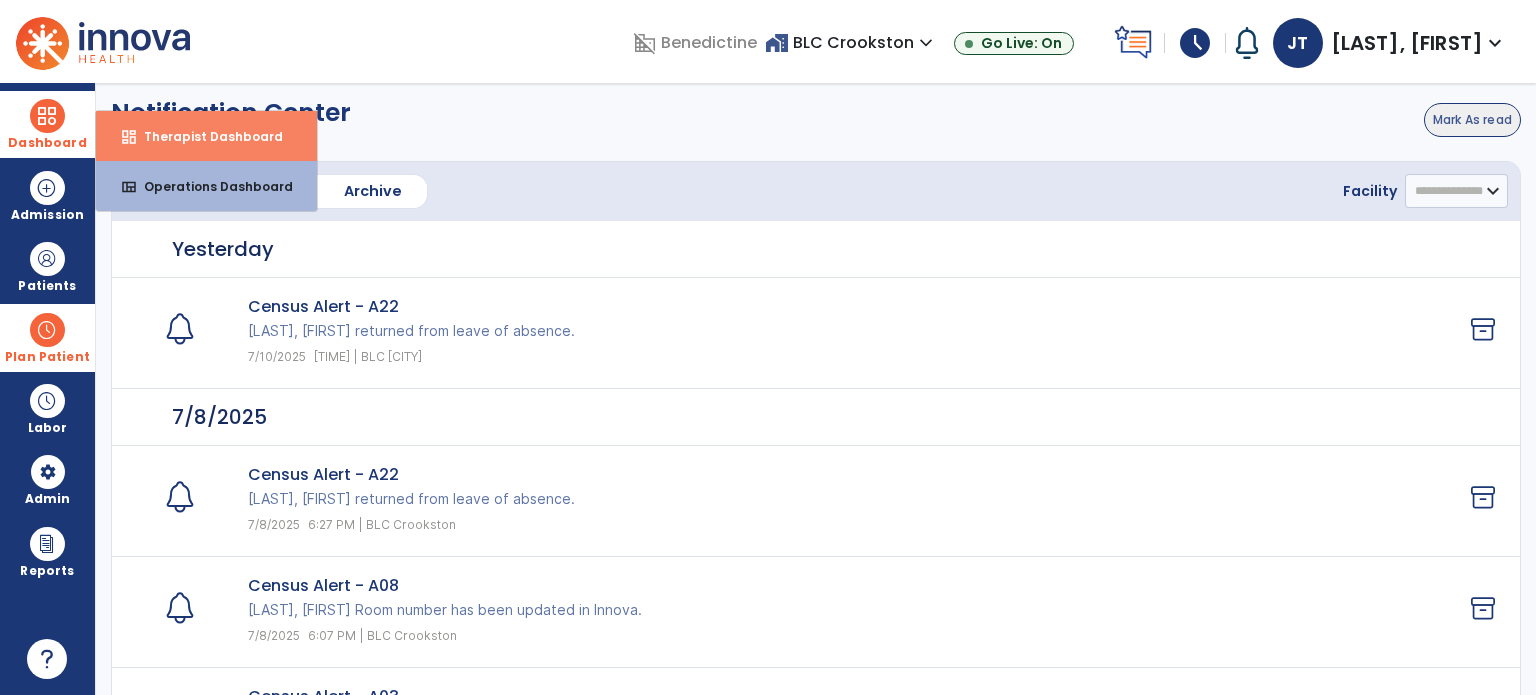 click on "dashboard  Therapist Dashboard" at bounding box center [206, 136] 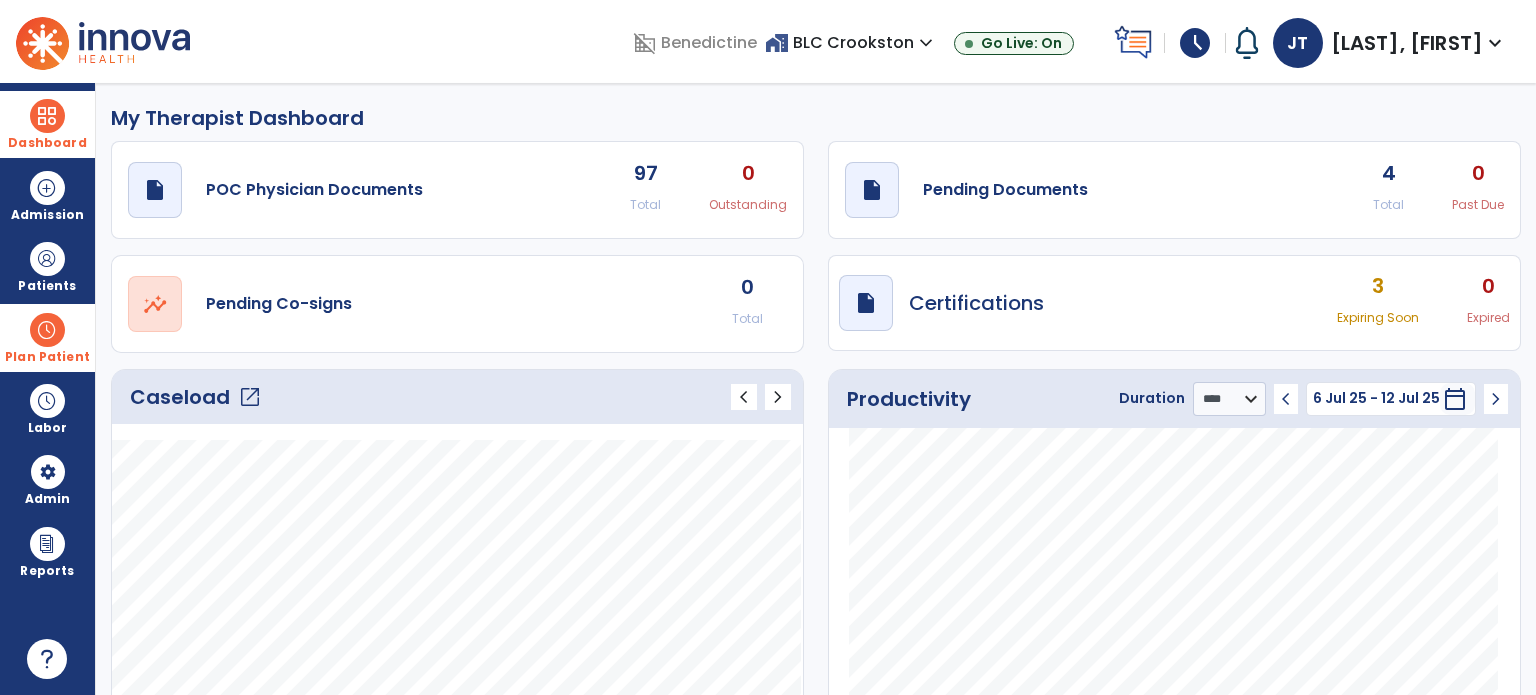 click at bounding box center [47, 330] 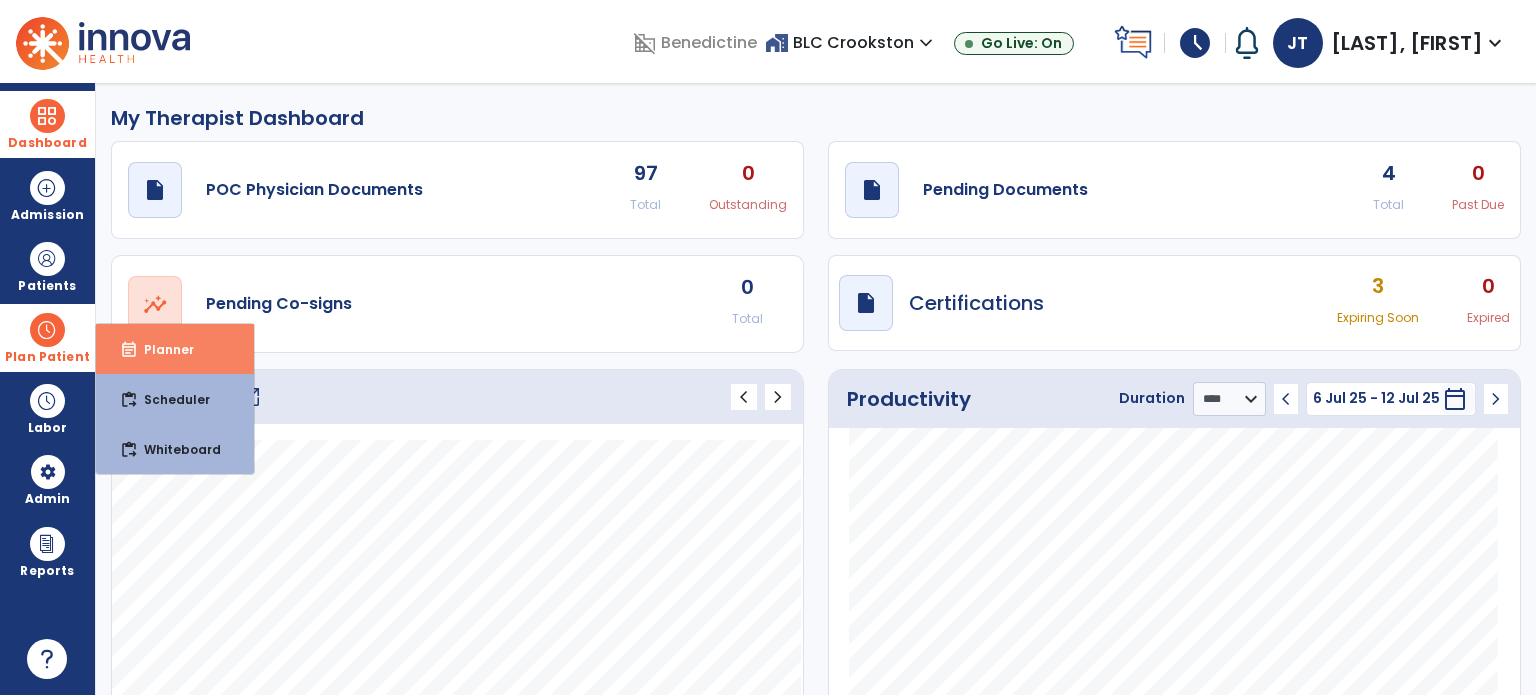 click on "Planner" at bounding box center [161, 349] 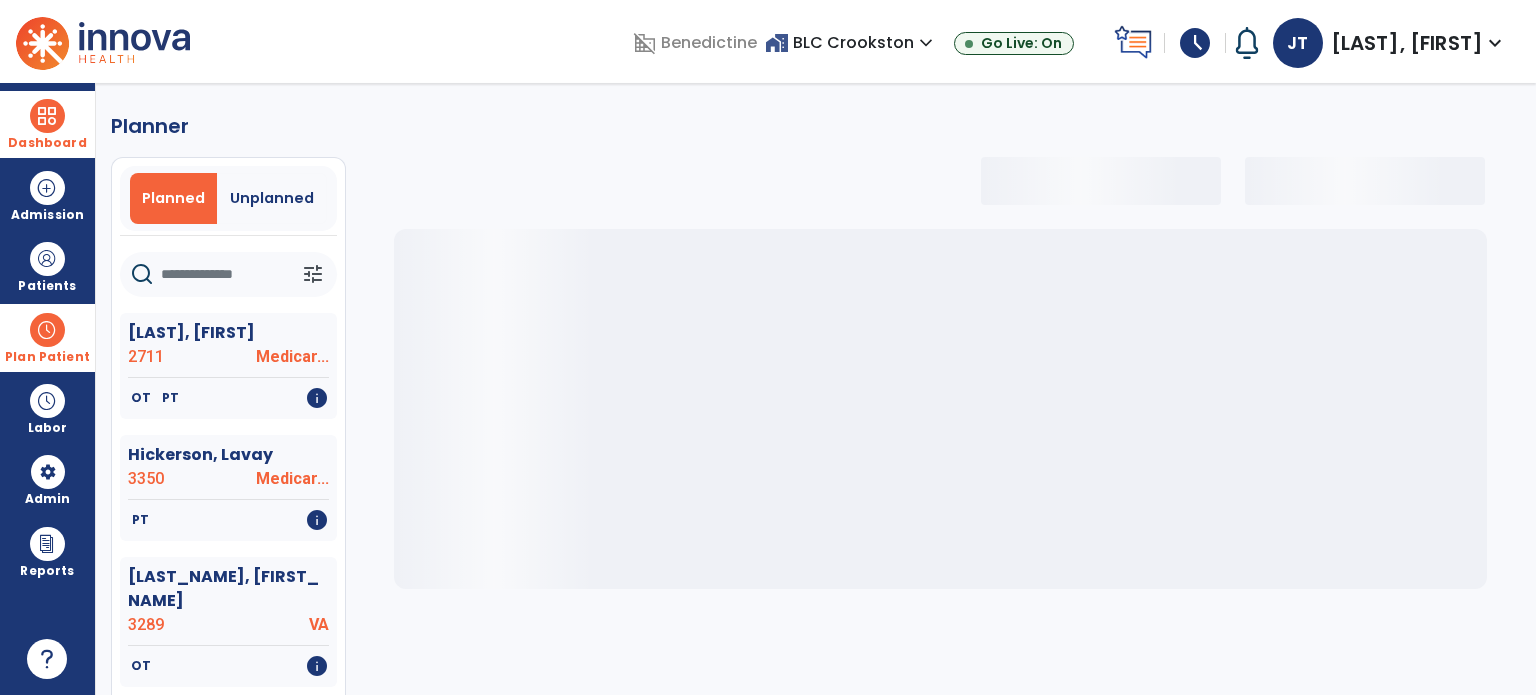 select on "***" 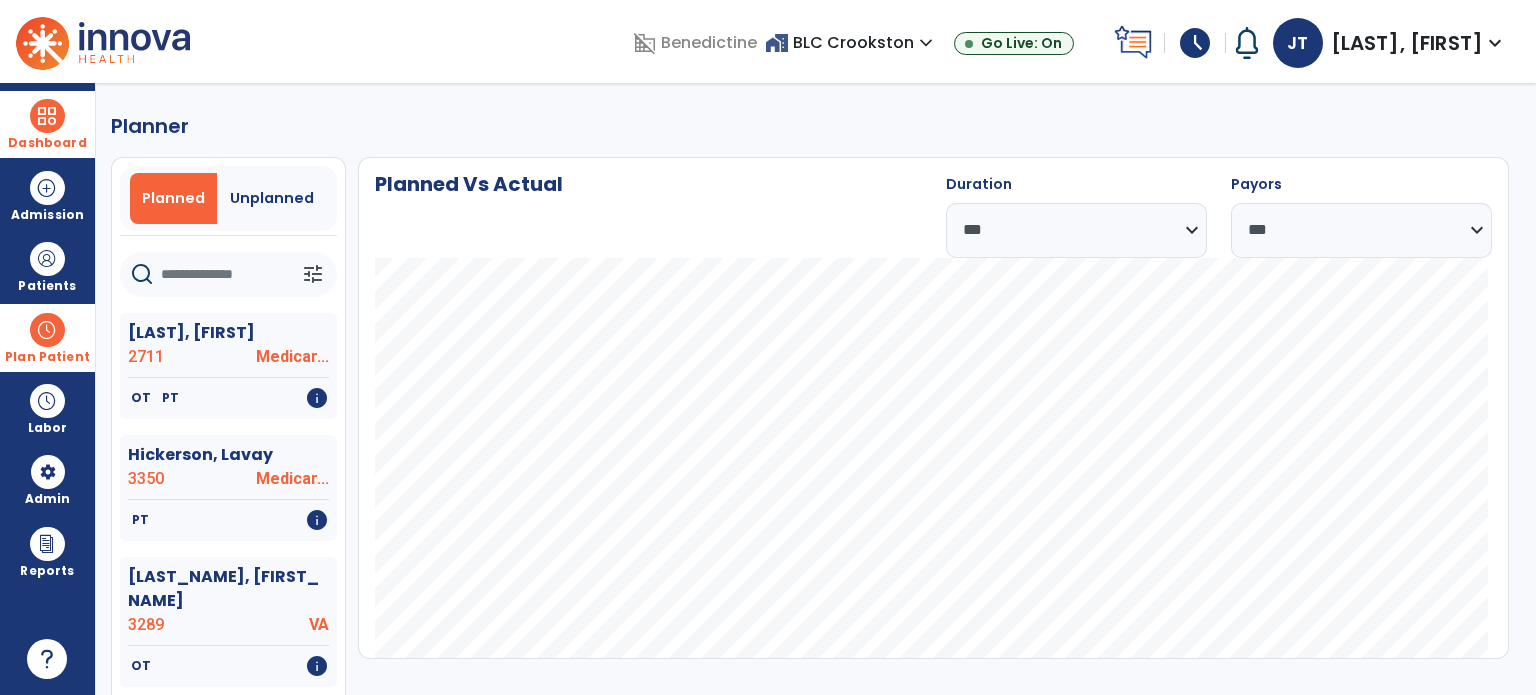 click 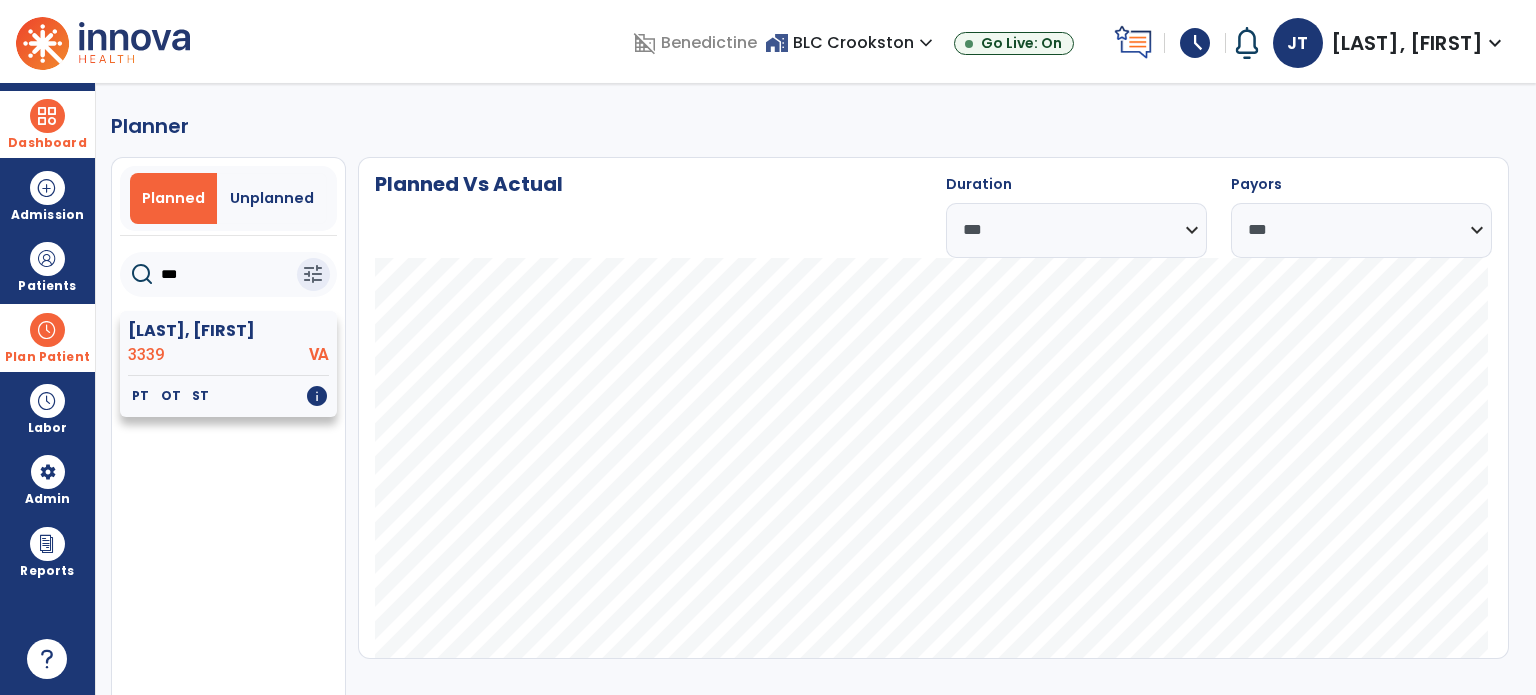 type on "***" 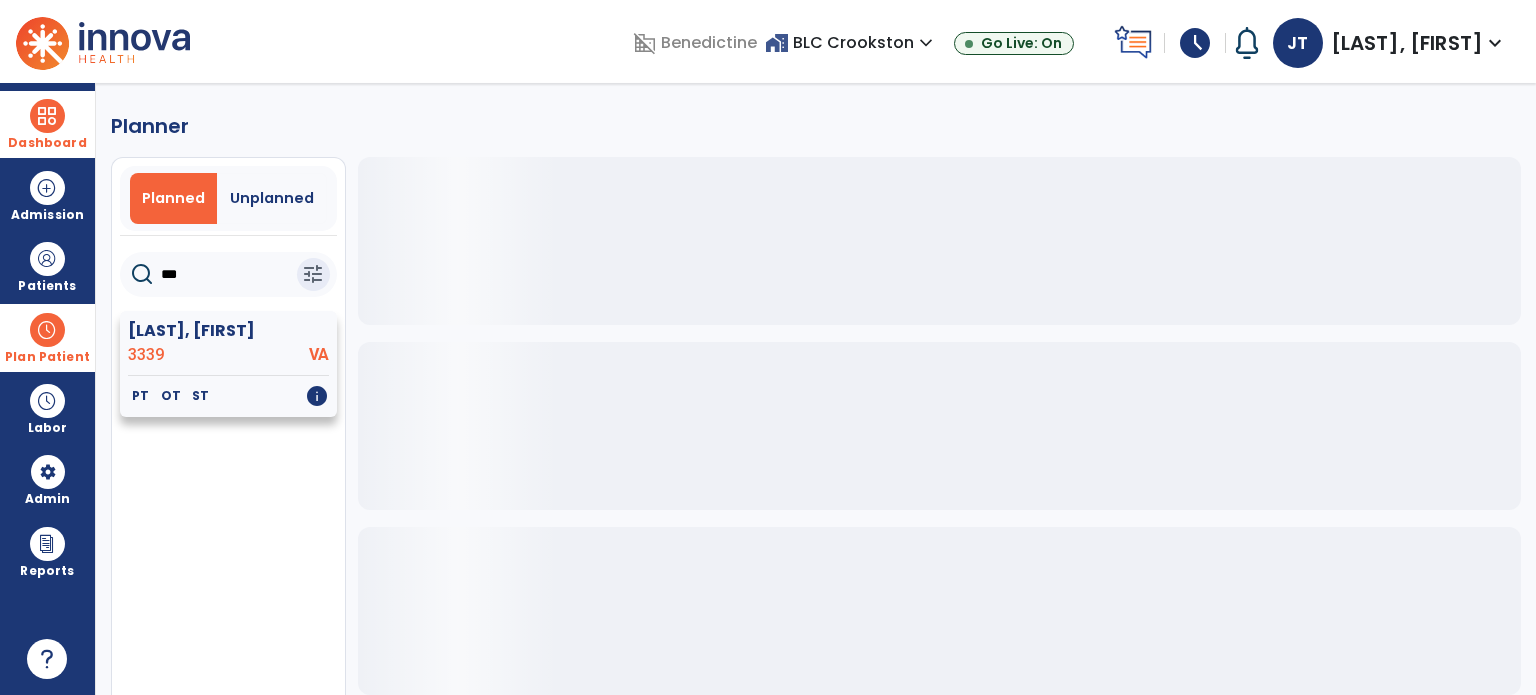 click on "3339" 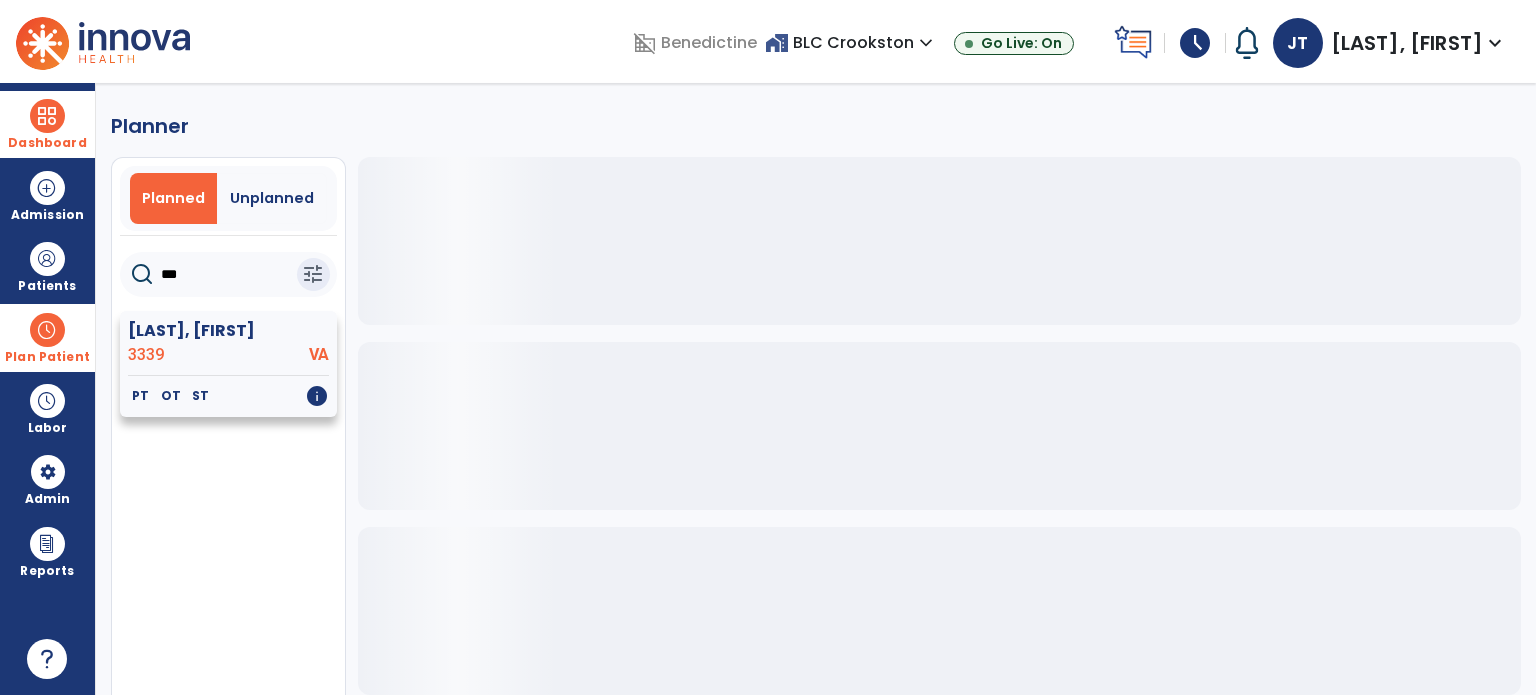 click on "3339" 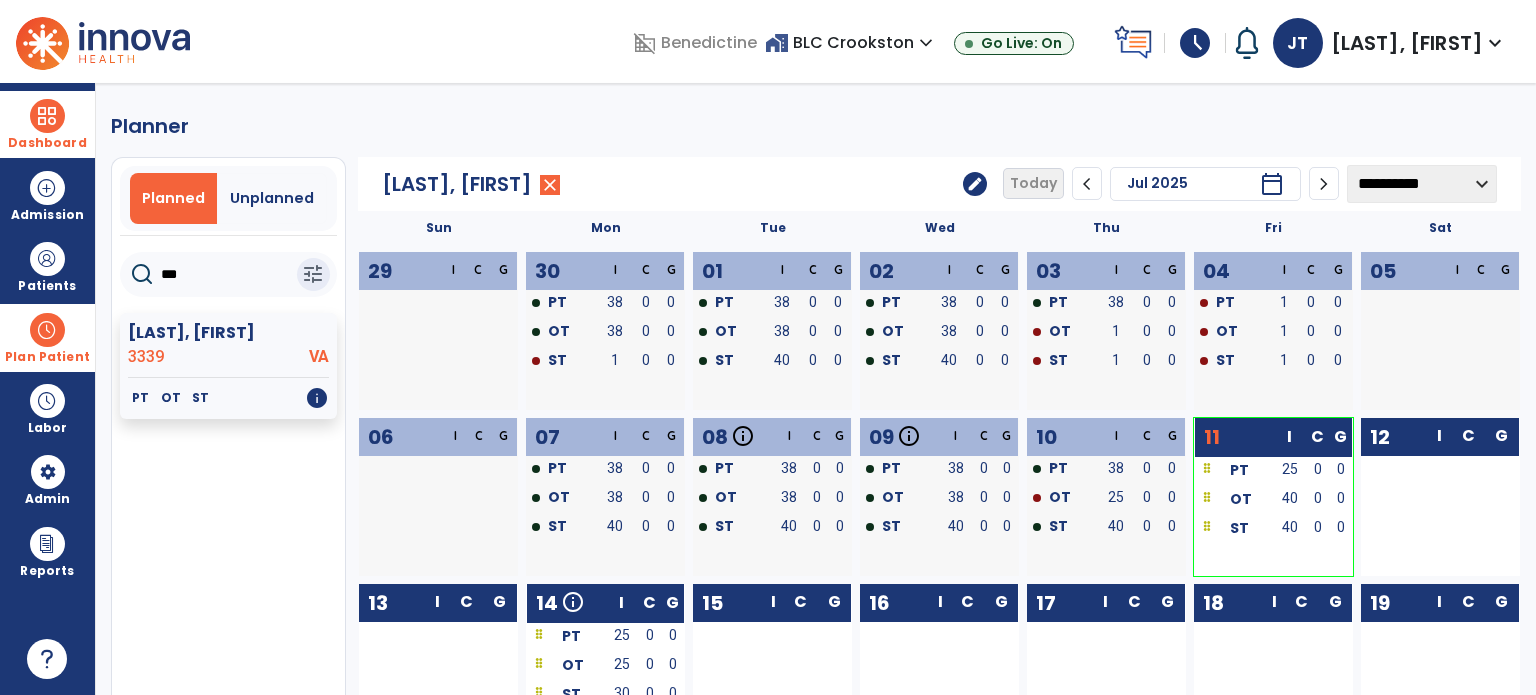 drag, startPoint x: 192, startPoint y: 276, endPoint x: 156, endPoint y: 279, distance: 36.124783 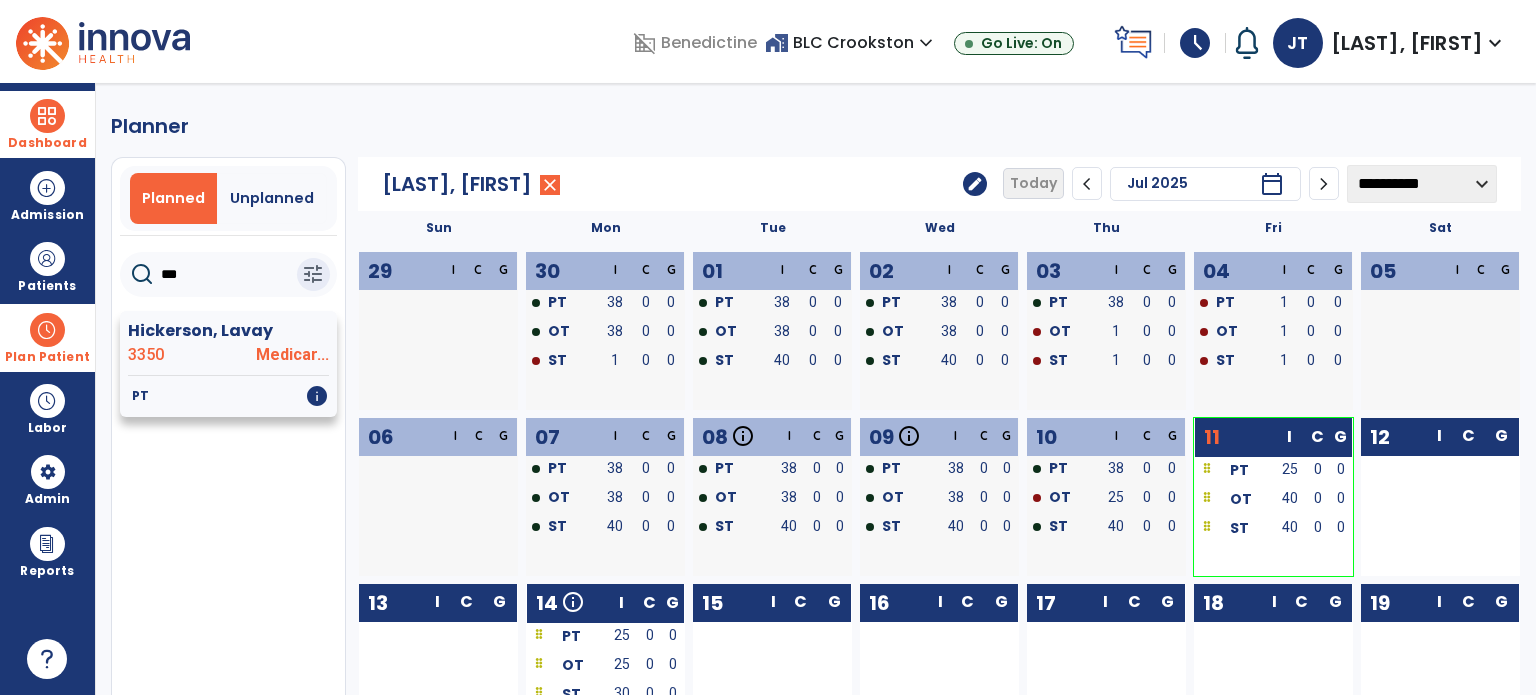 type on "***" 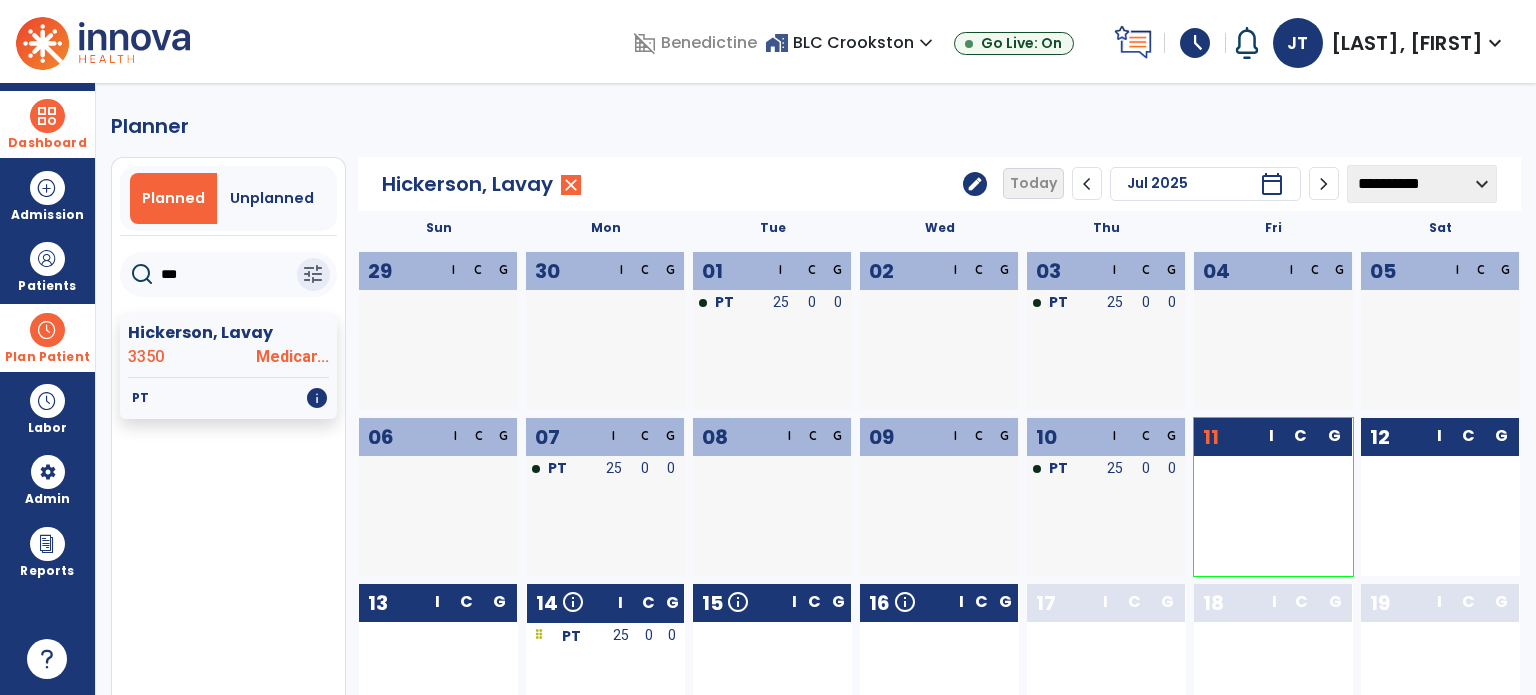 click at bounding box center [47, 116] 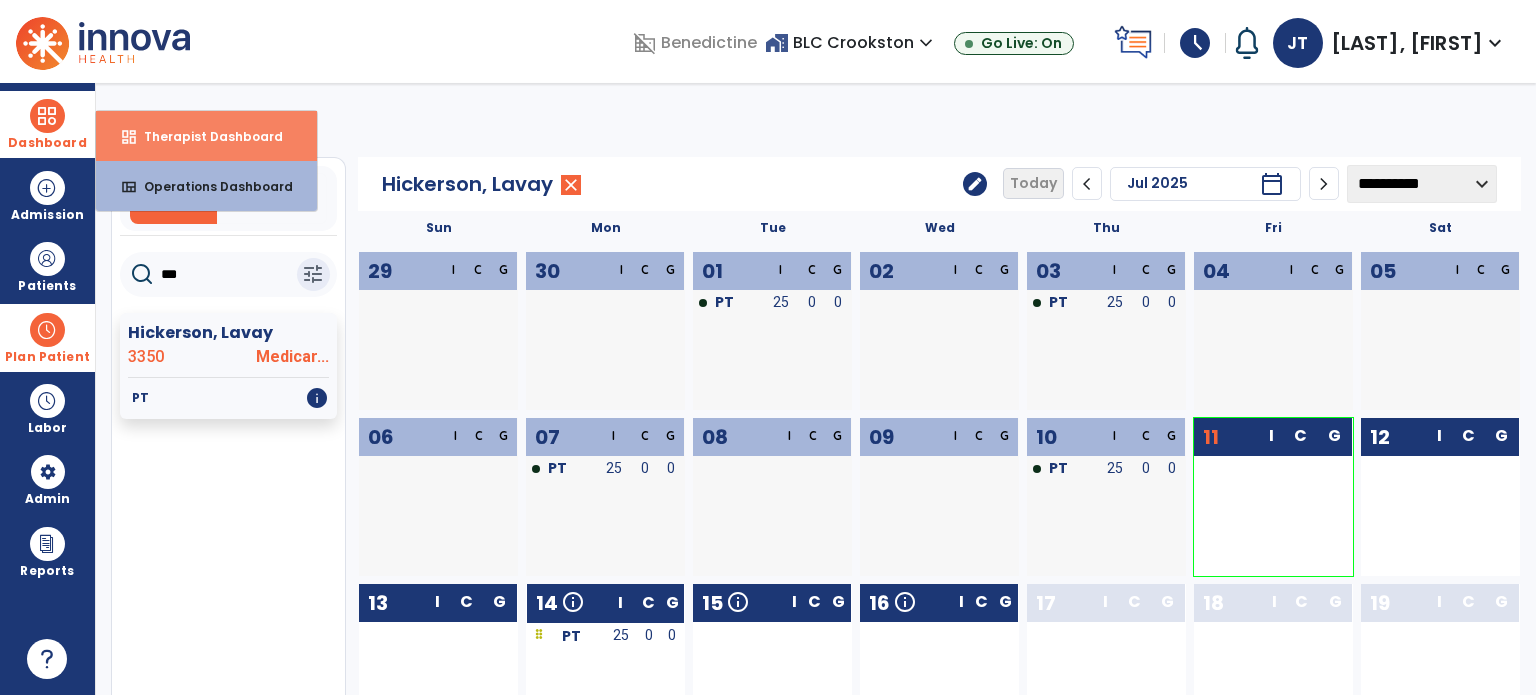 click on "dashboard  Therapist Dashboard" at bounding box center (206, 136) 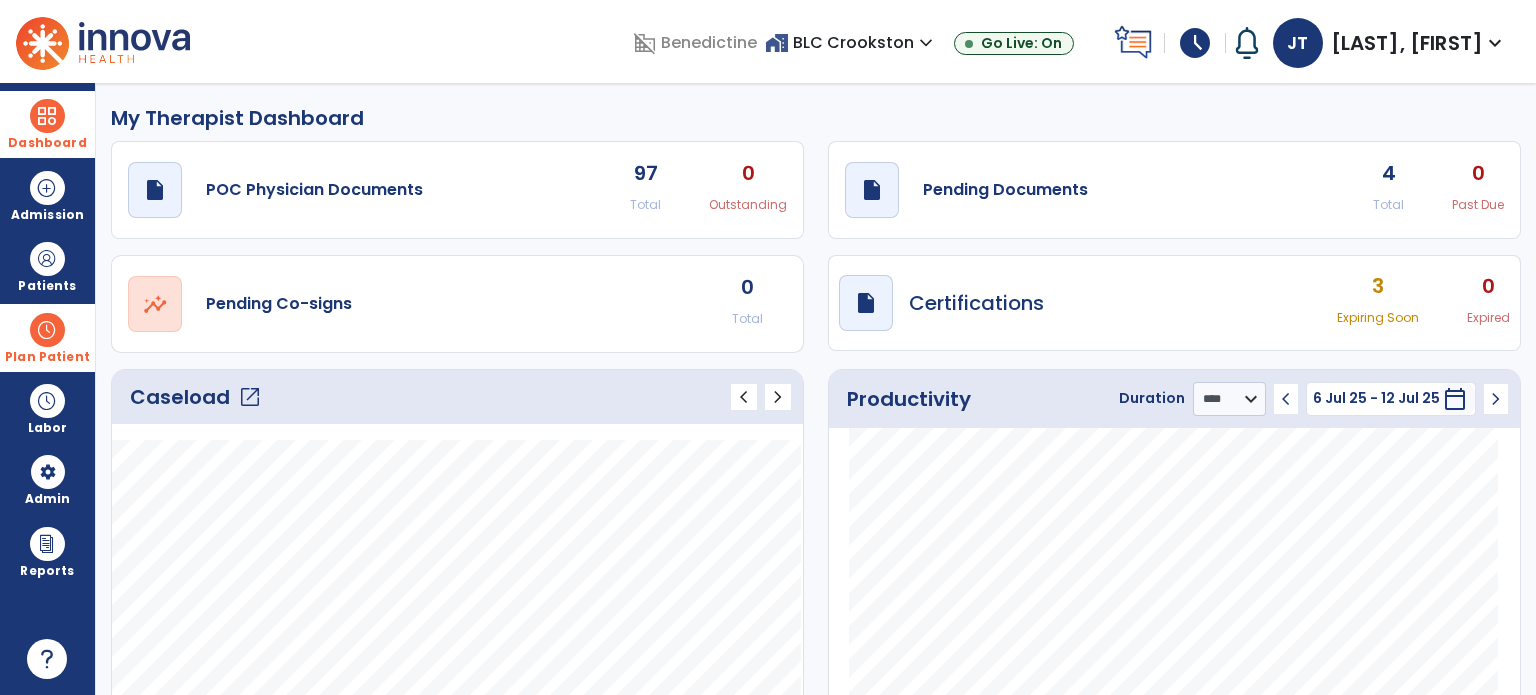 click at bounding box center (47, 330) 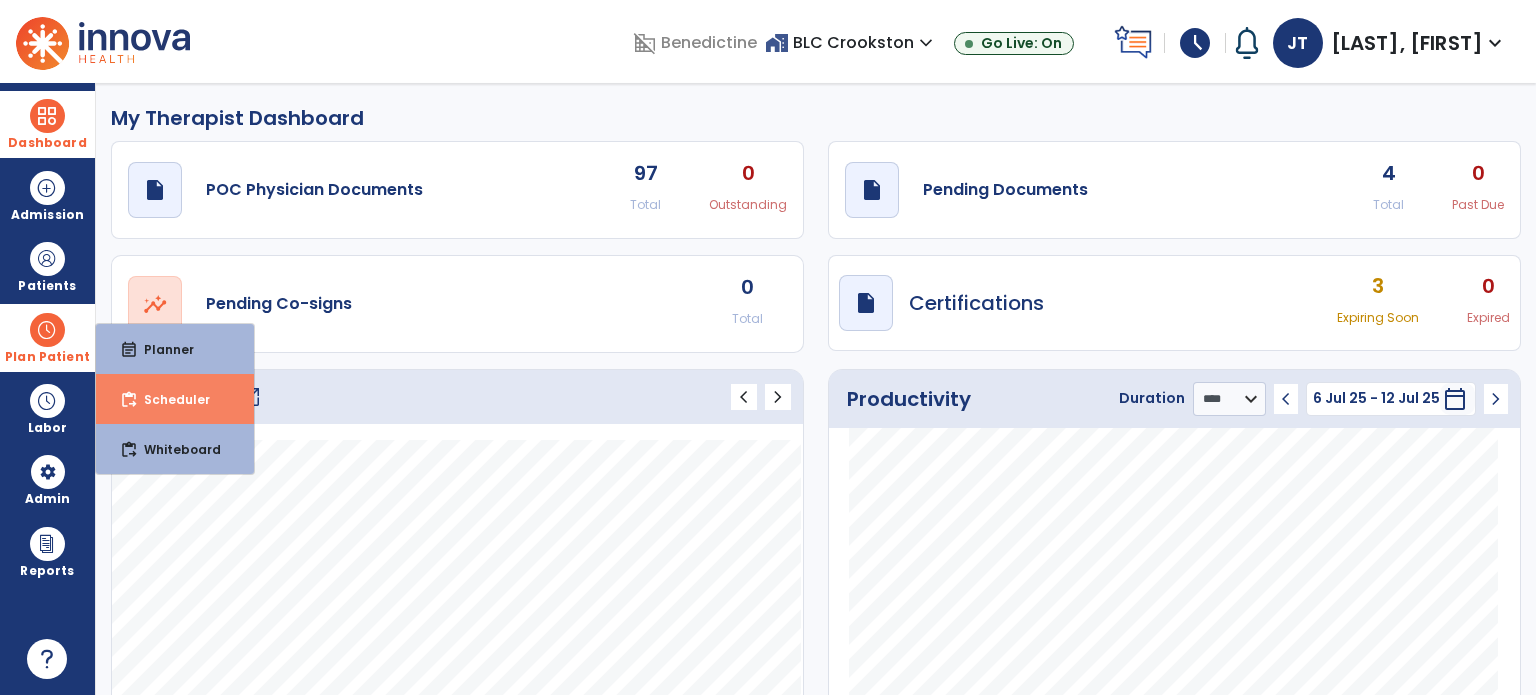 click on "content_paste_go  Scheduler" at bounding box center (175, 399) 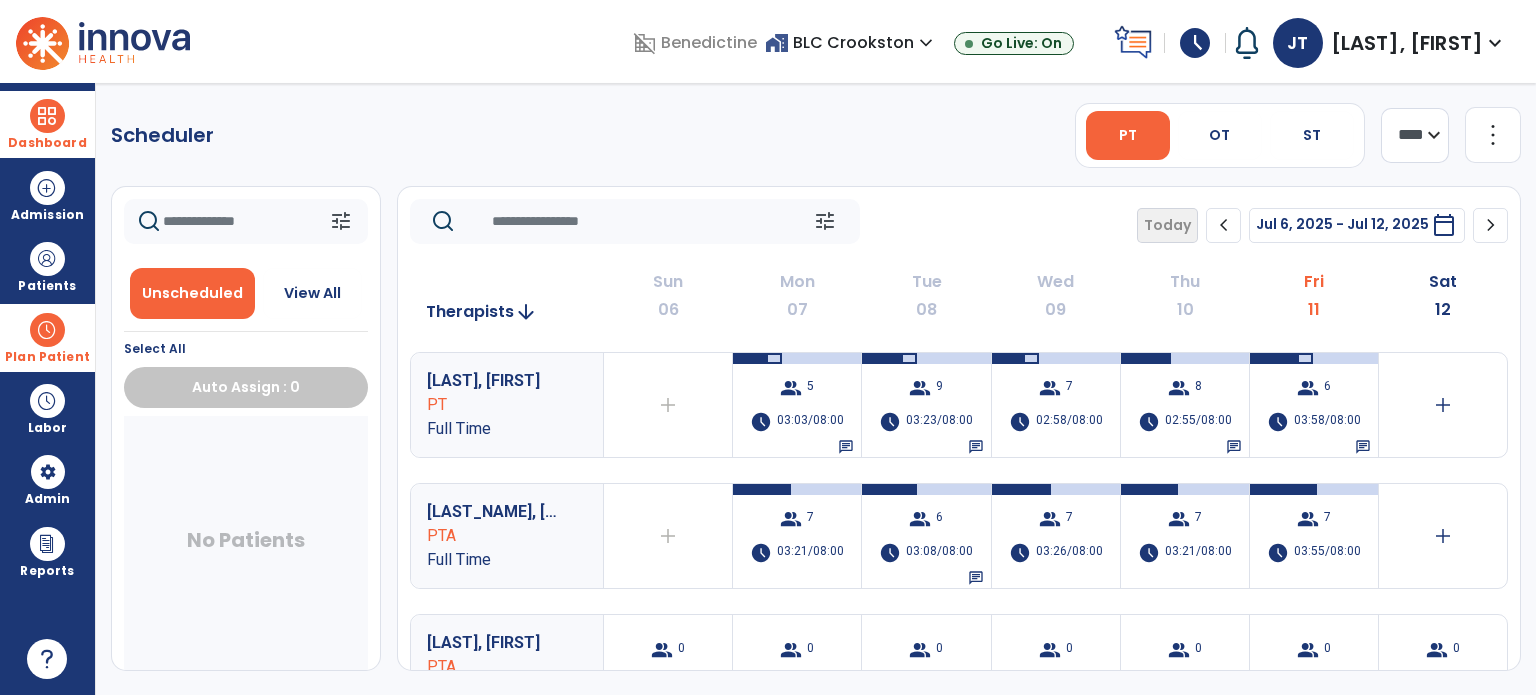 click on "**** ***" 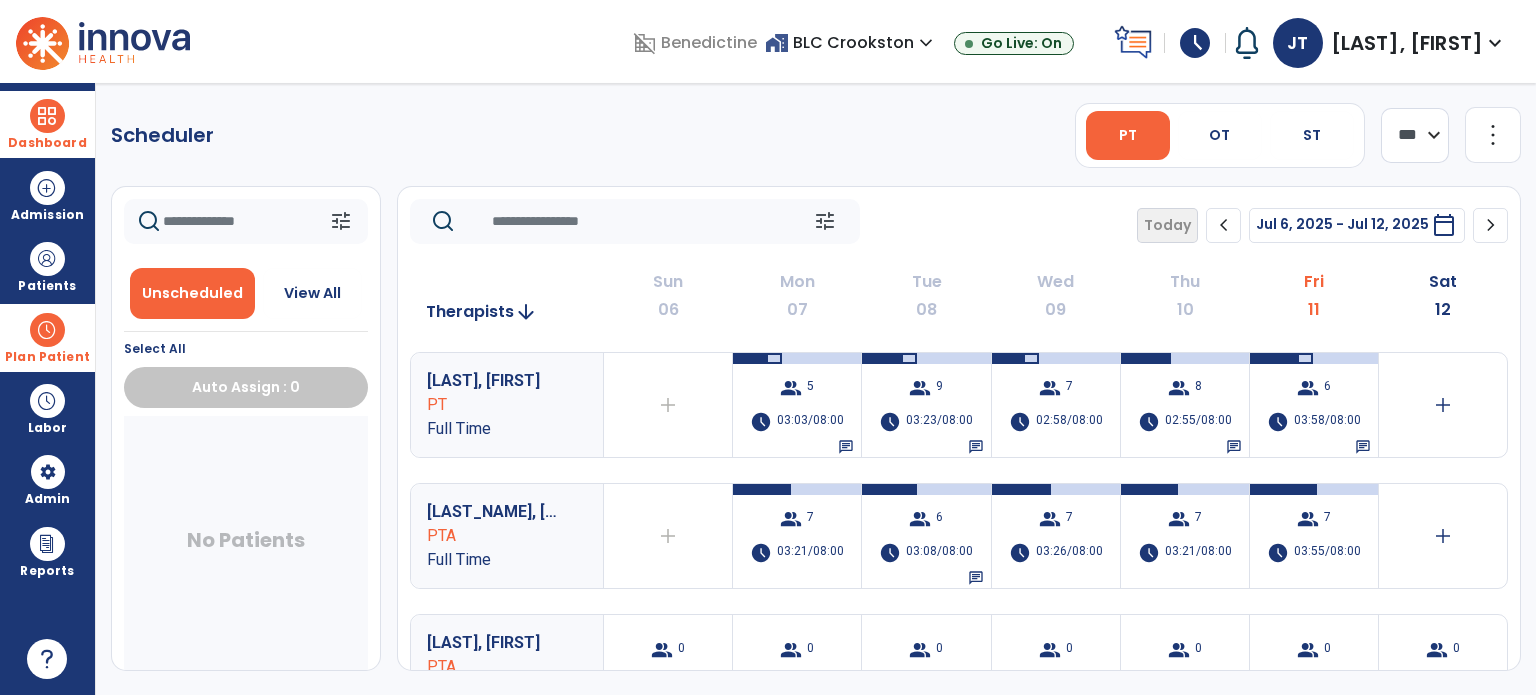 click on "**** ***" 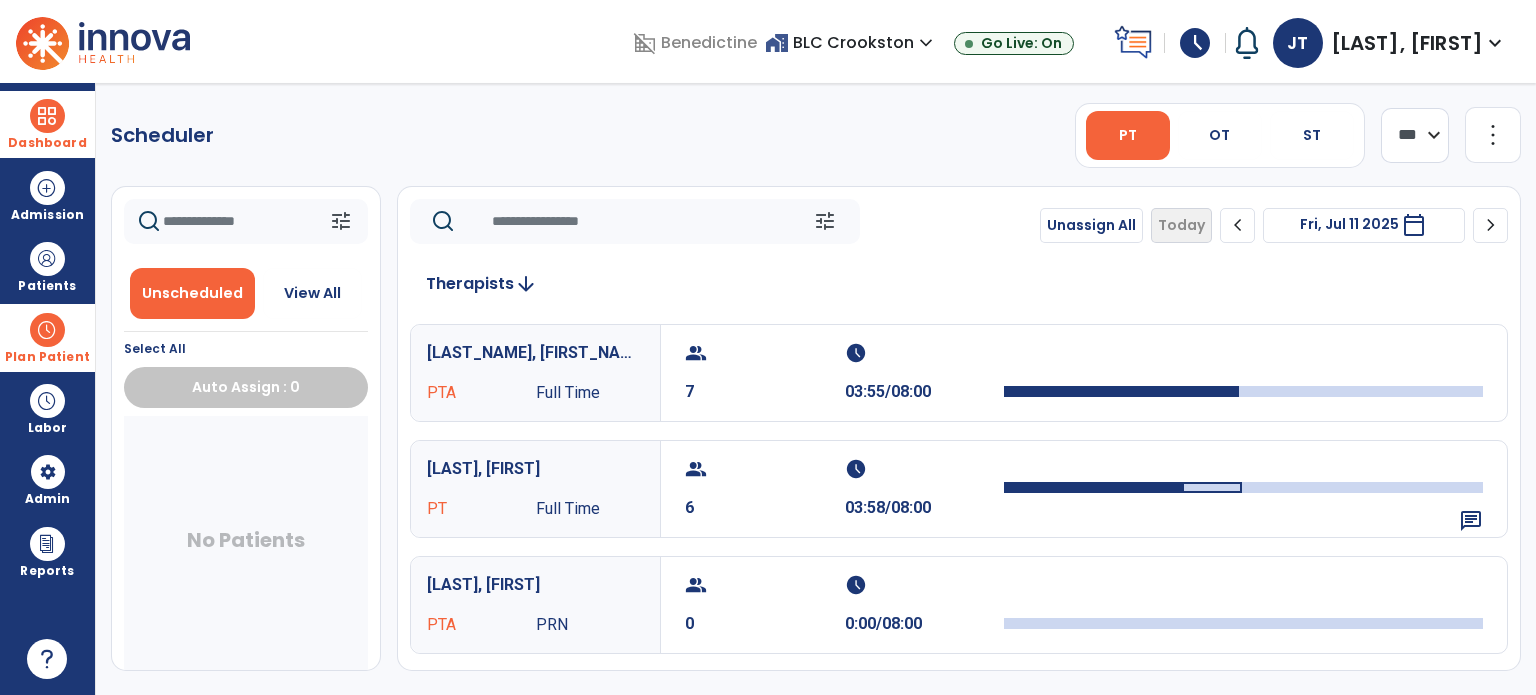 click on "calendar_today" at bounding box center [1414, 225] 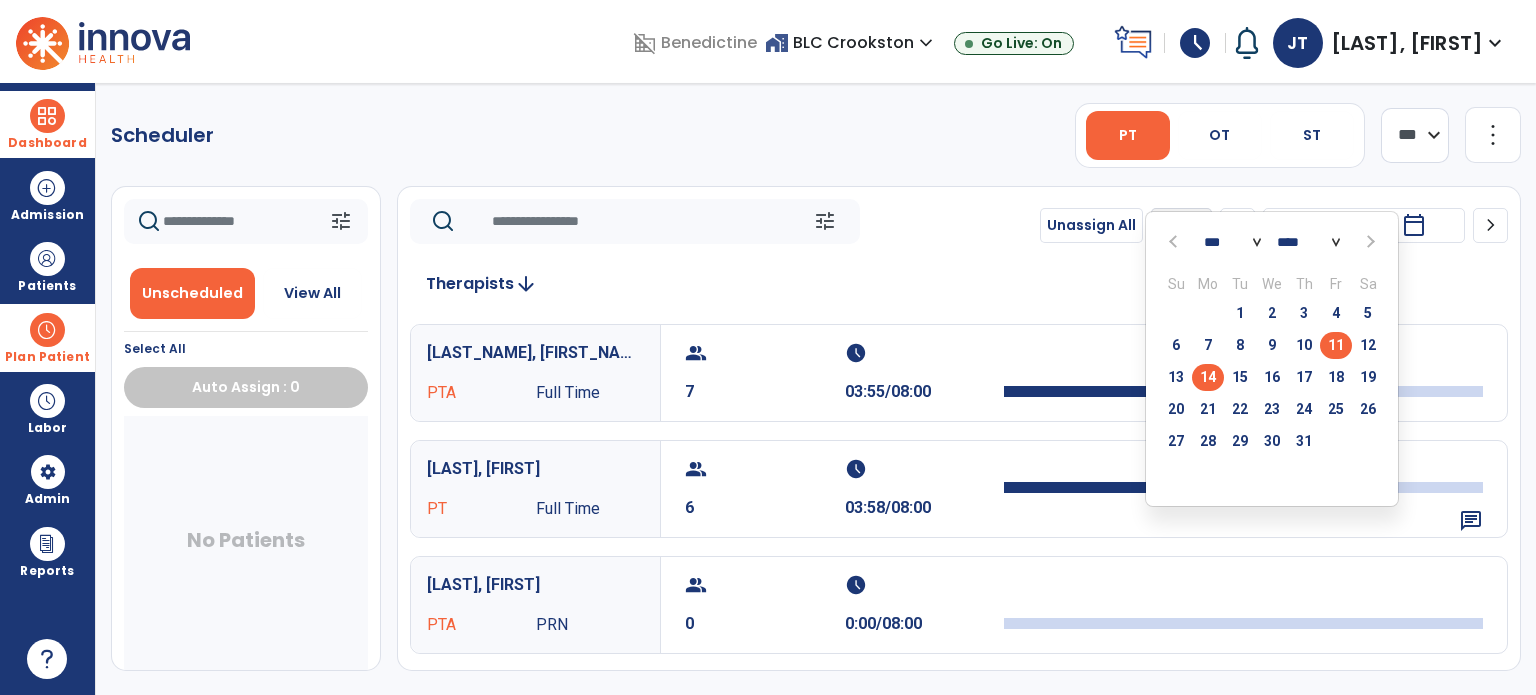 click on "14" at bounding box center [1208, 377] 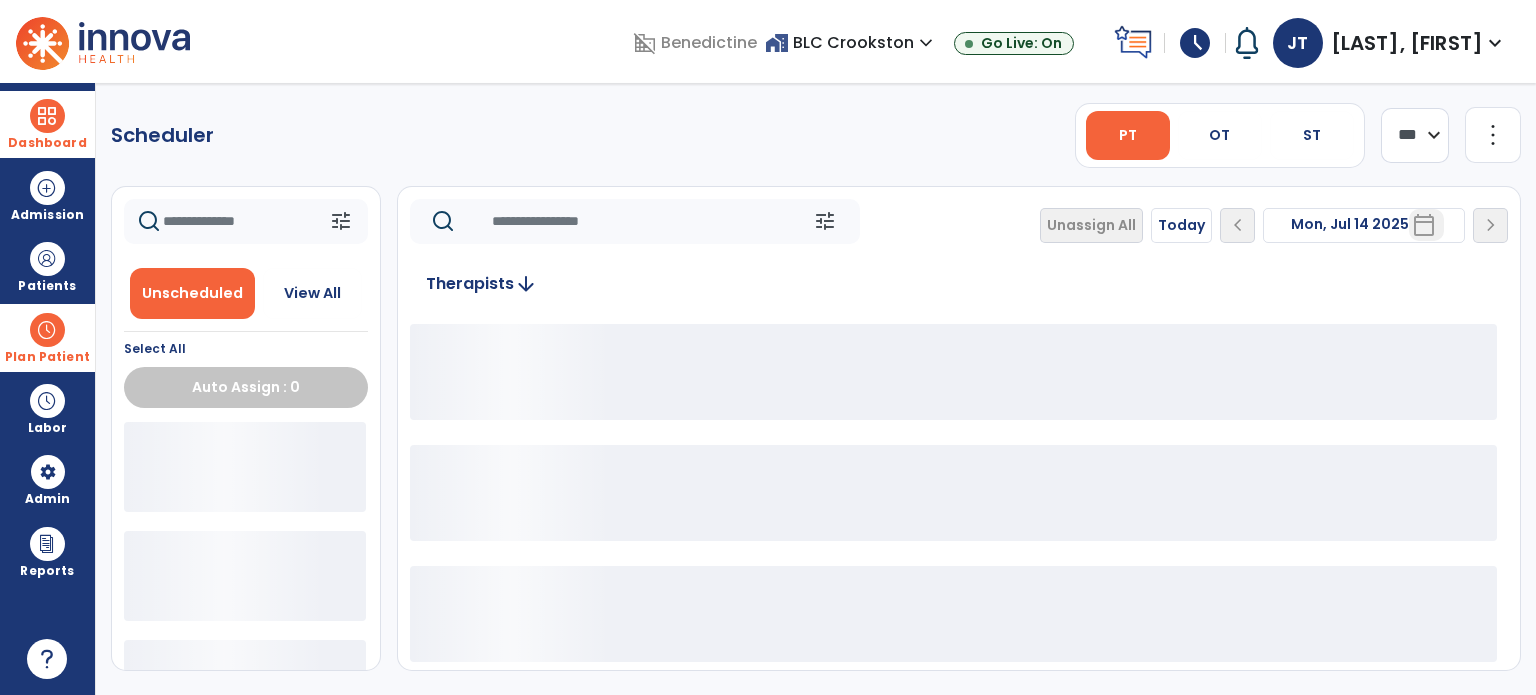 click on "tune   Unassign All   Today  chevron_left Mon, Jul 14 2025  *********  calendar_today  chevron_right Therapists  arrow_downward" 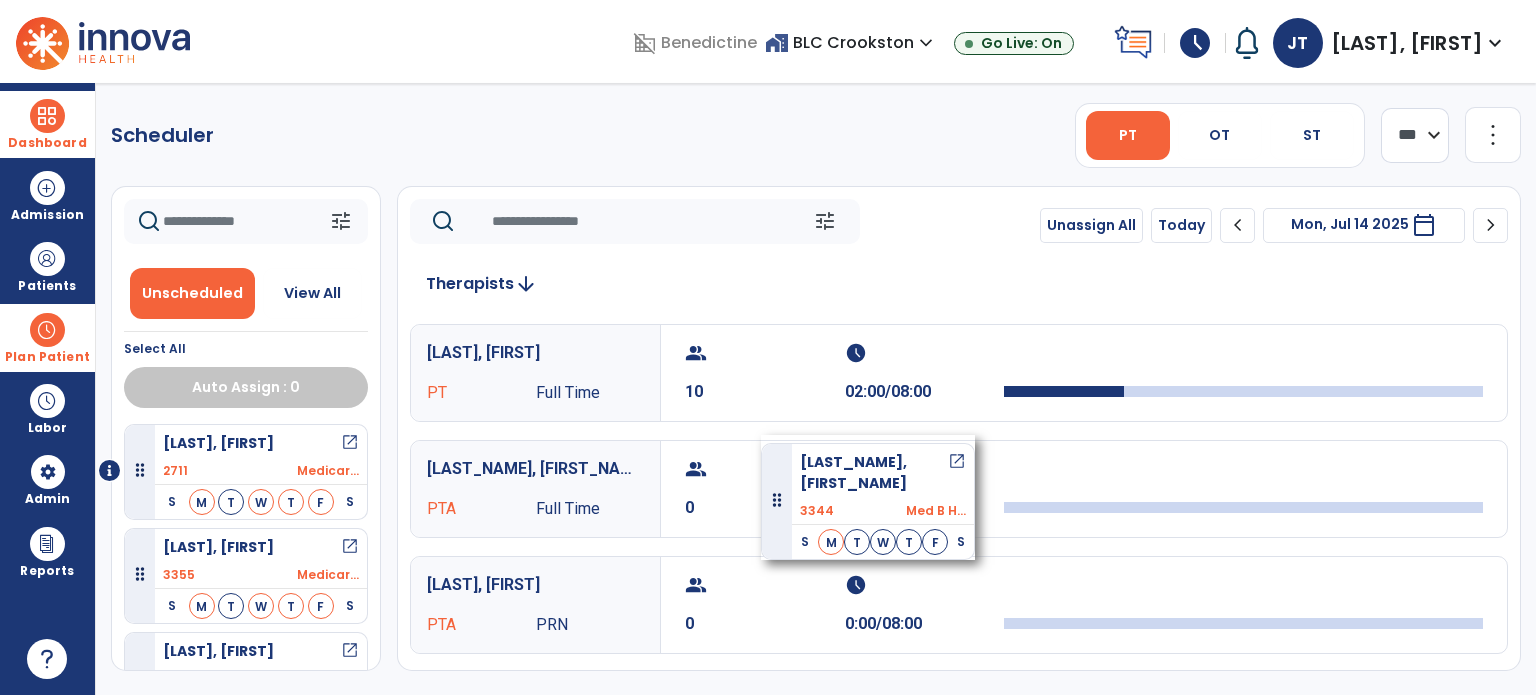 drag, startPoint x: 206, startPoint y: 567, endPoint x: 761, endPoint y: 435, distance: 570.4814 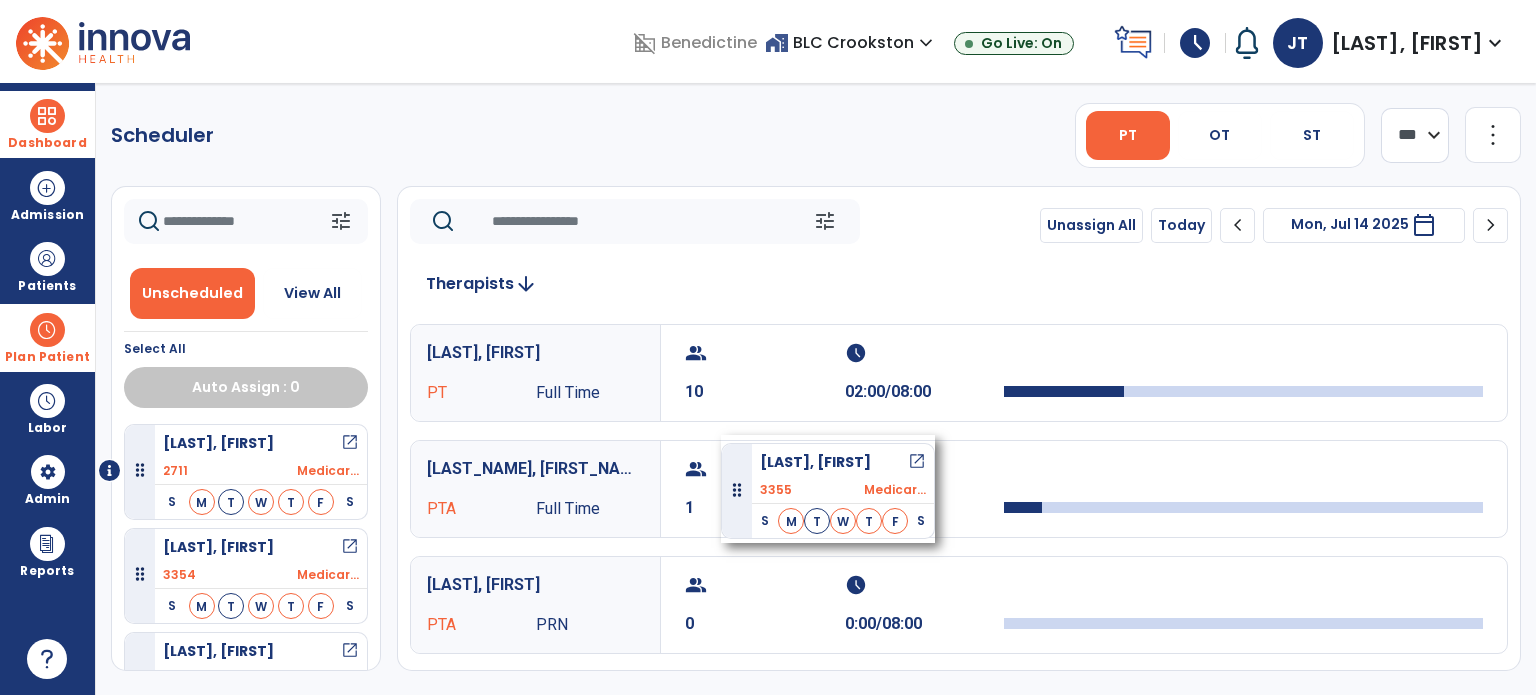 drag, startPoint x: 214, startPoint y: 578, endPoint x: 721, endPoint y: 435, distance: 526.78076 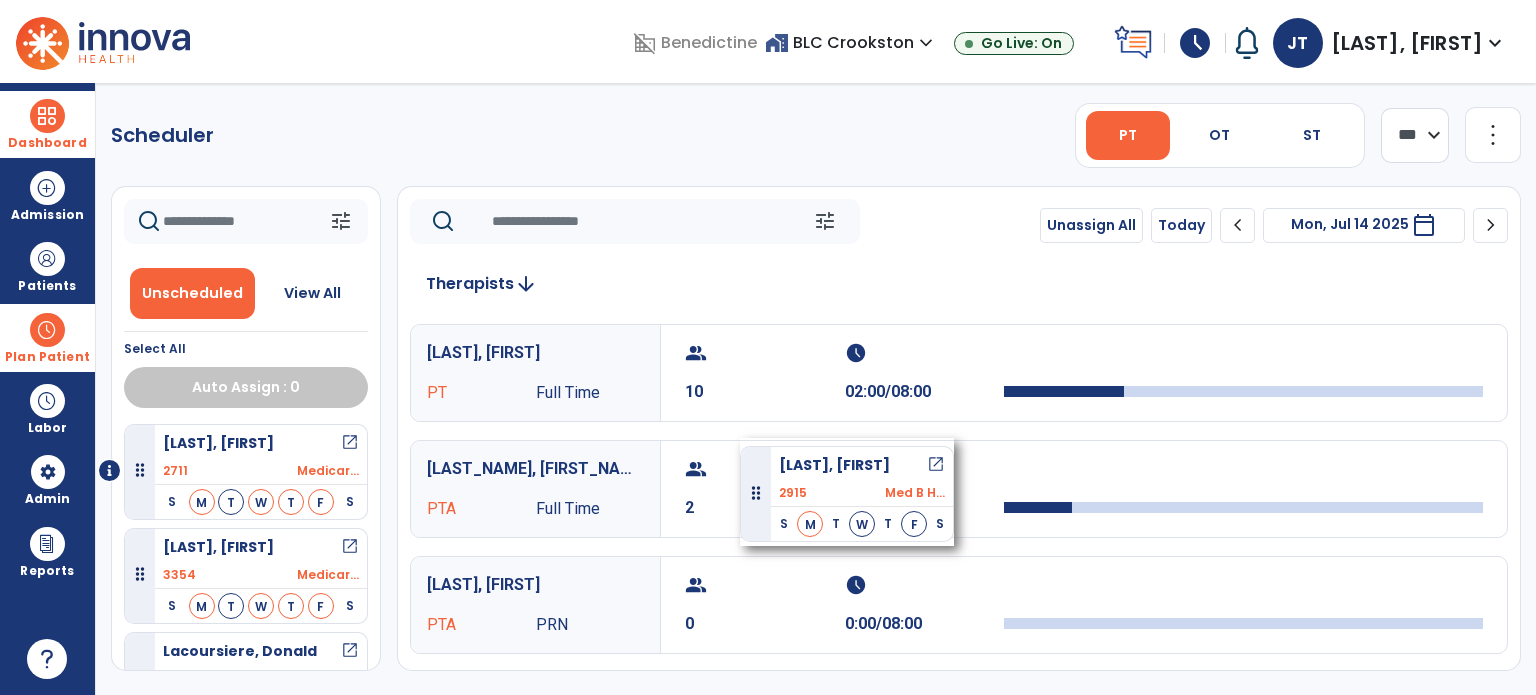 drag, startPoint x: 263, startPoint y: 645, endPoint x: 740, endPoint y: 438, distance: 519.9788 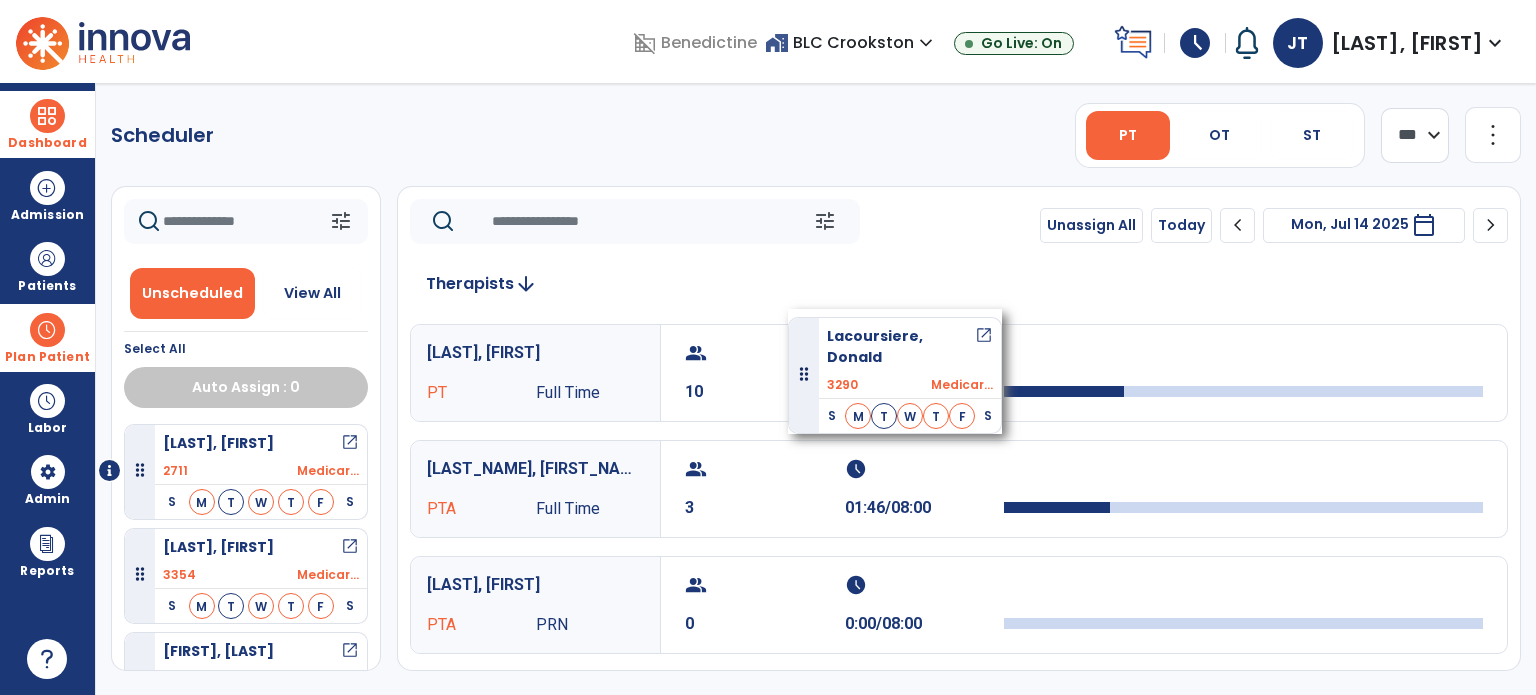 drag, startPoint x: 235, startPoint y: 660, endPoint x: 788, endPoint y: 309, distance: 654.9885 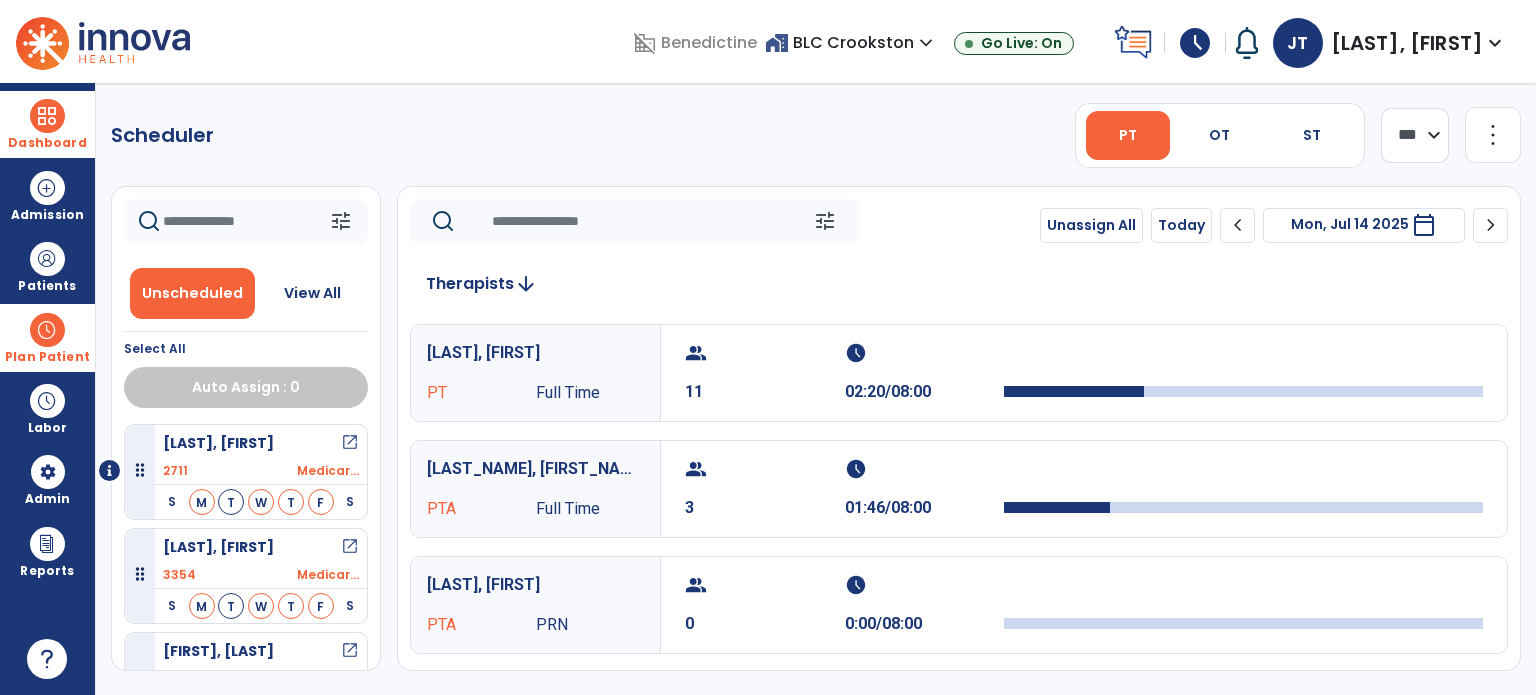click on "tune Unscheduled View All Select All Auto Assign : 0 [LAST_NAME], [FIRST_NAME] open_in_new 2711 Medicar... S M T W T F S Friday Visit Status: Unscheduled Docs Due: Daily Note Planned min 00:30 [LAST_NAME], [FIRST_NAME] open_in_new 3354 Medicar... S M T W T F S [LAST_NAME], [FIRST_NAME] open_in_new 3358 Medicar... S M T W T F S [LAST_NAME], [FIRST_NAME] open_in_new 3320 Medicar... S M T W T F S [LAST_NAME], [FIRST_NAME] open_in_new 3338 Medicar... S M T W T F S [LAST_NAME], [FIRST_NAME] open_in_new 3348 Pvt Ins S M T W T F S" 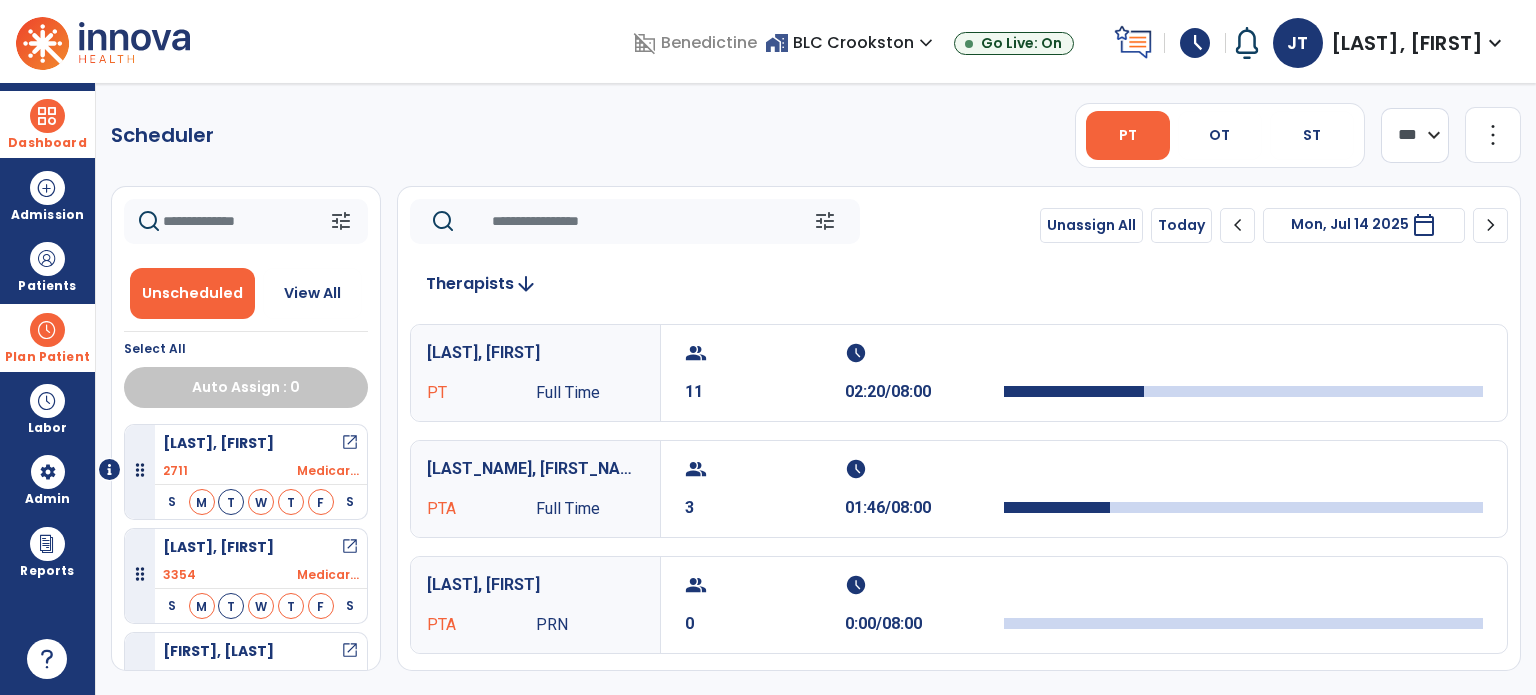 scroll, scrollTop: 8, scrollLeft: 0, axis: vertical 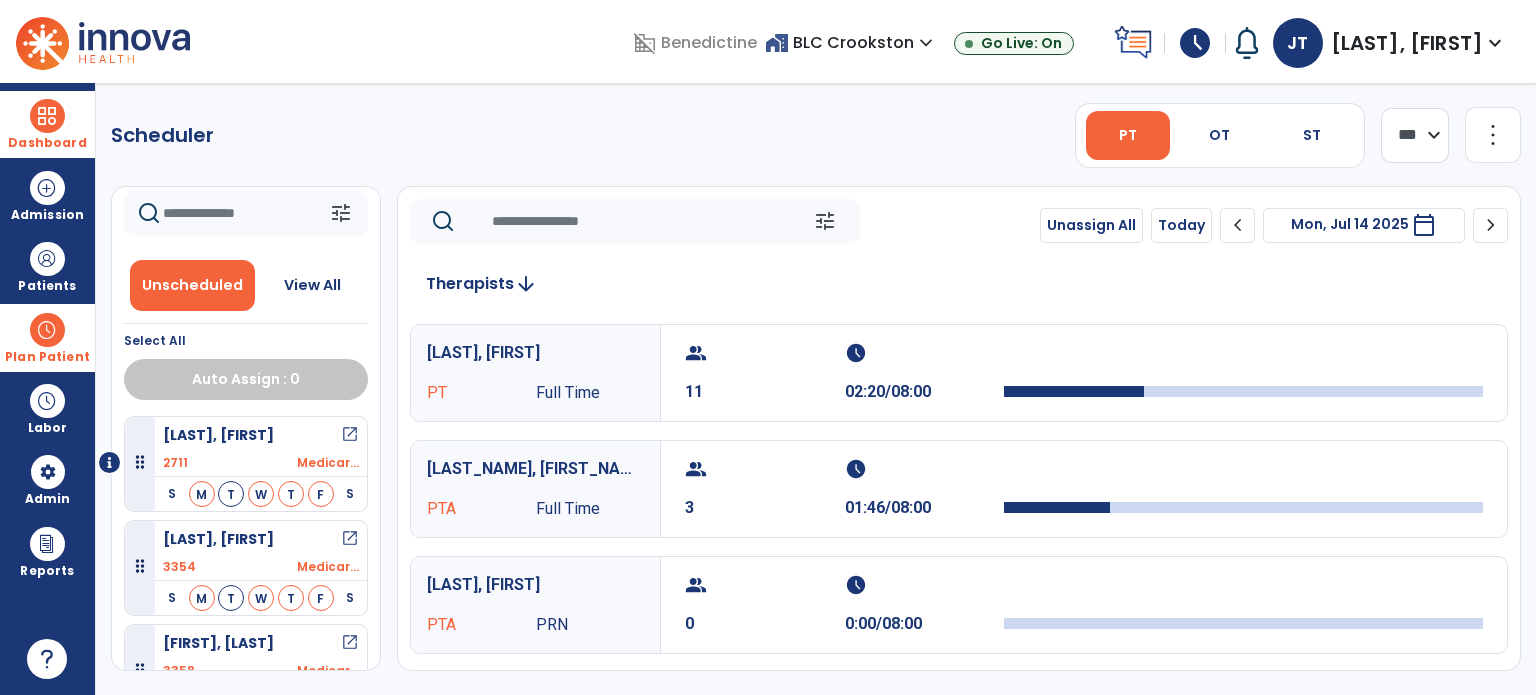 click on "[LAST], [FIRST]  open_in_new  2711 Medicar...  S M T W T F S Friday Visit Status:  Unscheduled  Docs Due: Daily Note Planned min 00:30" at bounding box center (246, 460) 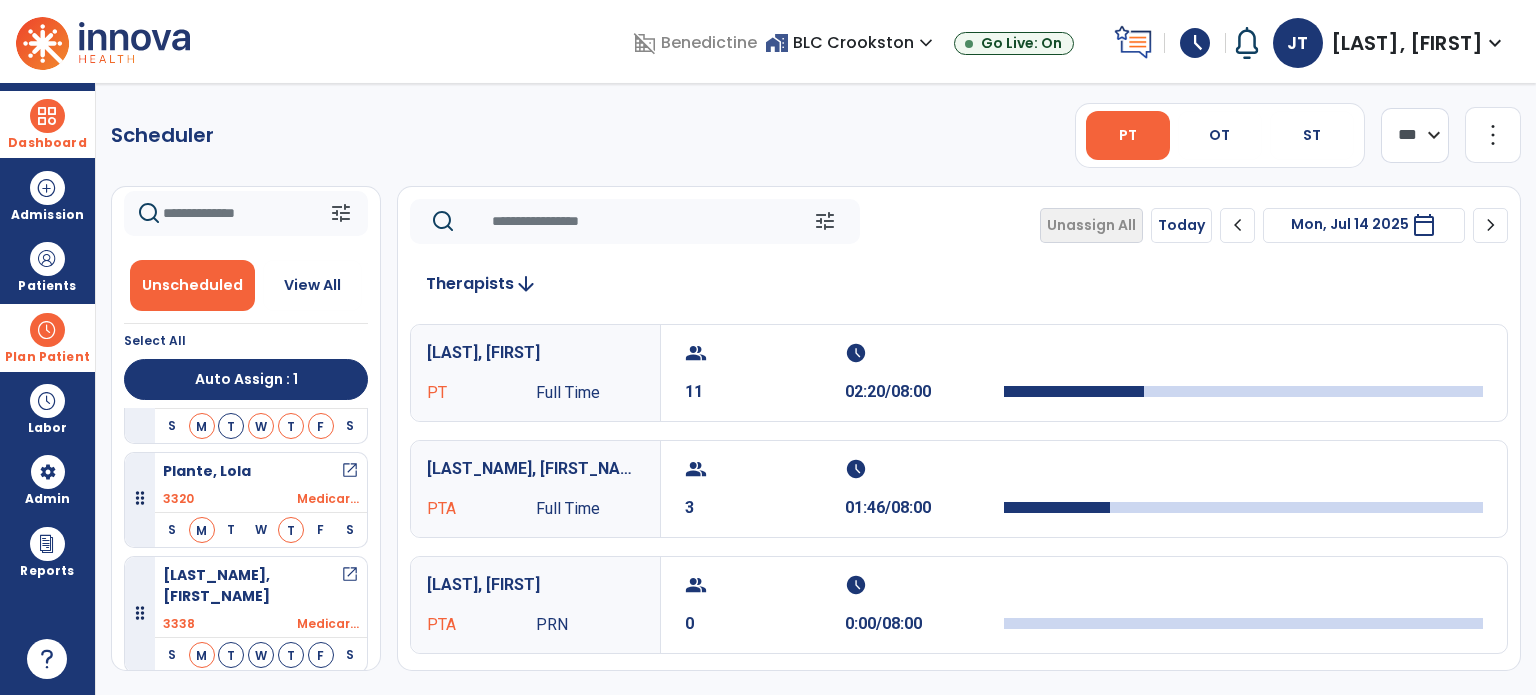 scroll, scrollTop: 236, scrollLeft: 0, axis: vertical 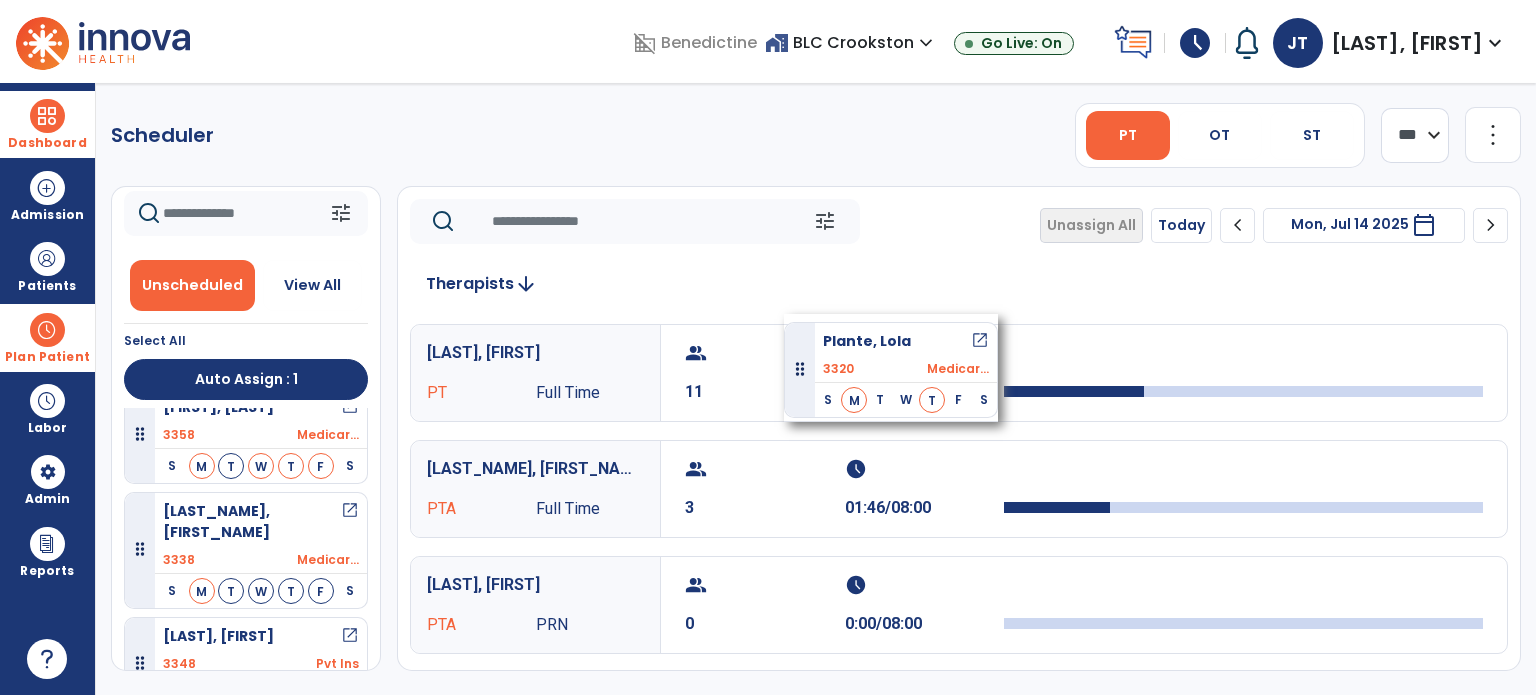 drag, startPoint x: 222, startPoint y: 530, endPoint x: 784, endPoint y: 314, distance: 602.0797 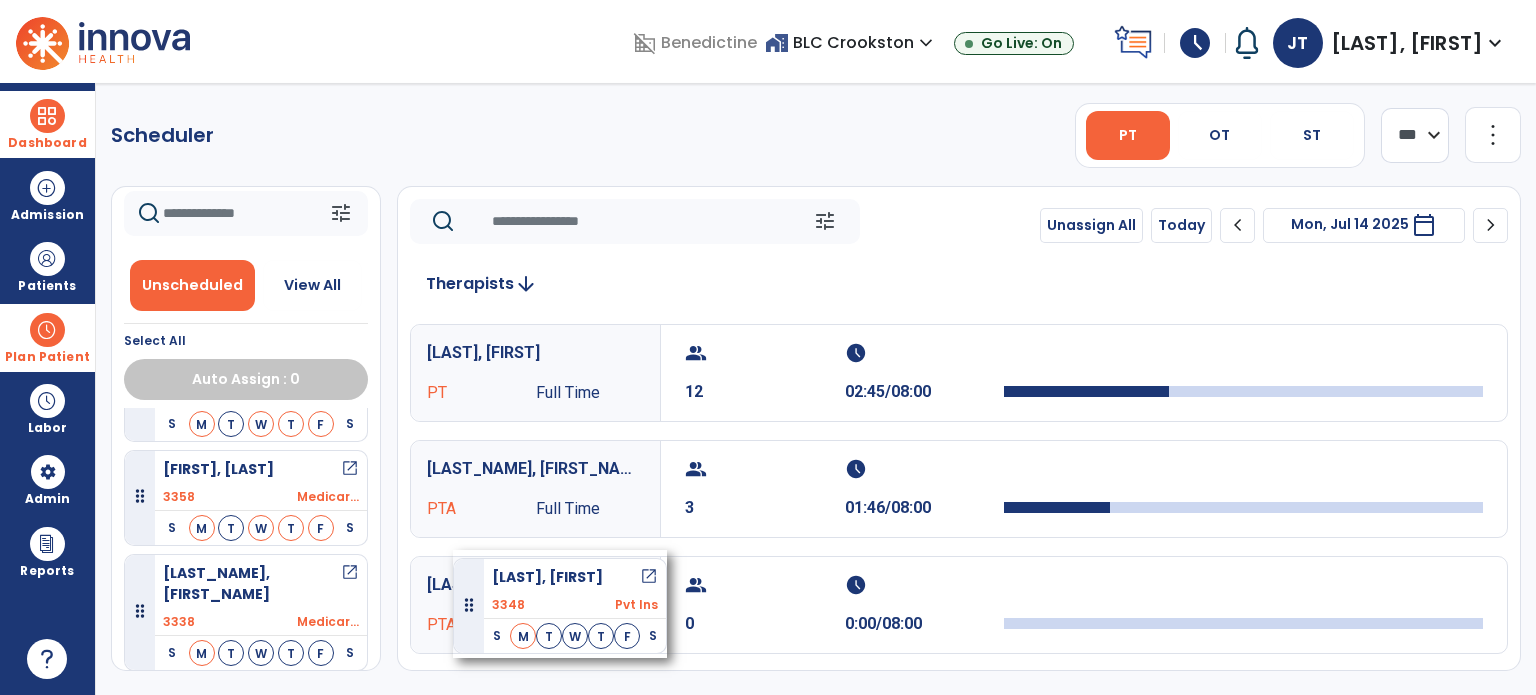scroll, scrollTop: 149, scrollLeft: 0, axis: vertical 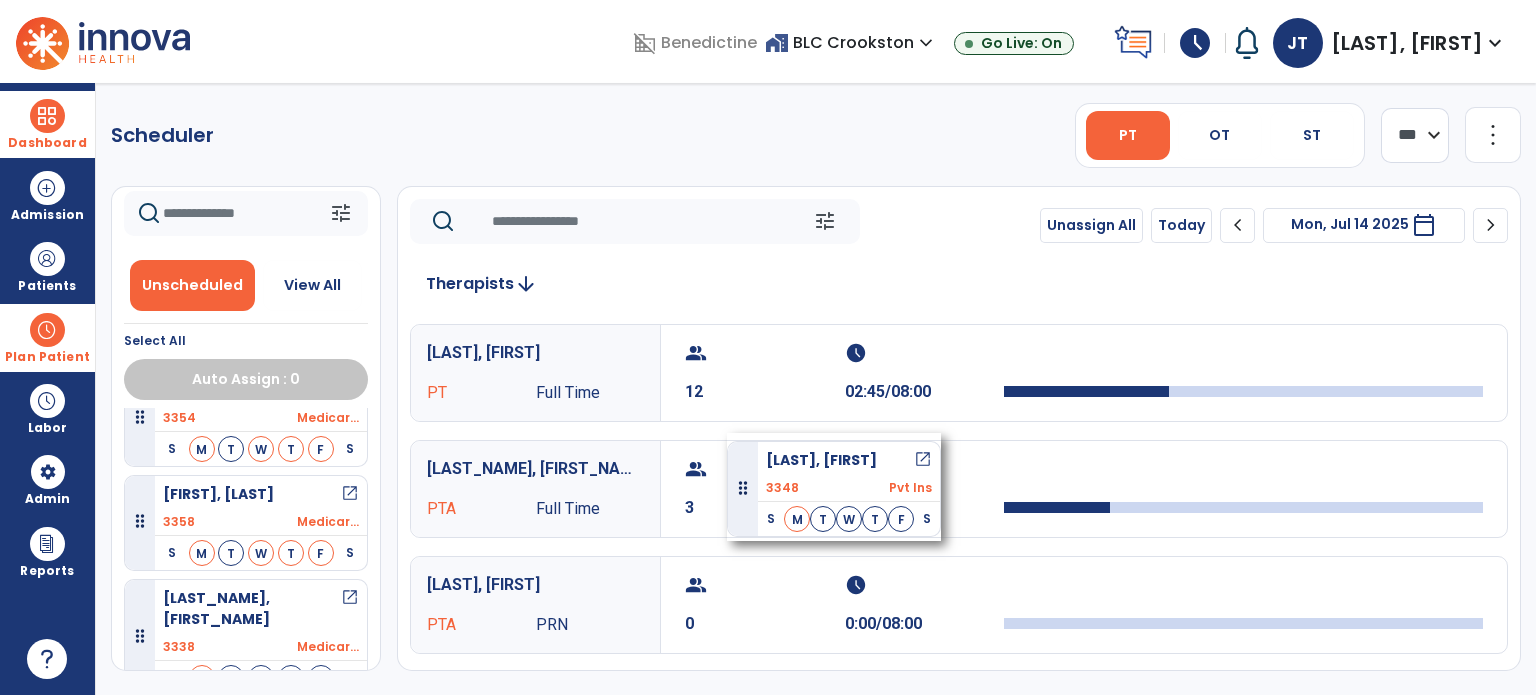 drag, startPoint x: 252, startPoint y: 625, endPoint x: 727, endPoint y: 433, distance: 512.3368 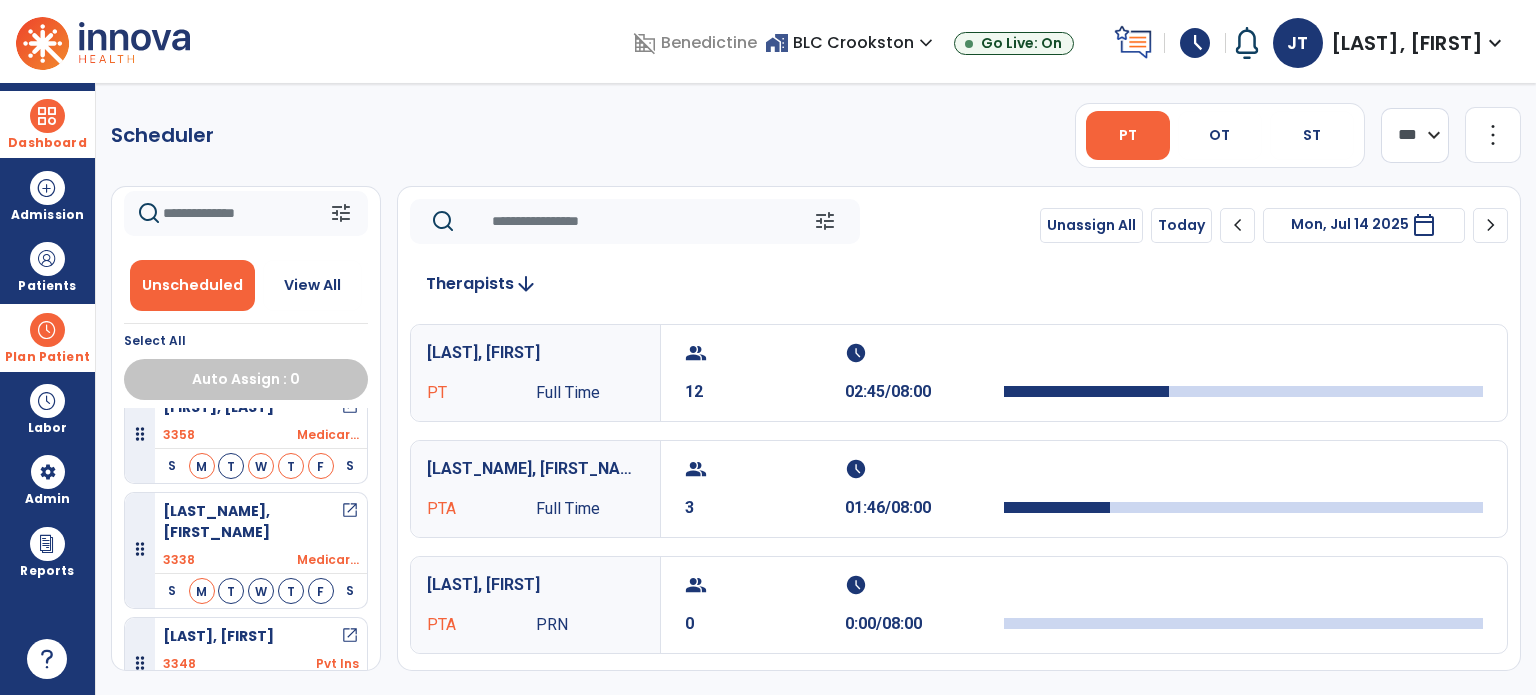 scroll, scrollTop: 149, scrollLeft: 0, axis: vertical 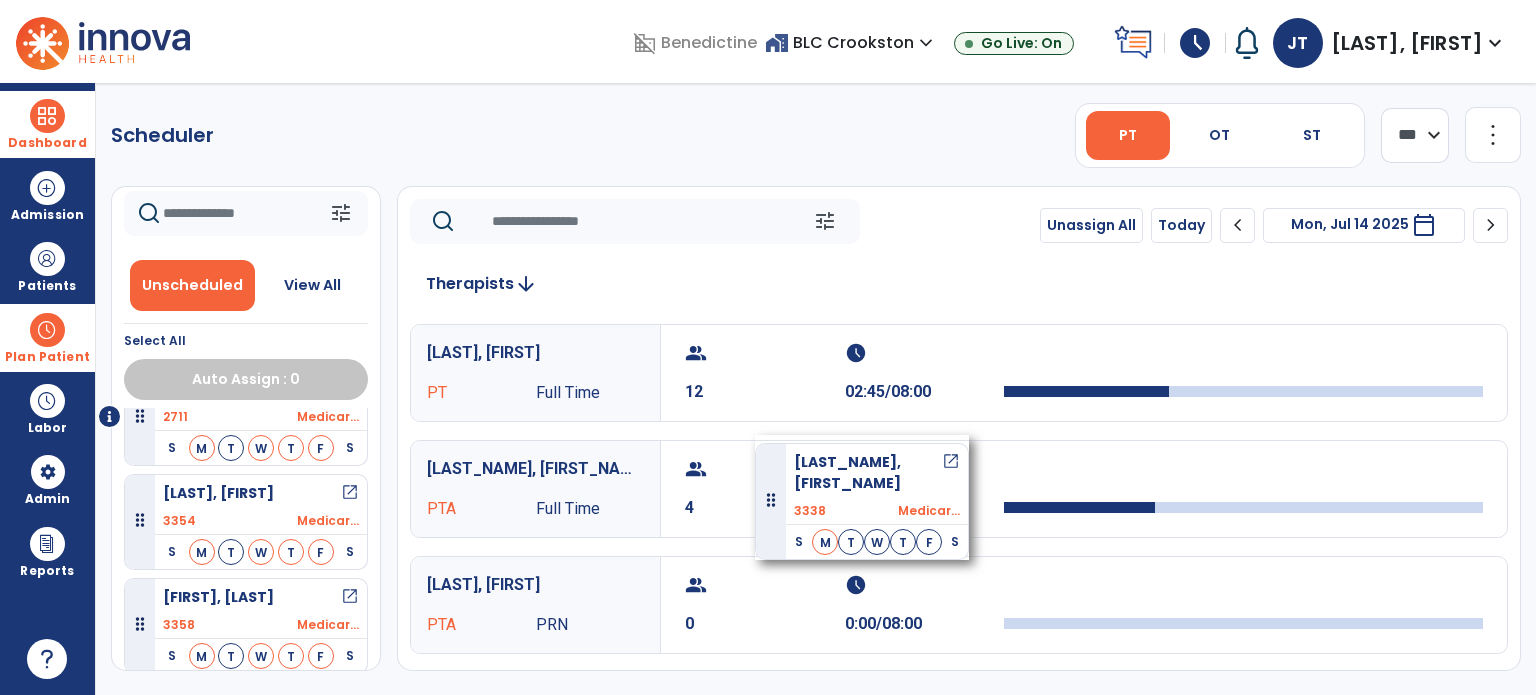 drag, startPoint x: 239, startPoint y: 619, endPoint x: 755, endPoint y: 435, distance: 547.82477 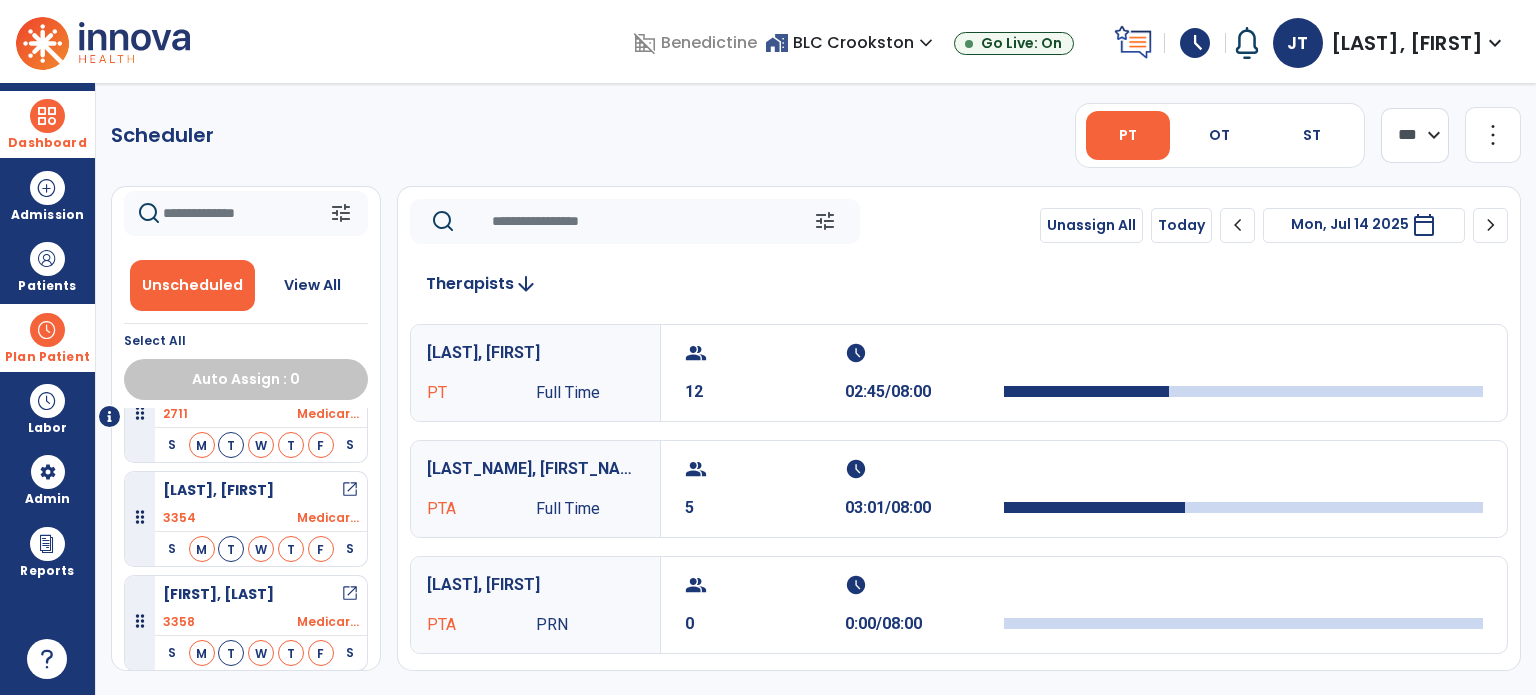 scroll, scrollTop: 46, scrollLeft: 0, axis: vertical 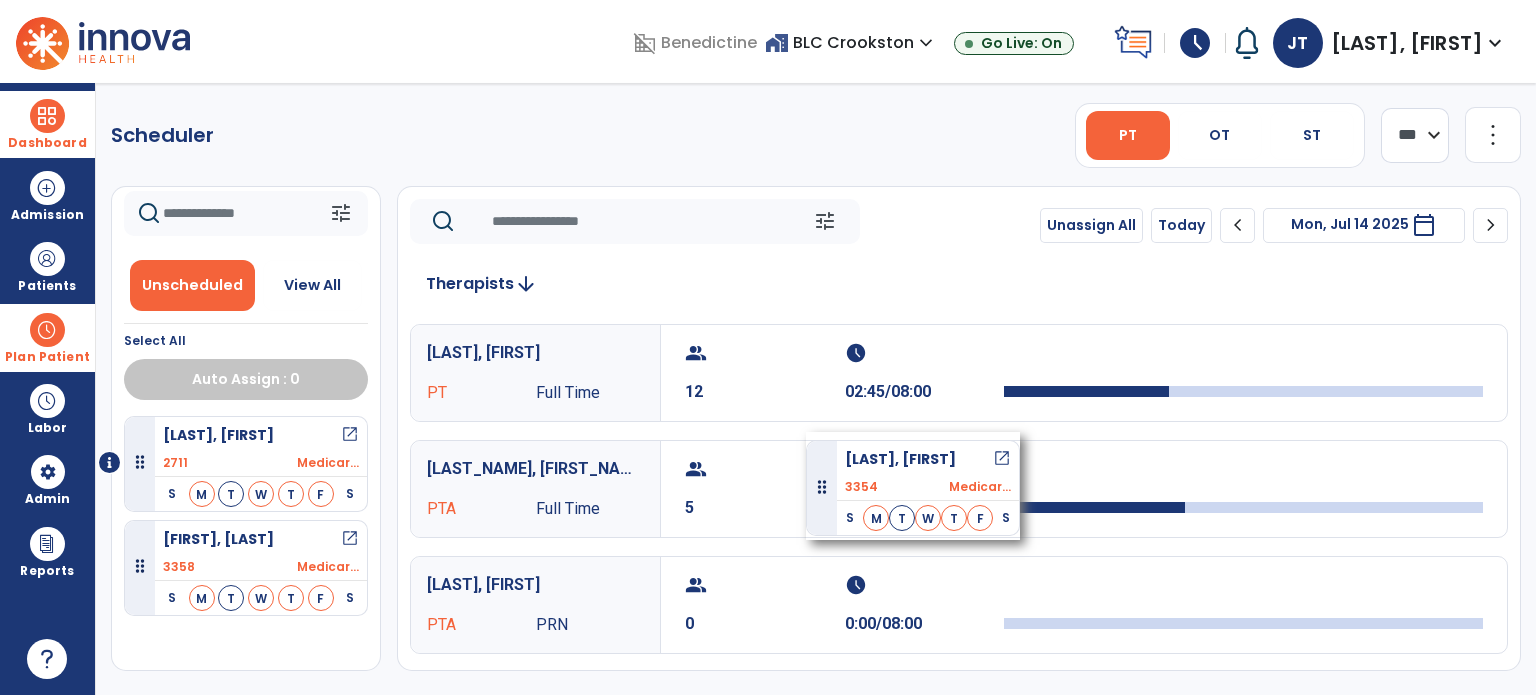 drag, startPoint x: 227, startPoint y: 508, endPoint x: 806, endPoint y: 432, distance: 583.9666 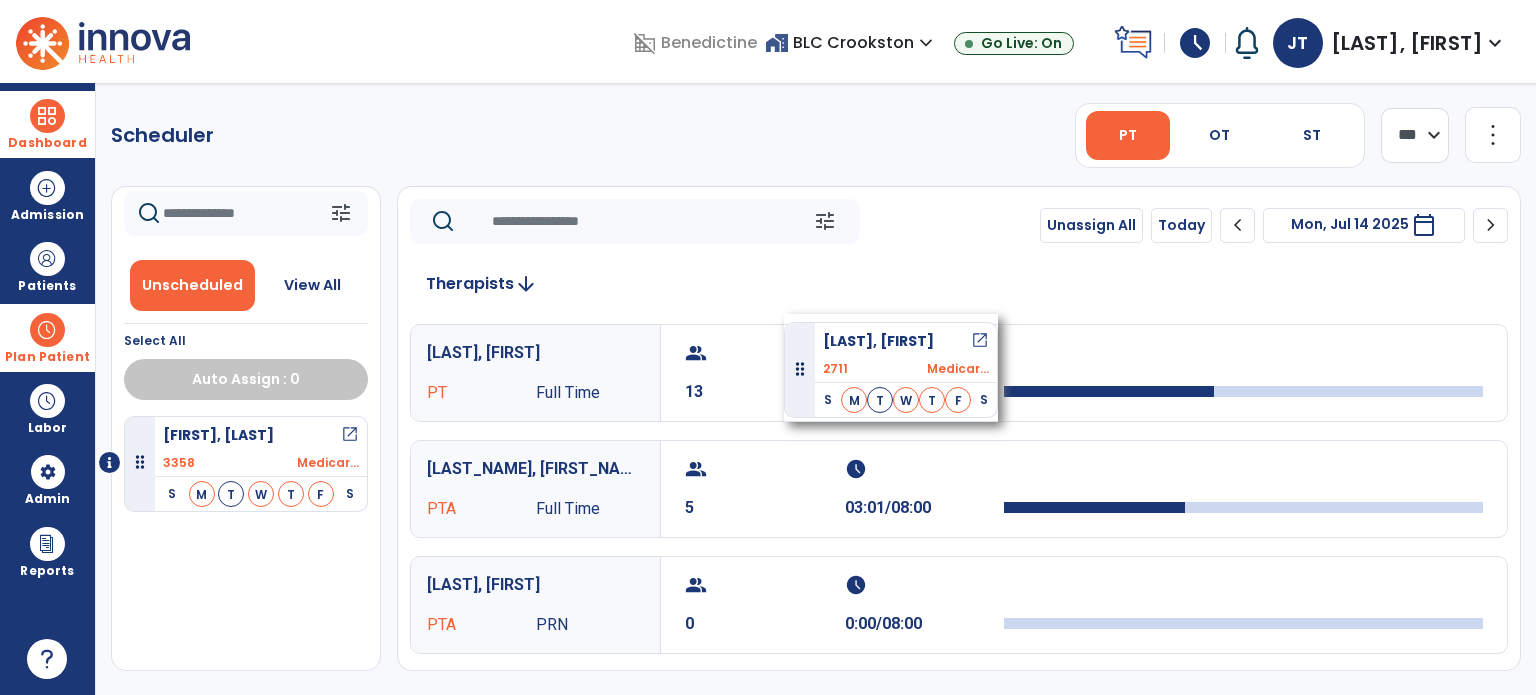 drag, startPoint x: 209, startPoint y: 440, endPoint x: 784, endPoint y: 314, distance: 588.6434 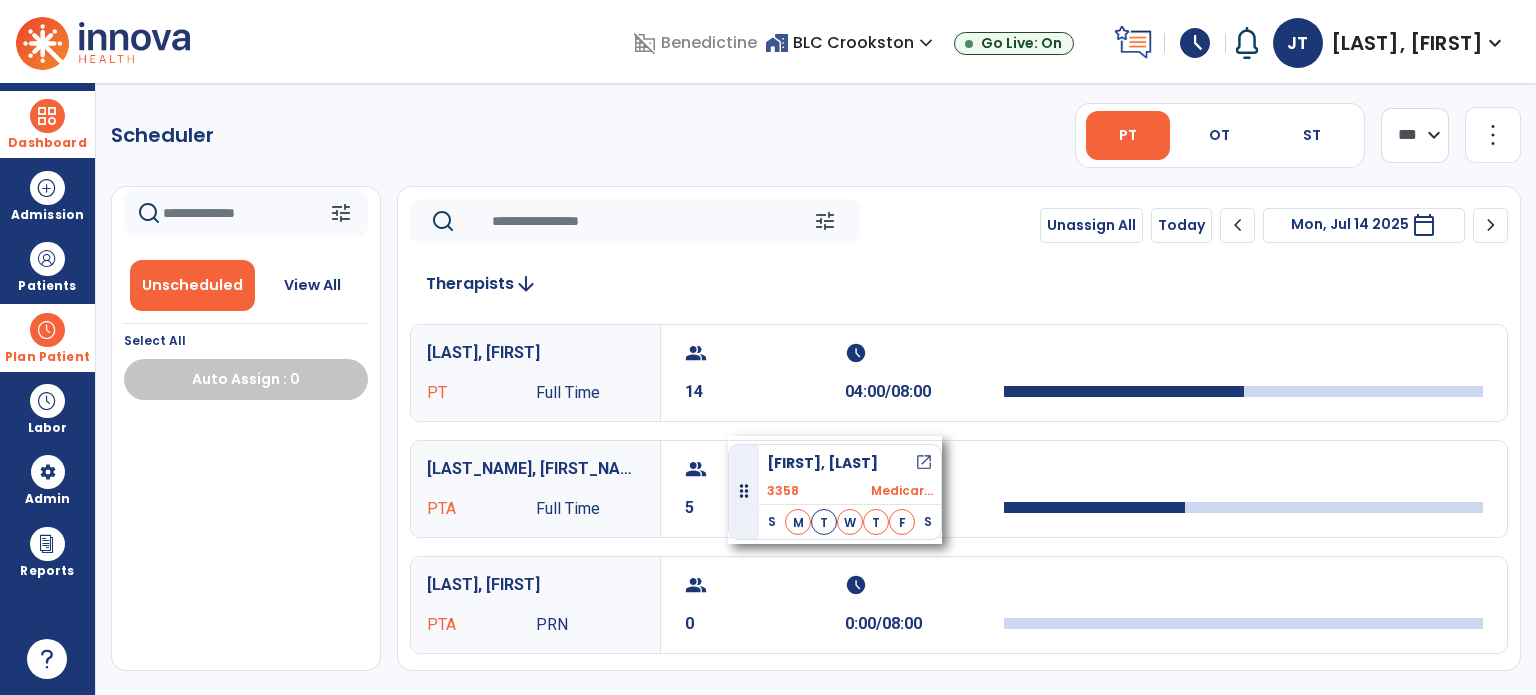 drag, startPoint x: 161, startPoint y: 462, endPoint x: 728, endPoint y: 436, distance: 567.5958 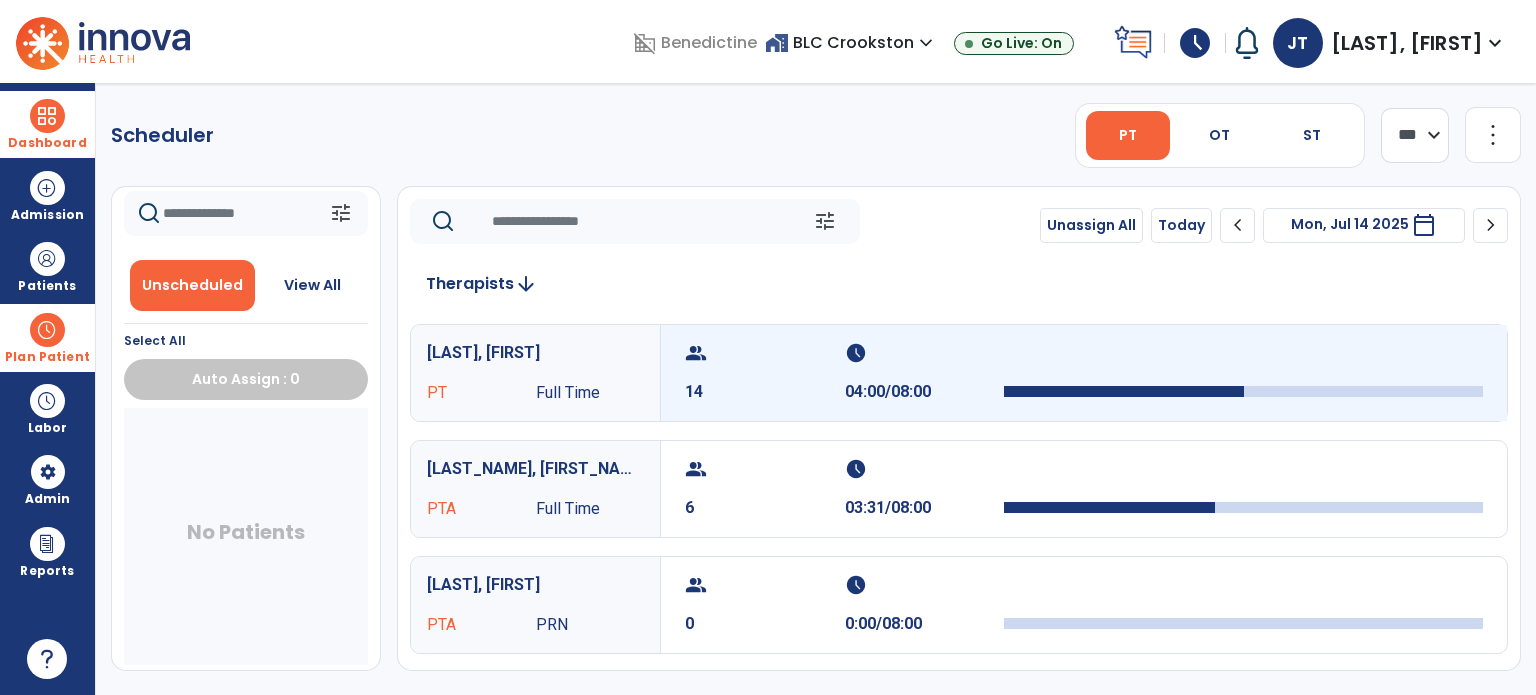 click on "group" at bounding box center [762, 353] 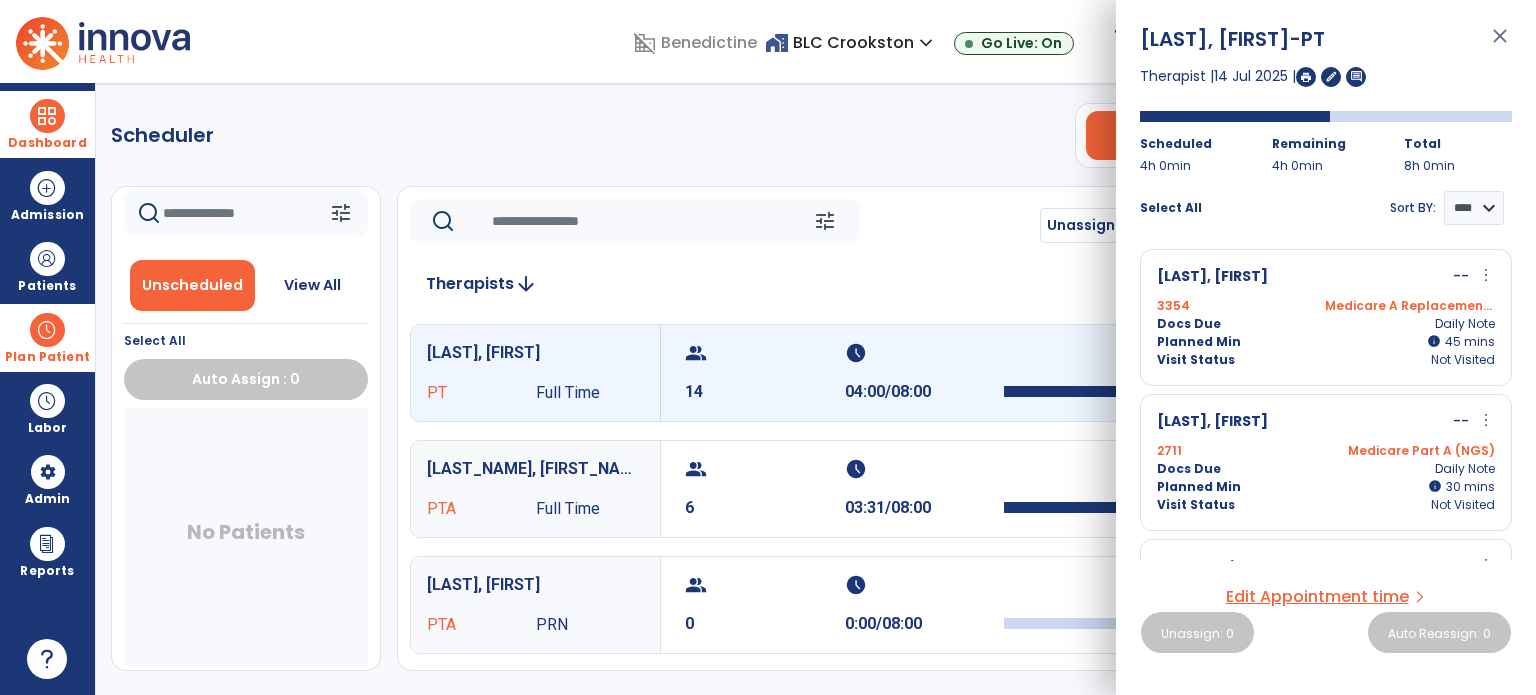 click on "Planned Min  info   45 I 45 mins" at bounding box center [1326, 342] 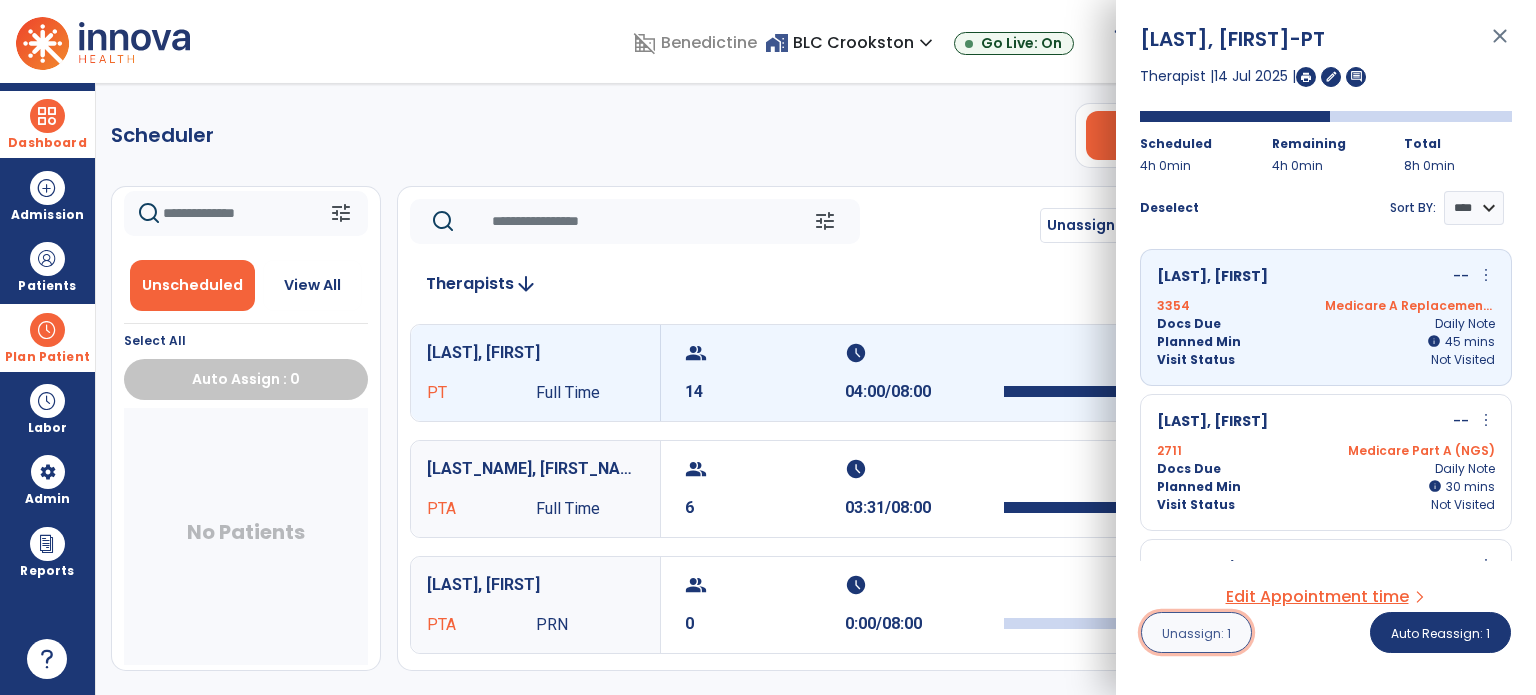 click on "Unassign: 1" at bounding box center (1196, 632) 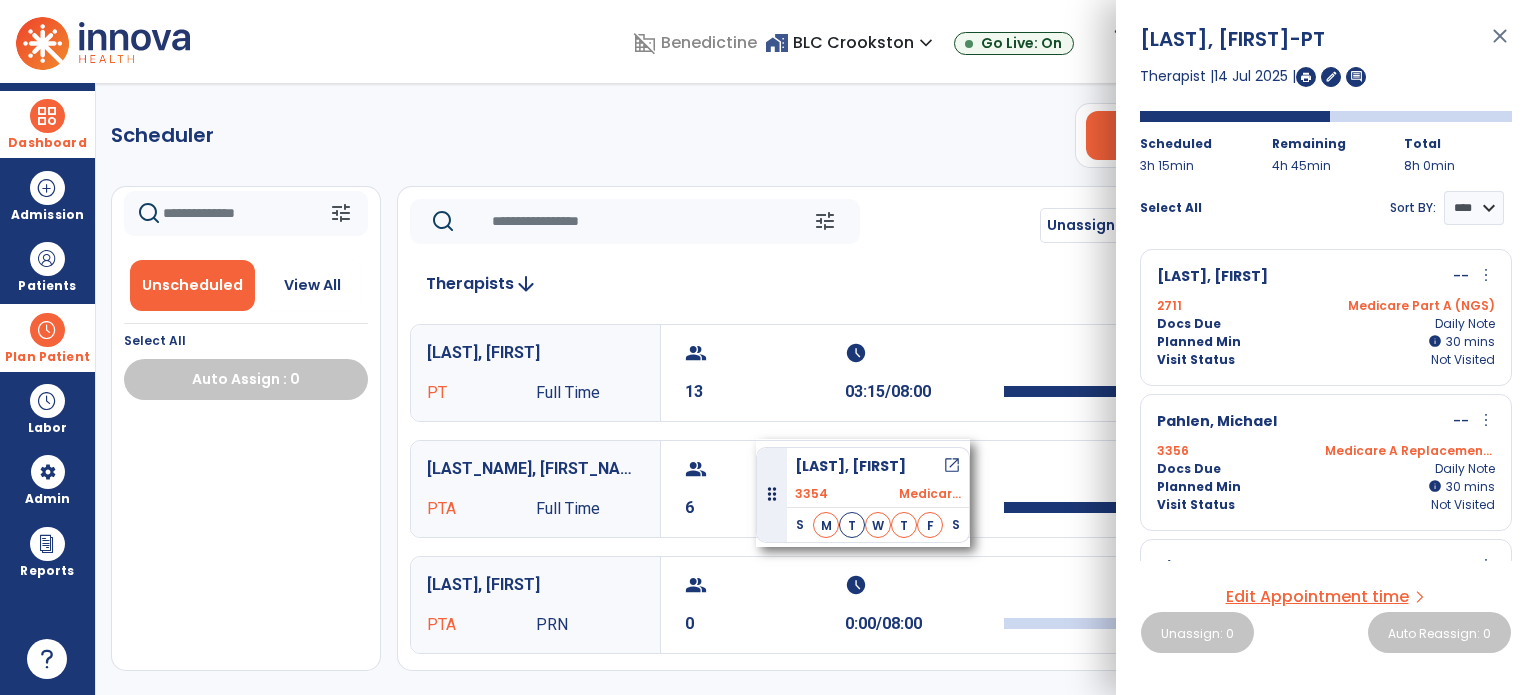 drag, startPoint x: 230, startPoint y: 449, endPoint x: 756, endPoint y: 439, distance: 526.09503 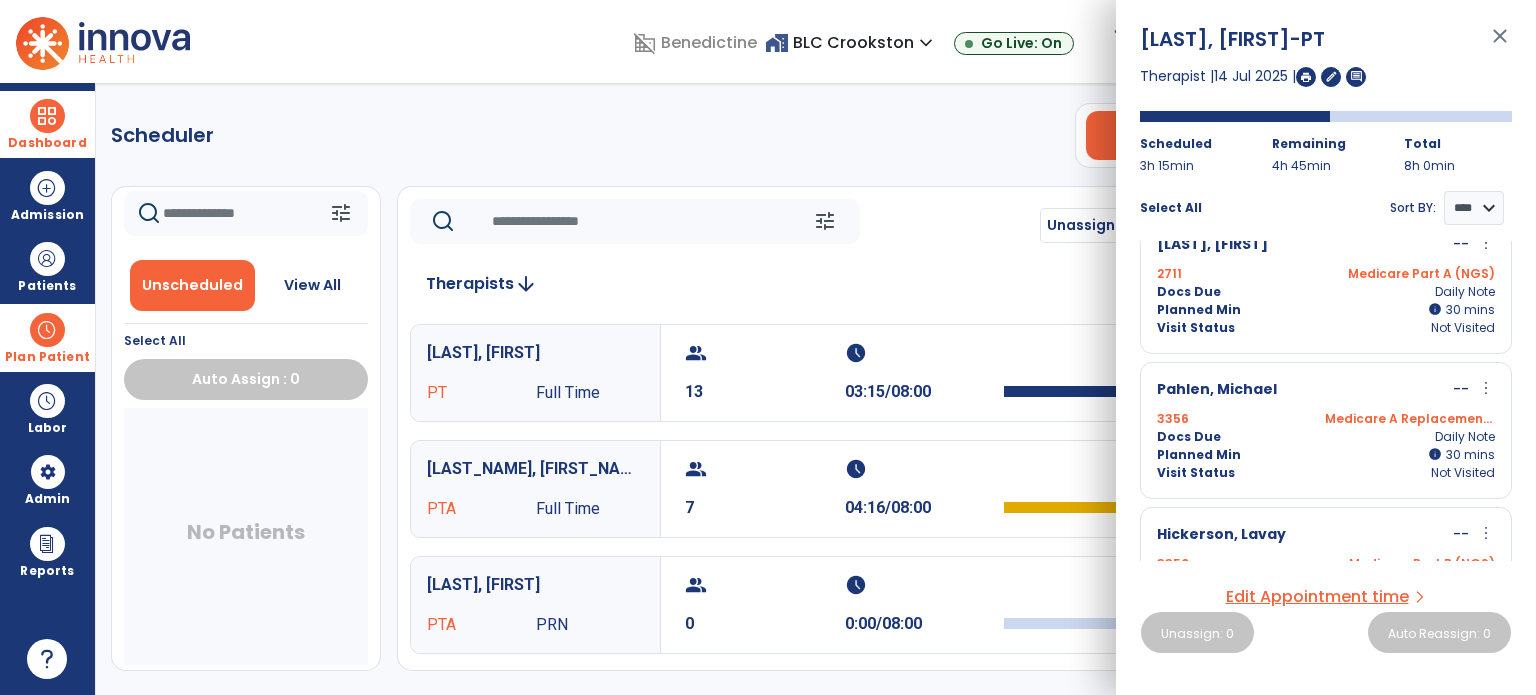 scroll, scrollTop: 0, scrollLeft: 0, axis: both 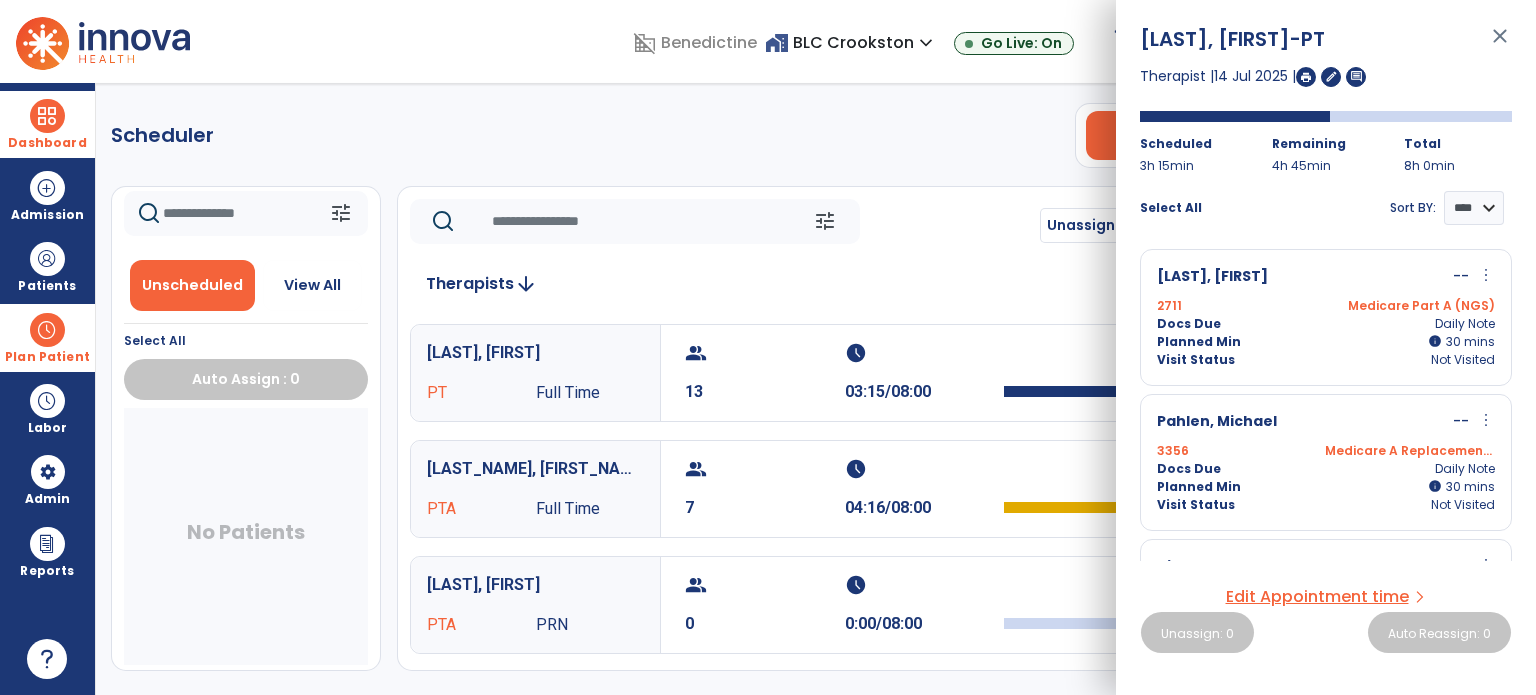 click on "tune   Unassign All   Today  chevron_left Mon, Jul 14 2025  *********  calendar_today  chevron_right" 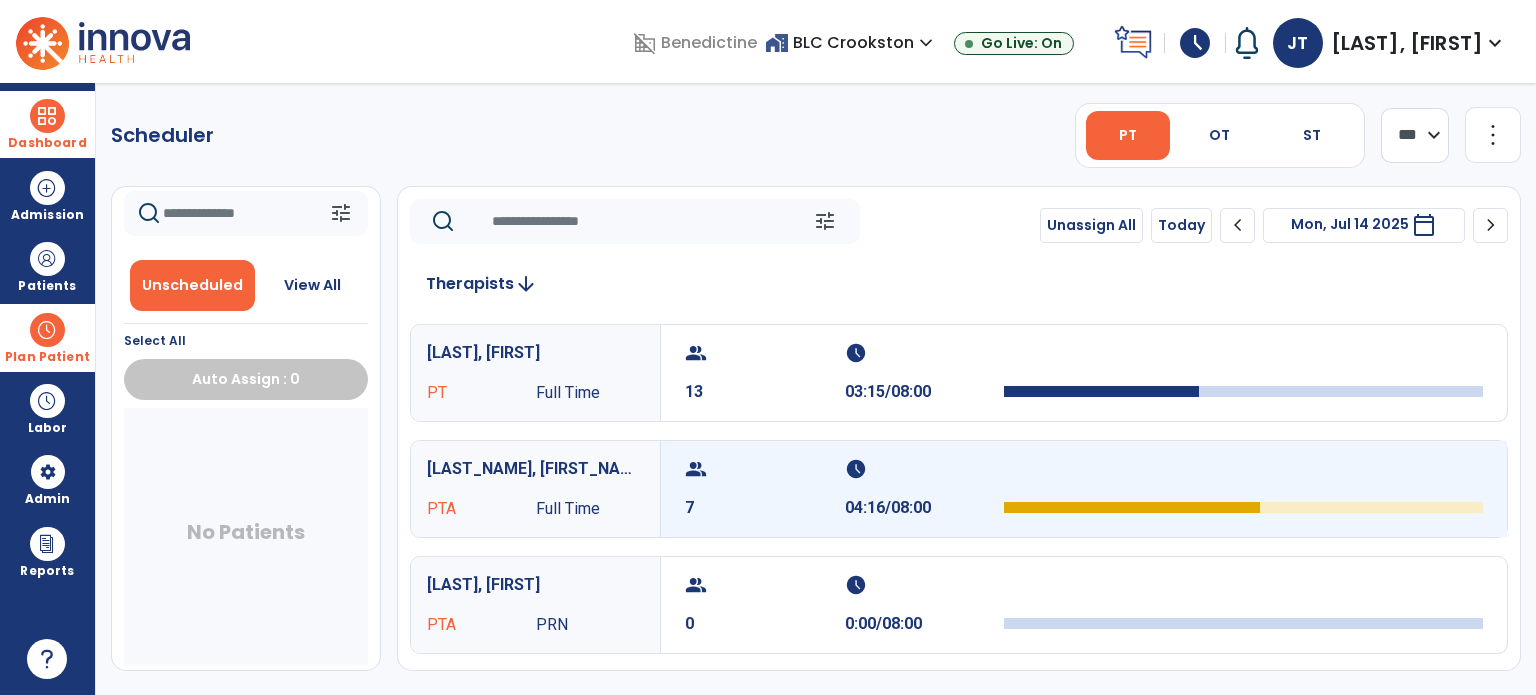 click on "7" at bounding box center (765, 508) 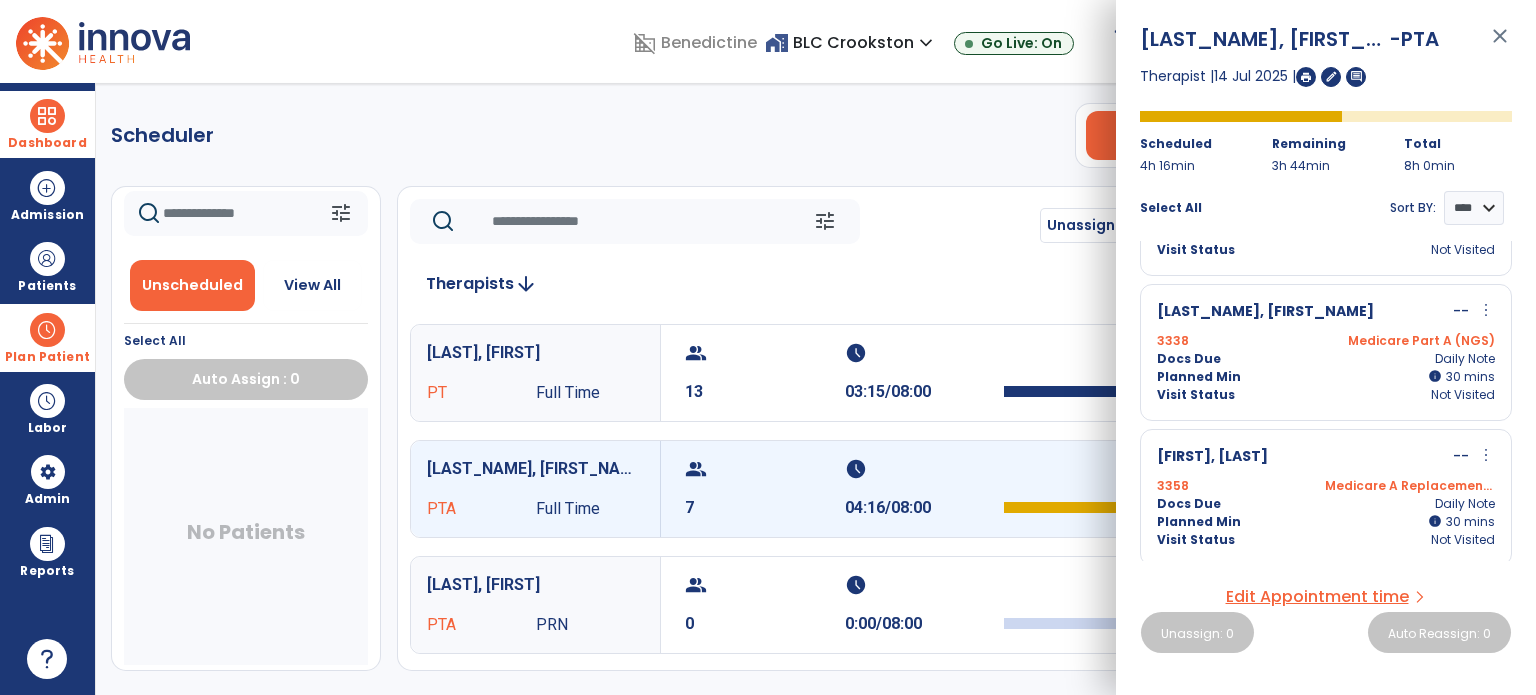 scroll, scrollTop: 0, scrollLeft: 0, axis: both 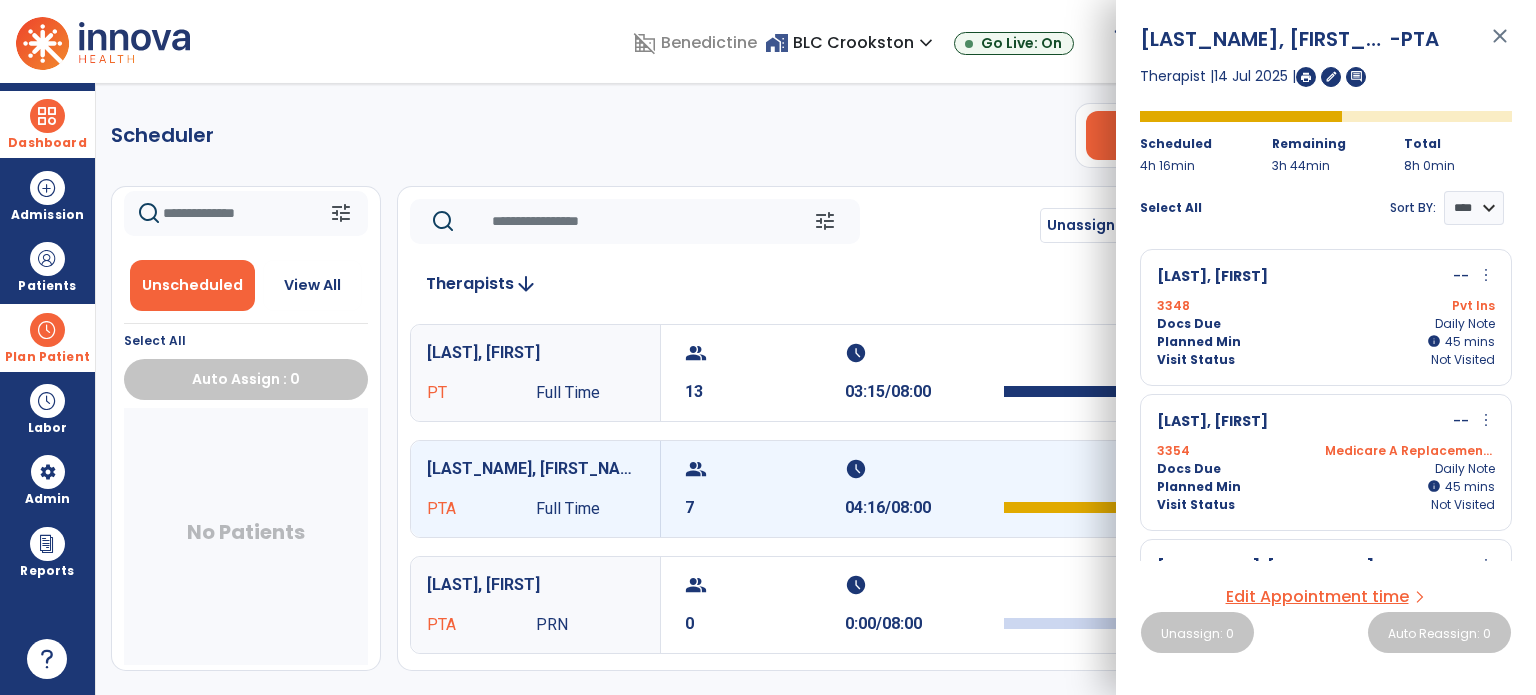 click on "Scheduler   PT   OT   ST  **** *** more_vert  Manage Labor   View All Therapists   Print" 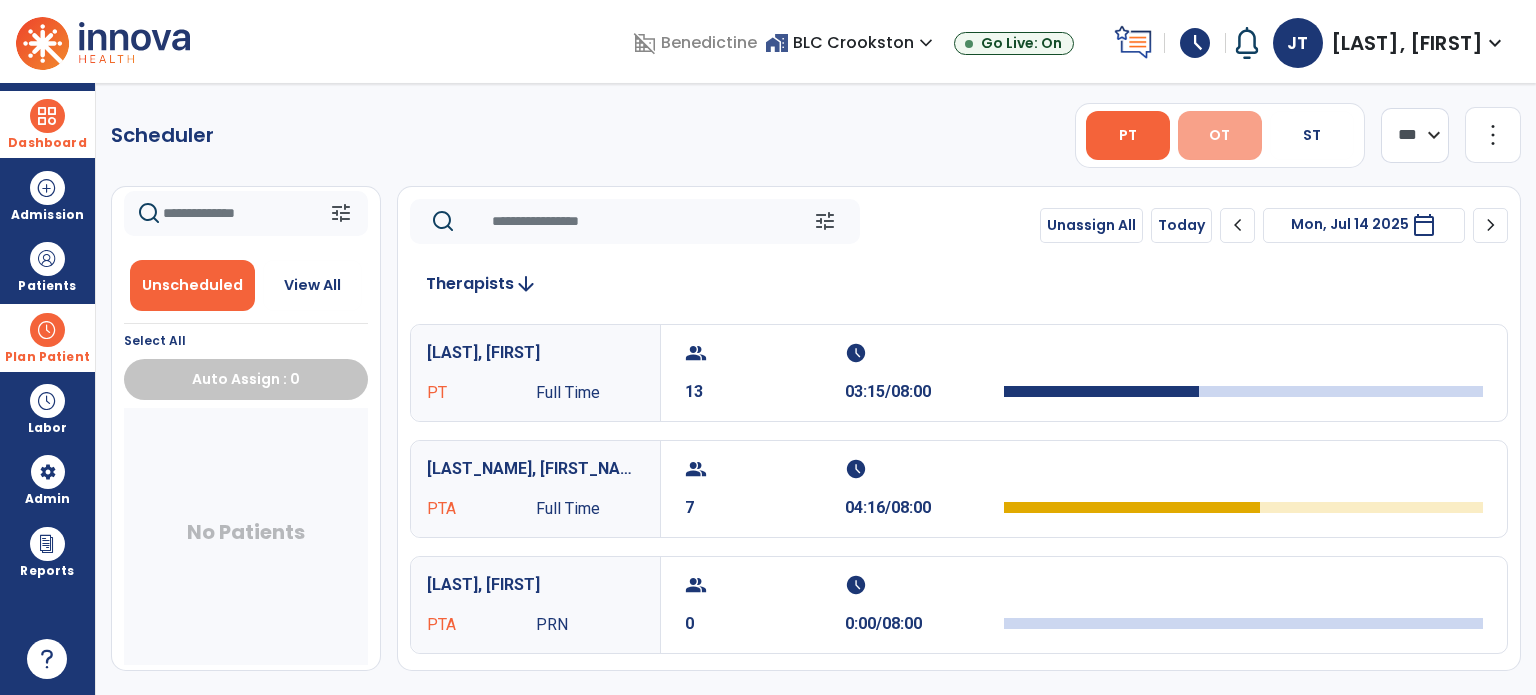 click on "OT" at bounding box center (1219, 135) 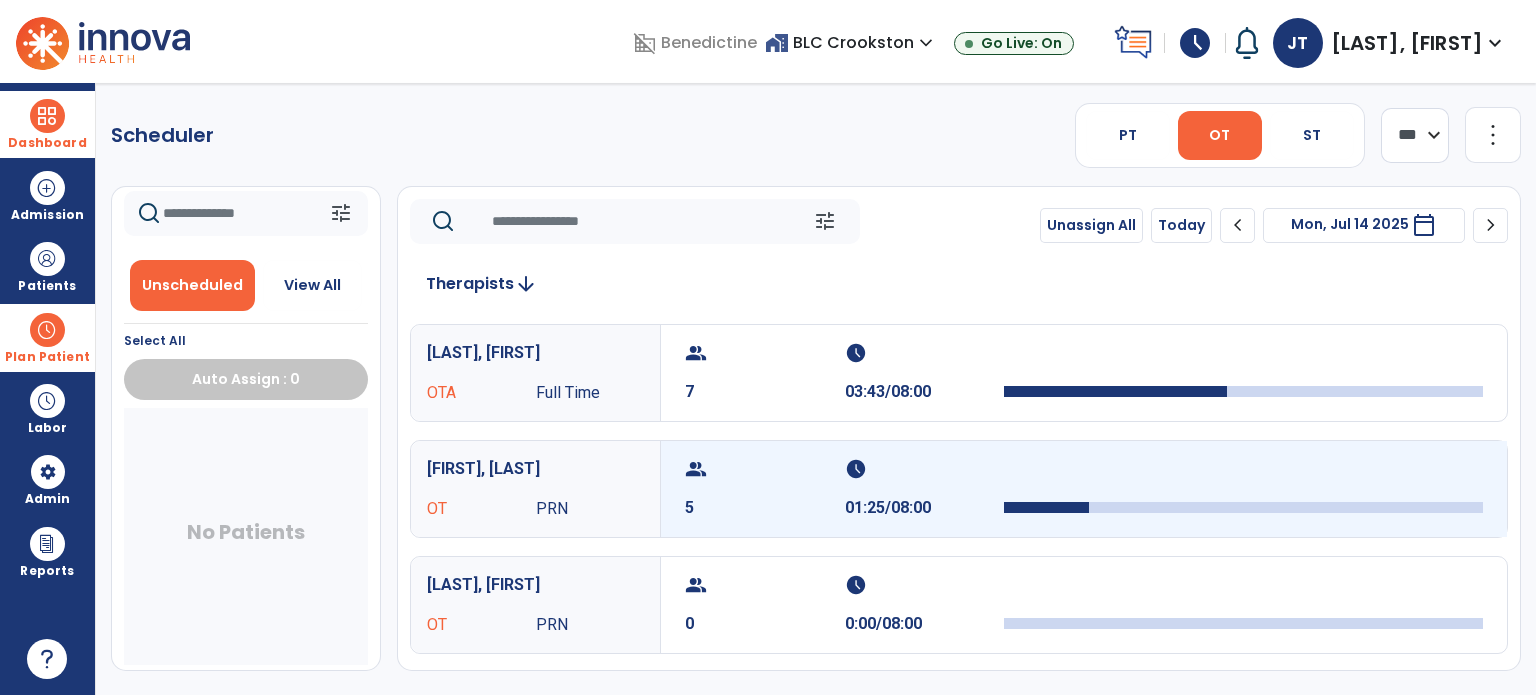 click on "group  5" at bounding box center (765, 489) 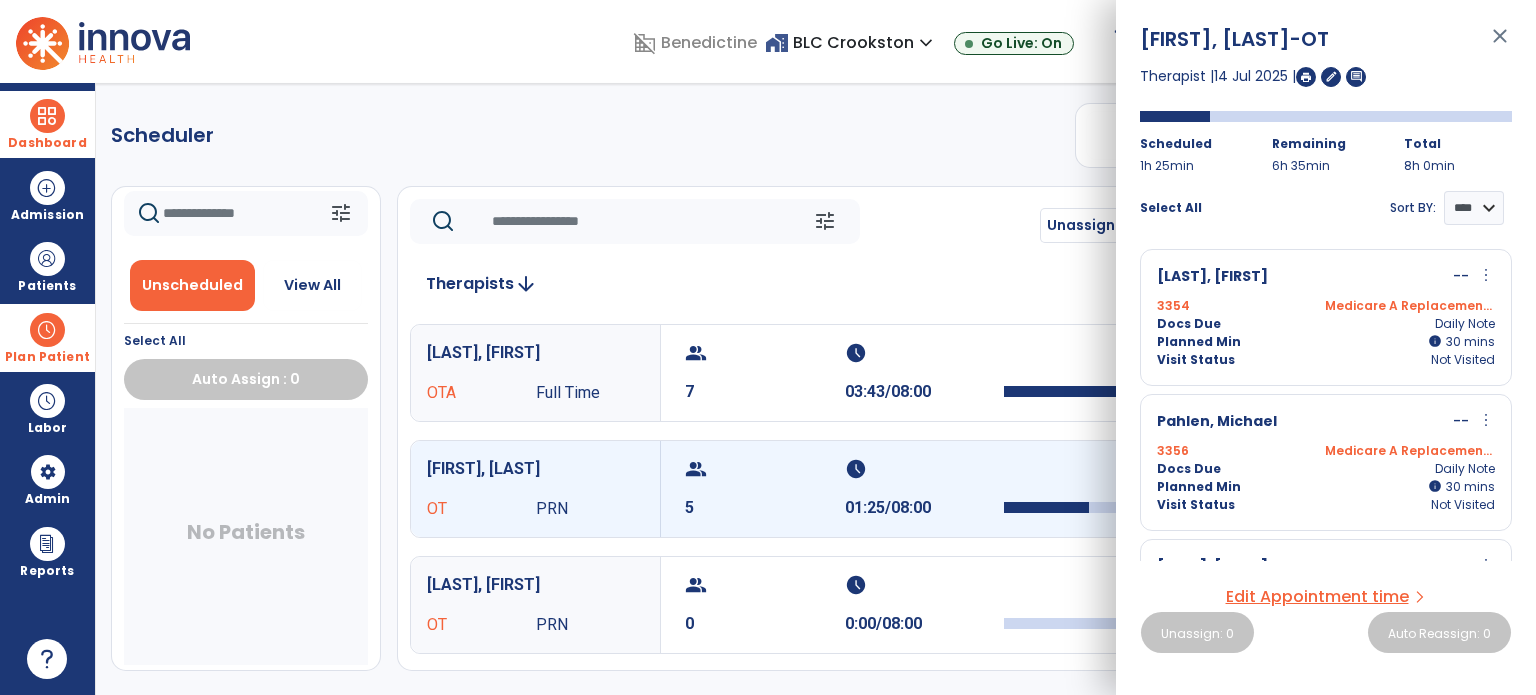 click on "Visit Status  Not Visited" at bounding box center (1326, 360) 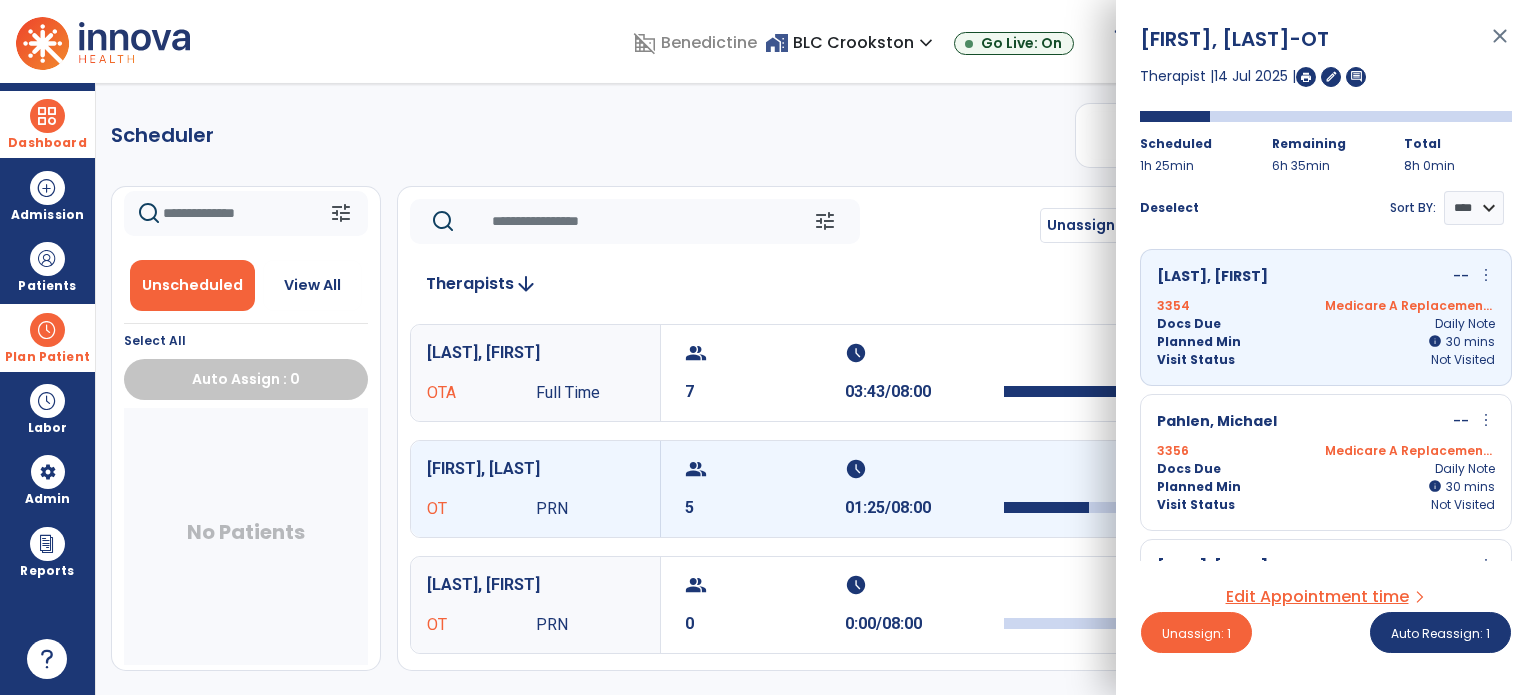click on "Docs Due Daily Note" at bounding box center [1326, 469] 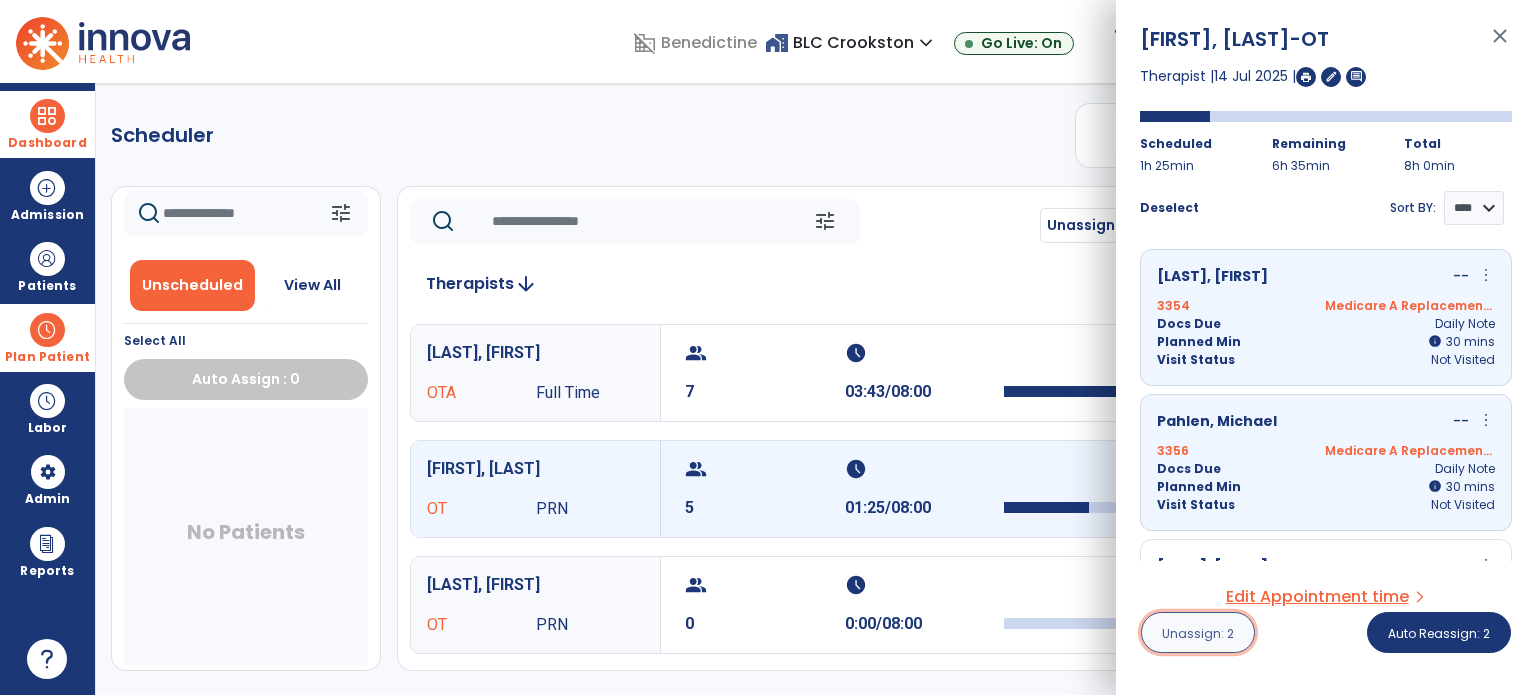 click on "Unassign: 2" at bounding box center [1198, 632] 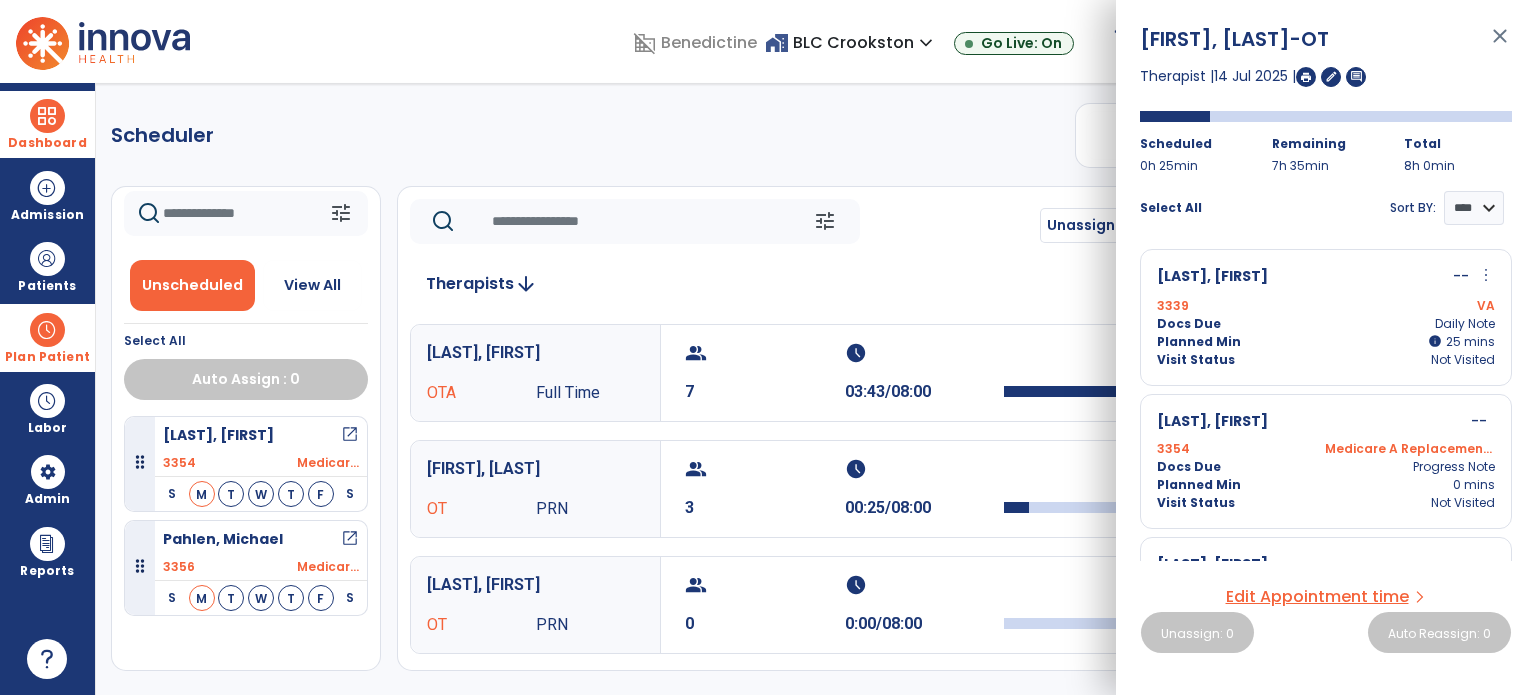 click on "3339 VA" at bounding box center (1326, 306) 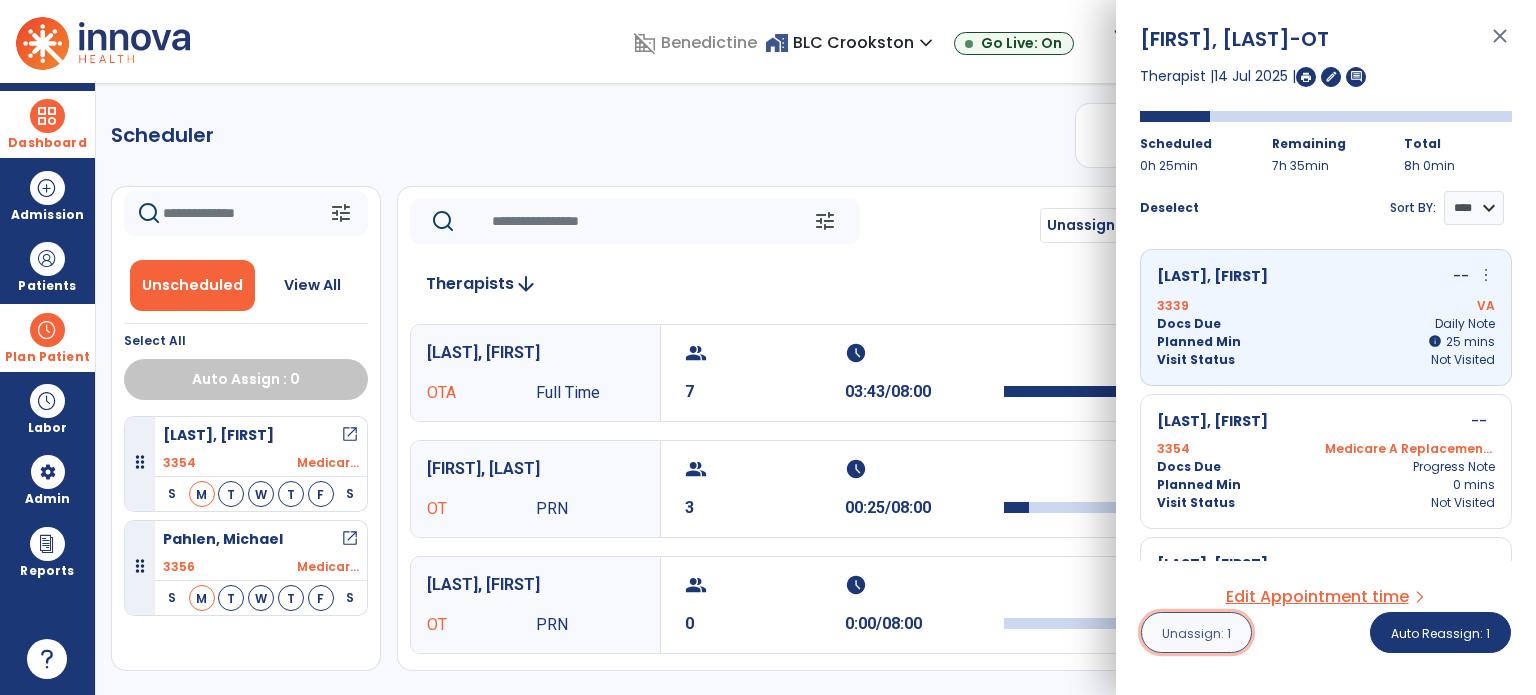 click on "Unassign: 1" at bounding box center [1196, 632] 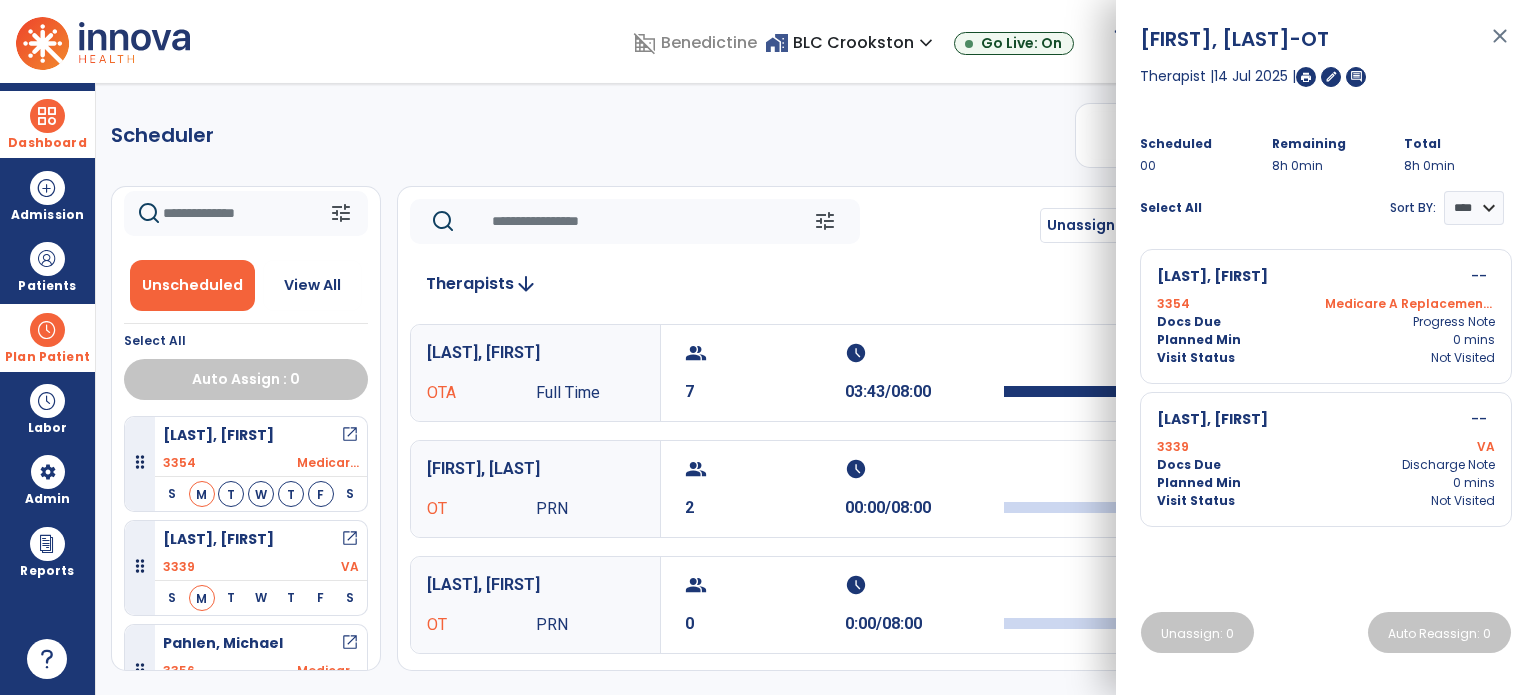 click on "tune Unassign All Today chevron_left Mon, Jul 14 2025 ********* calendar_today chevron_right Therapists arrow_downward   [LAST_NAME], [FIRST_NAME] OTA Full Time group 7 schedule 03:43/08:00   [LAST_NAME], [FIRST_NAME] OT PRN group 2 schedule 00:00/08:00   [LAST_NAME], [FIRST_NAME] OT PRN group 0 schedule 0:00/08:00   [LAST_NAME], [FIRST_NAME] OT group 0 schedule 0:00/08:00   [LAST_NAME], [FIRST_NAME] OTA PRN group 0 schedule 0:00/08:00" 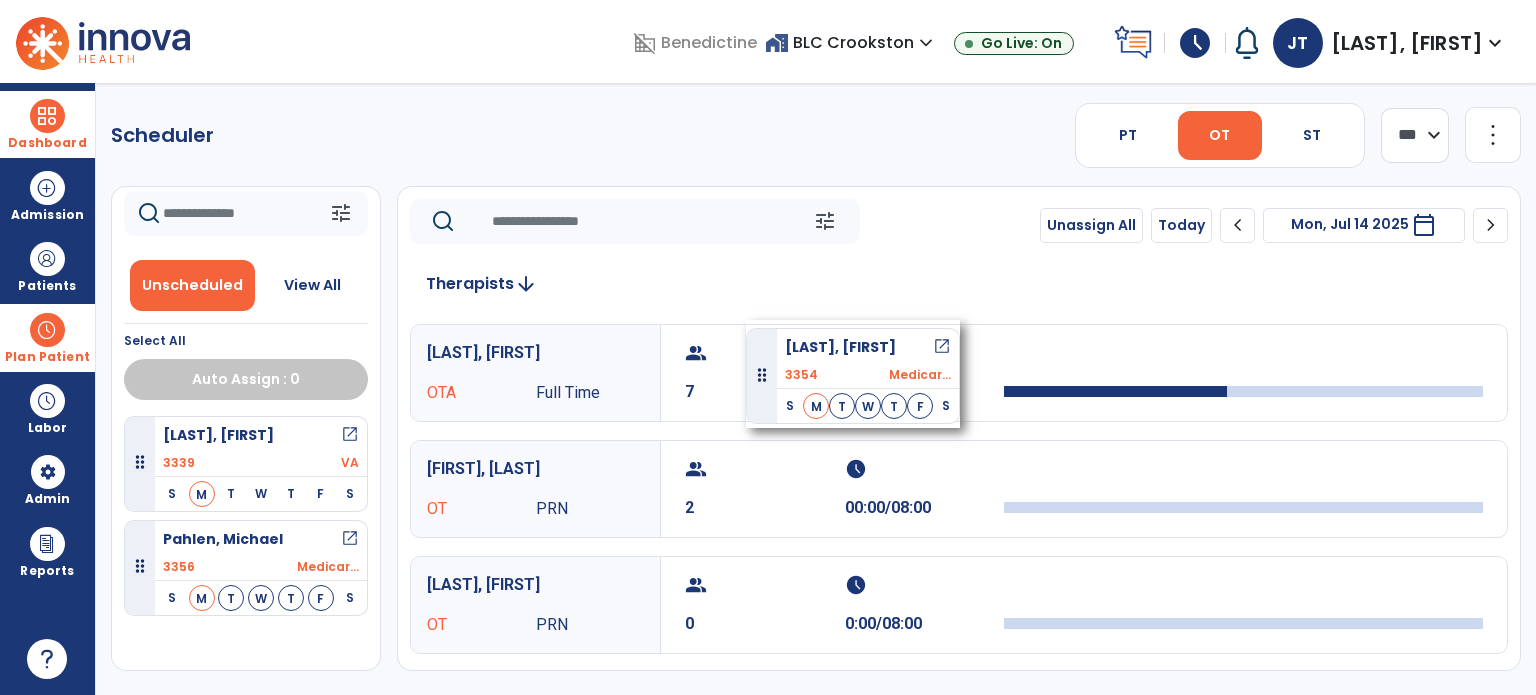 drag, startPoint x: 243, startPoint y: 443, endPoint x: 746, endPoint y: 320, distance: 517.82043 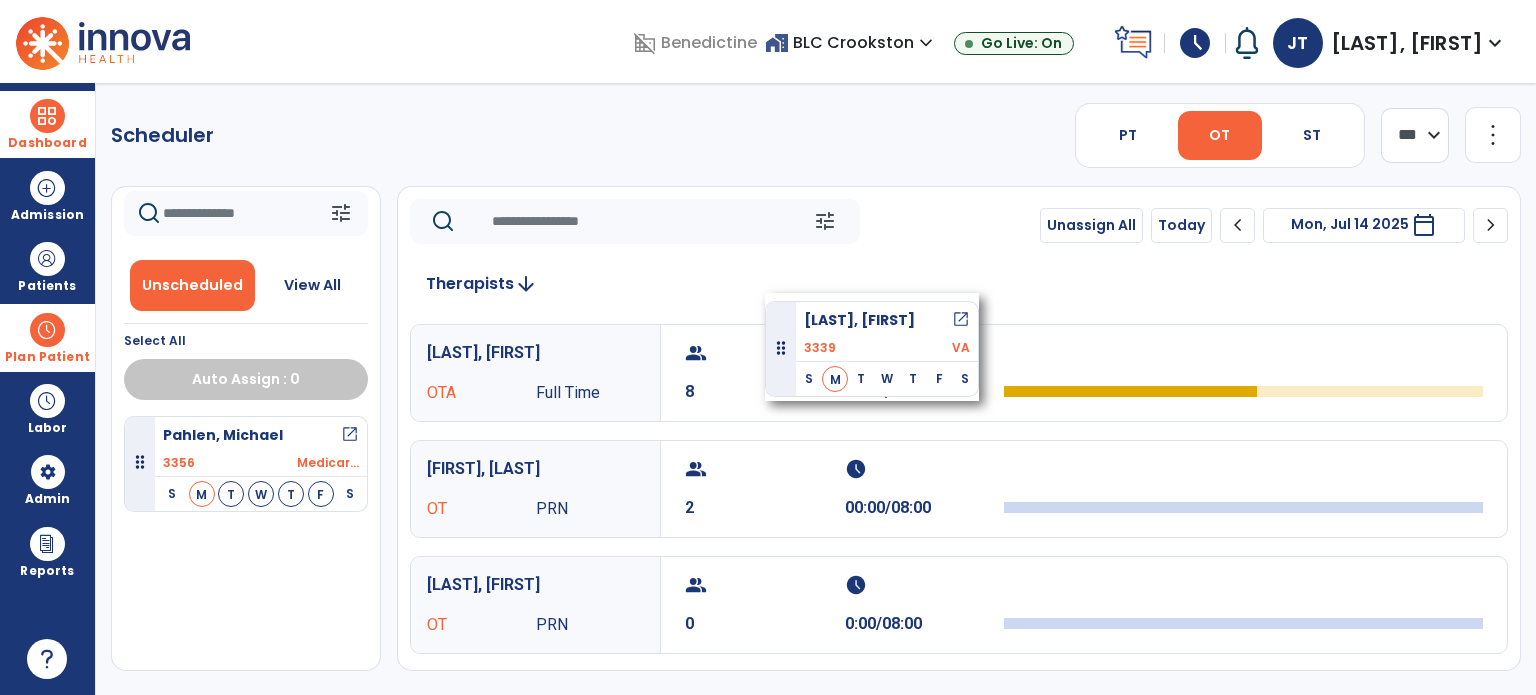 drag, startPoint x: 226, startPoint y: 452, endPoint x: 765, endPoint y: 293, distance: 561.96265 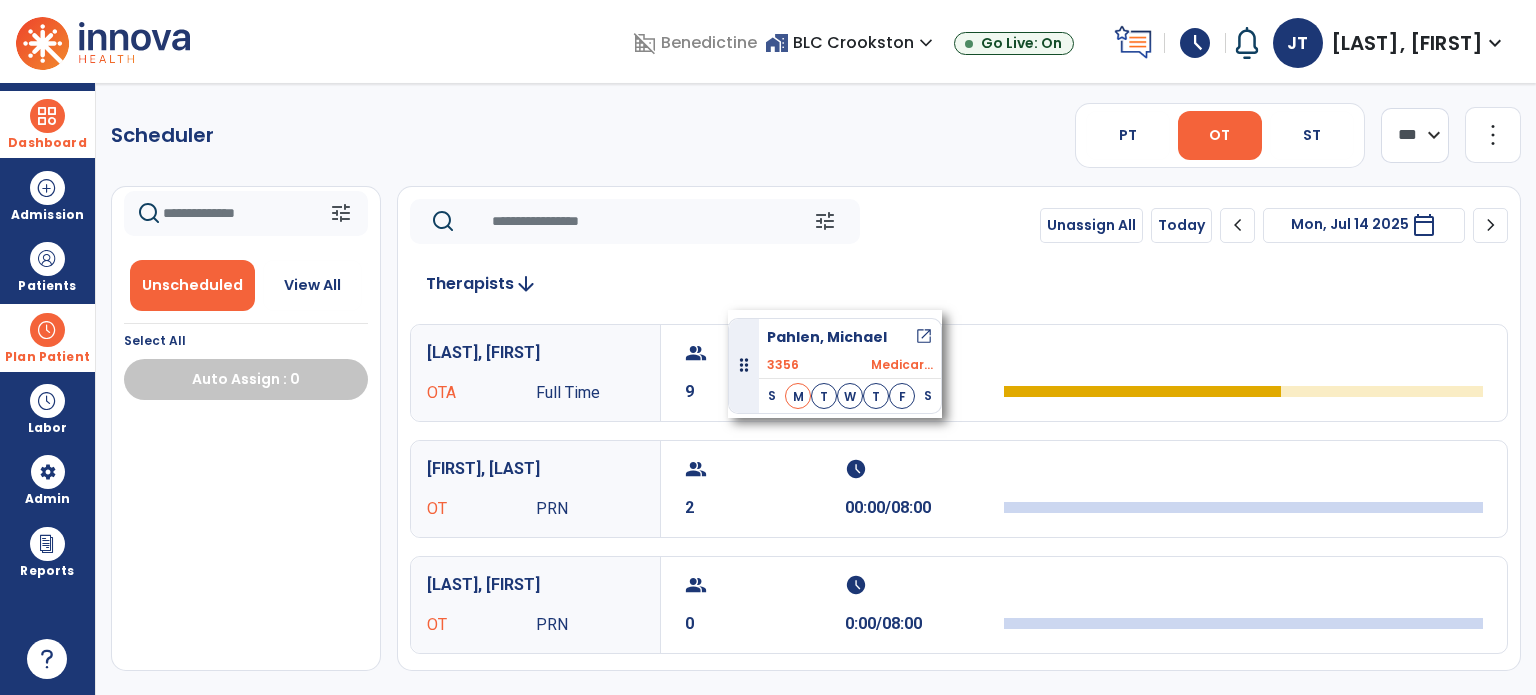 drag, startPoint x: 200, startPoint y: 451, endPoint x: 728, endPoint y: 310, distance: 546.5025 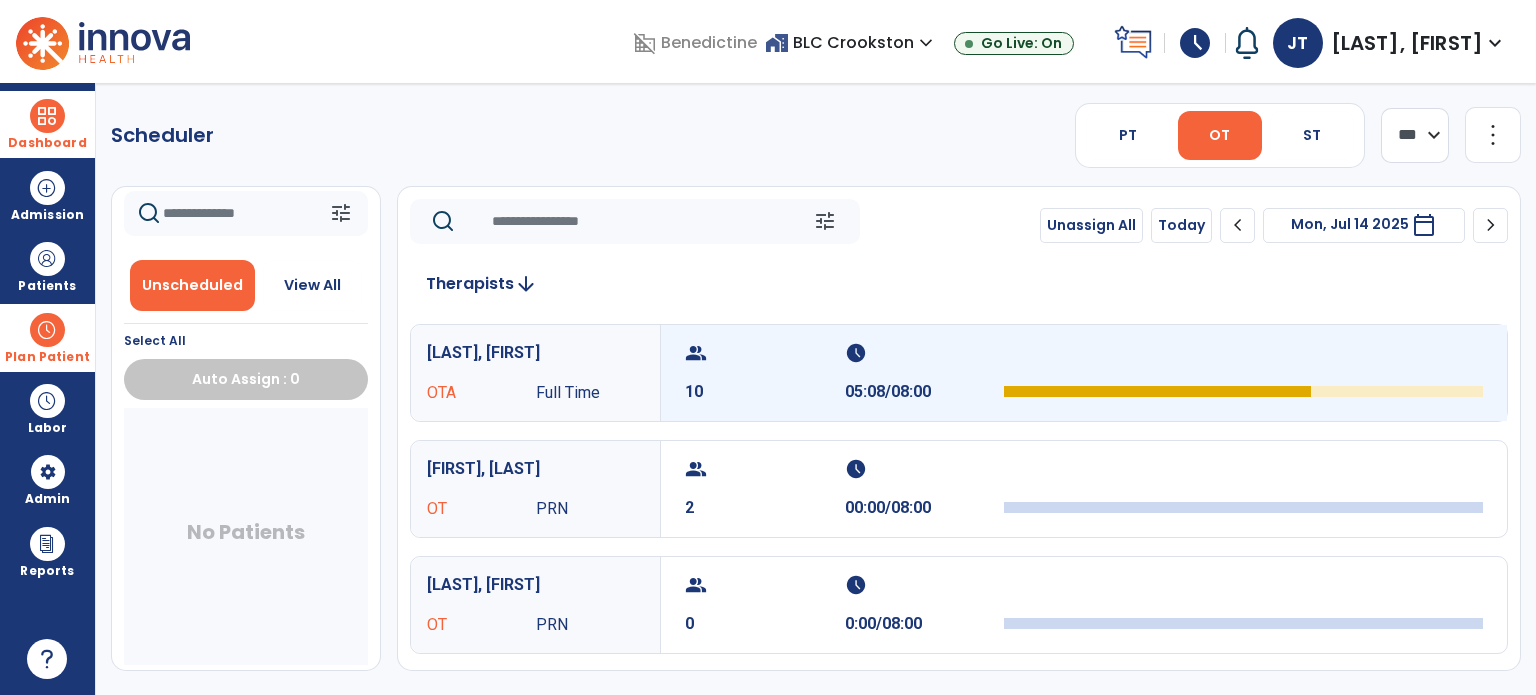 click on "group  10" at bounding box center [765, 373] 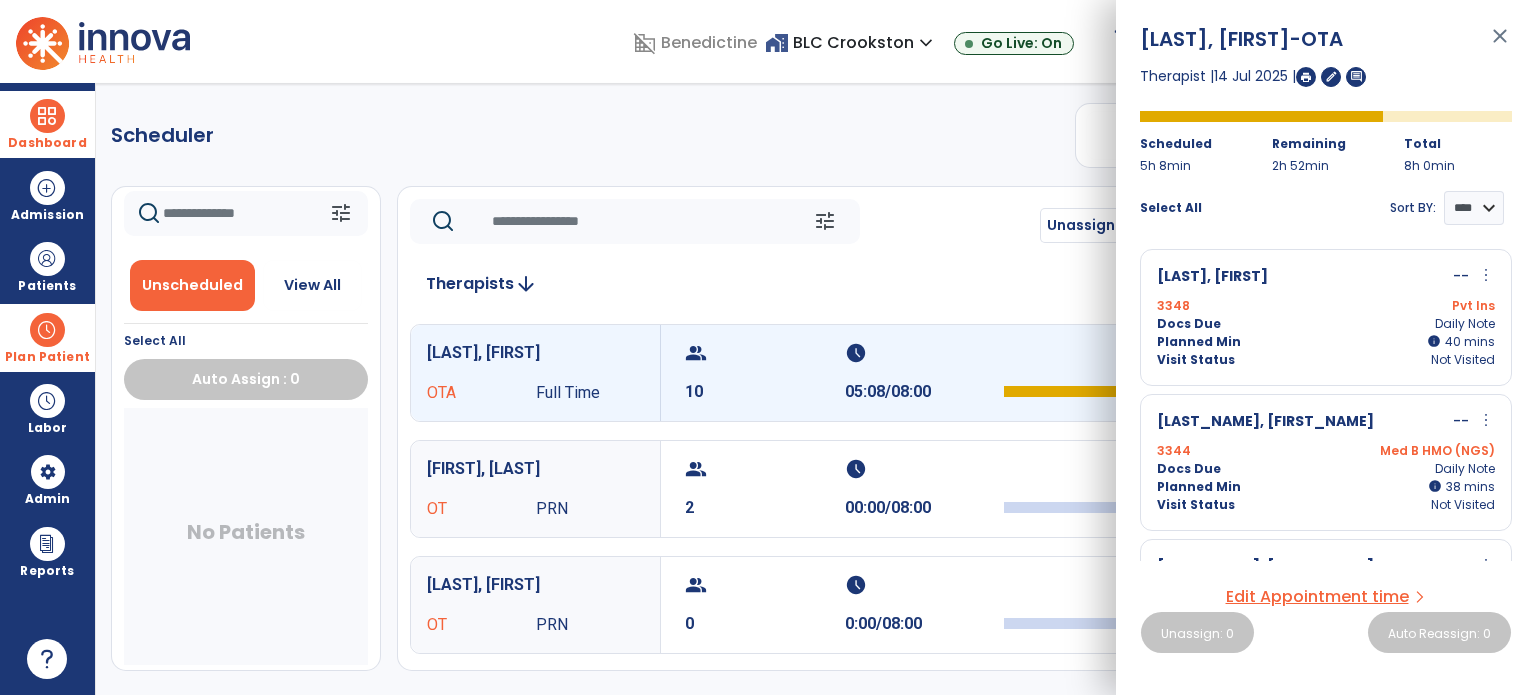 click on "more_vert" at bounding box center (1486, 275) 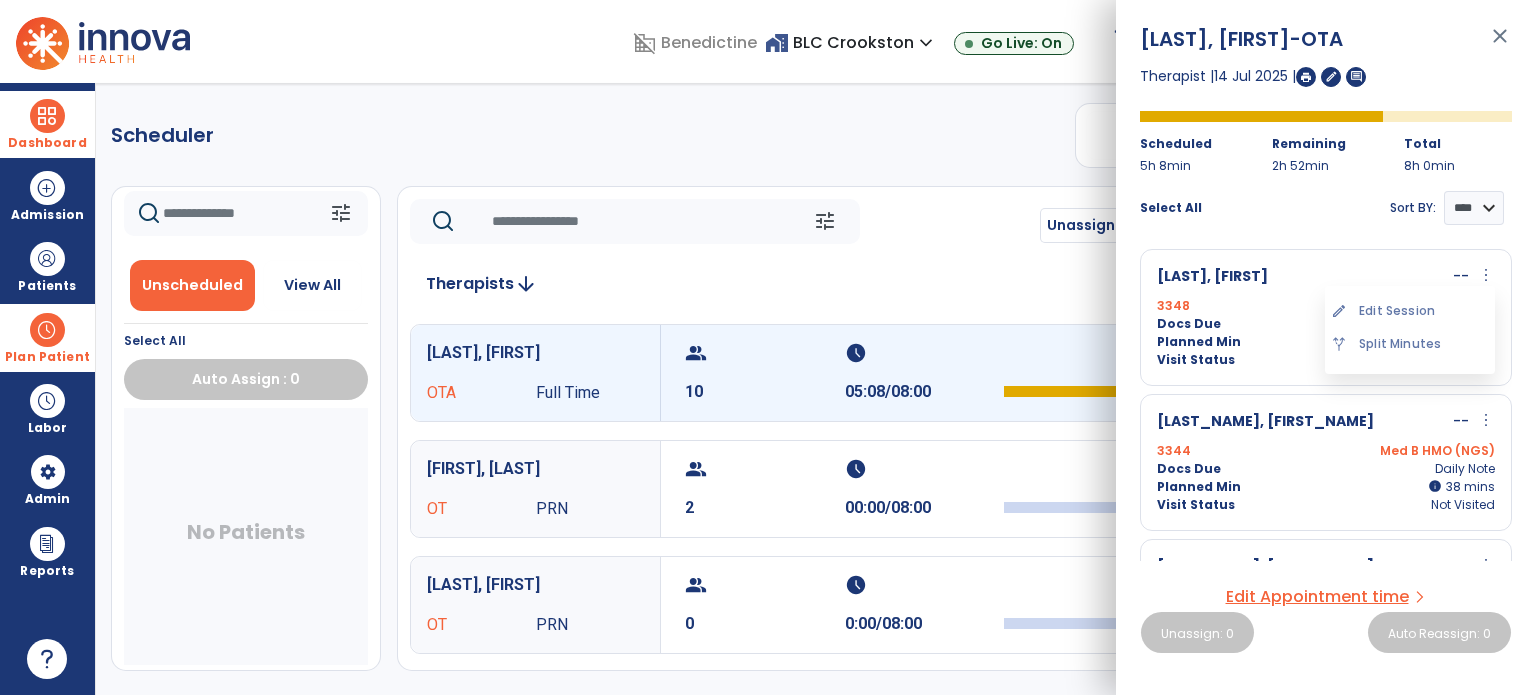 click on "Select All   Sort BY:  **** ****" at bounding box center [1326, 200] 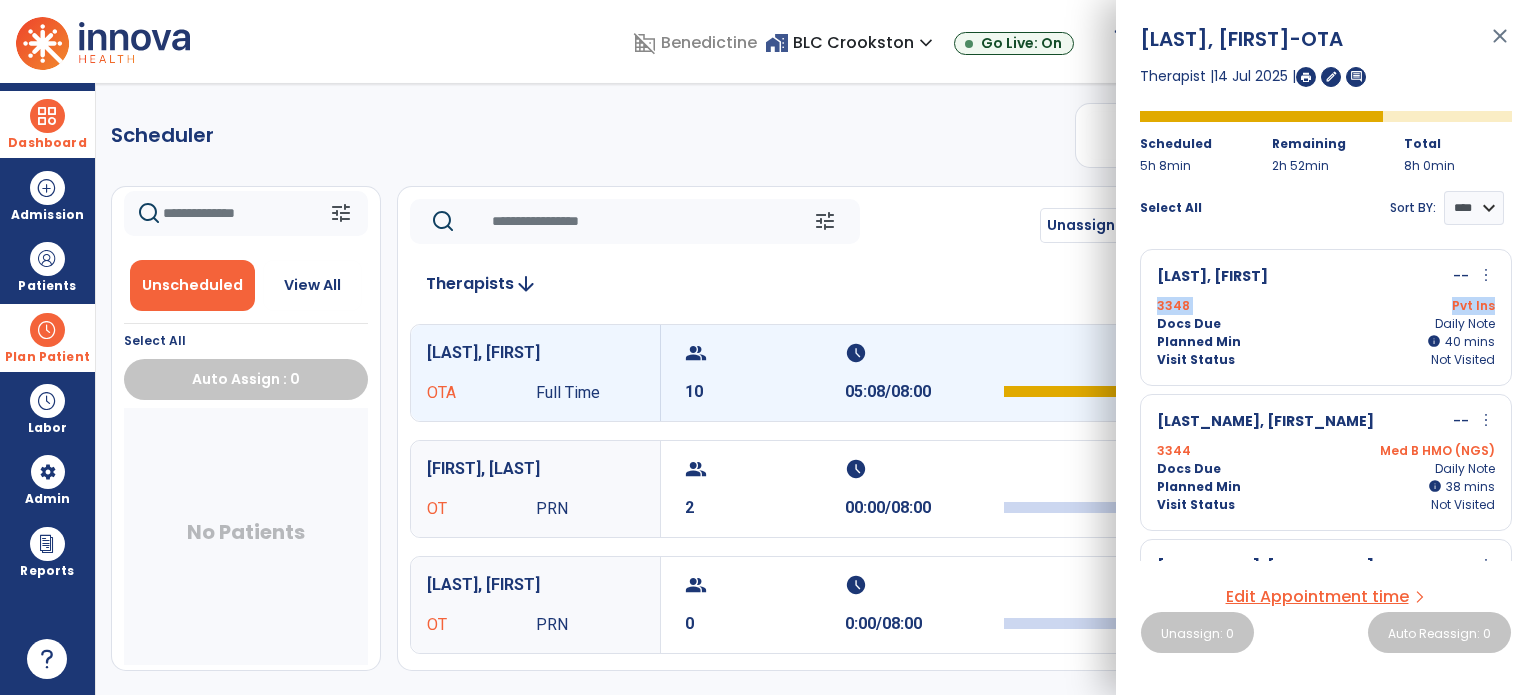 drag, startPoint x: 1503, startPoint y: 263, endPoint x: 1520, endPoint y: 311, distance: 50.92151 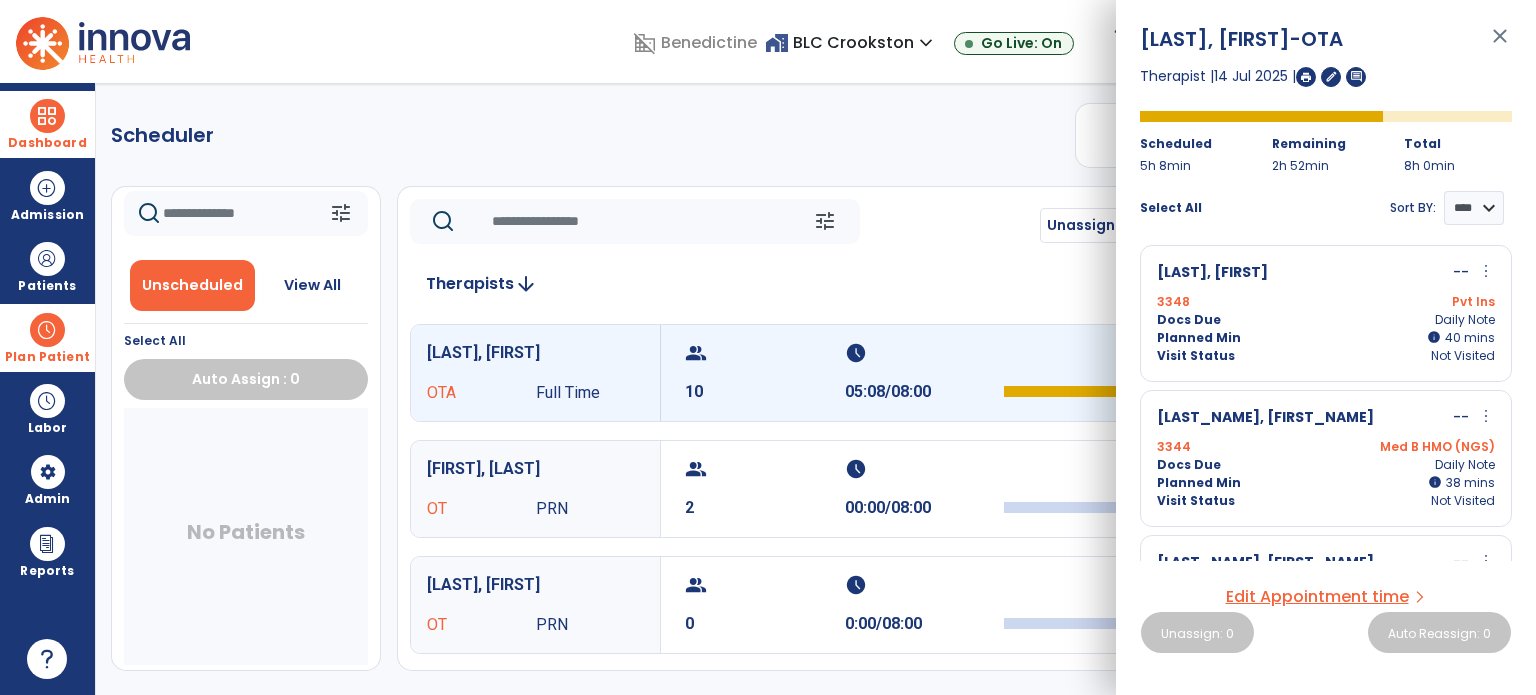 scroll, scrollTop: 0, scrollLeft: 0, axis: both 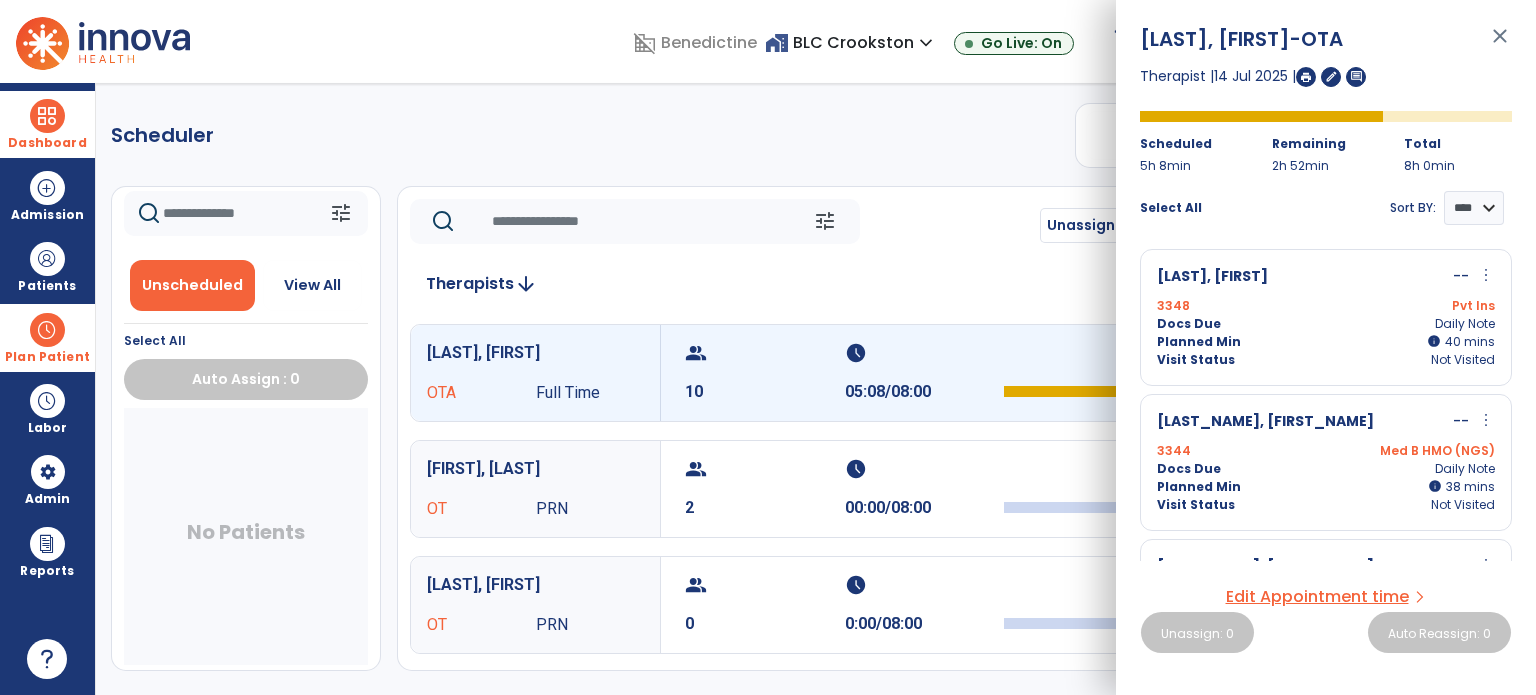 click on "more_vert" at bounding box center [1486, 275] 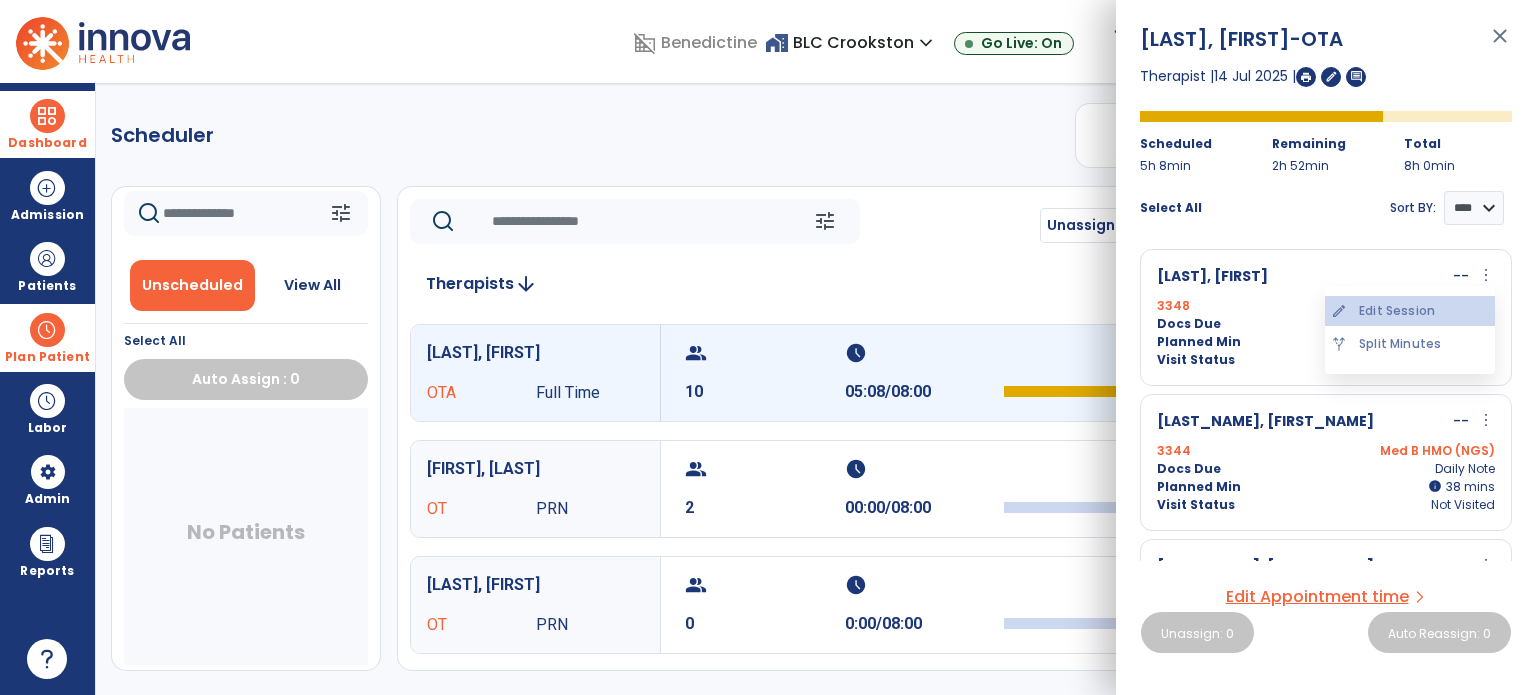 click on "edit   Edit Session" at bounding box center (1410, 311) 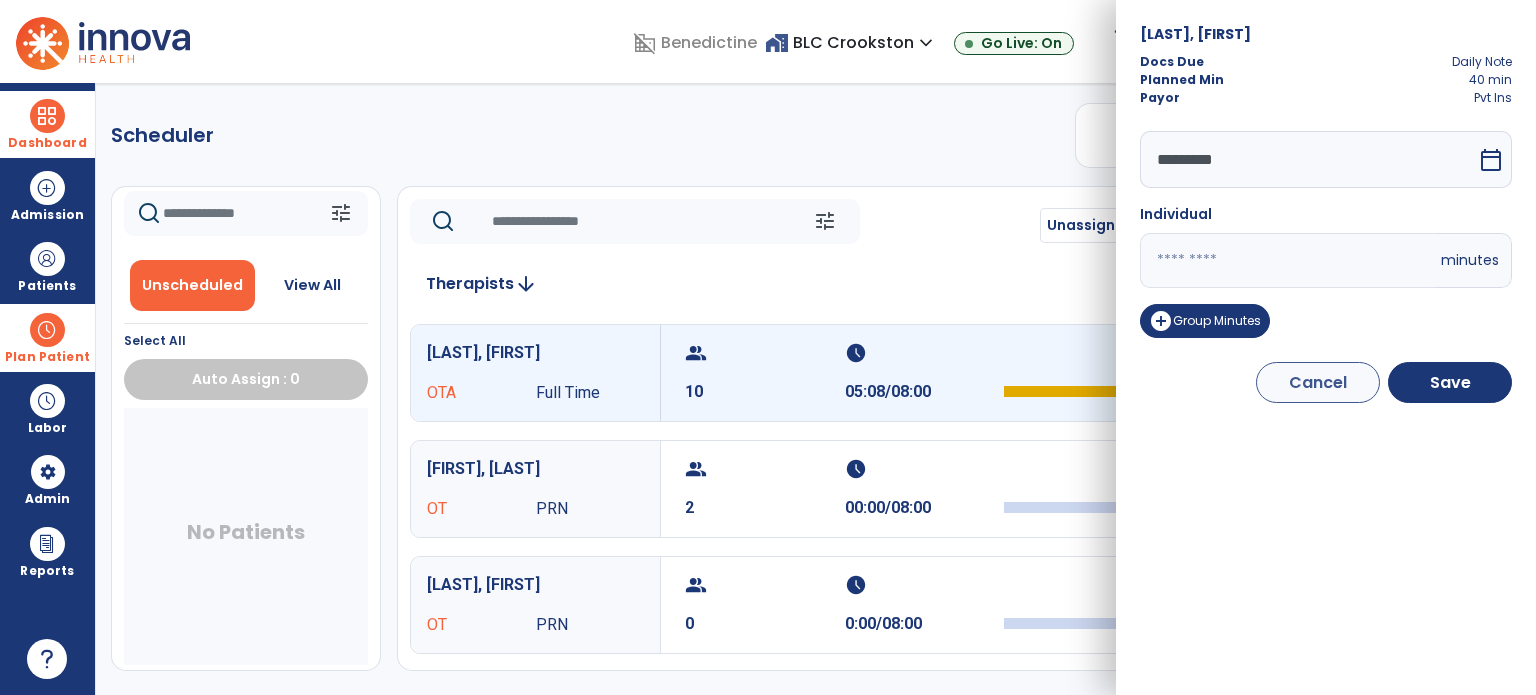 drag, startPoint x: 1208, startPoint y: 256, endPoint x: 1093, endPoint y: 255, distance: 115.00435 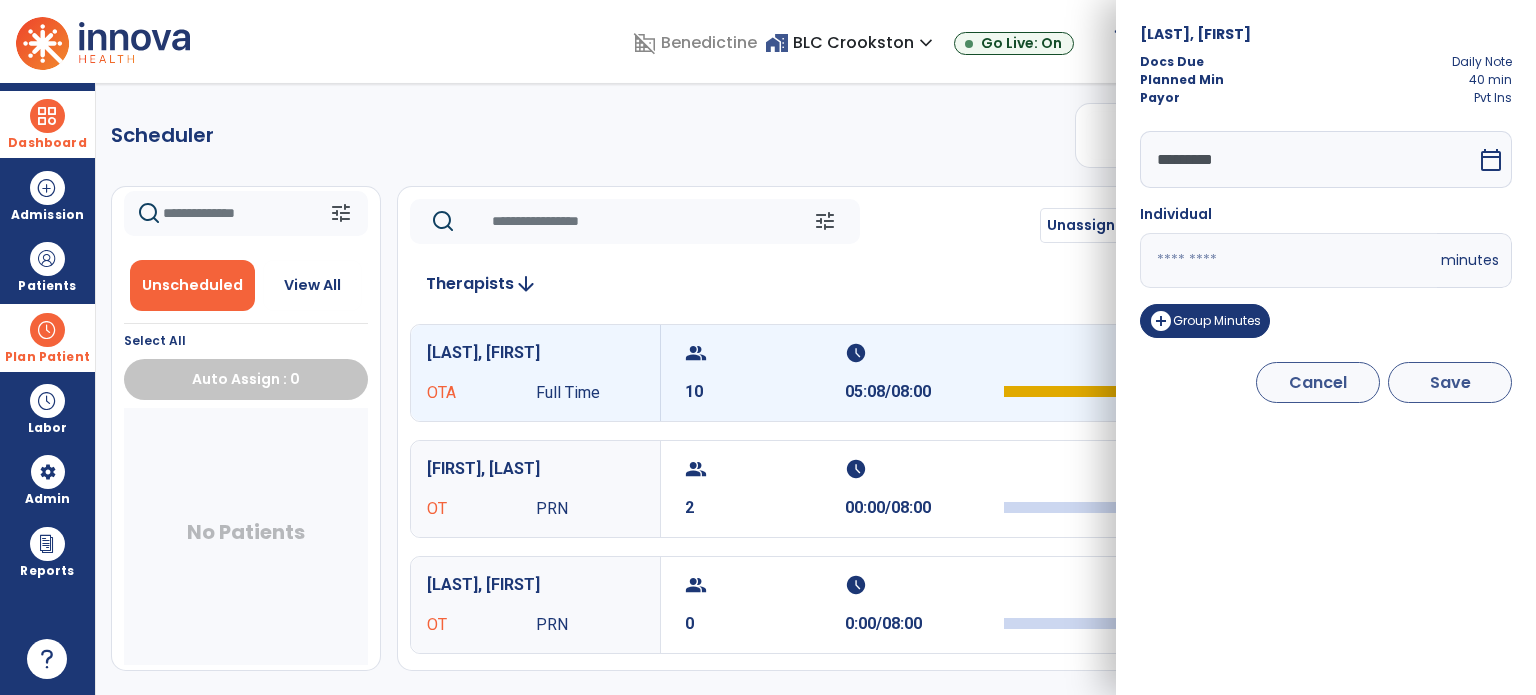 type on "**" 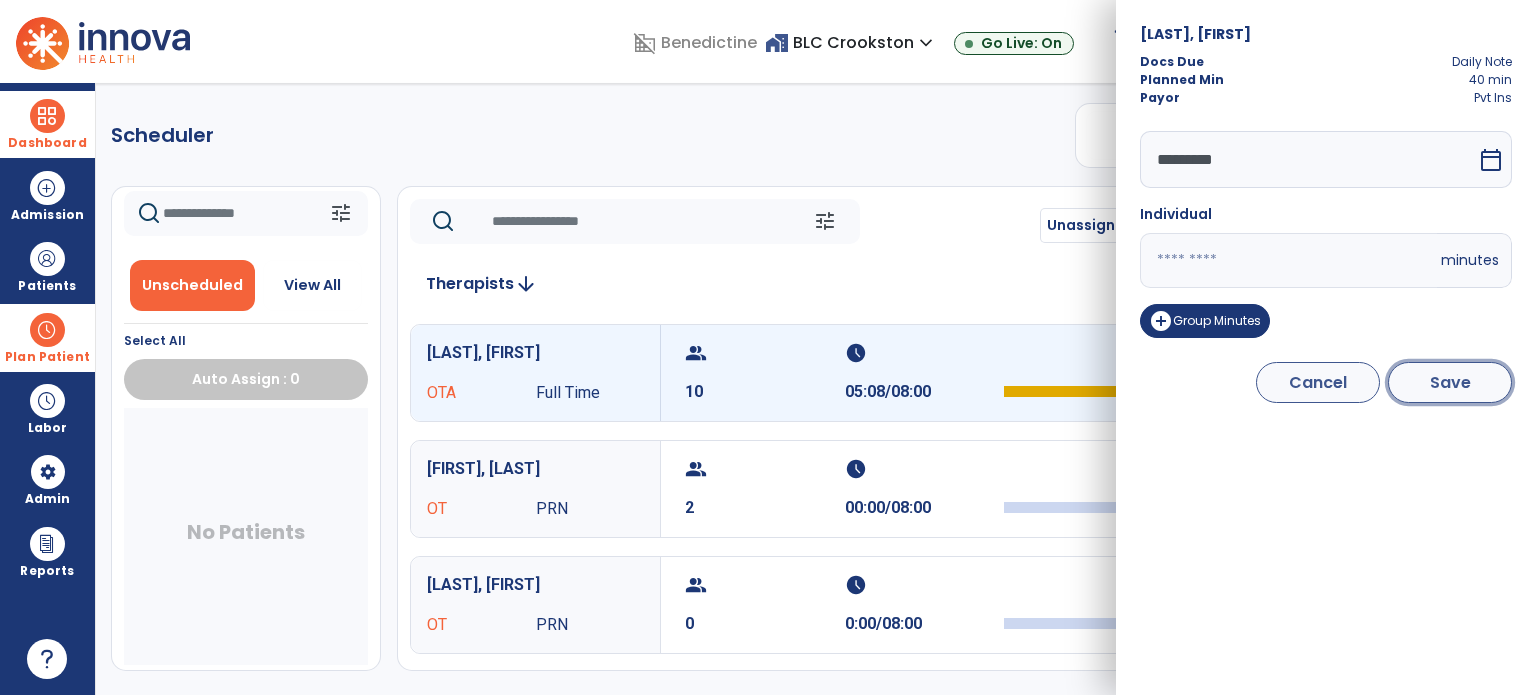 click on "Save" at bounding box center [1450, 382] 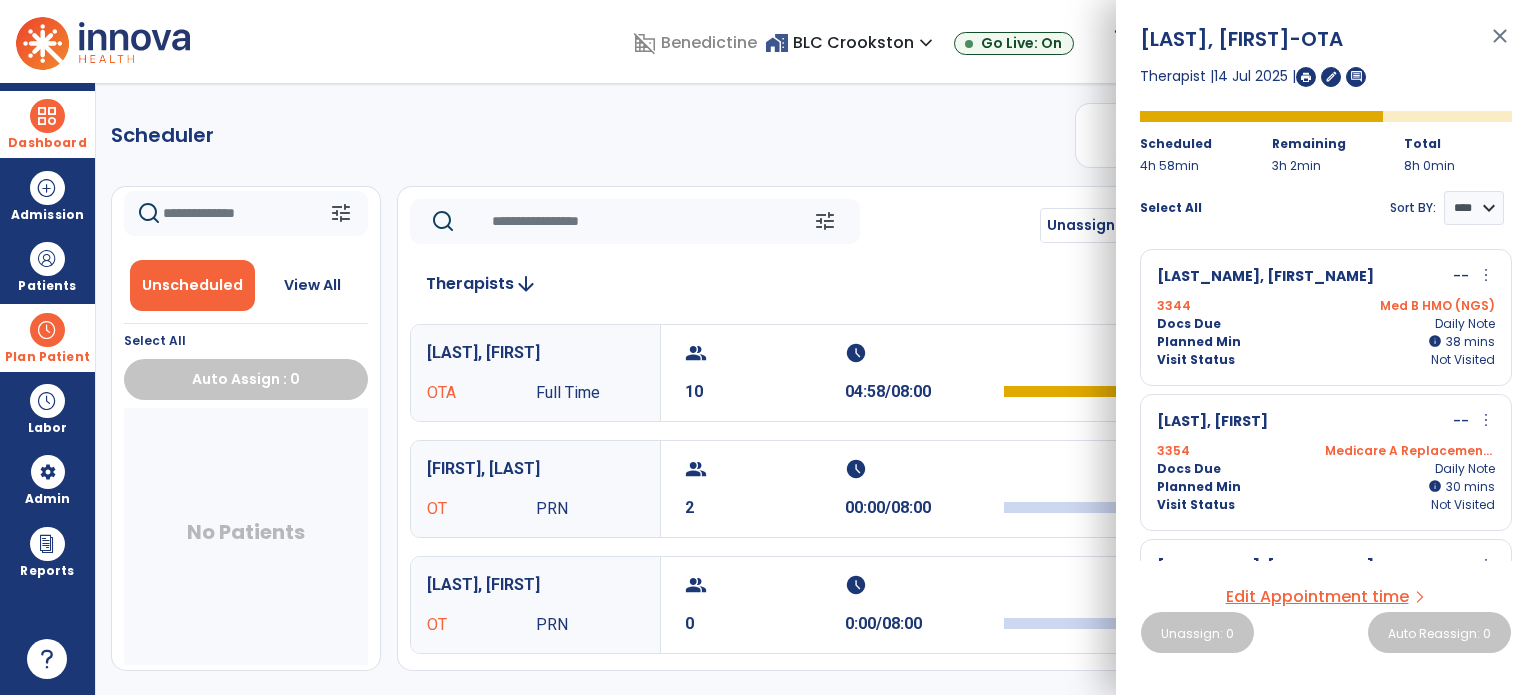 click on "tune   Unassign All   Today  chevron_left Mon, Jul 14 2025  *********  calendar_today  chevron_right" 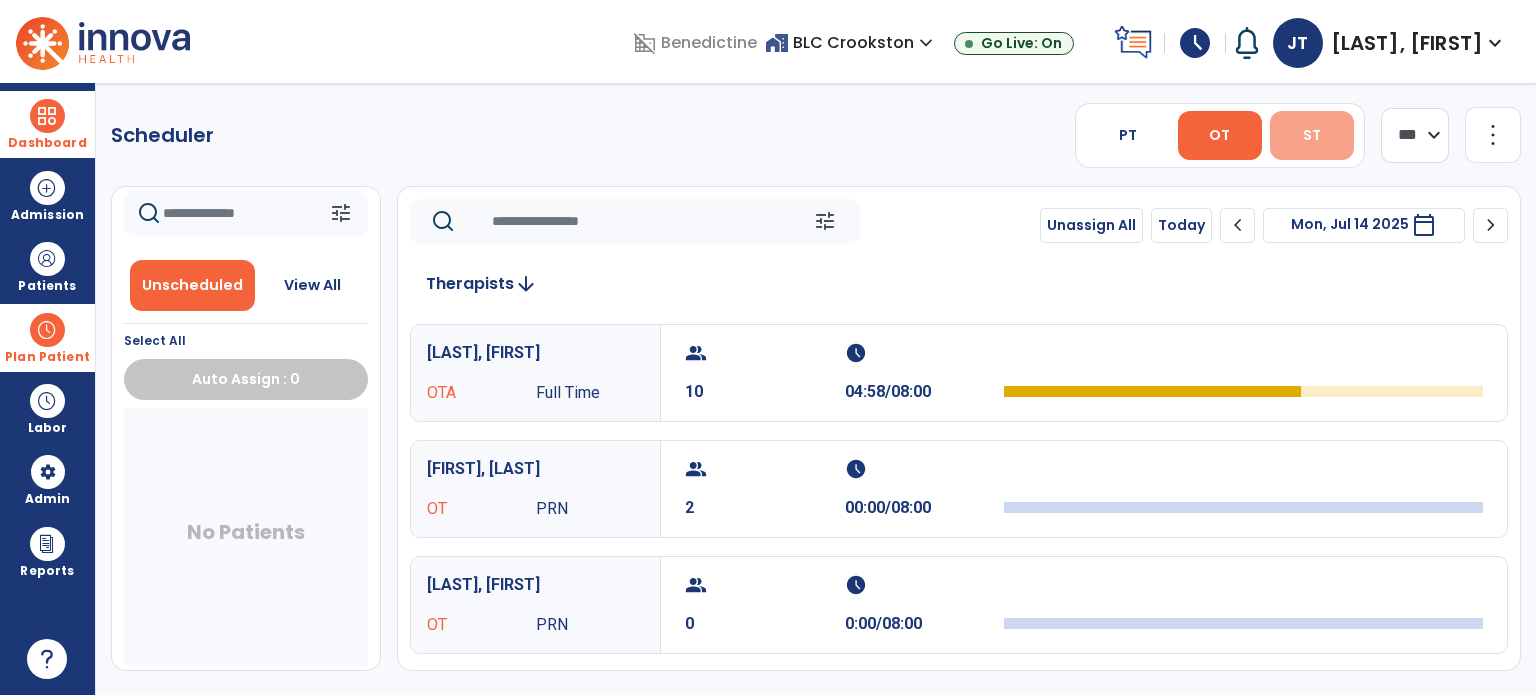 click on "ST" at bounding box center [1312, 135] 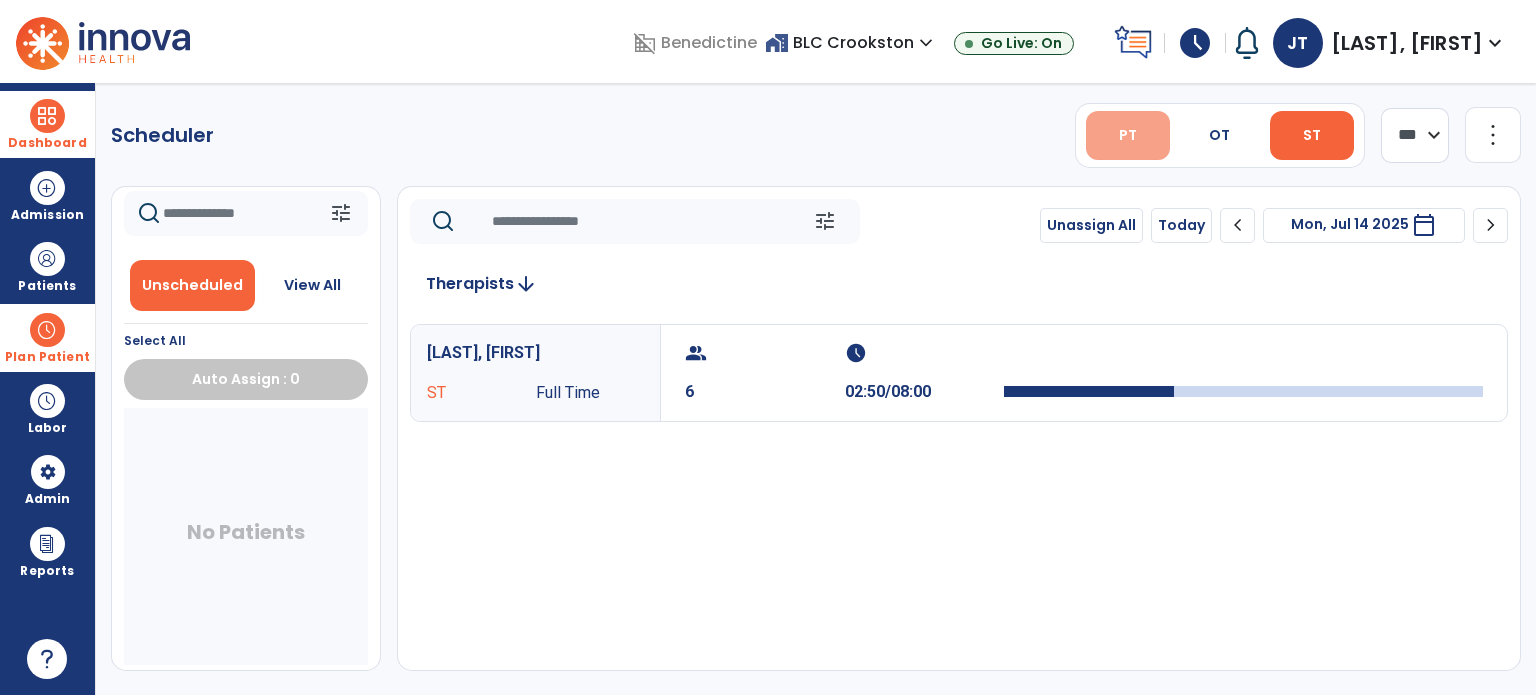 click on "PT" at bounding box center [1128, 135] 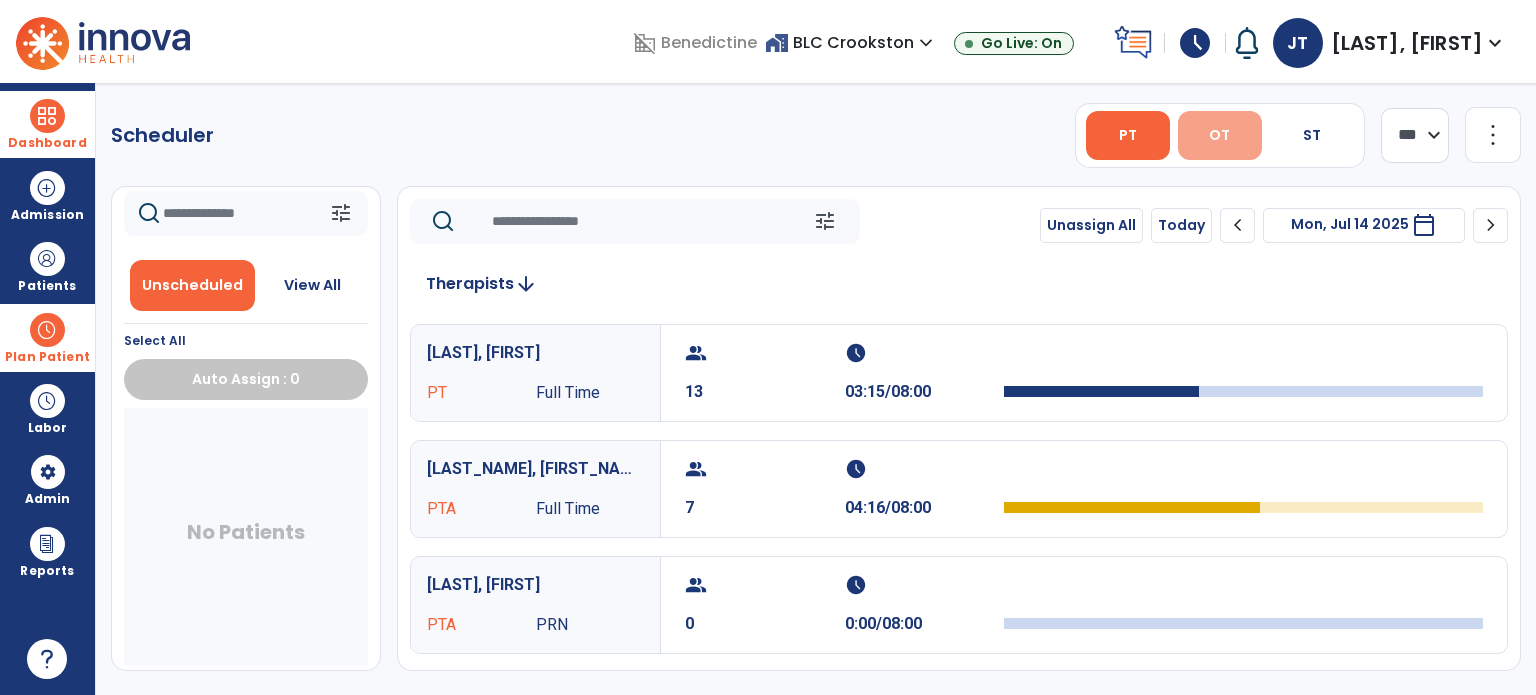 click on "OT" at bounding box center (1219, 135) 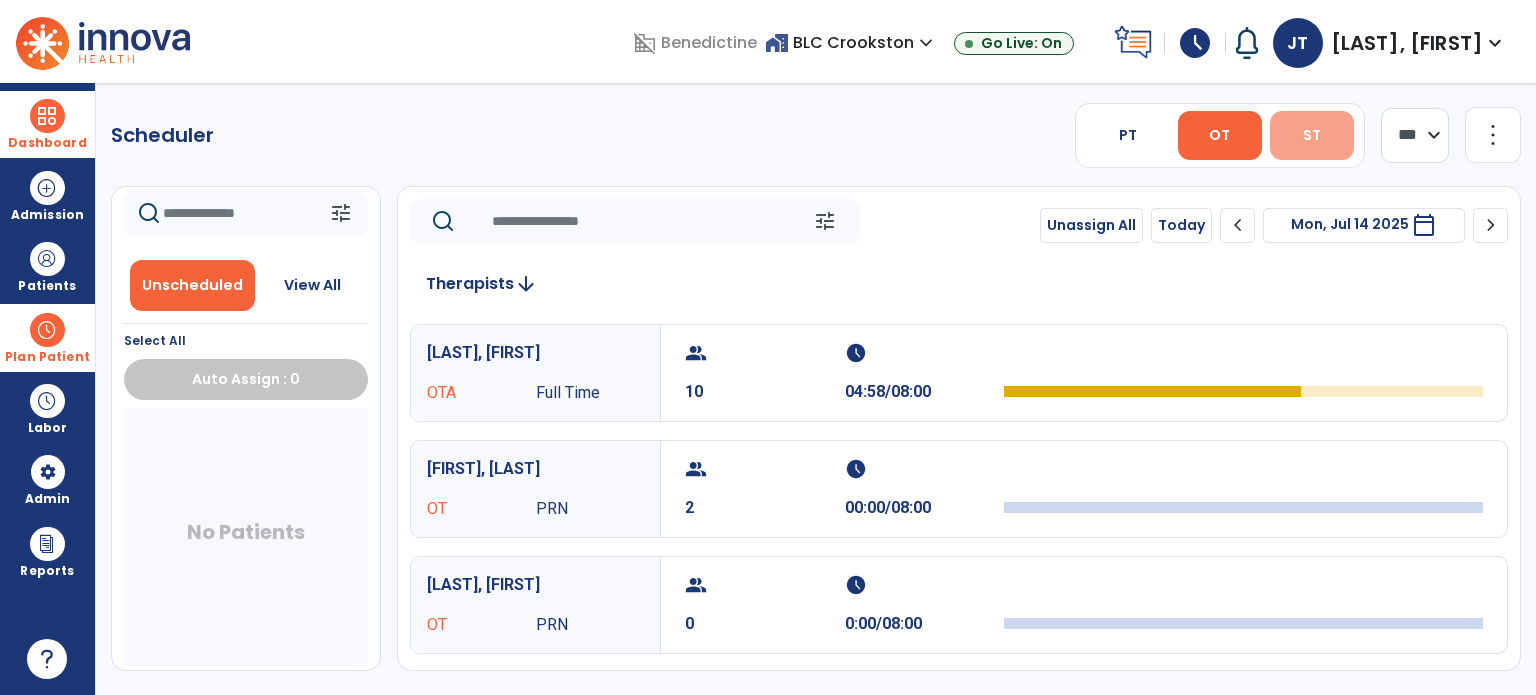 click on "ST" at bounding box center (1312, 135) 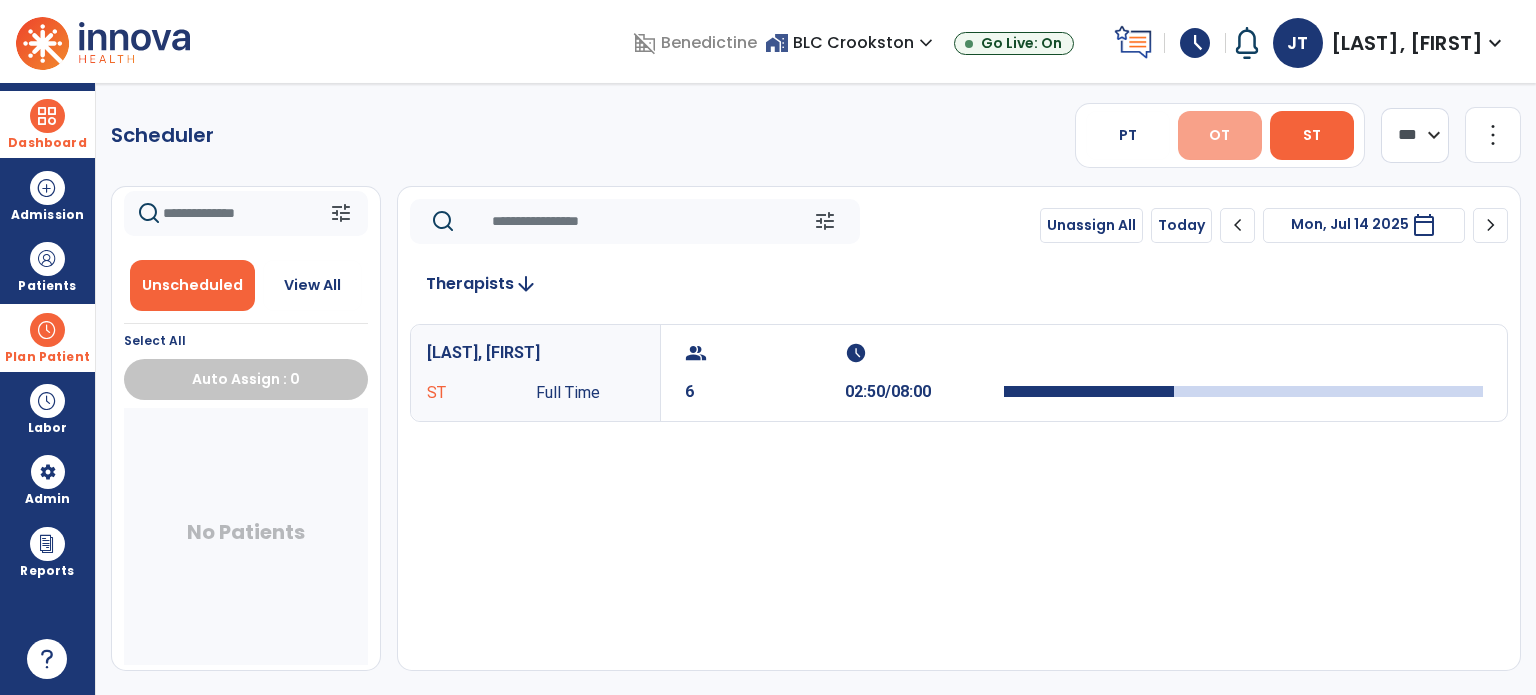 click on "OT" at bounding box center (1220, 135) 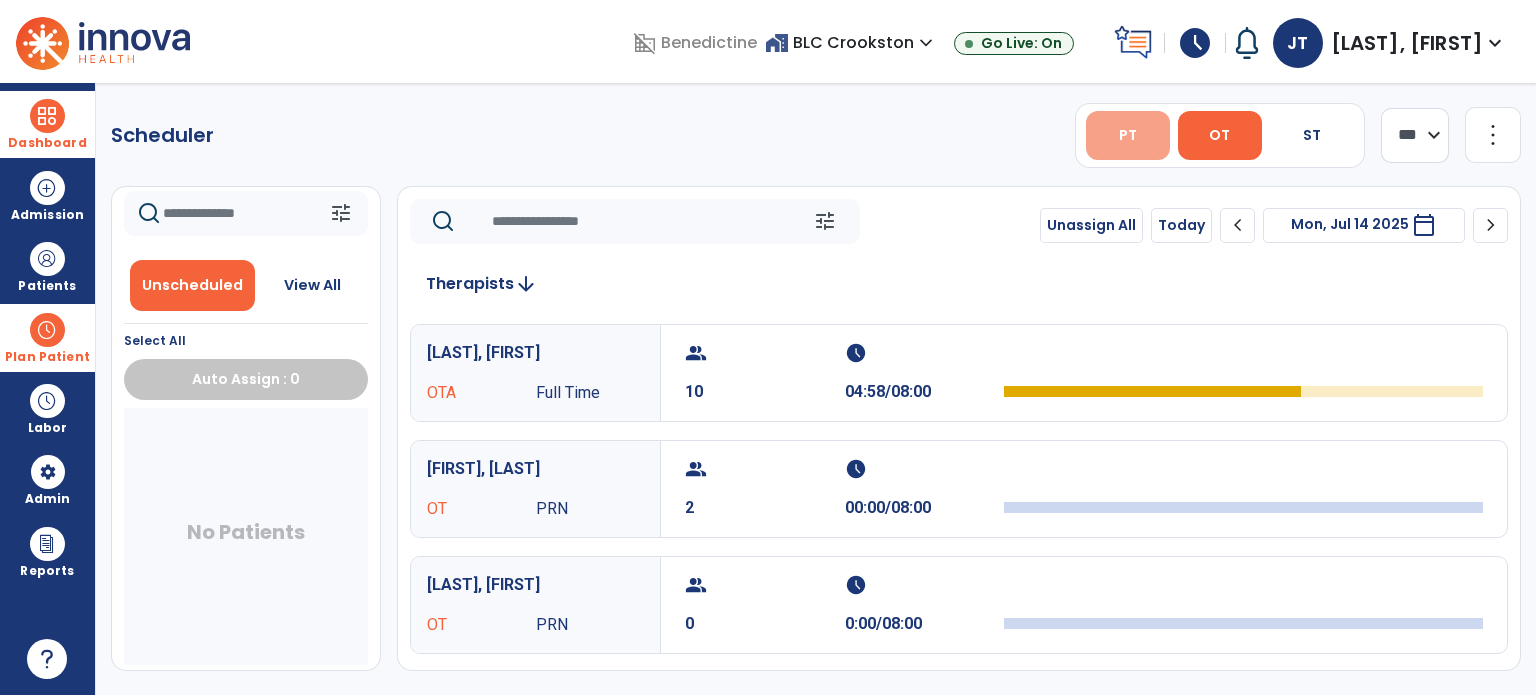 click on "PT" at bounding box center [1128, 135] 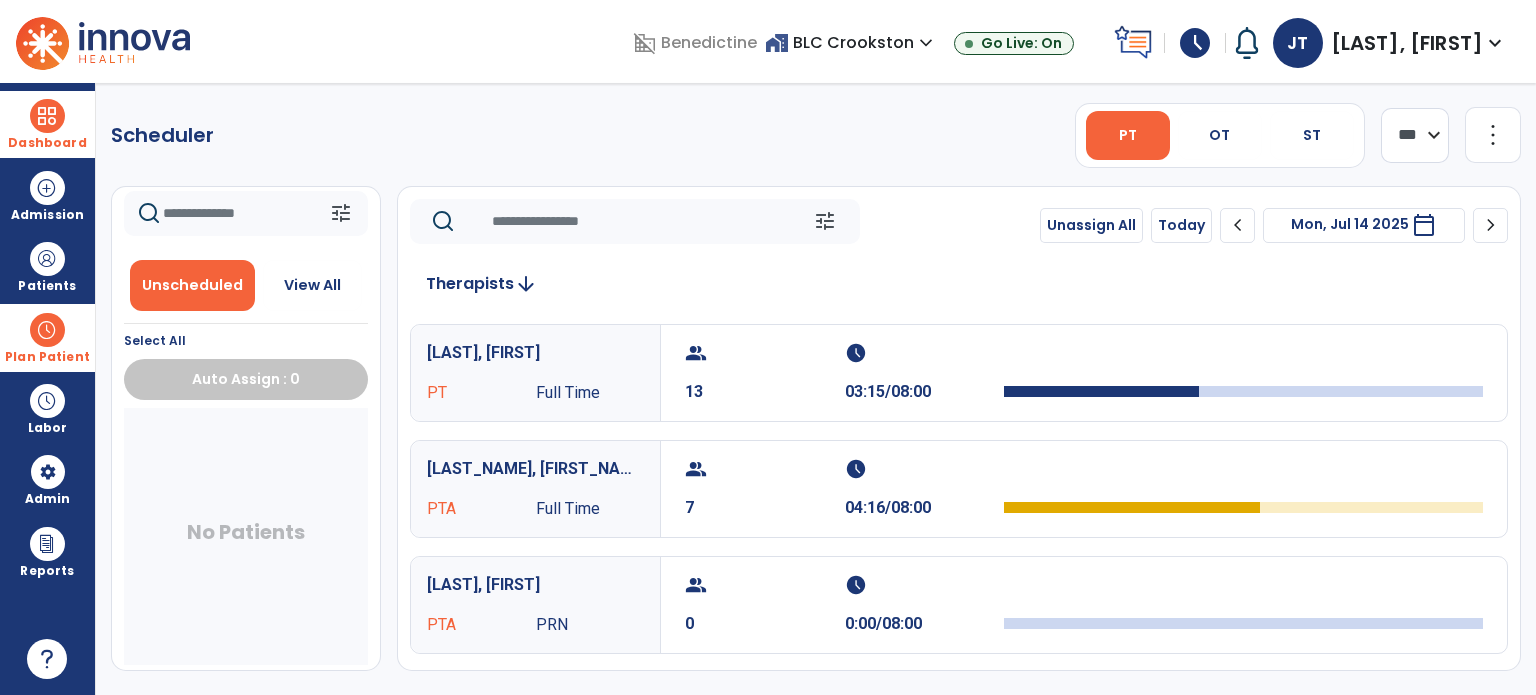 click at bounding box center (47, 116) 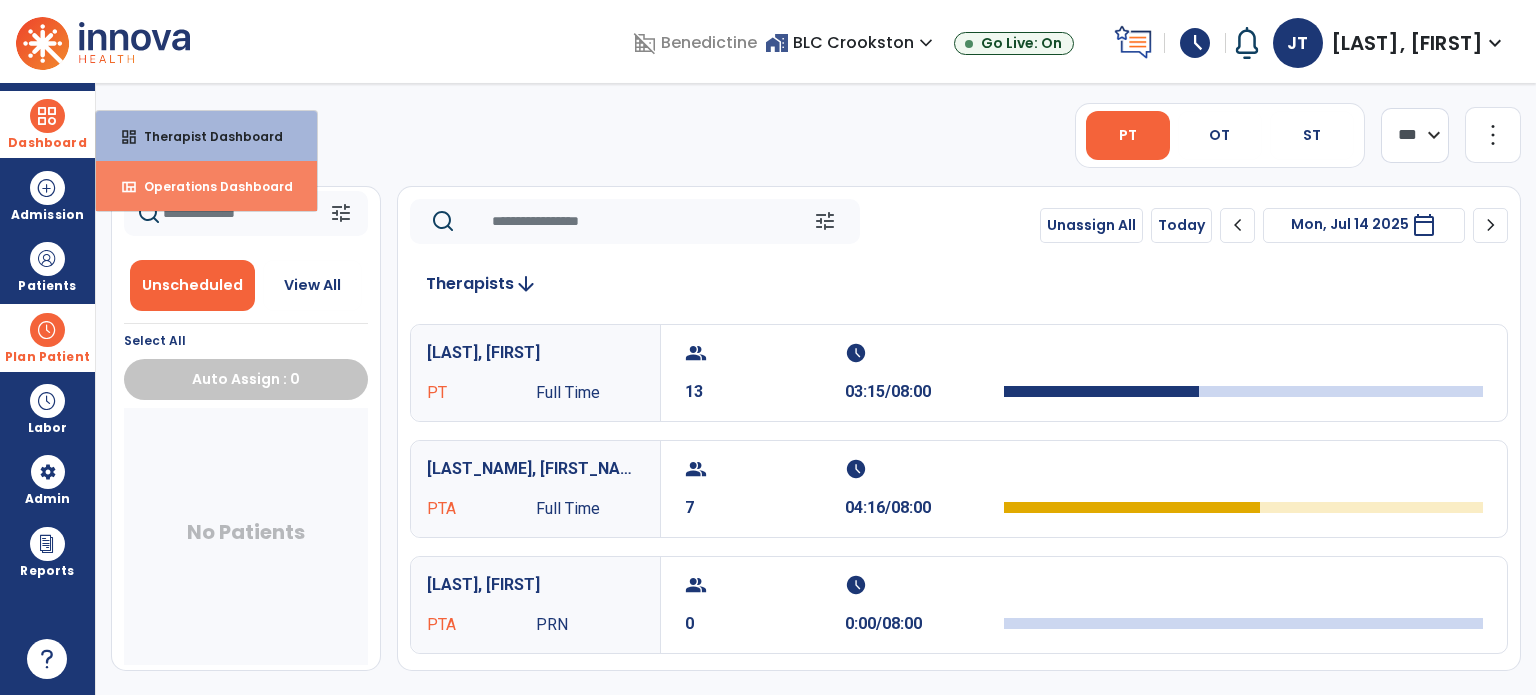 click on "Operations Dashboard" at bounding box center [210, 186] 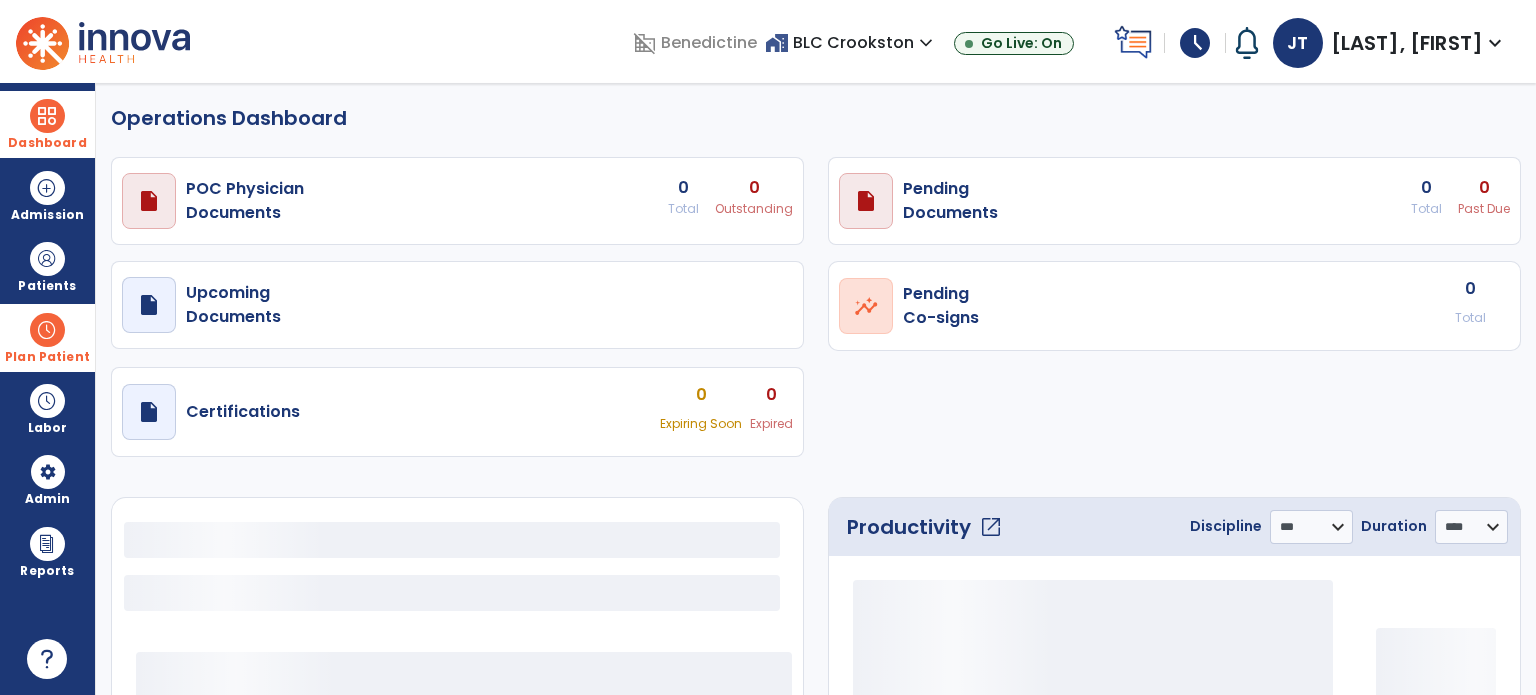 select on "***" 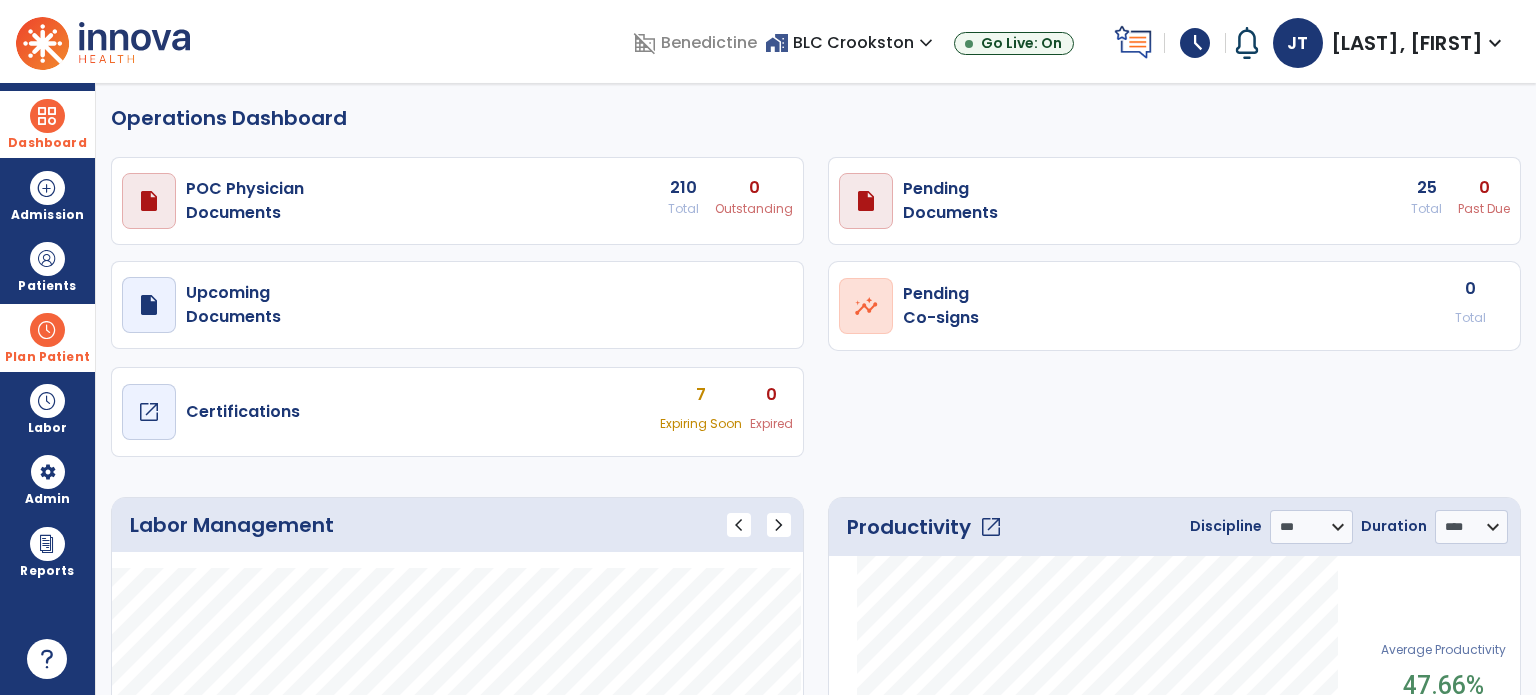 click on "Certifications" at bounding box center (245, 201) 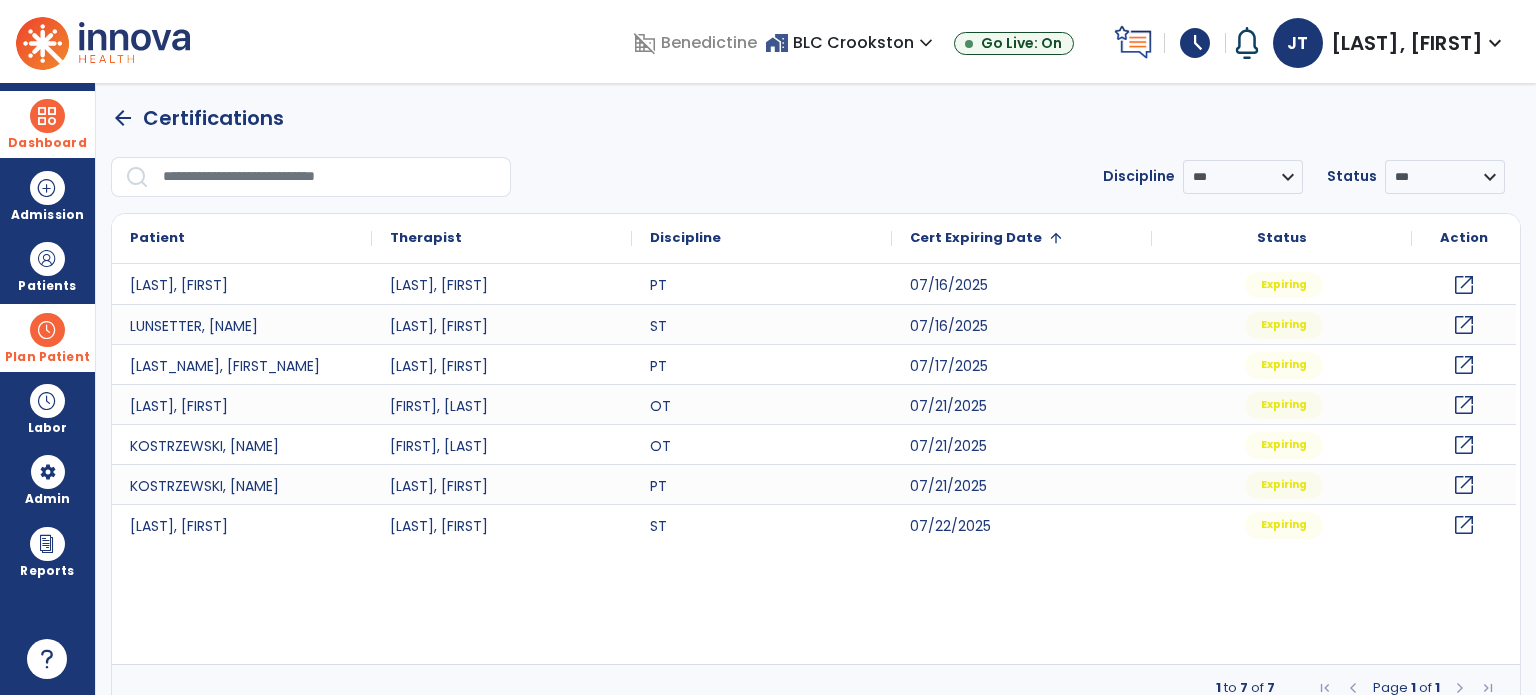 click on "Cert Expiring Date" 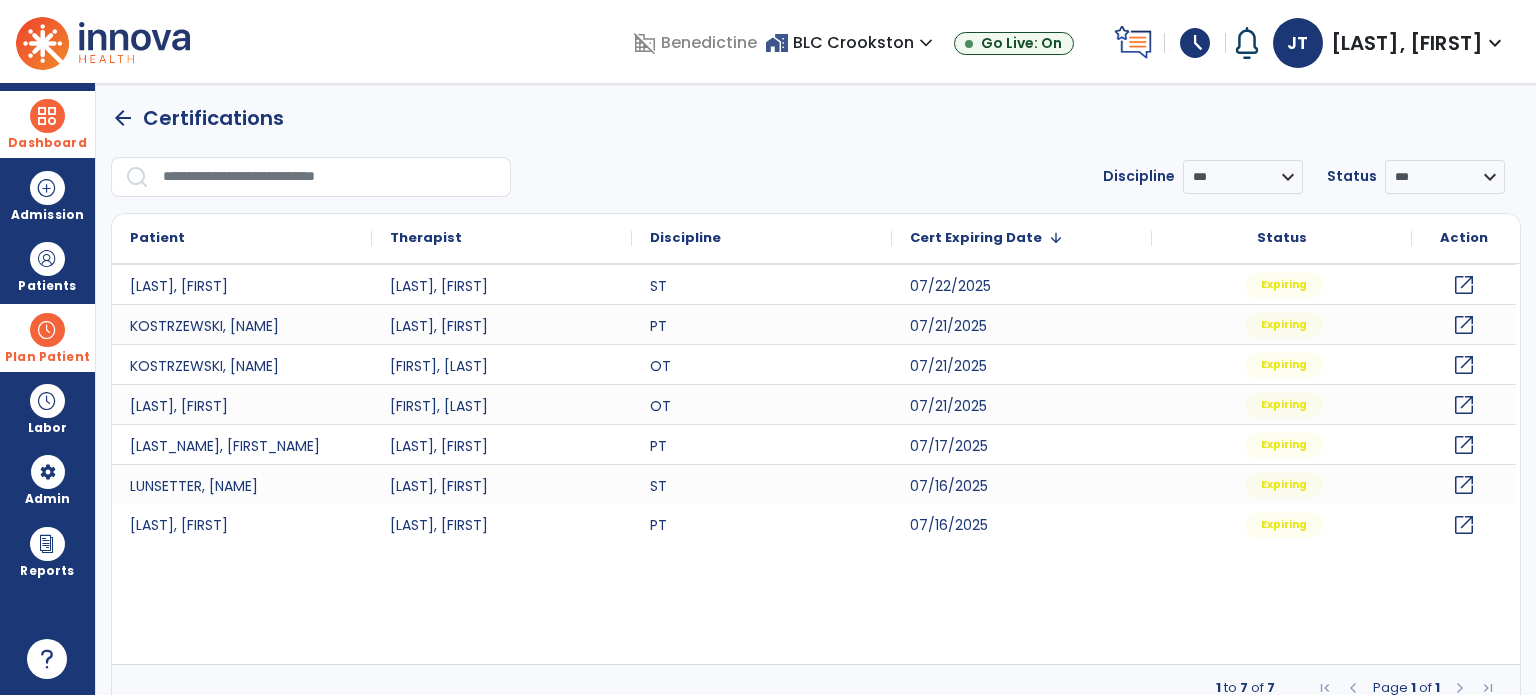 click on "Cert Expiring Date" 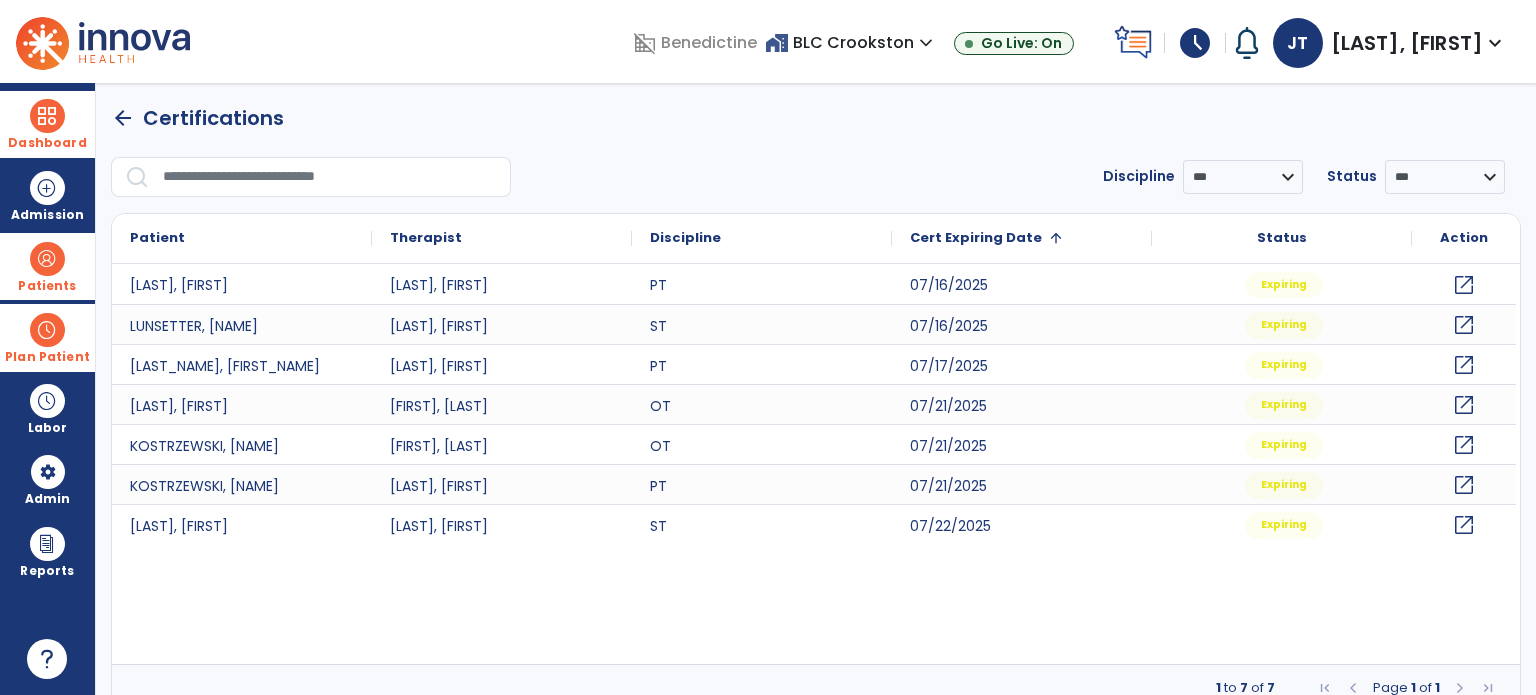 click at bounding box center (47, 259) 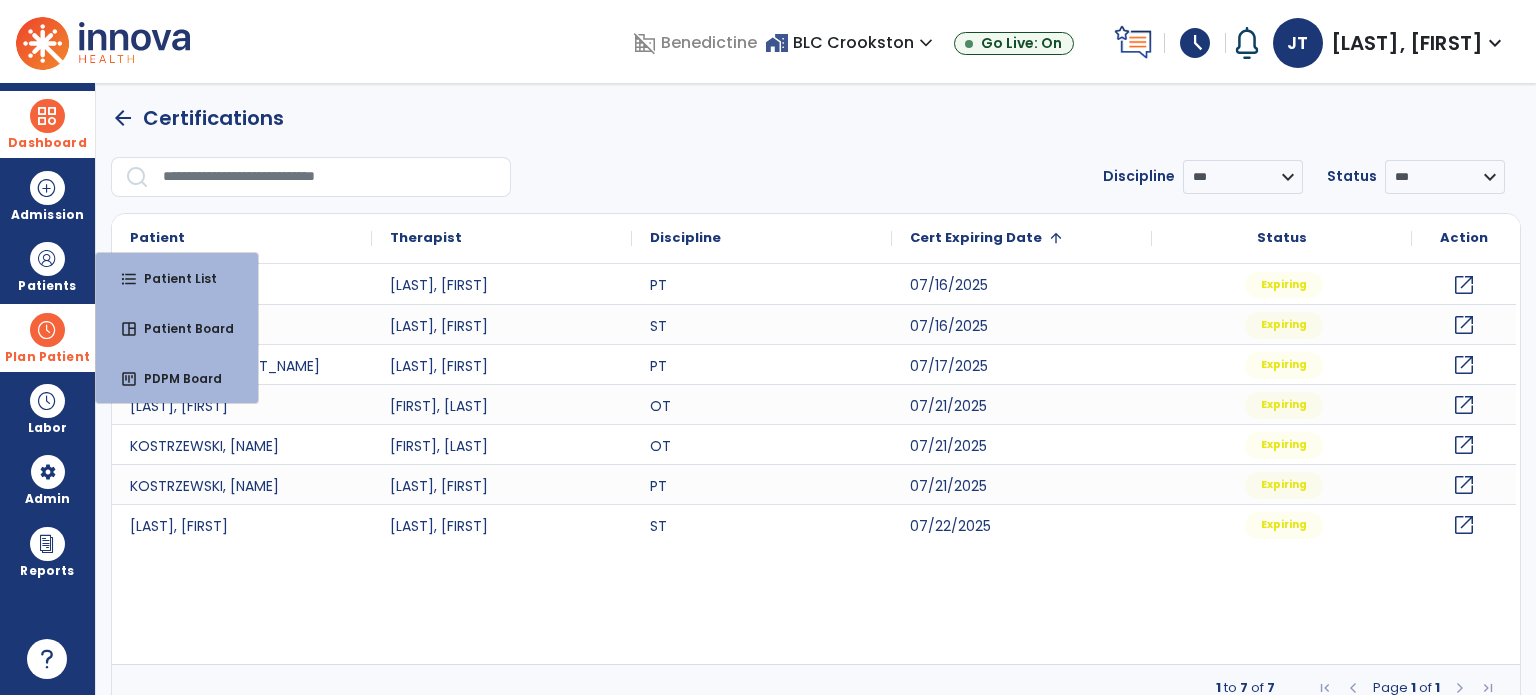 click on "Dashboard" at bounding box center [47, 124] 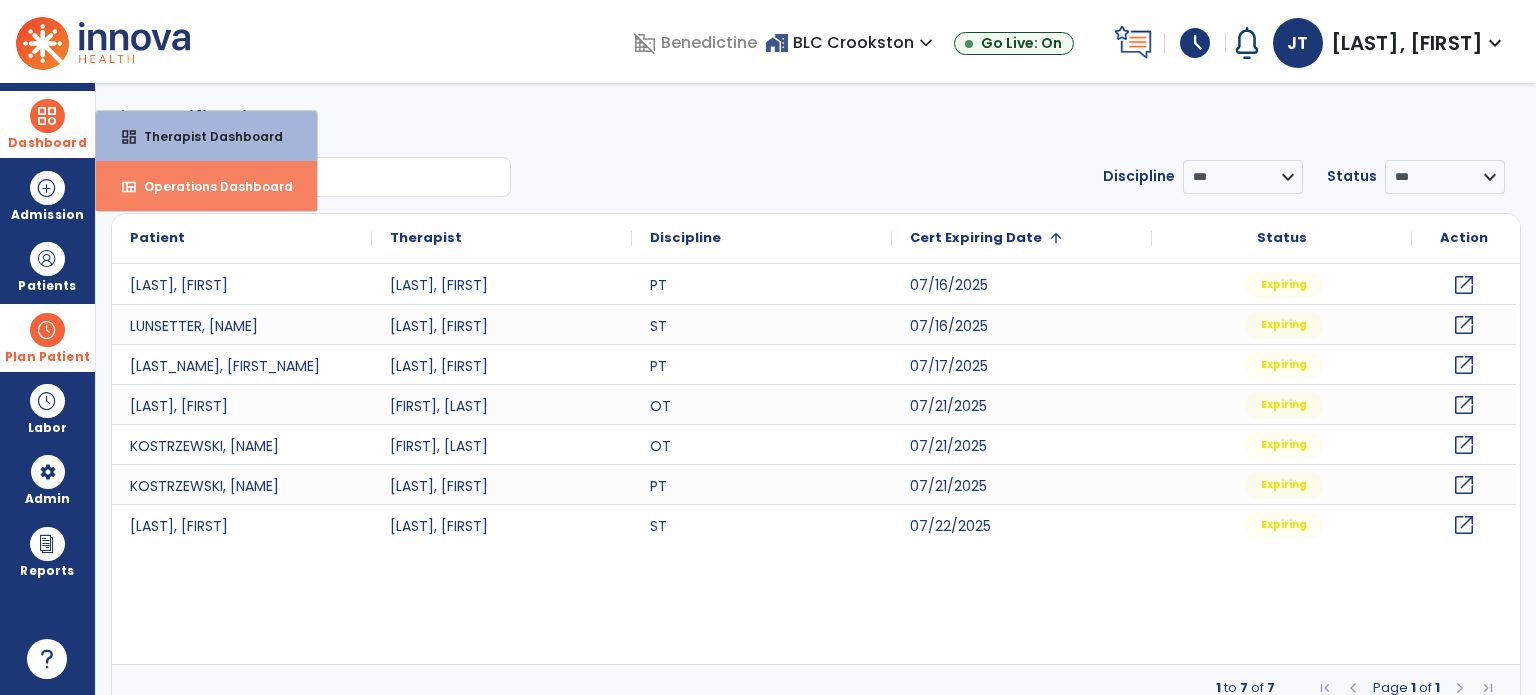 click on "view_quilt  Operations Dashboard" at bounding box center (206, 186) 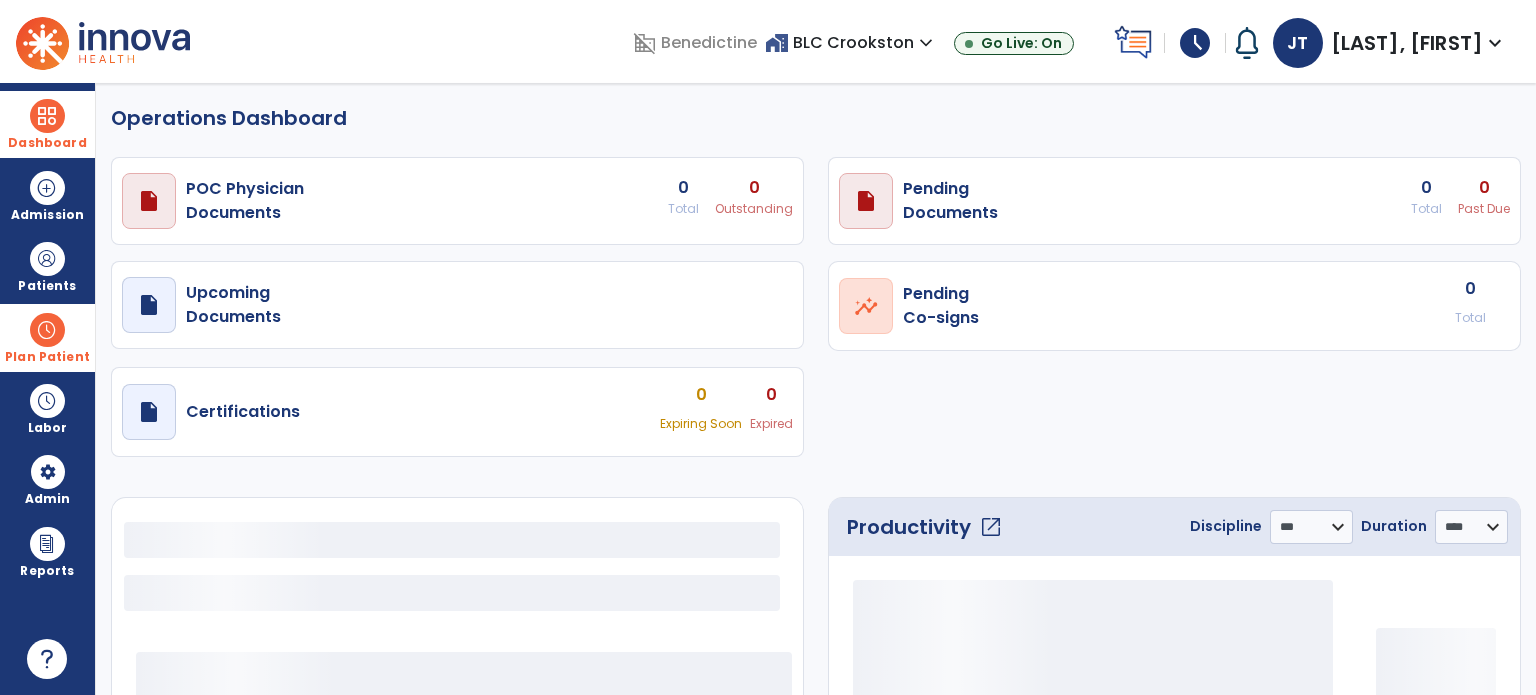select on "***" 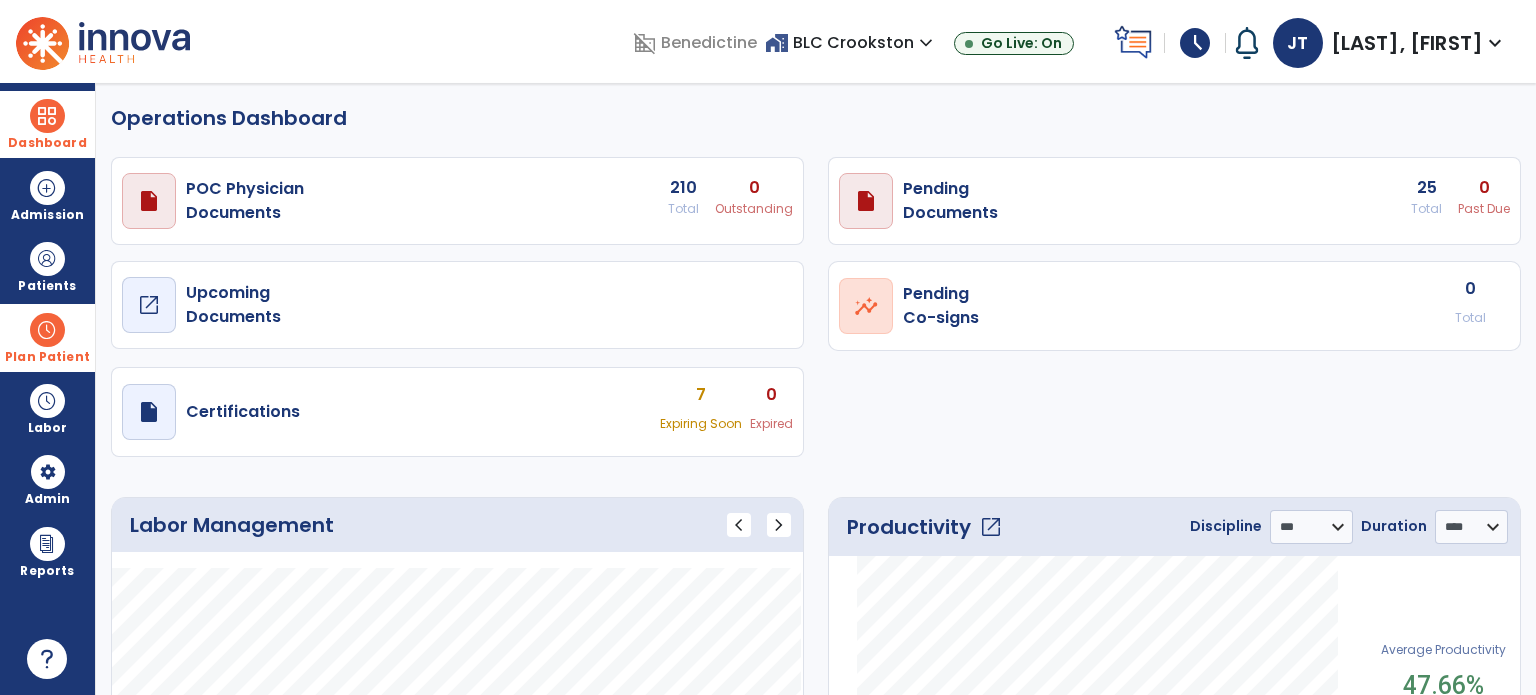 click on "draft   open_in_new" at bounding box center (149, 305) 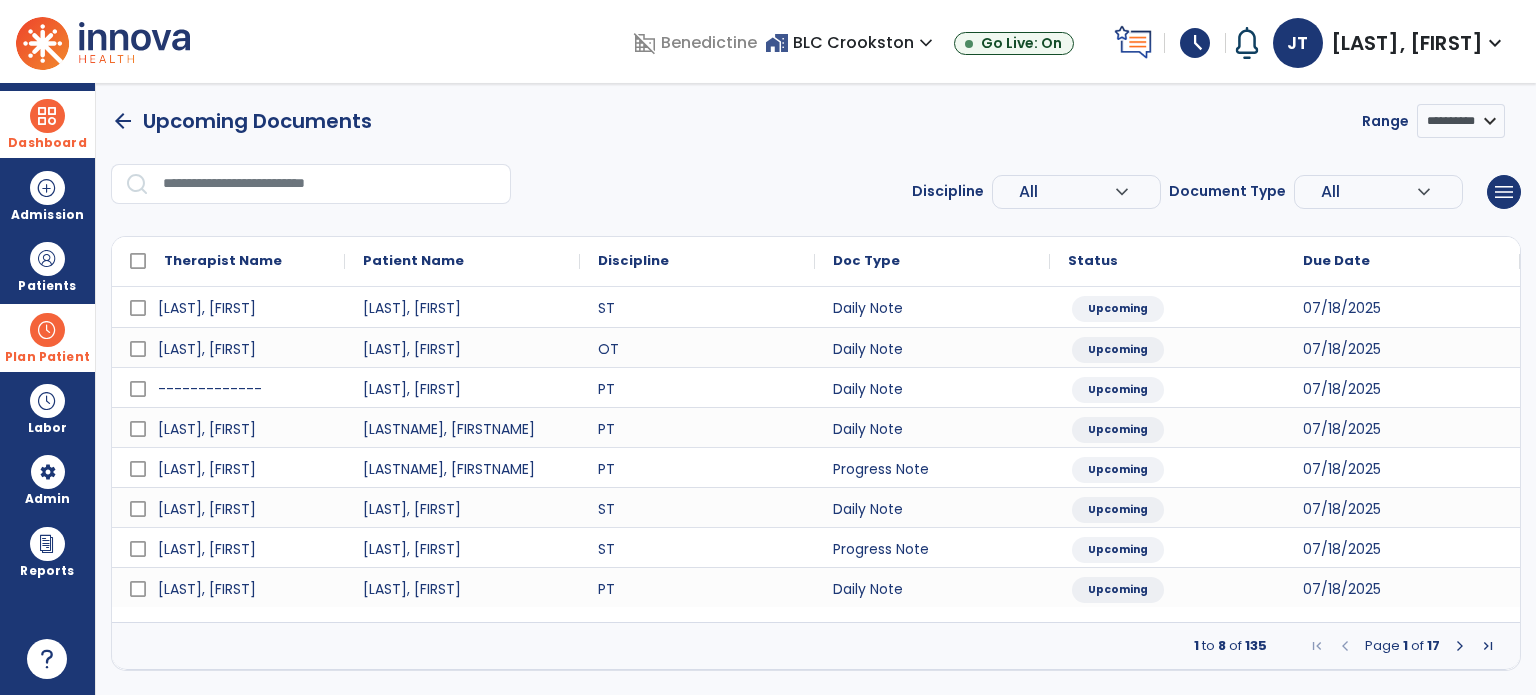 click on "expand_more" at bounding box center [1122, 192] 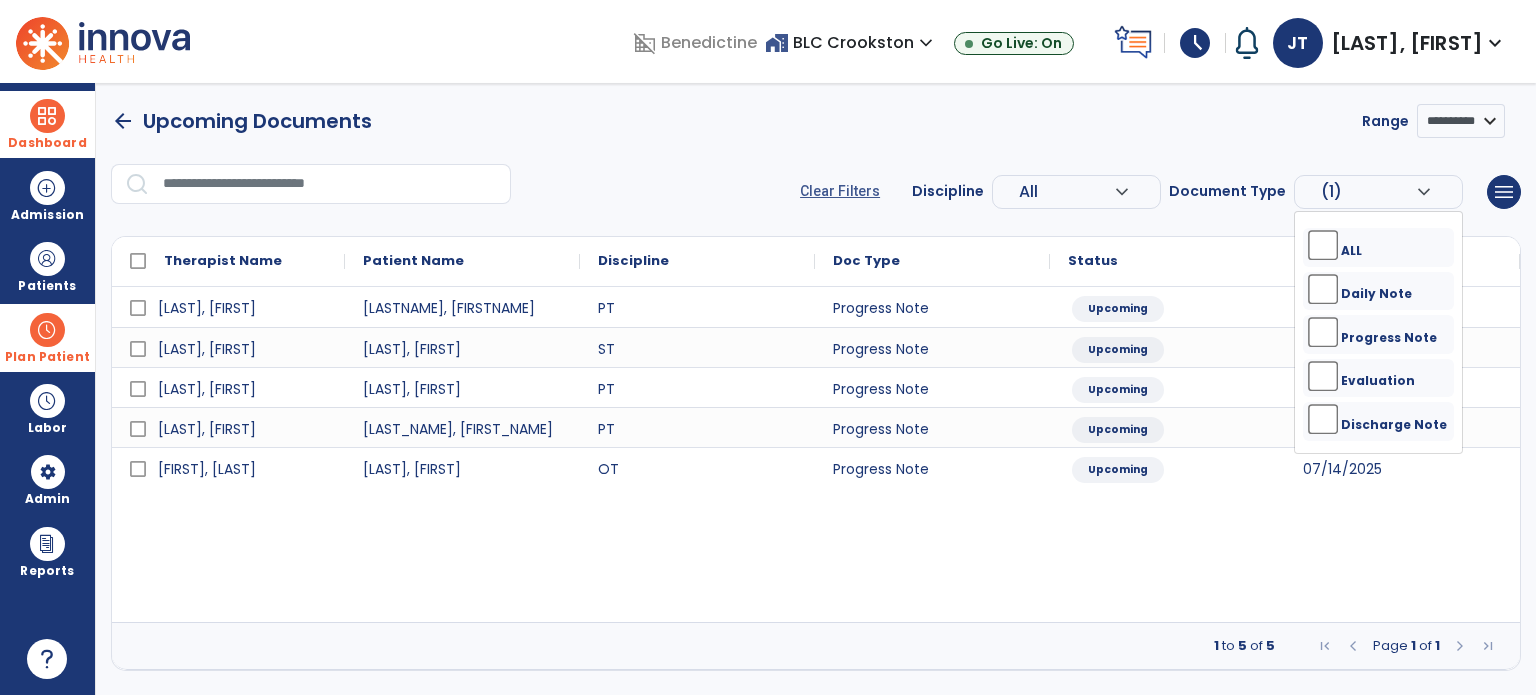 click on "expand_more" at bounding box center [1122, 192] 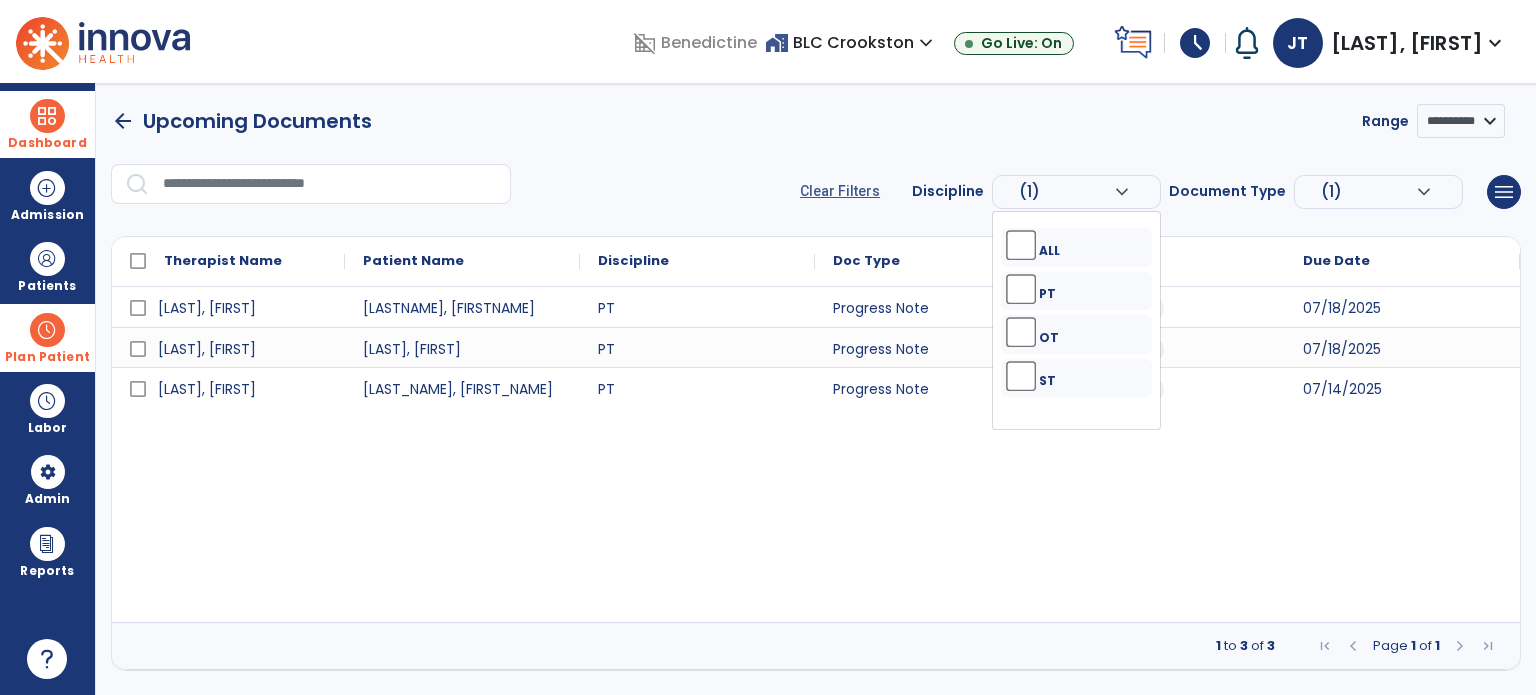 click on "[LAST], [FIRST] [LAST], [FIRST] [LAST], [FIRST] PT Progress Note Upcoming [DATE]
[LAST], [FIRST] [LAST], [FIRST] PT Progress Note Upcoming [DATE]
[LAST], [FIRST] [LAST], [FIRST] PT Progress Note Upcoming [DATE]" at bounding box center (816, 454) 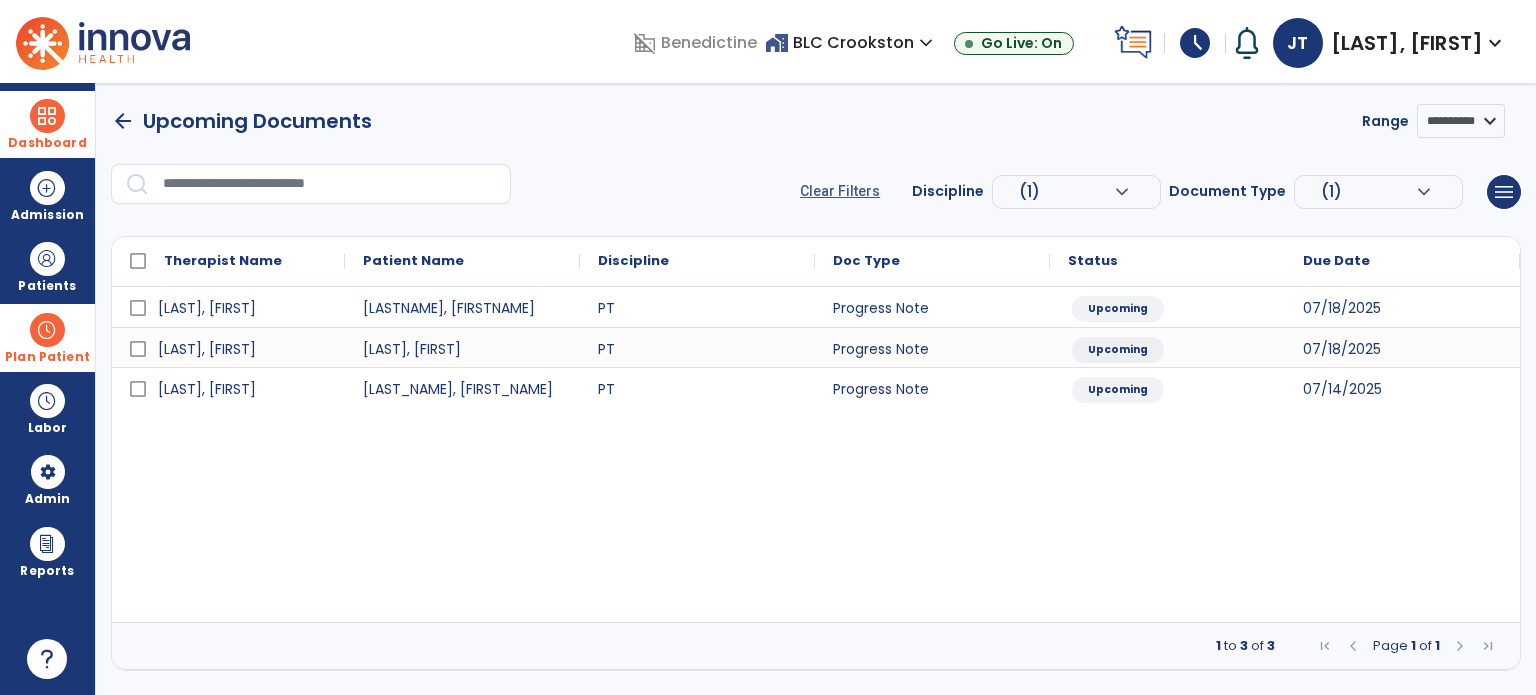 click on "[LAST], [FIRST] [LAST], [FIRST] [LAST], [FIRST] PT Progress Note Upcoming [DATE]
[LAST], [FIRST] [LAST], [FIRST] PT Progress Note Upcoming [DATE]
[LAST], [FIRST] [LAST], [FIRST] PT Progress Note Upcoming [DATE]" at bounding box center (816, 454) 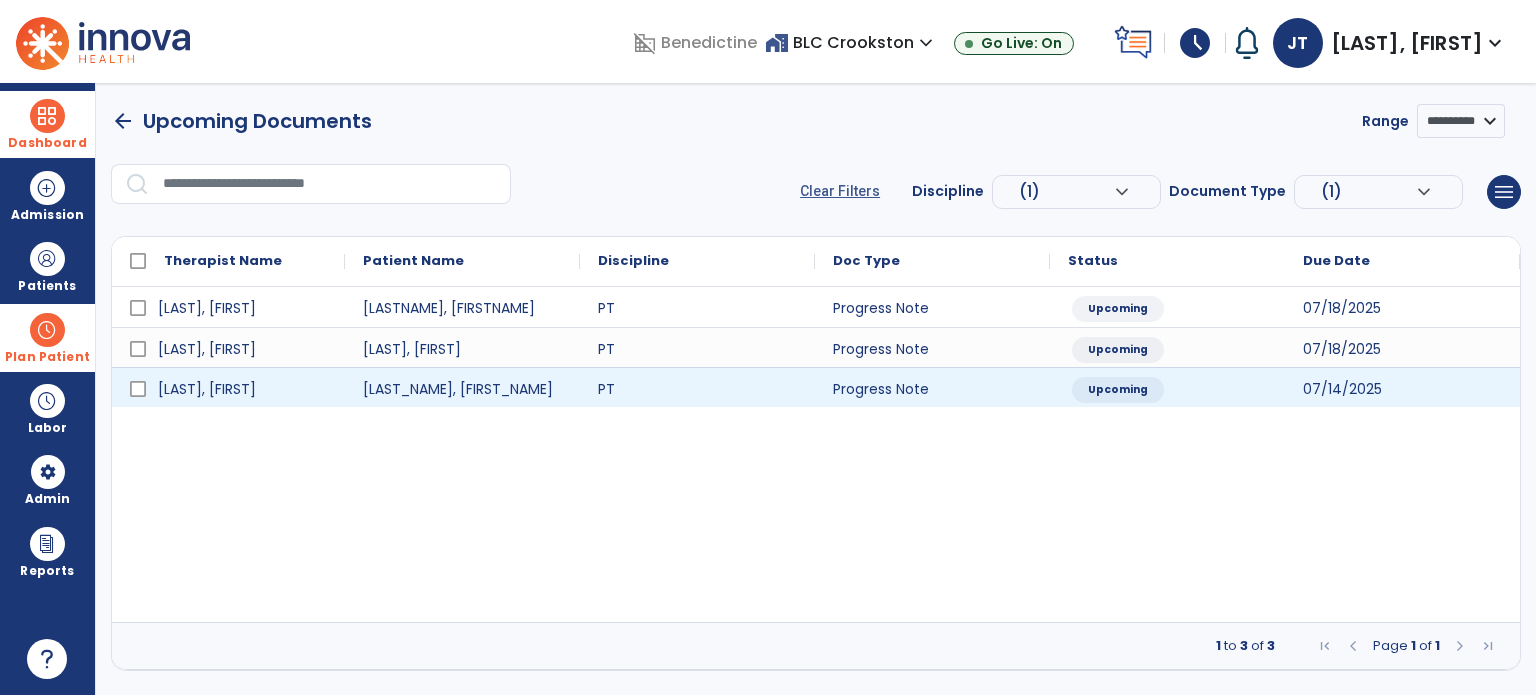 drag, startPoint x: 1060, startPoint y: 450, endPoint x: 954, endPoint y: 403, distance: 115.952576 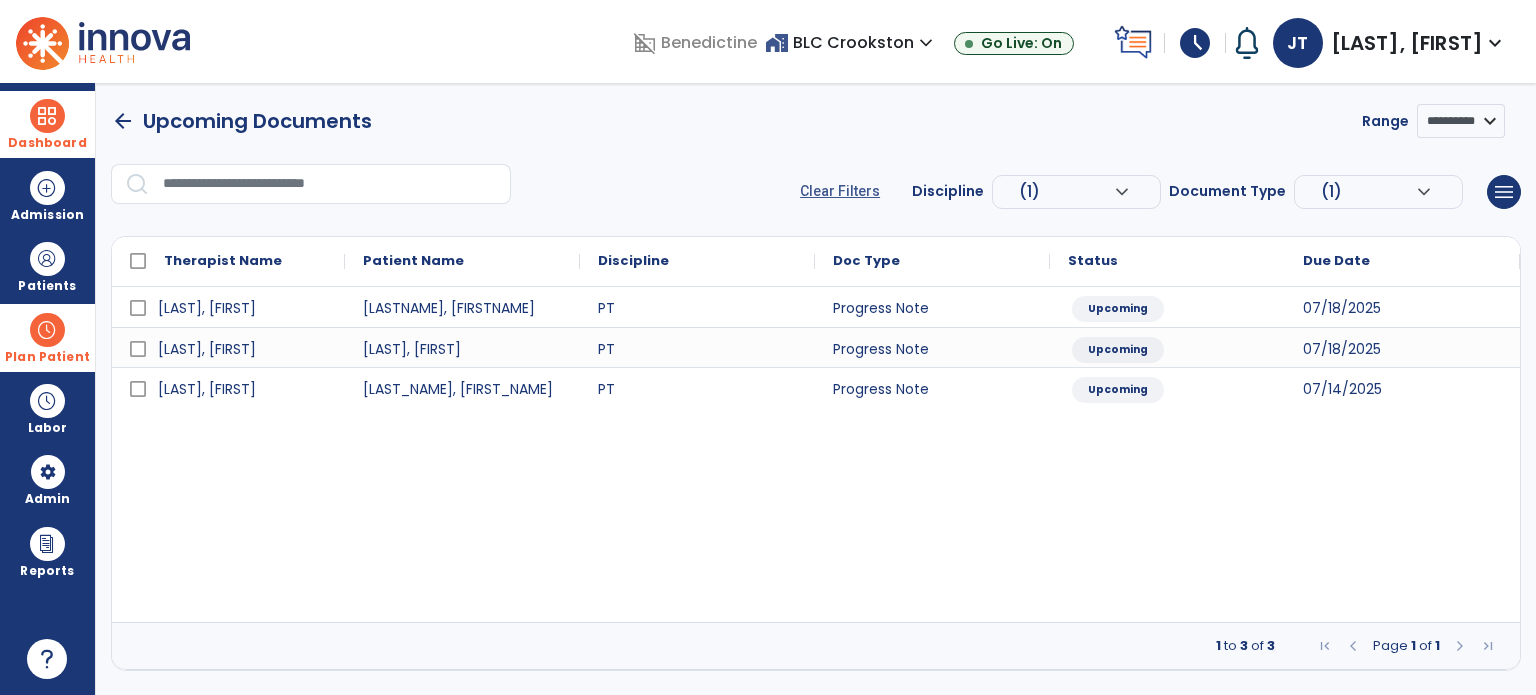 click on "arrow_back" at bounding box center [123, 121] 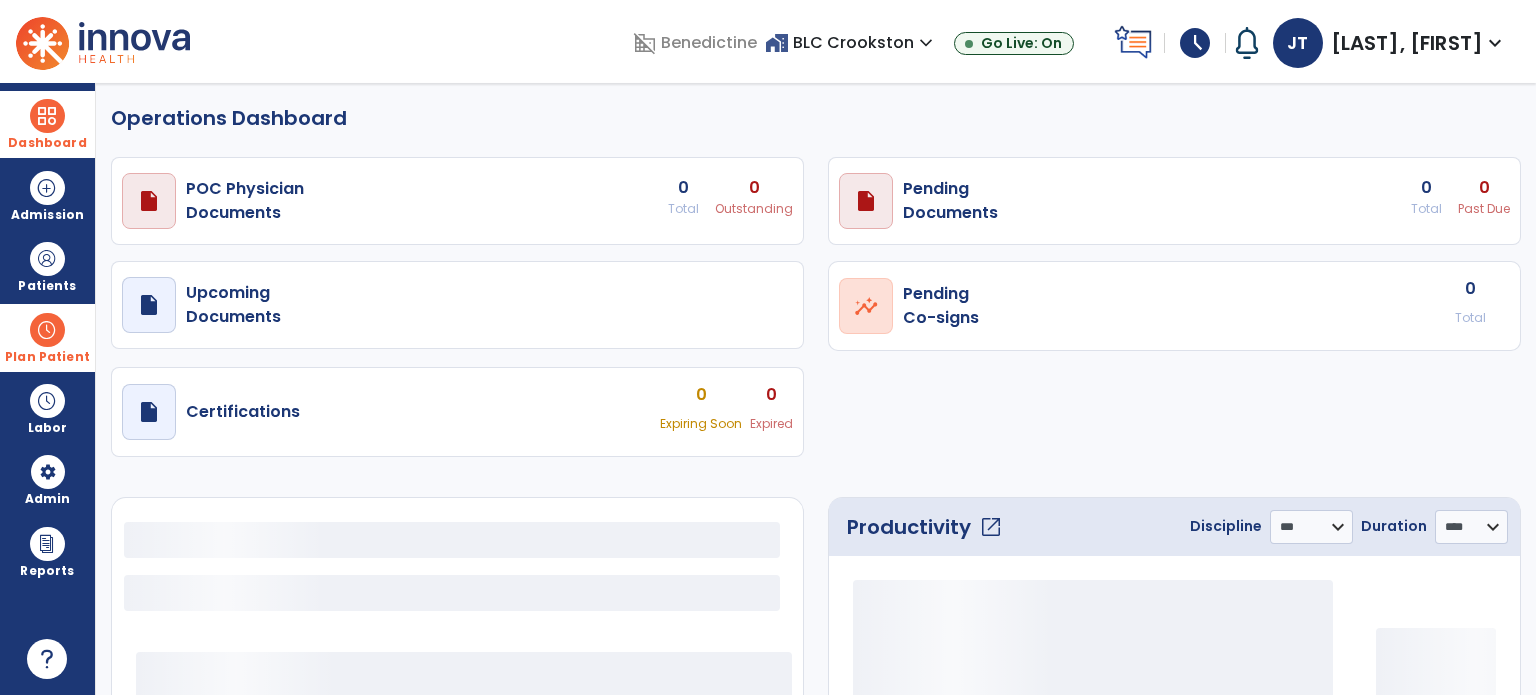 select on "***" 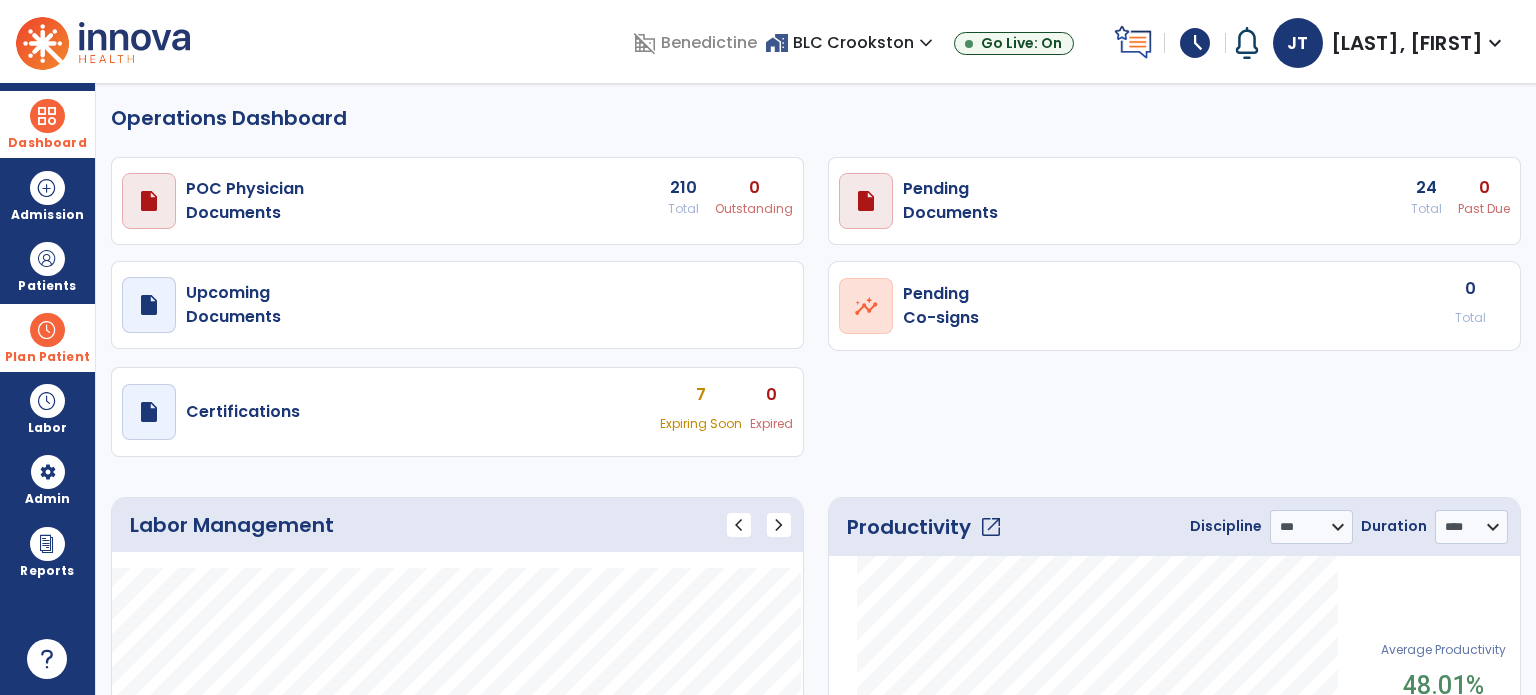 click on "draft open_in_new POC Physician Documents 210 Total 0 Outstanding draft open_in_new Pending Documents 24 Total 0 Past Due draft open_in_new Upcoming Documents open_in_new Pending Co-signs 0 Total draft open_in_new Certifications 7 Expiring Soon 0 Expired" 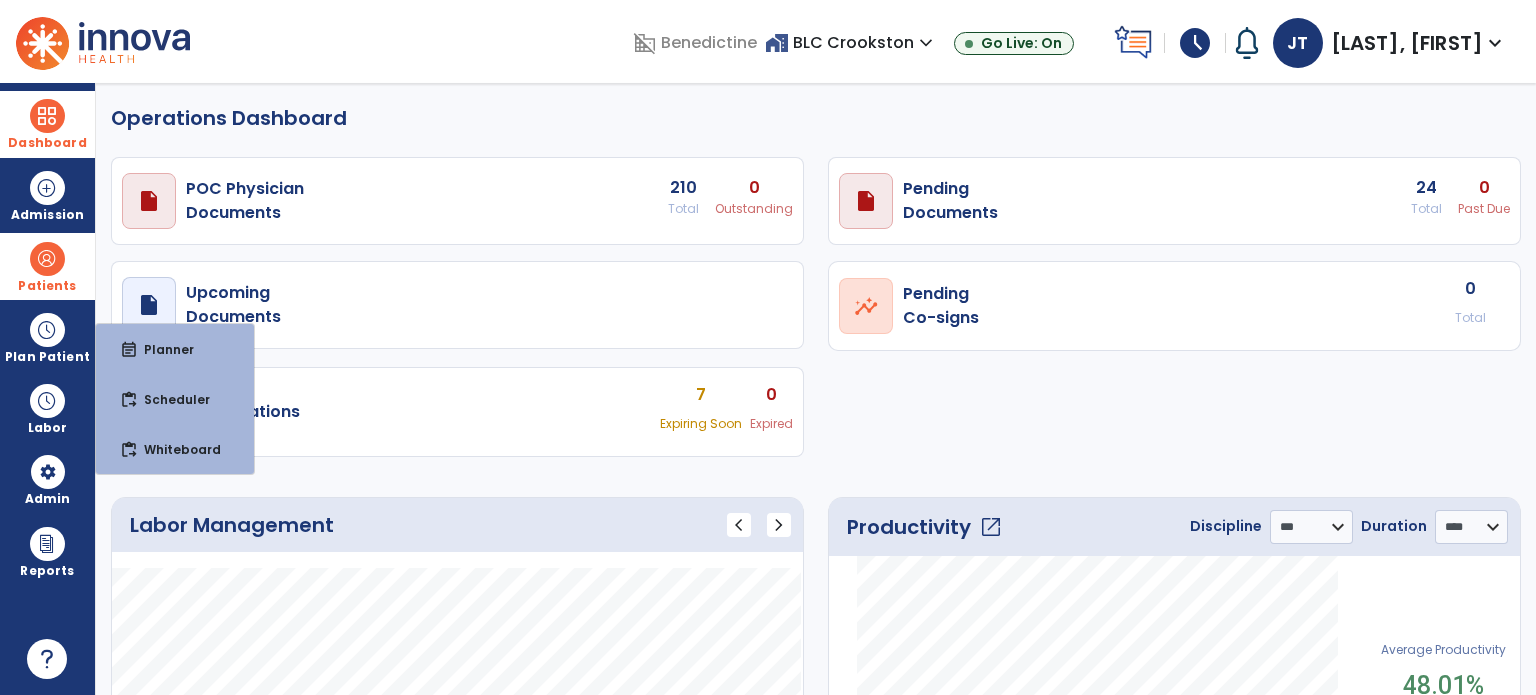 click at bounding box center (47, 259) 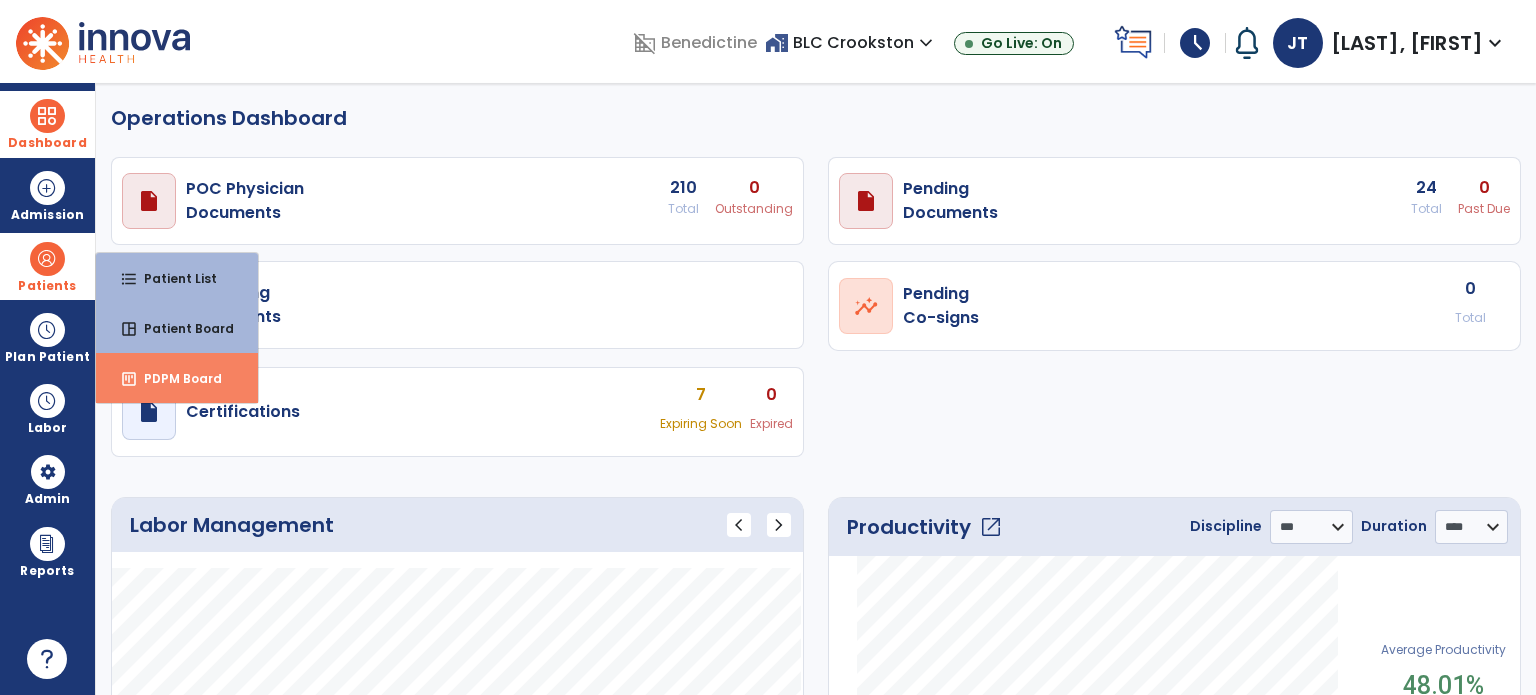 click on "PDPM Board" at bounding box center (175, 378) 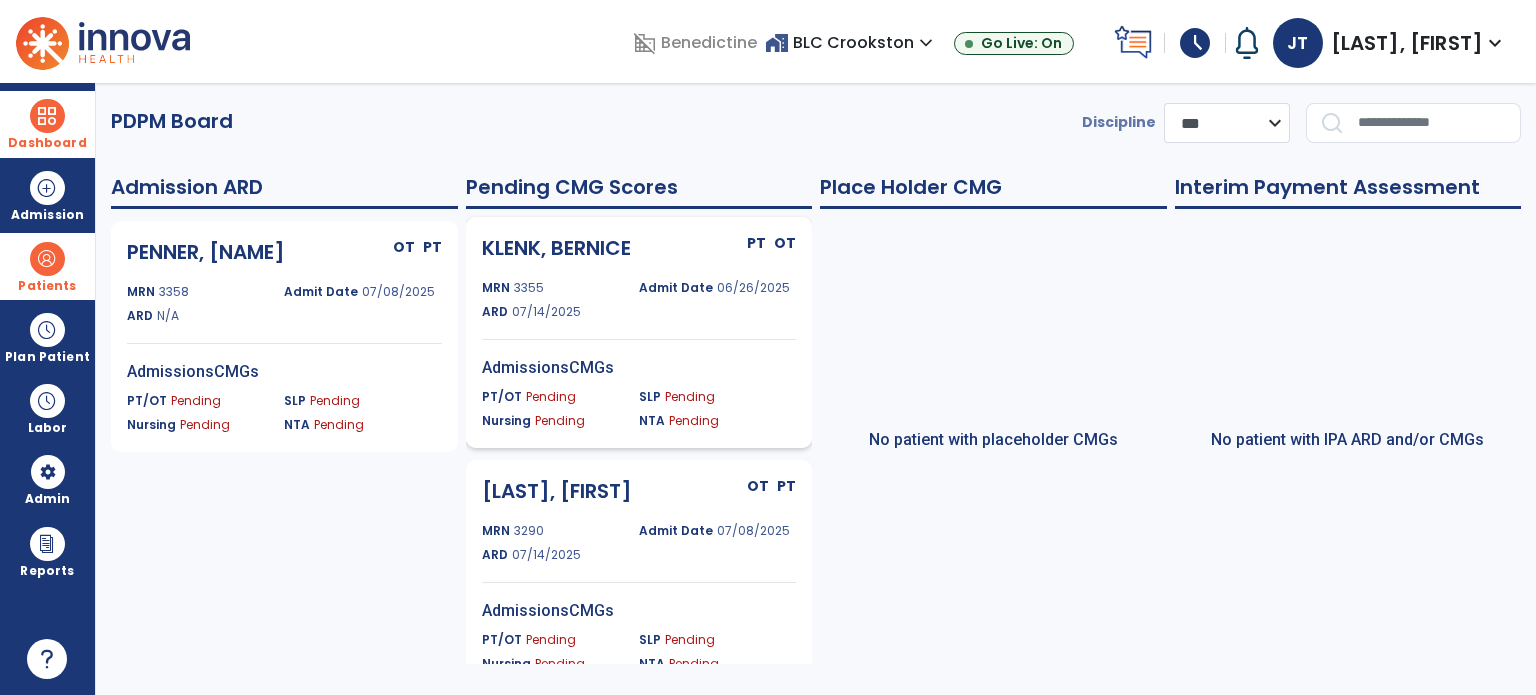 click on "ARD 07/14/2025" 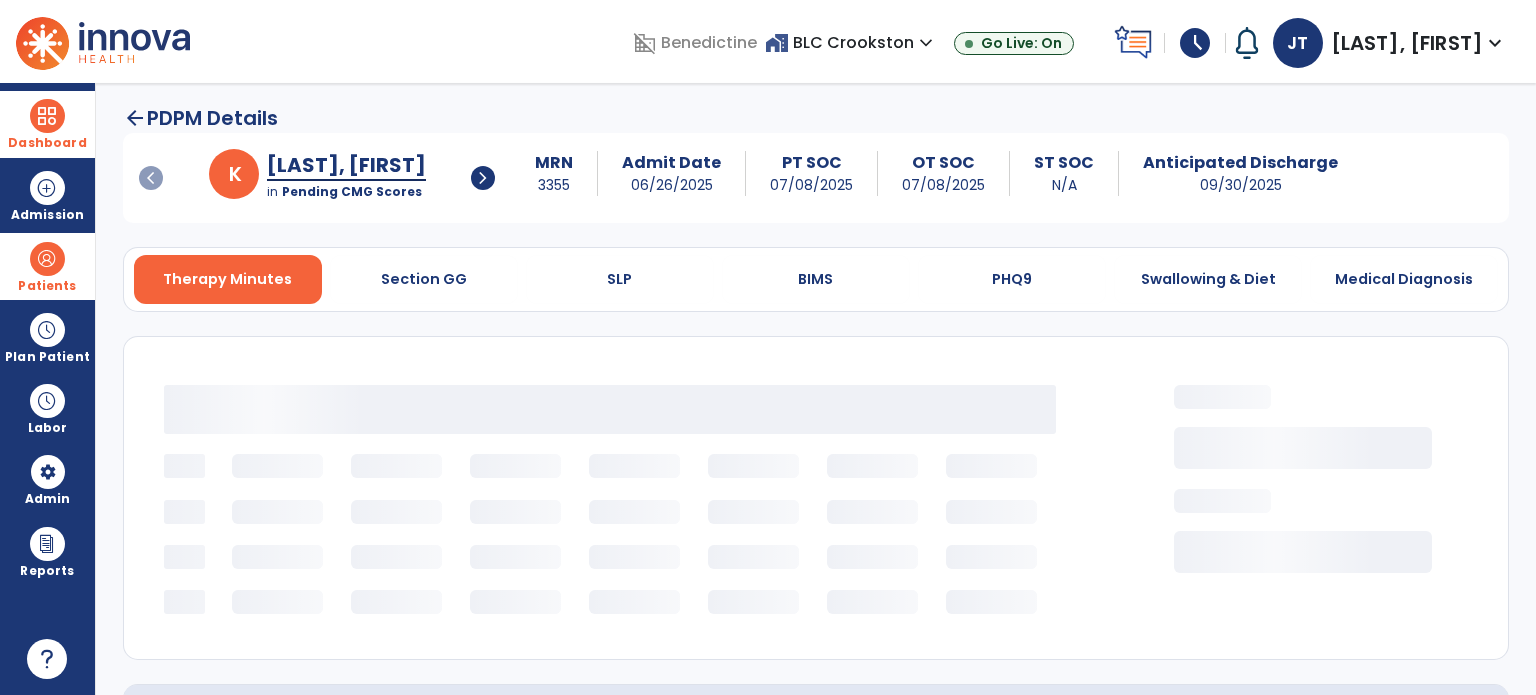 select on "***" 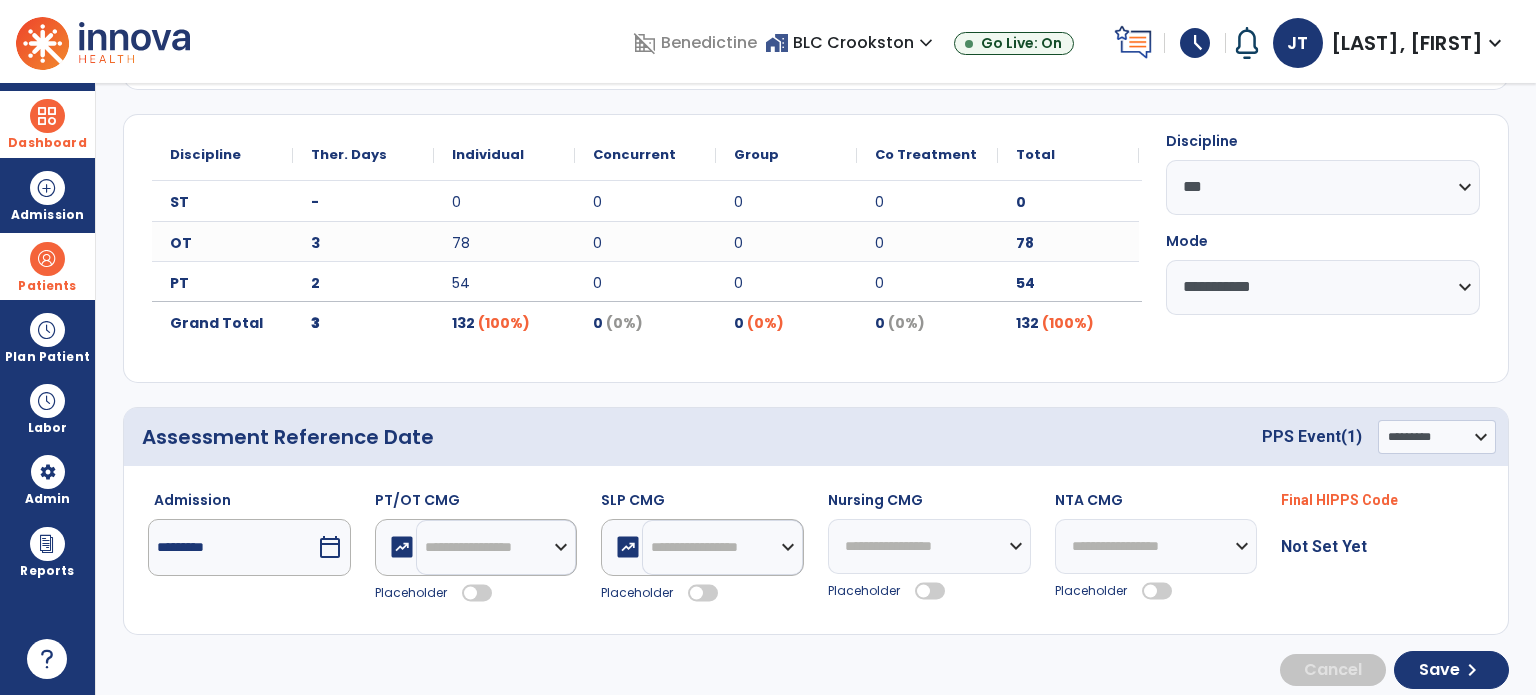 scroll, scrollTop: 237, scrollLeft: 0, axis: vertical 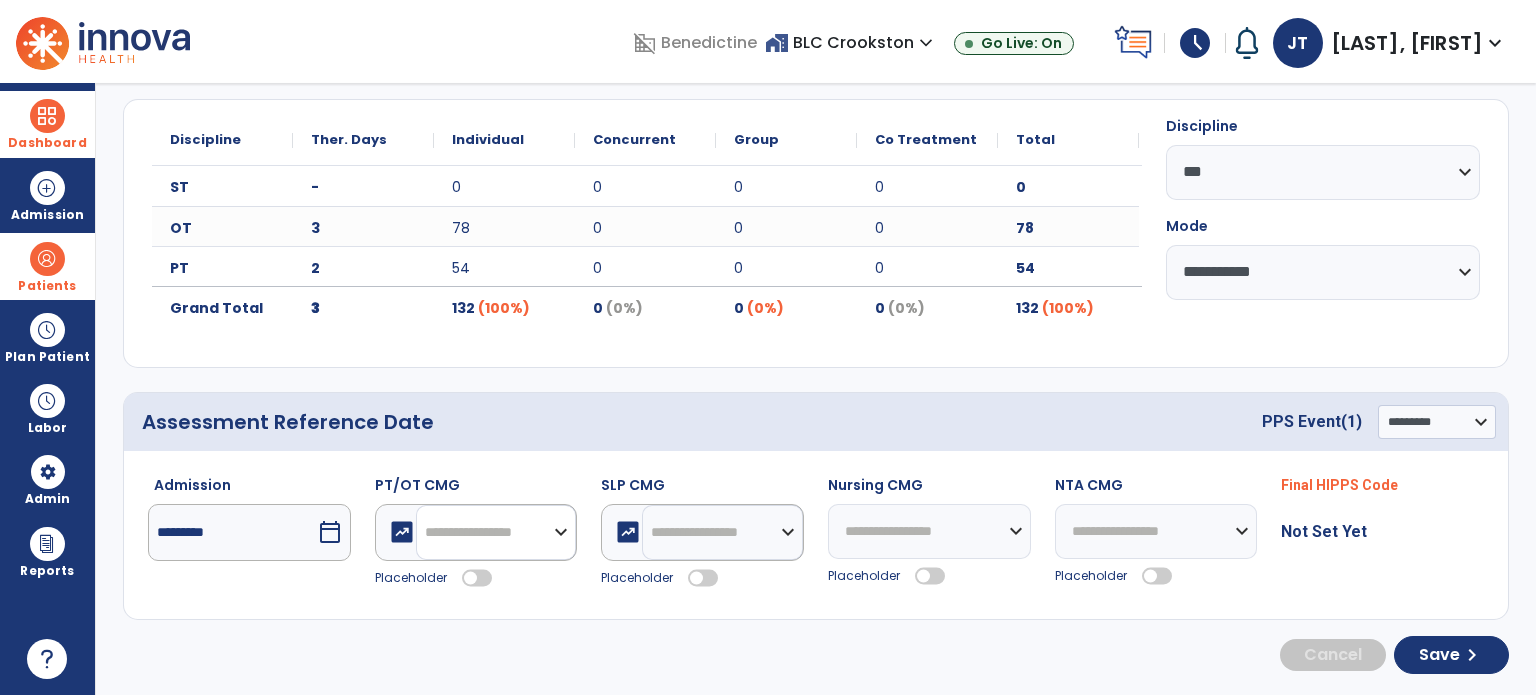 click on "**********" 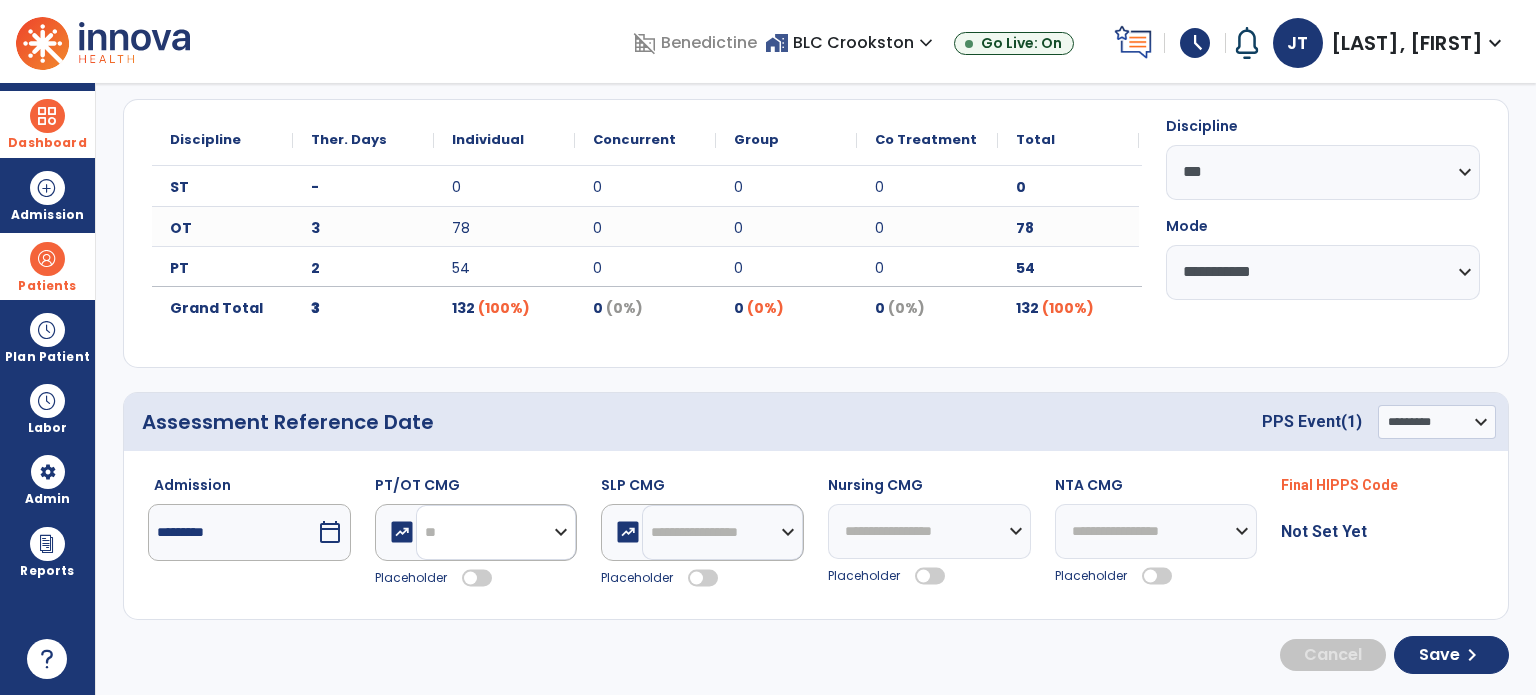 click on "**********" 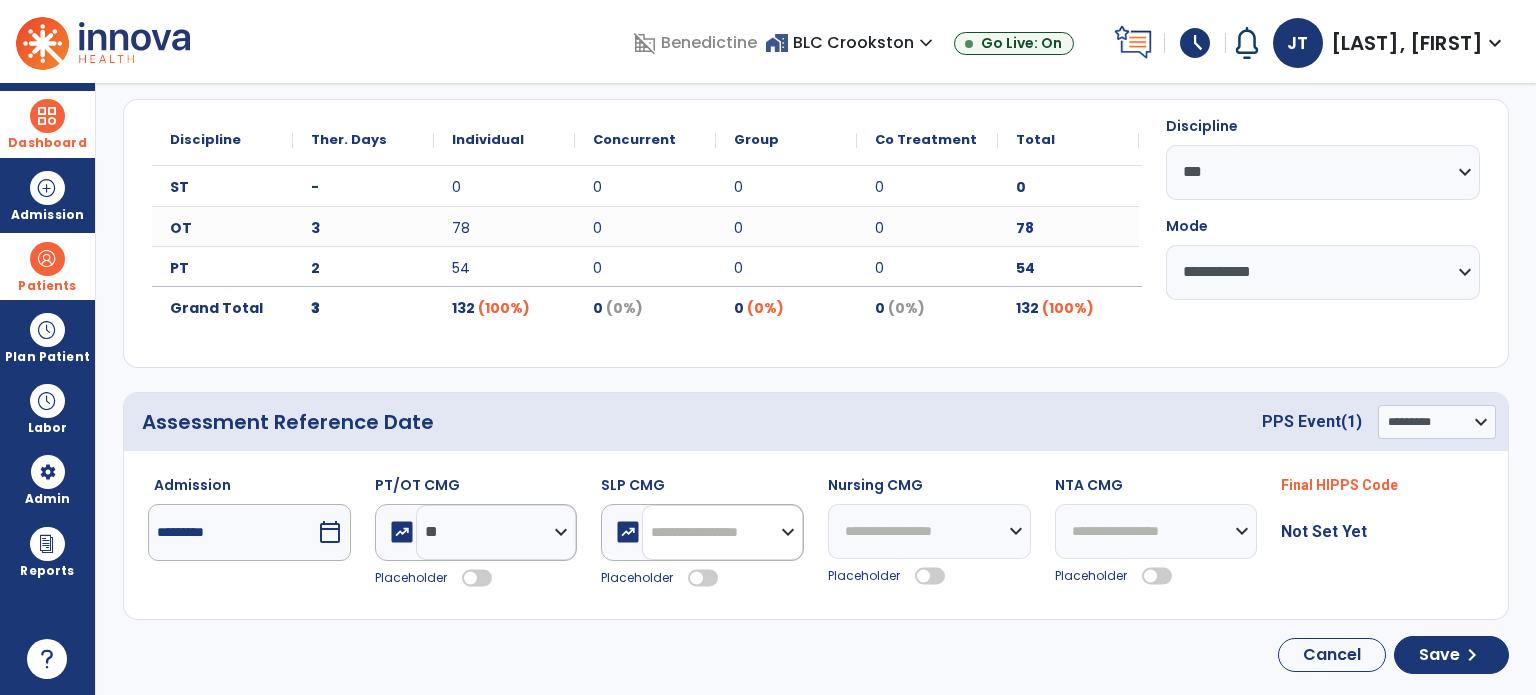 click on "**********" 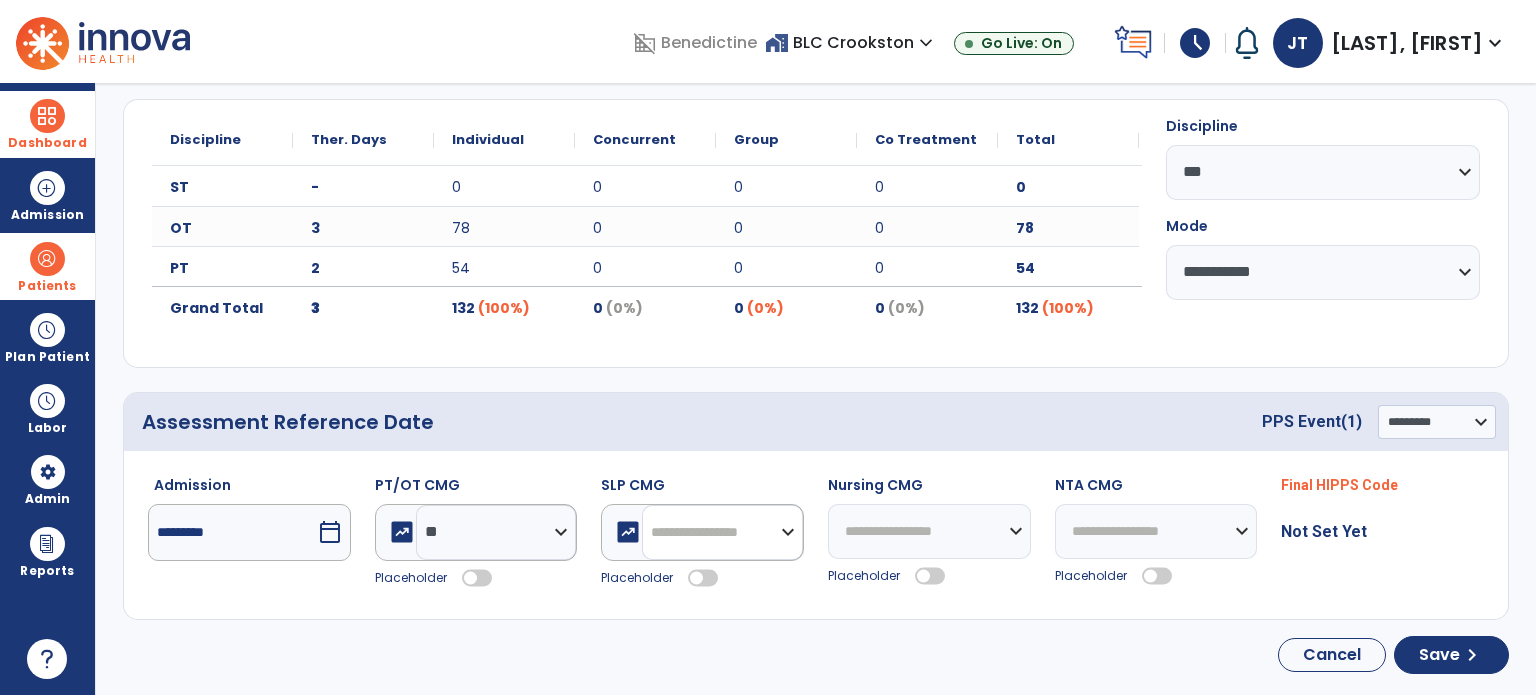 select on "**" 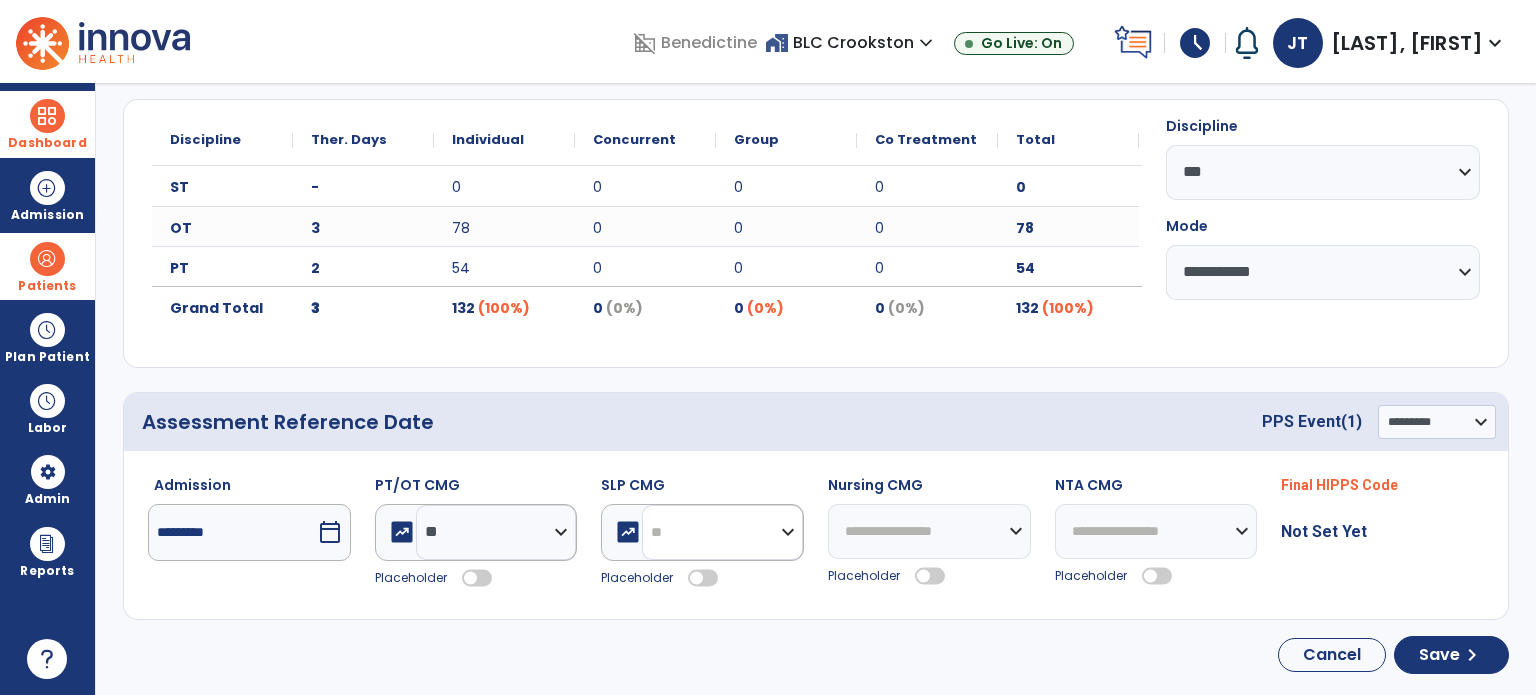 click on "**********" 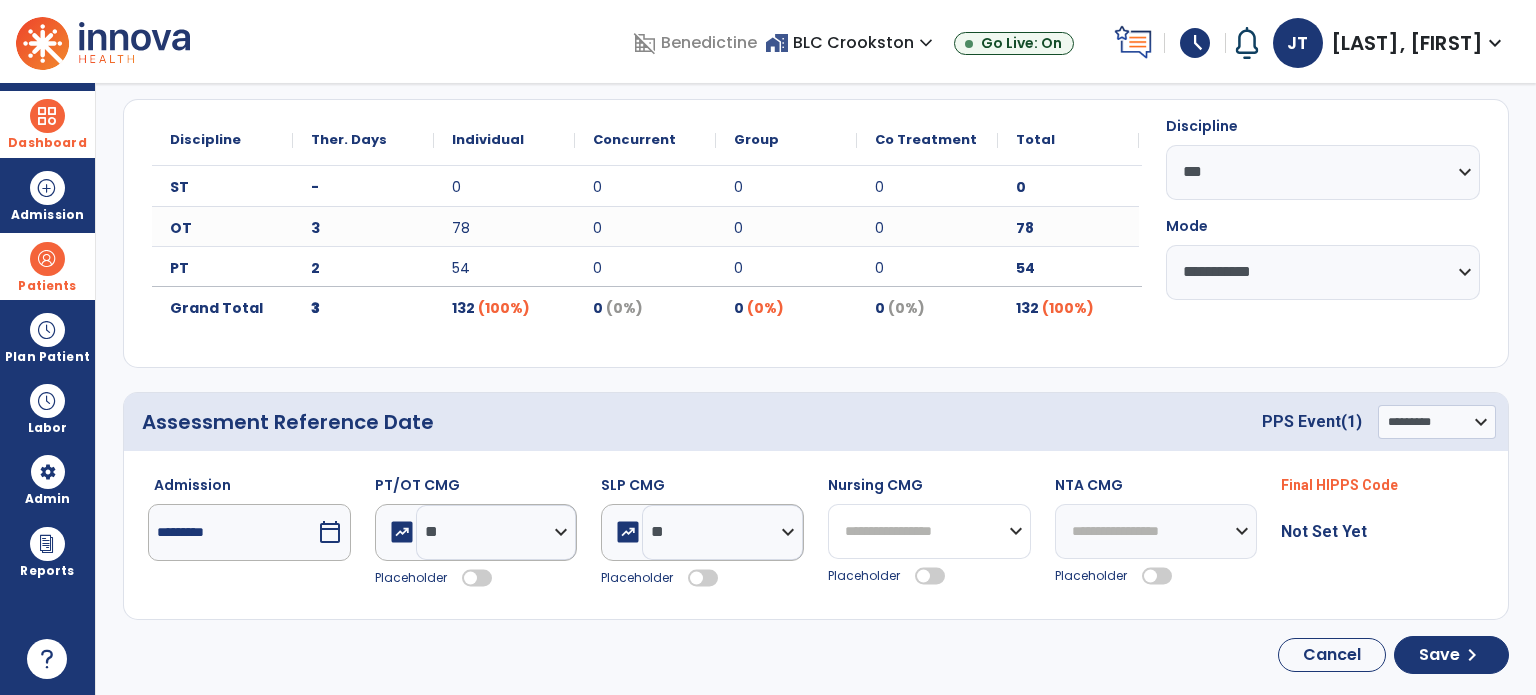 click on "**********" 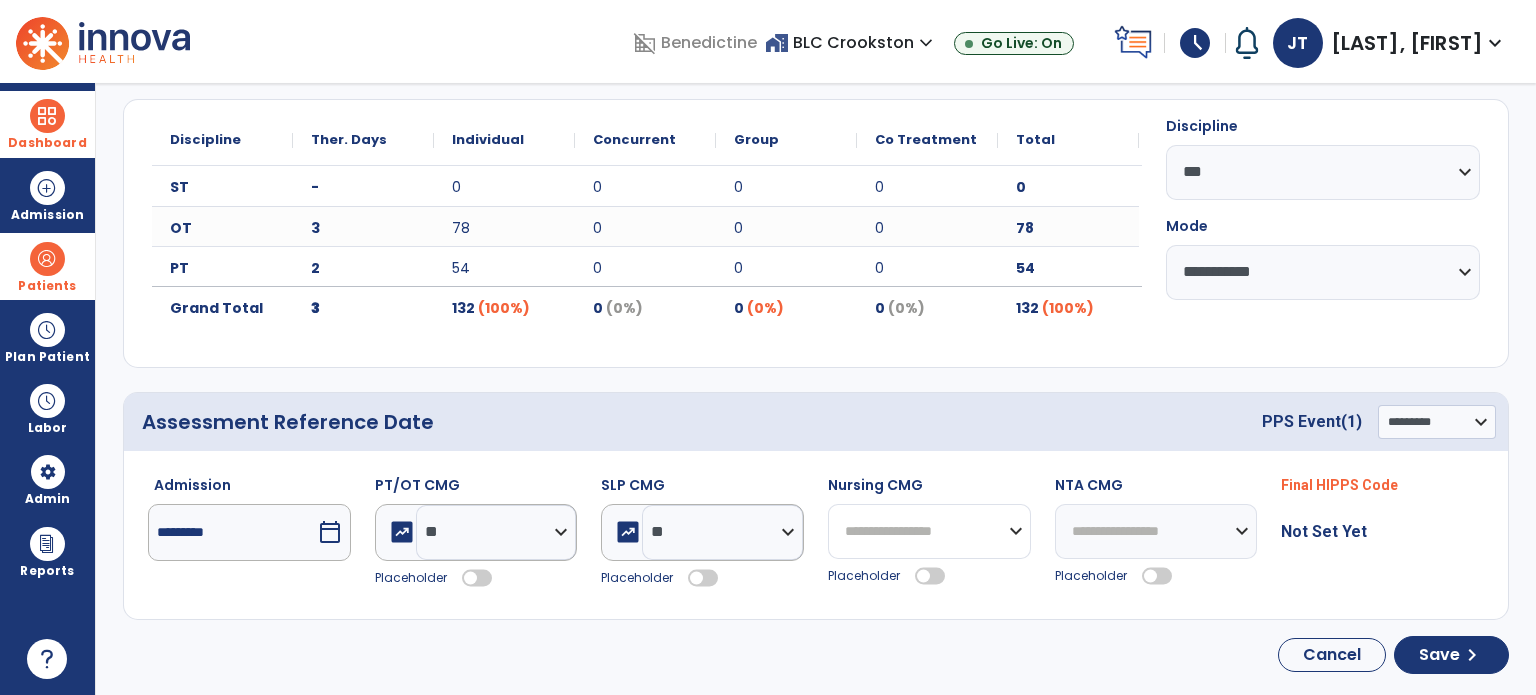 select on "****" 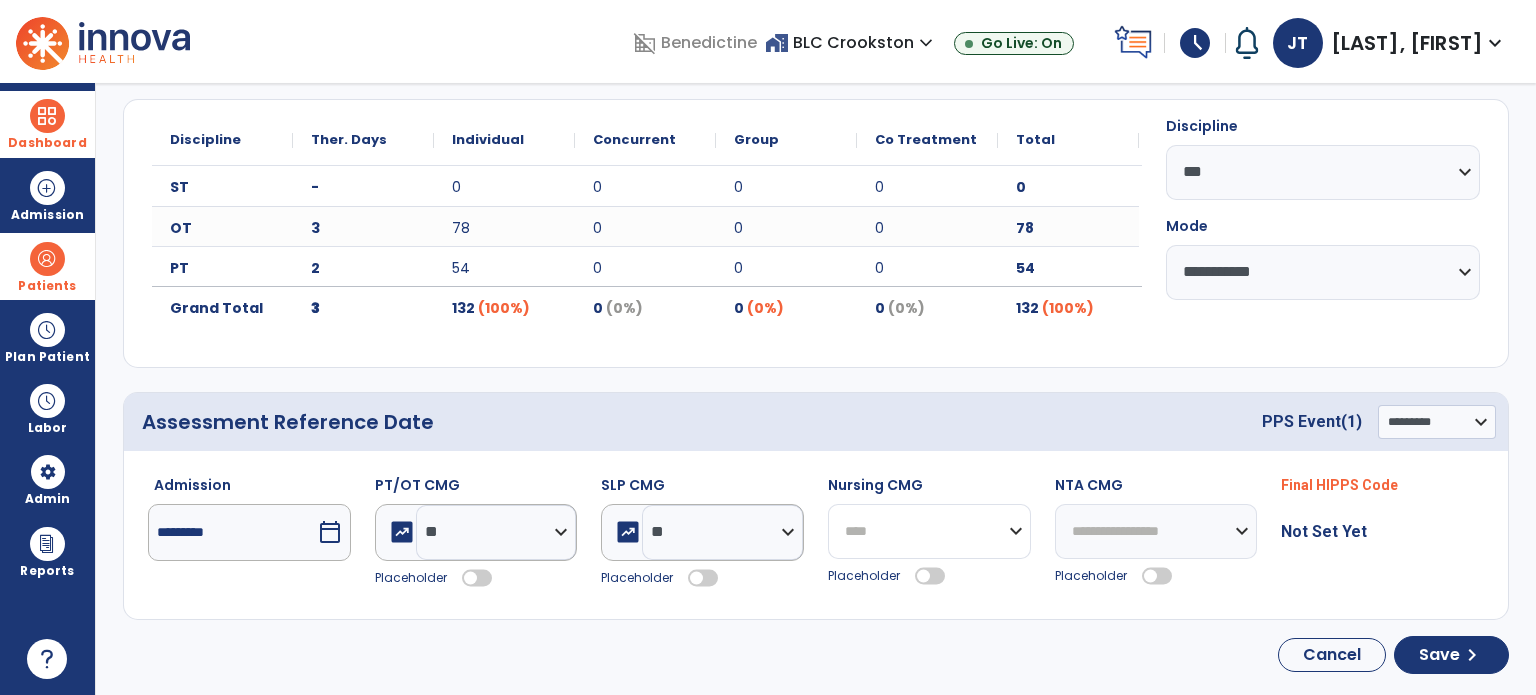 click on "**********" 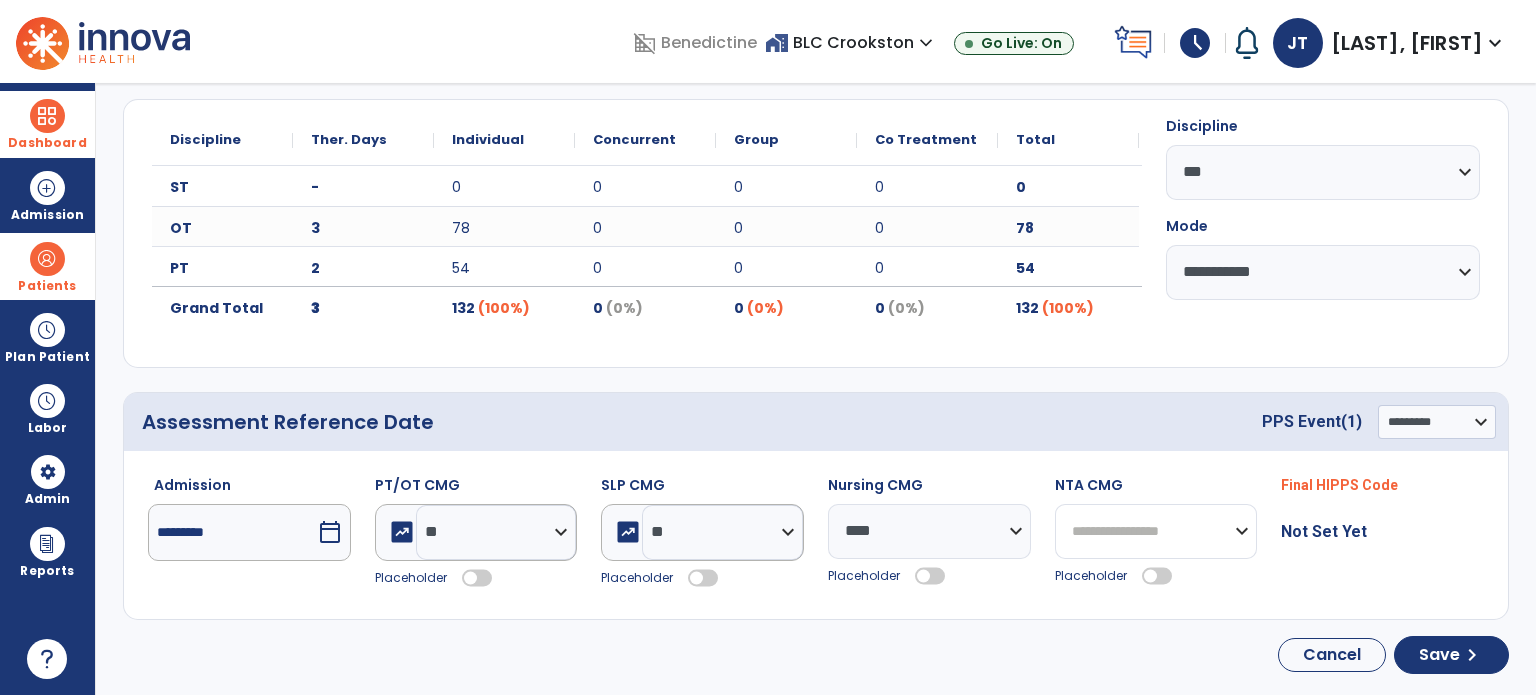 click on "**********" 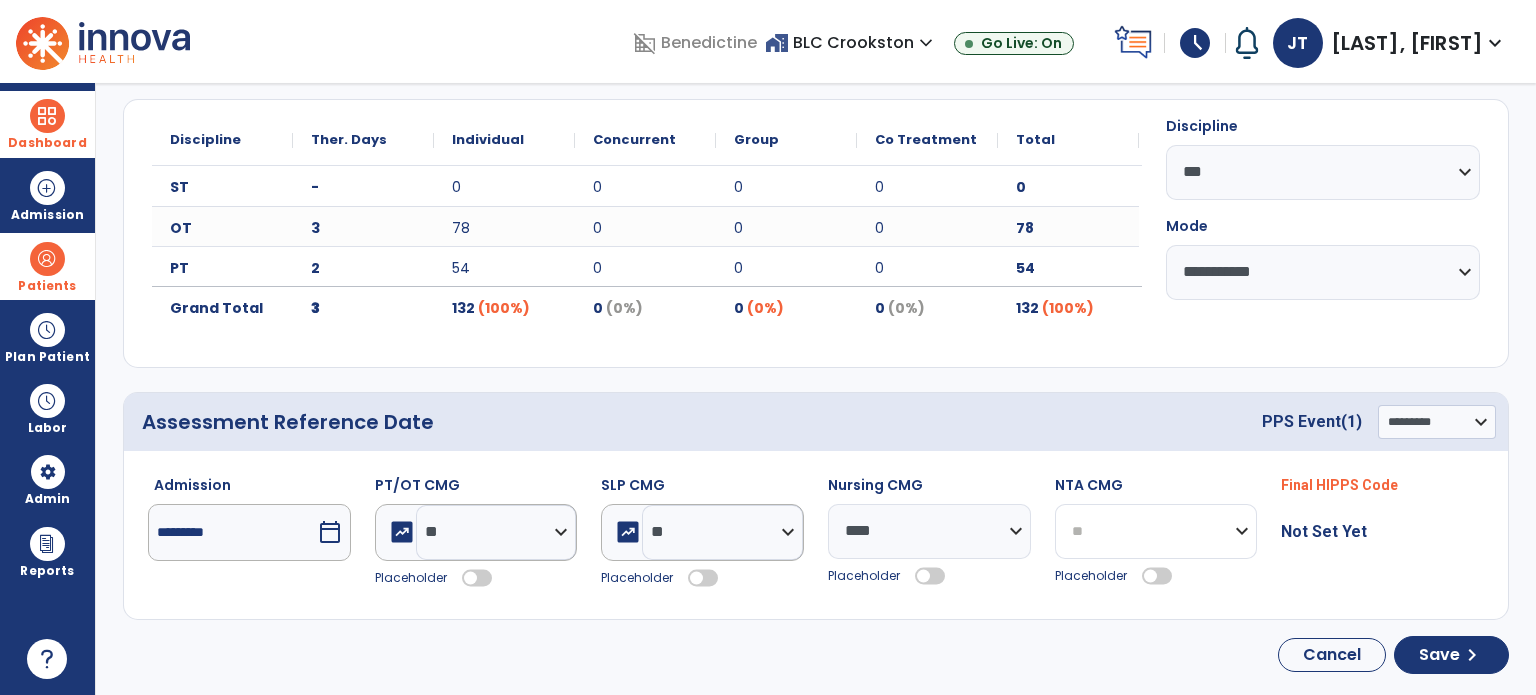 click on "**********" 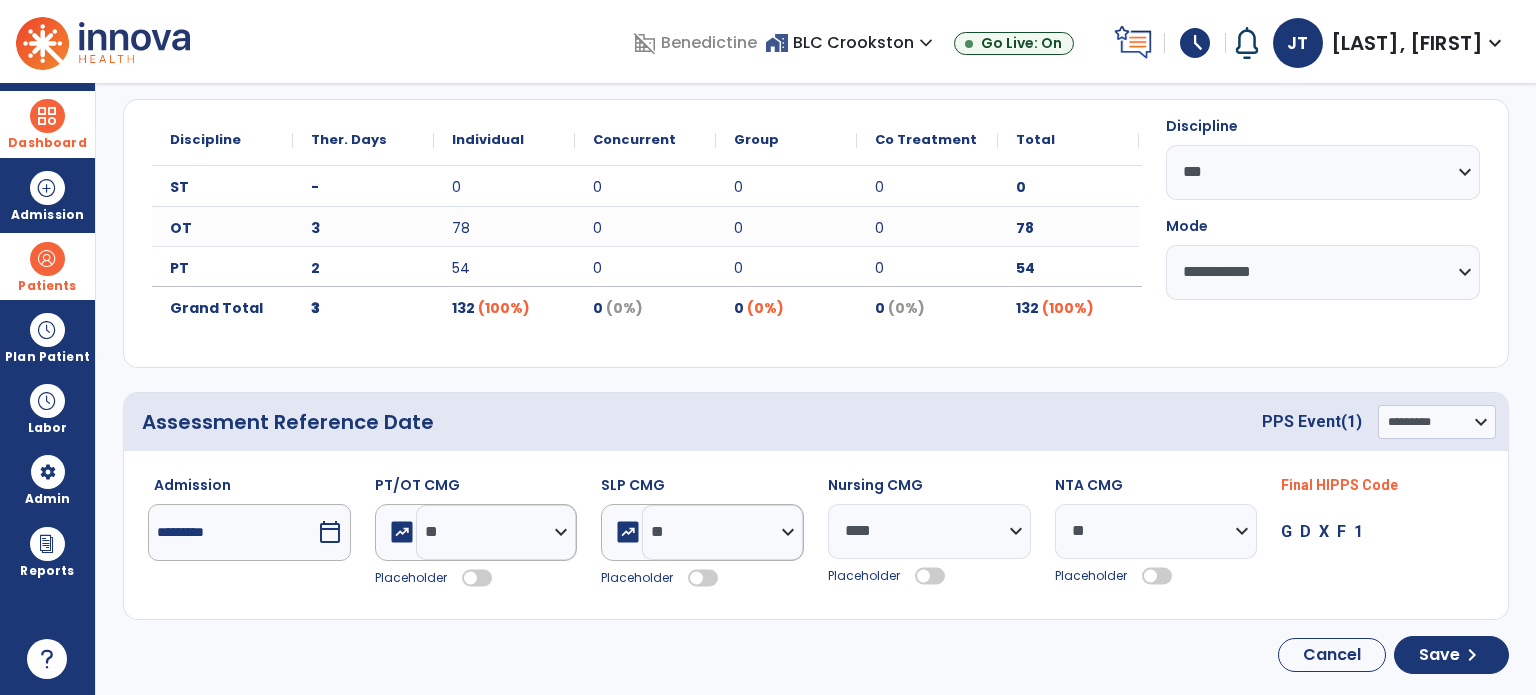 click 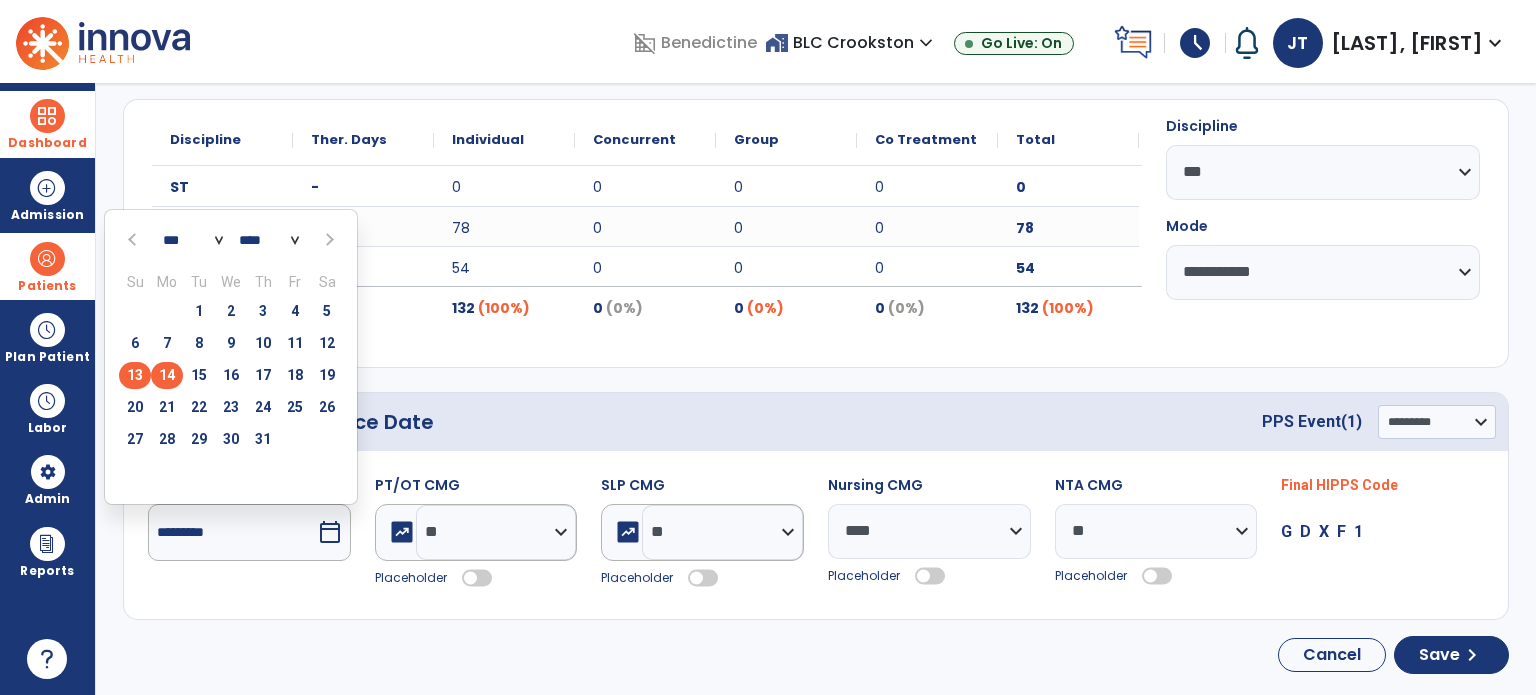click on "13" at bounding box center [135, 375] 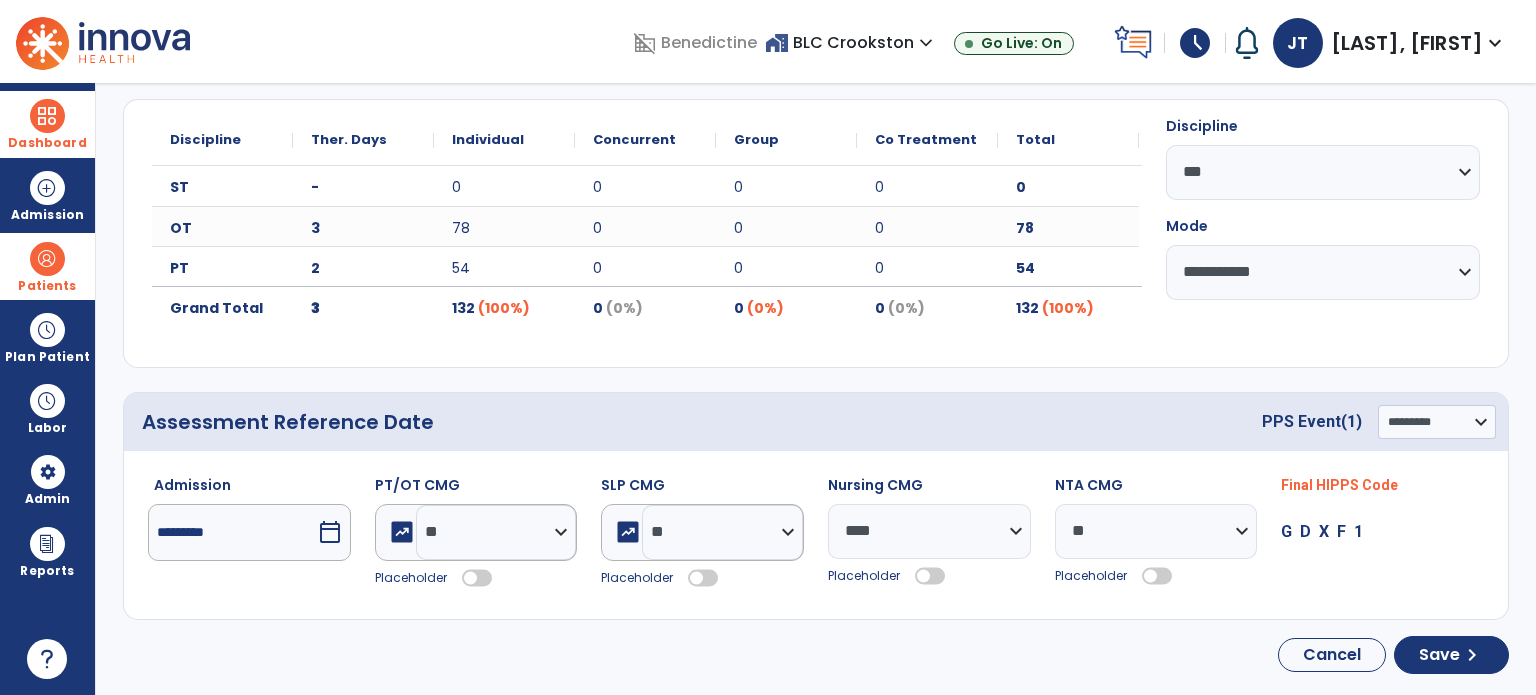 type on "*********" 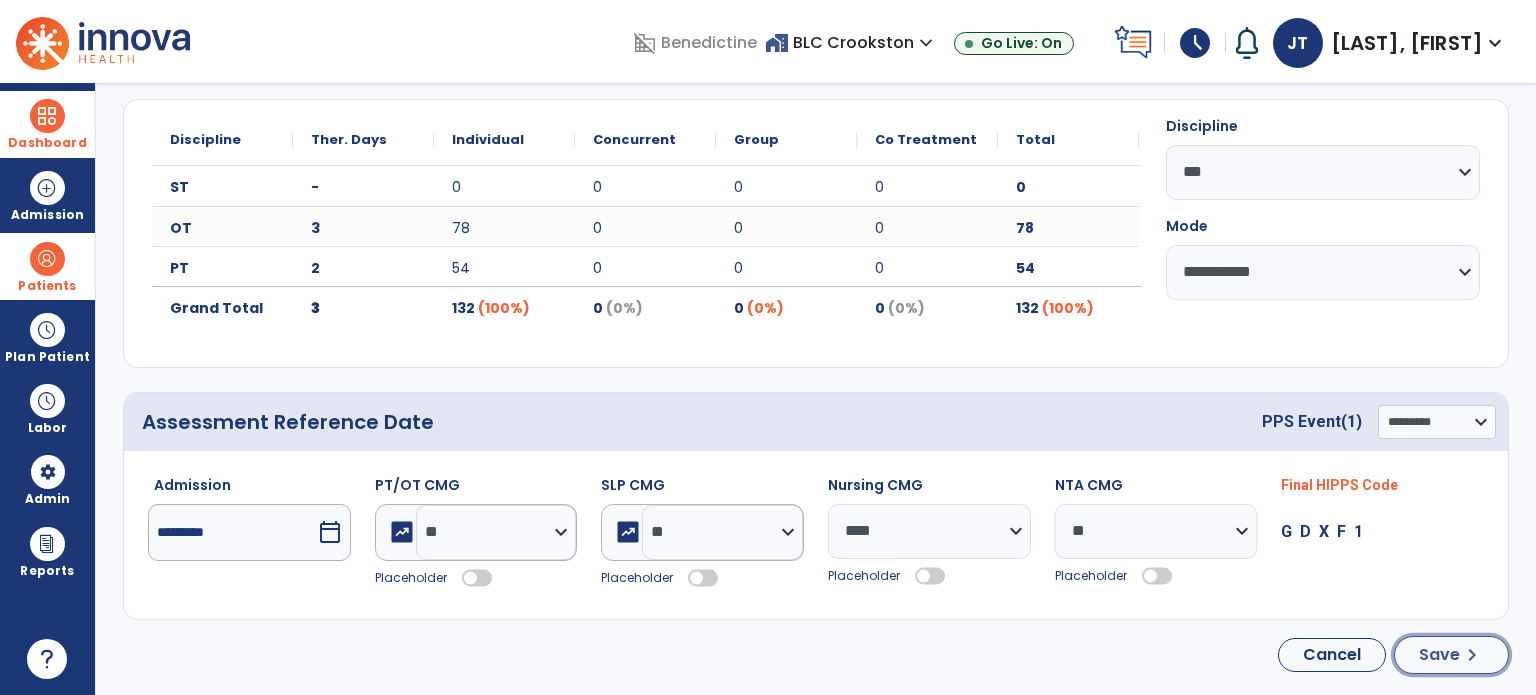 click on "chevron_right" 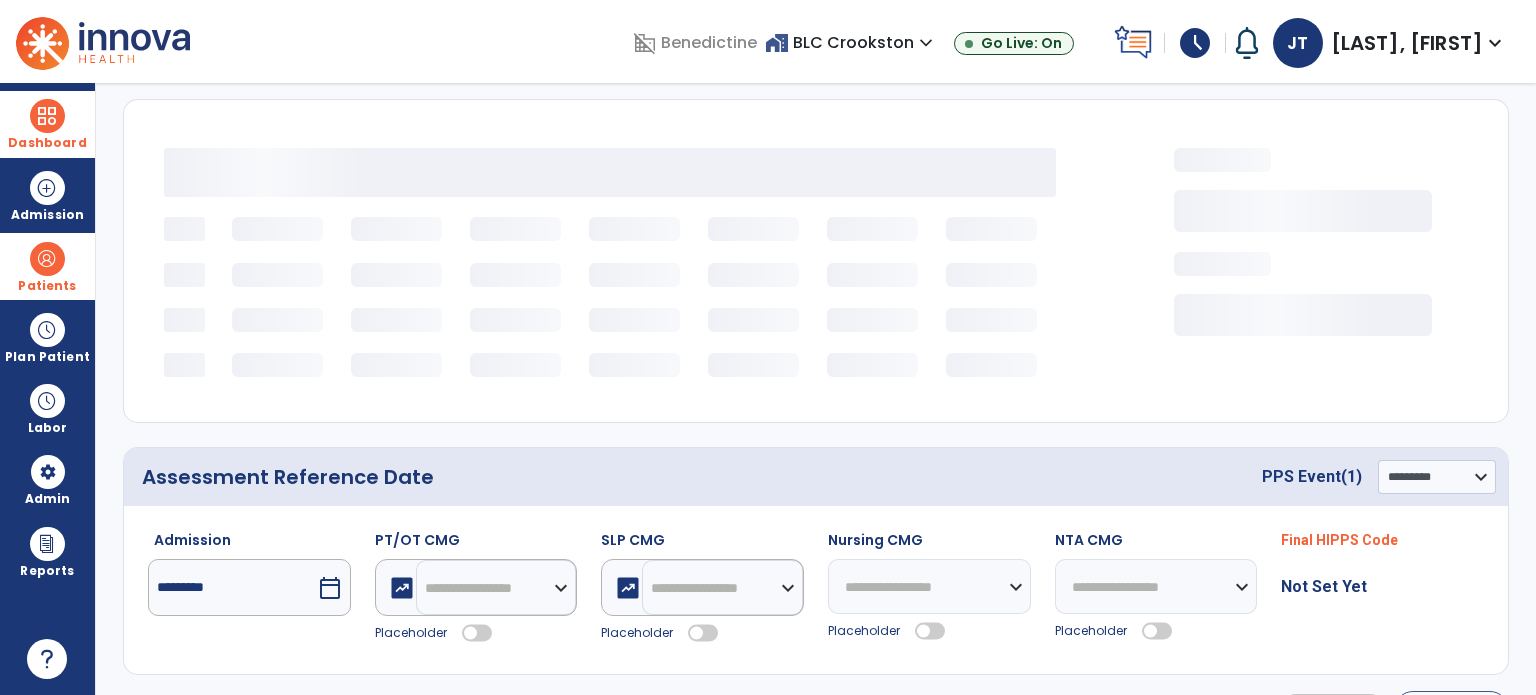 scroll, scrollTop: 0, scrollLeft: 0, axis: both 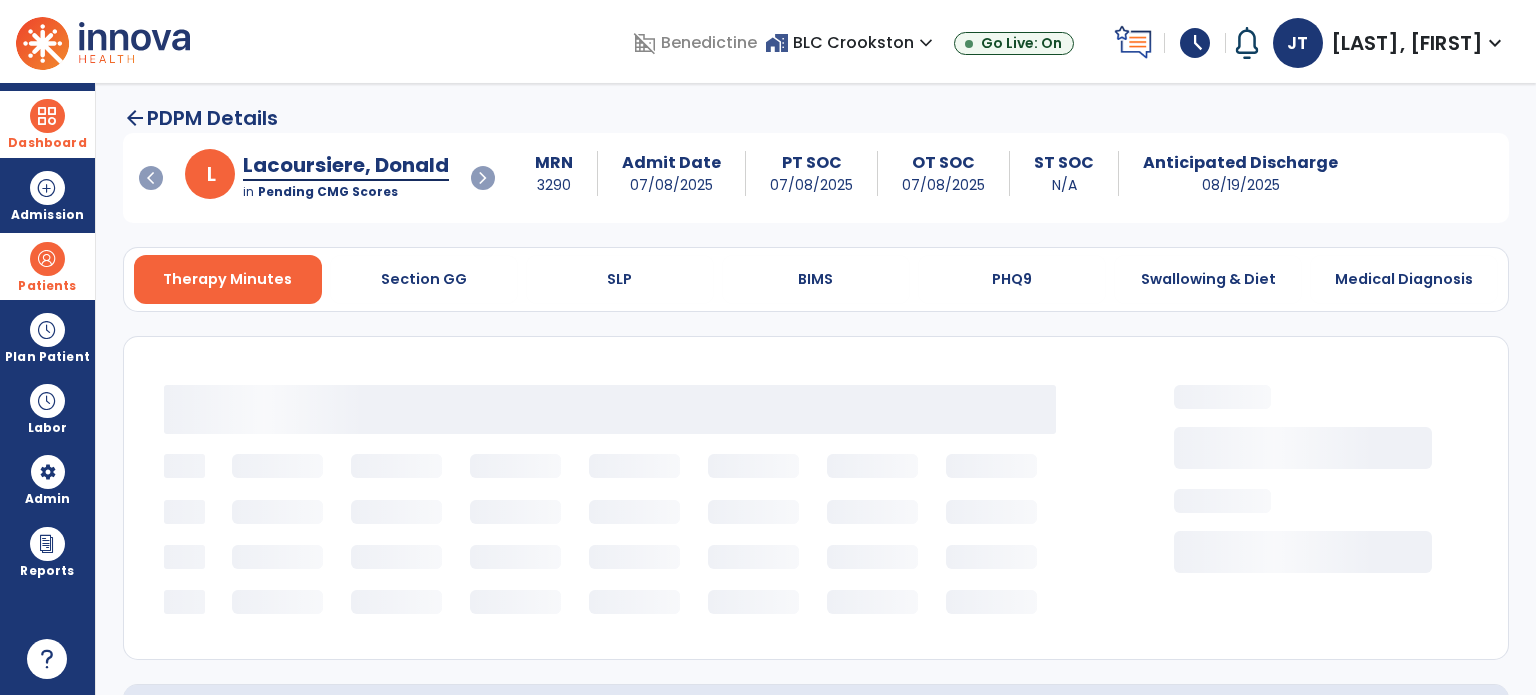 select on "***" 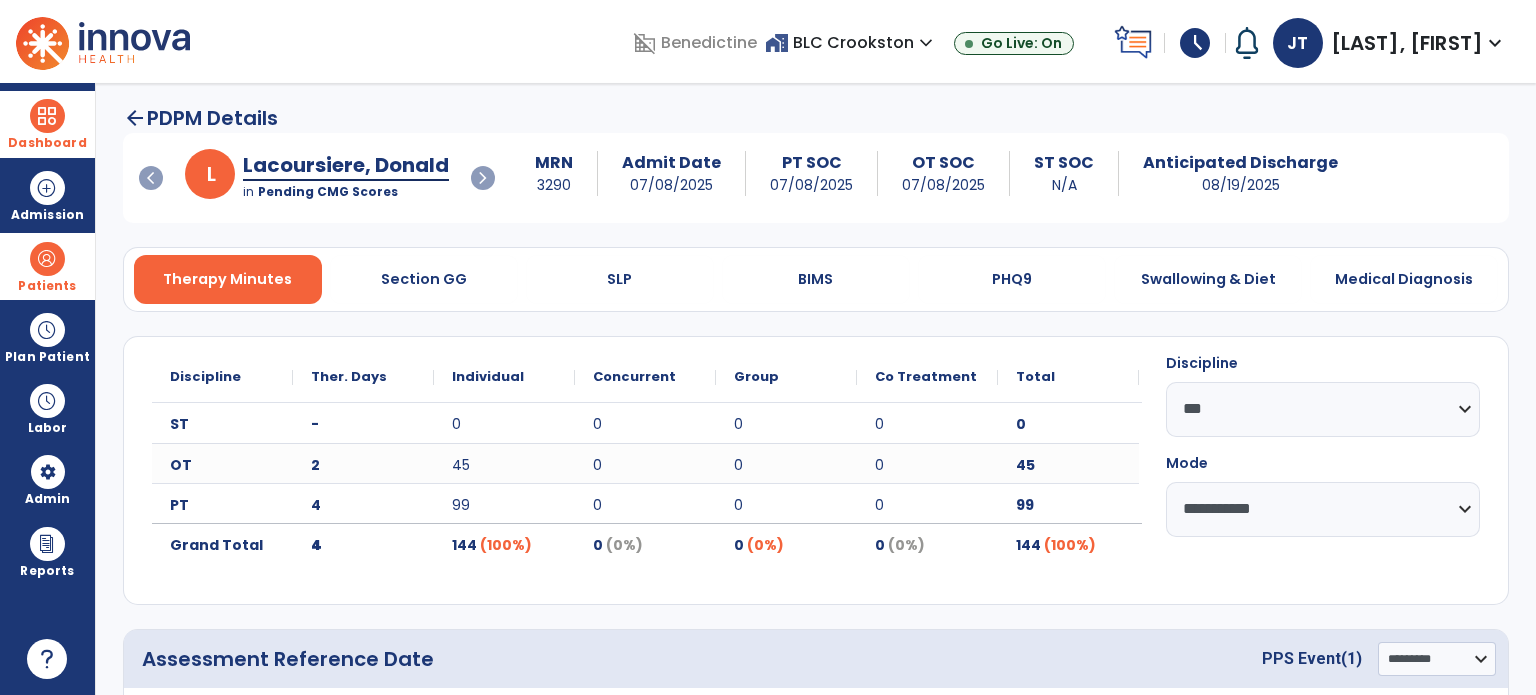 scroll, scrollTop: 237, scrollLeft: 0, axis: vertical 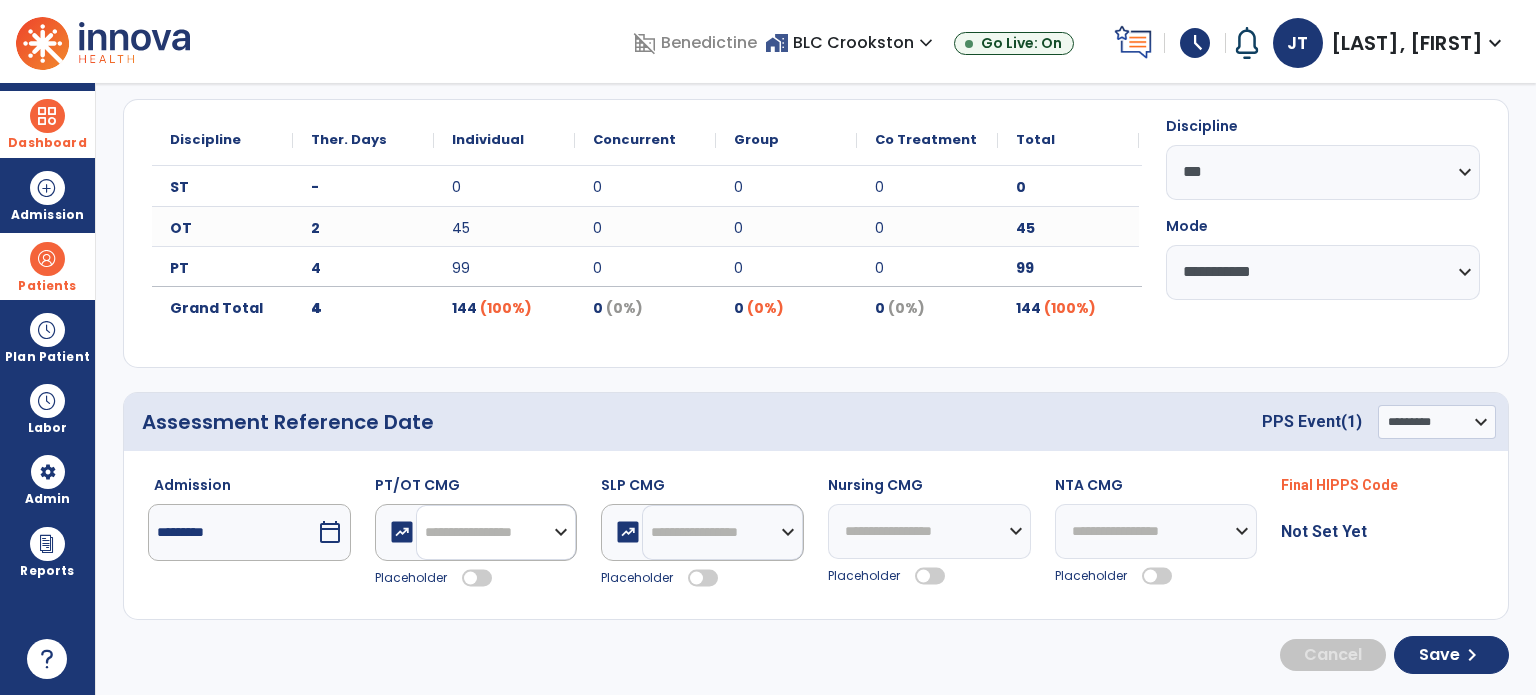 click on "**********" 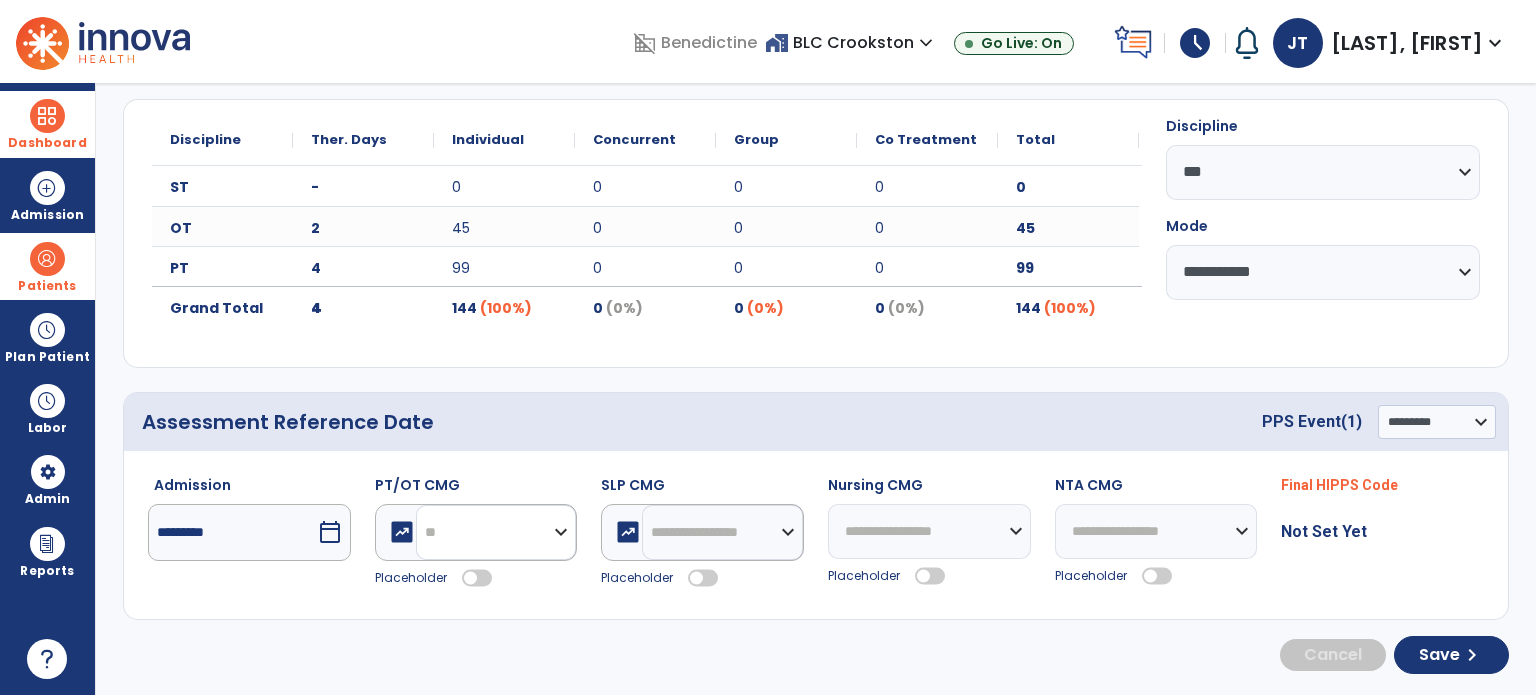click on "**********" 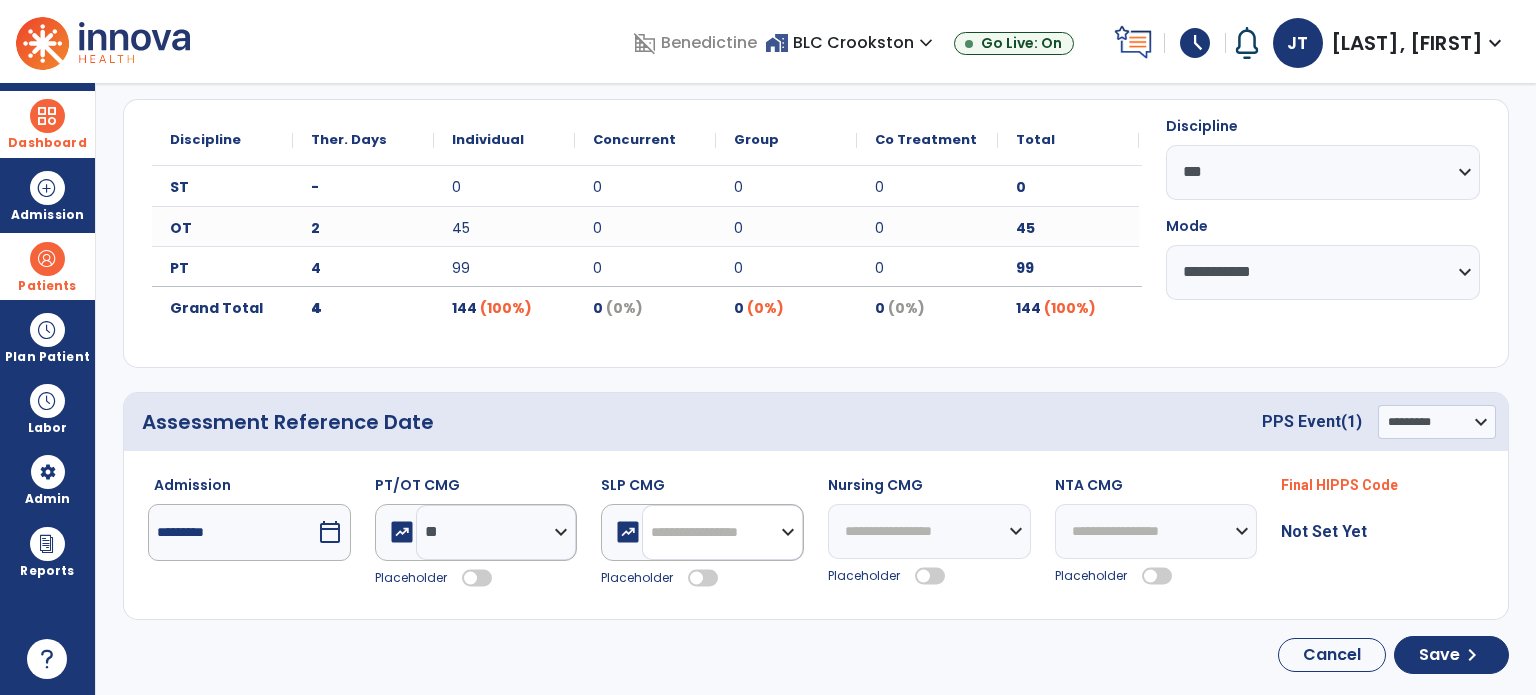 click on "**********" 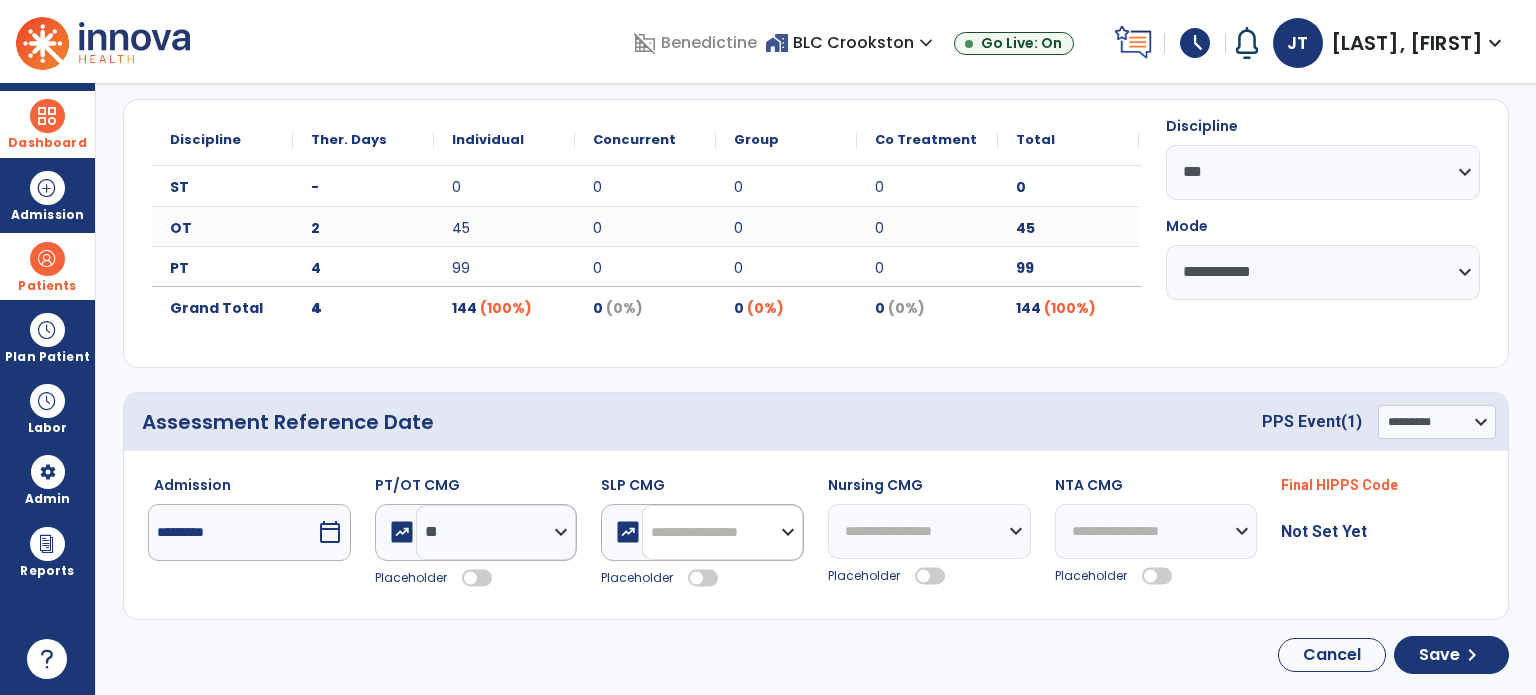 select on "**" 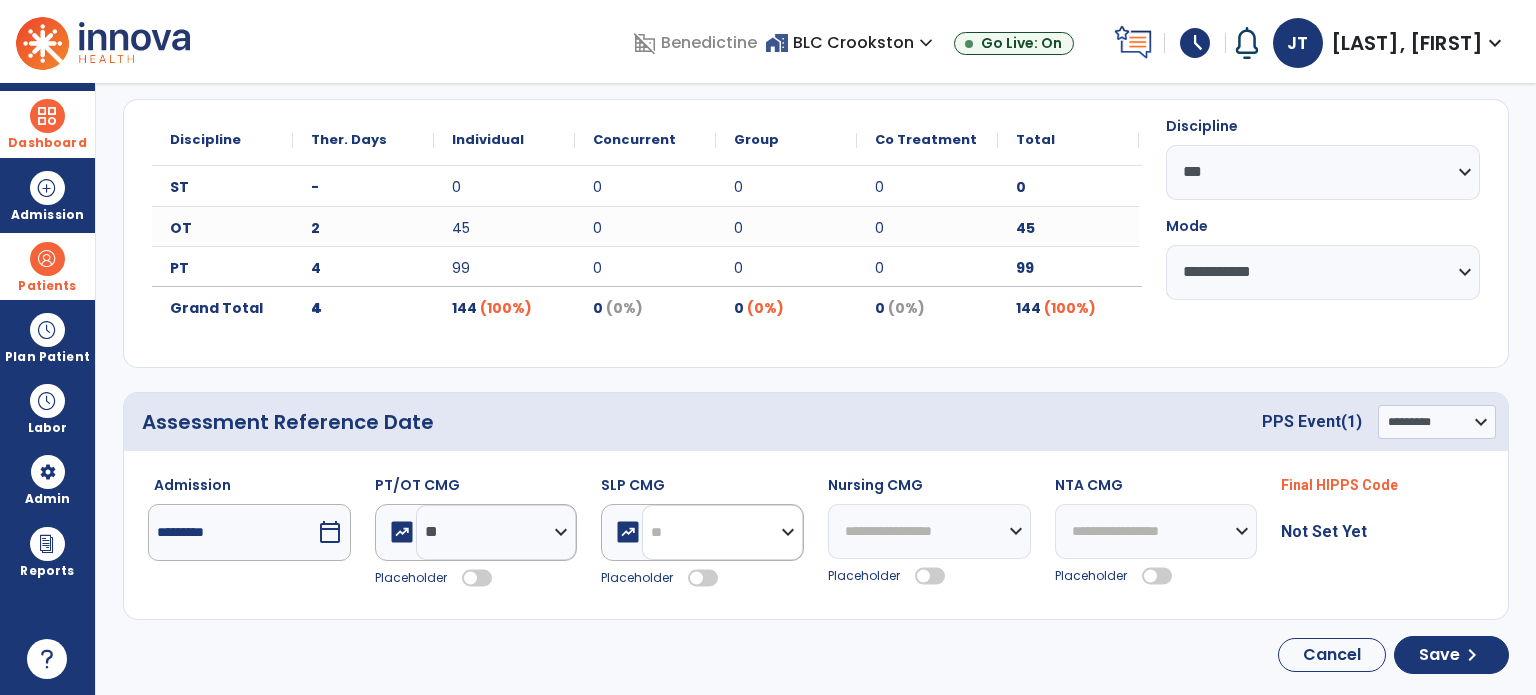 click on "**********" 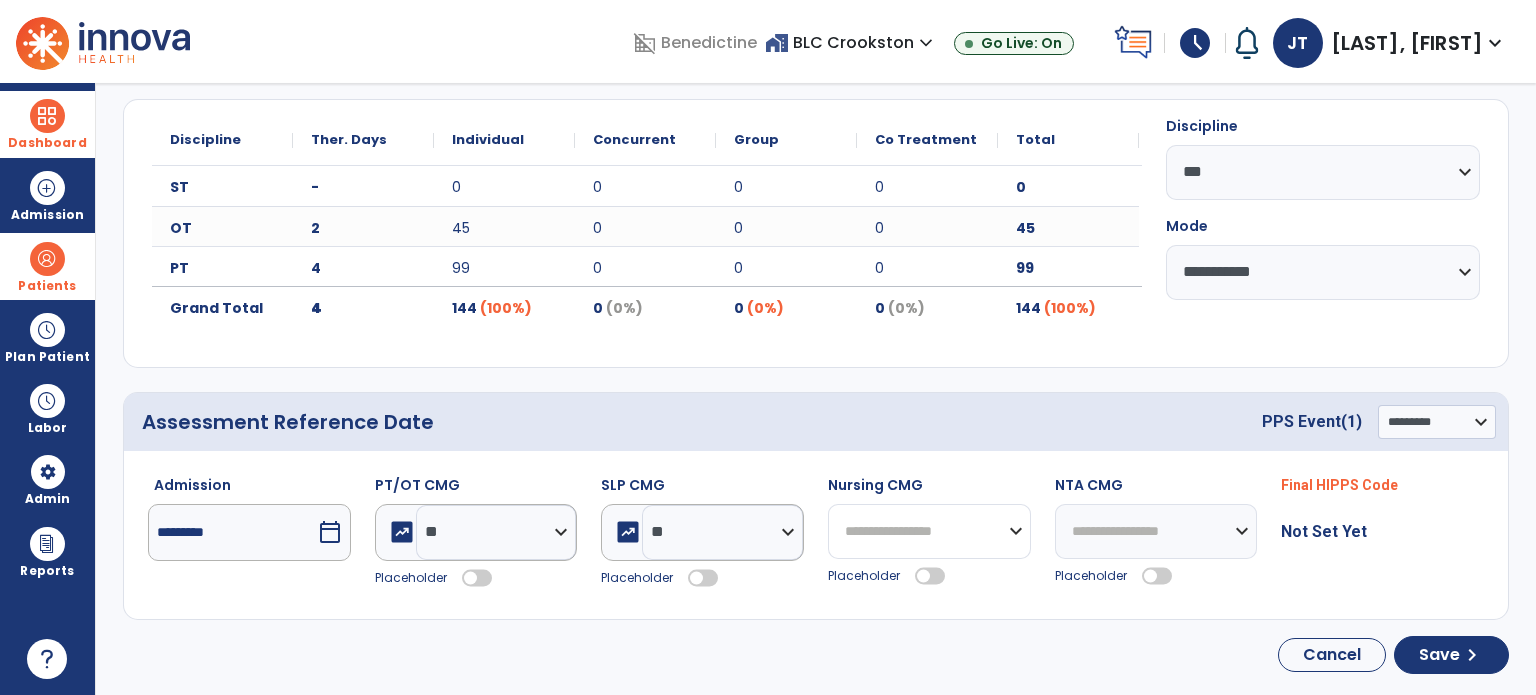 click on "**********" 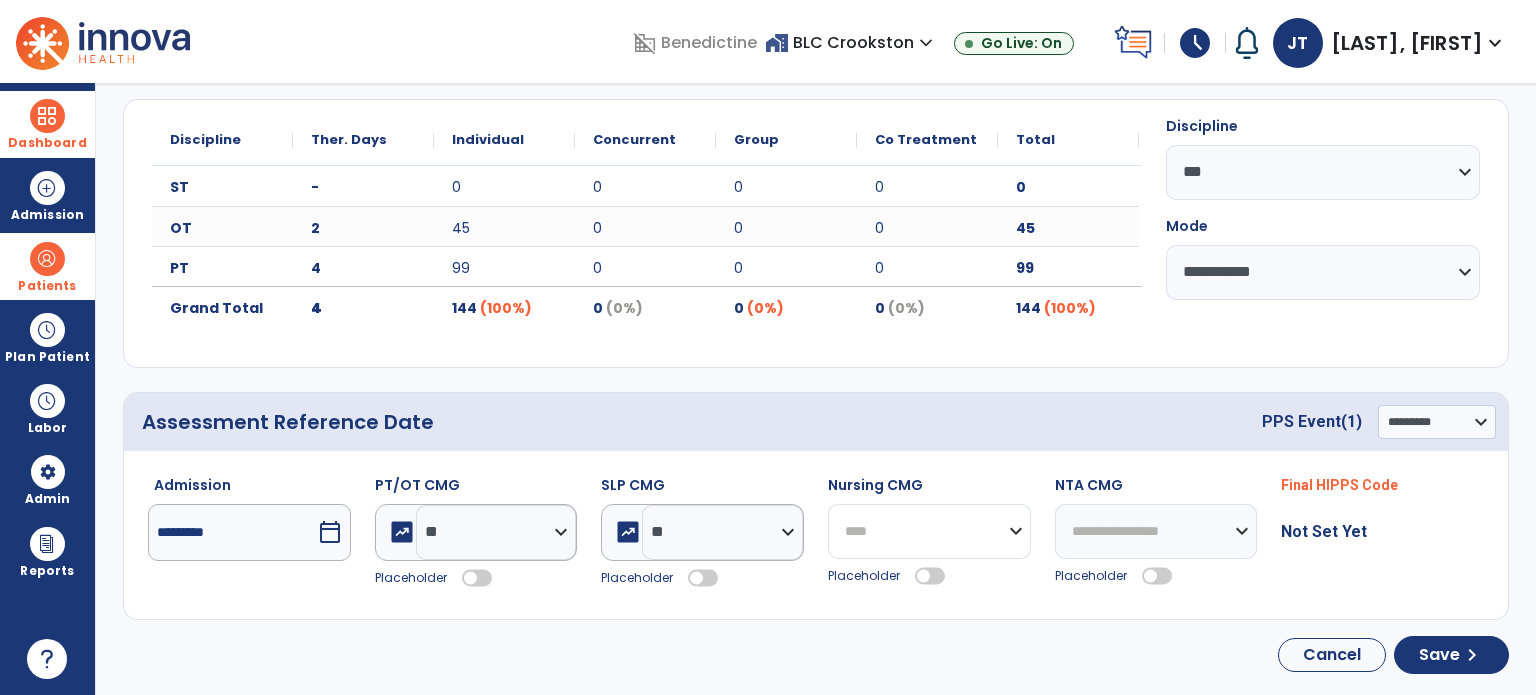 click on "**********" 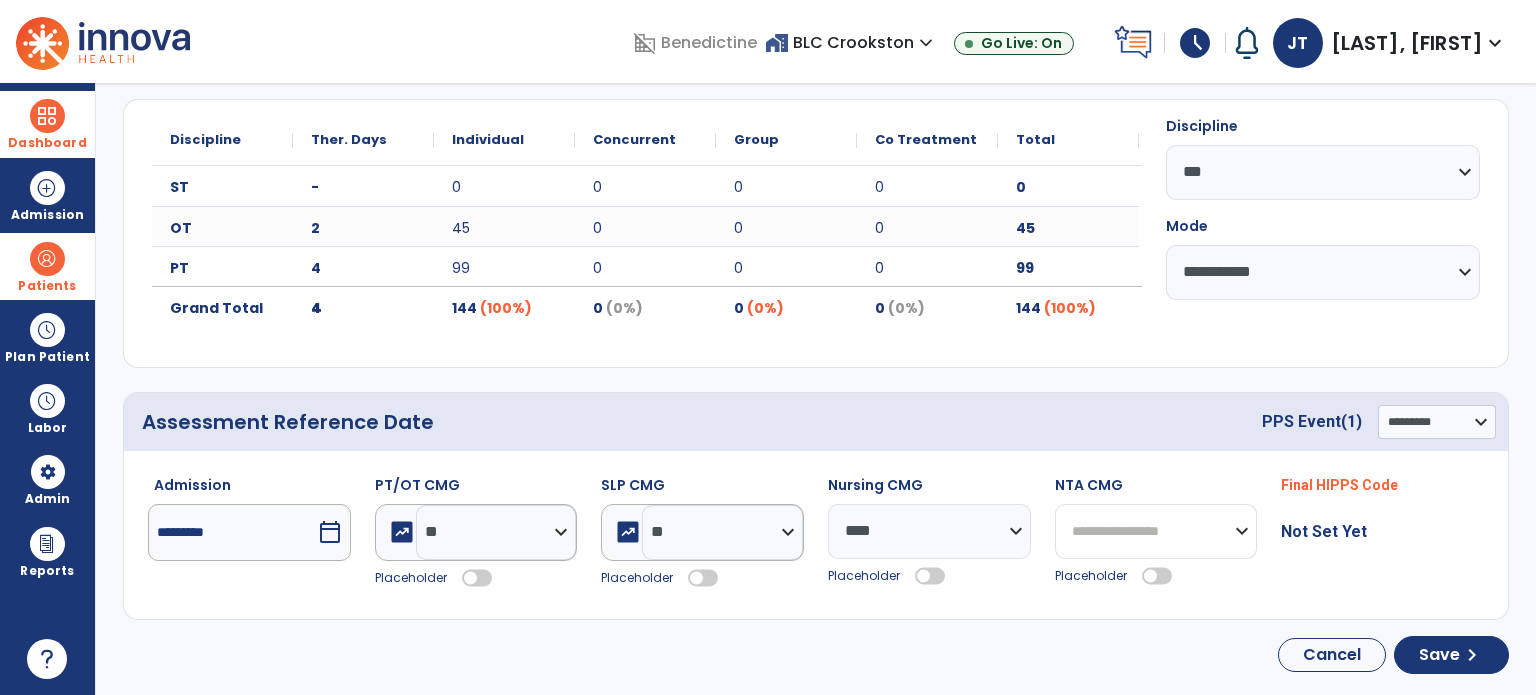 click on "**********" 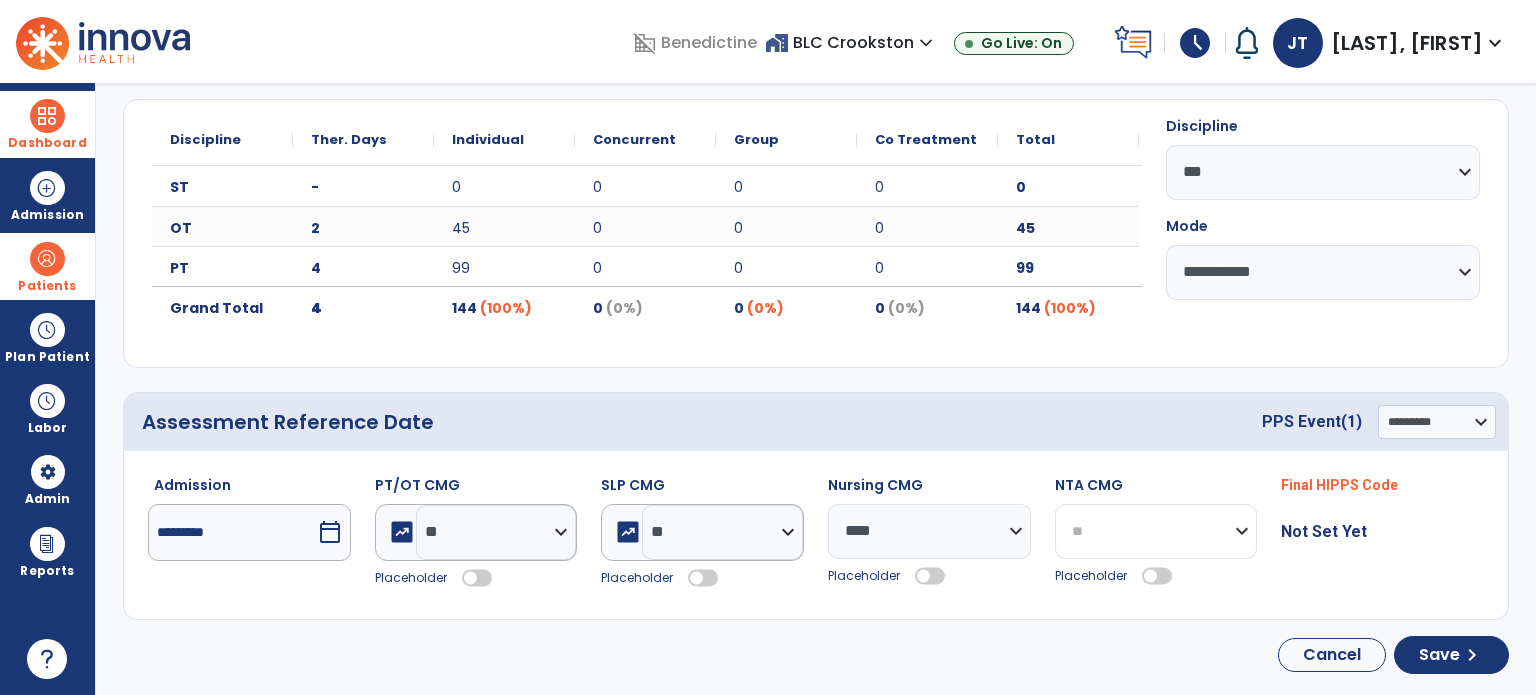 click on "**********" 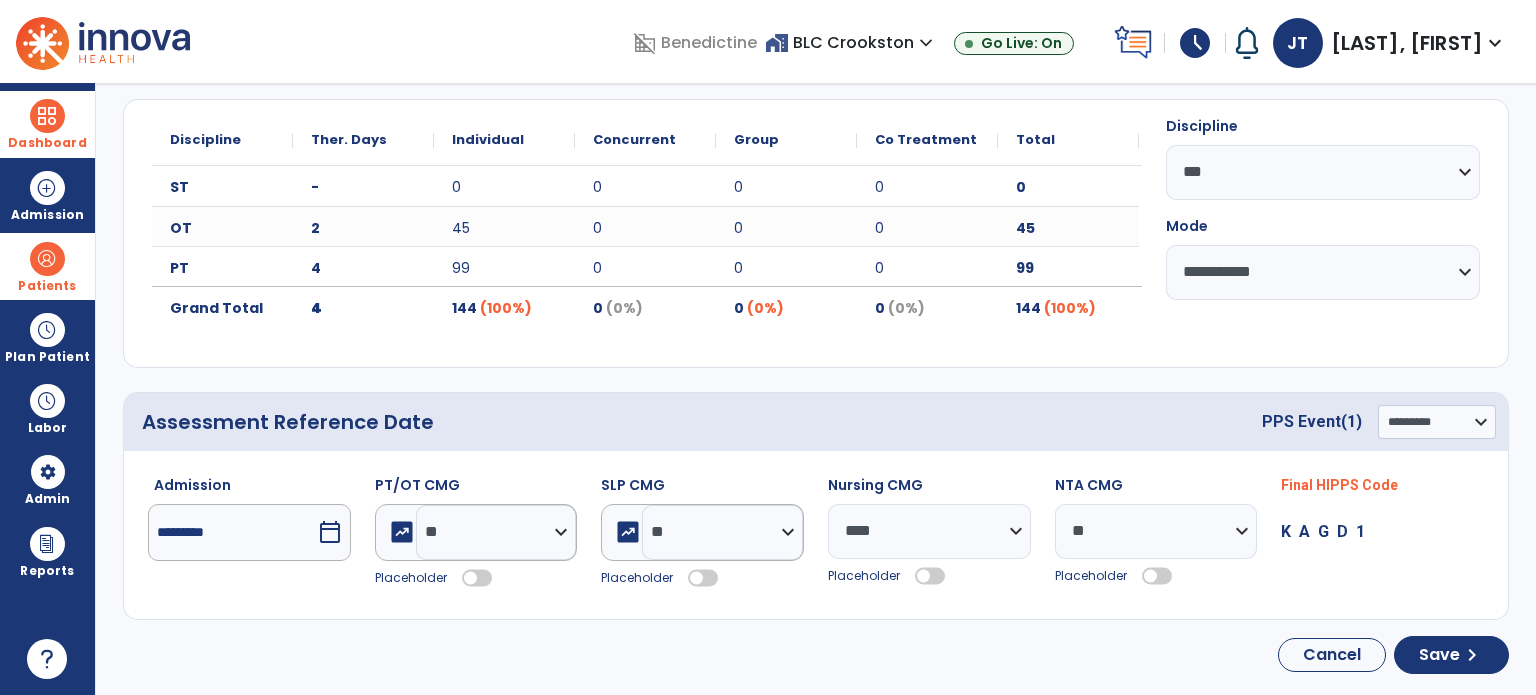 click 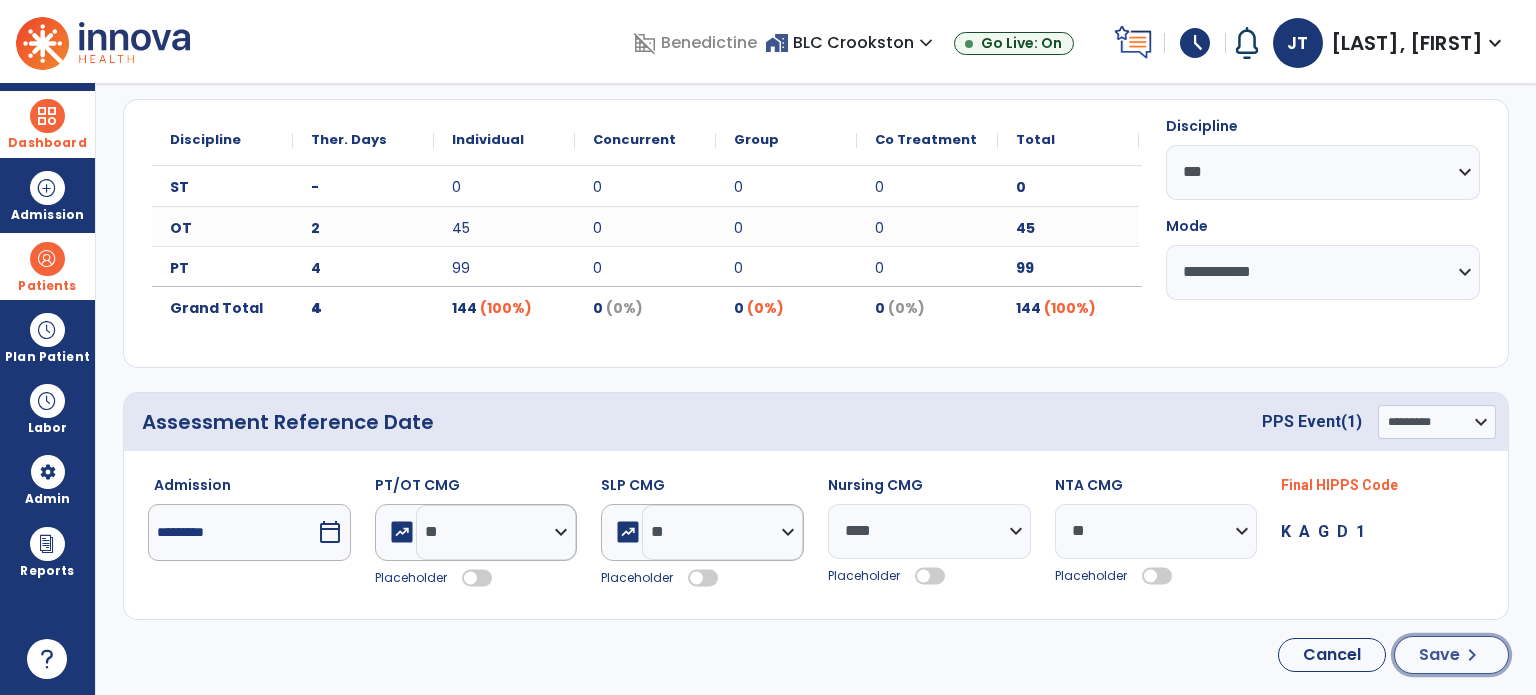 click on "Save  chevron_right" 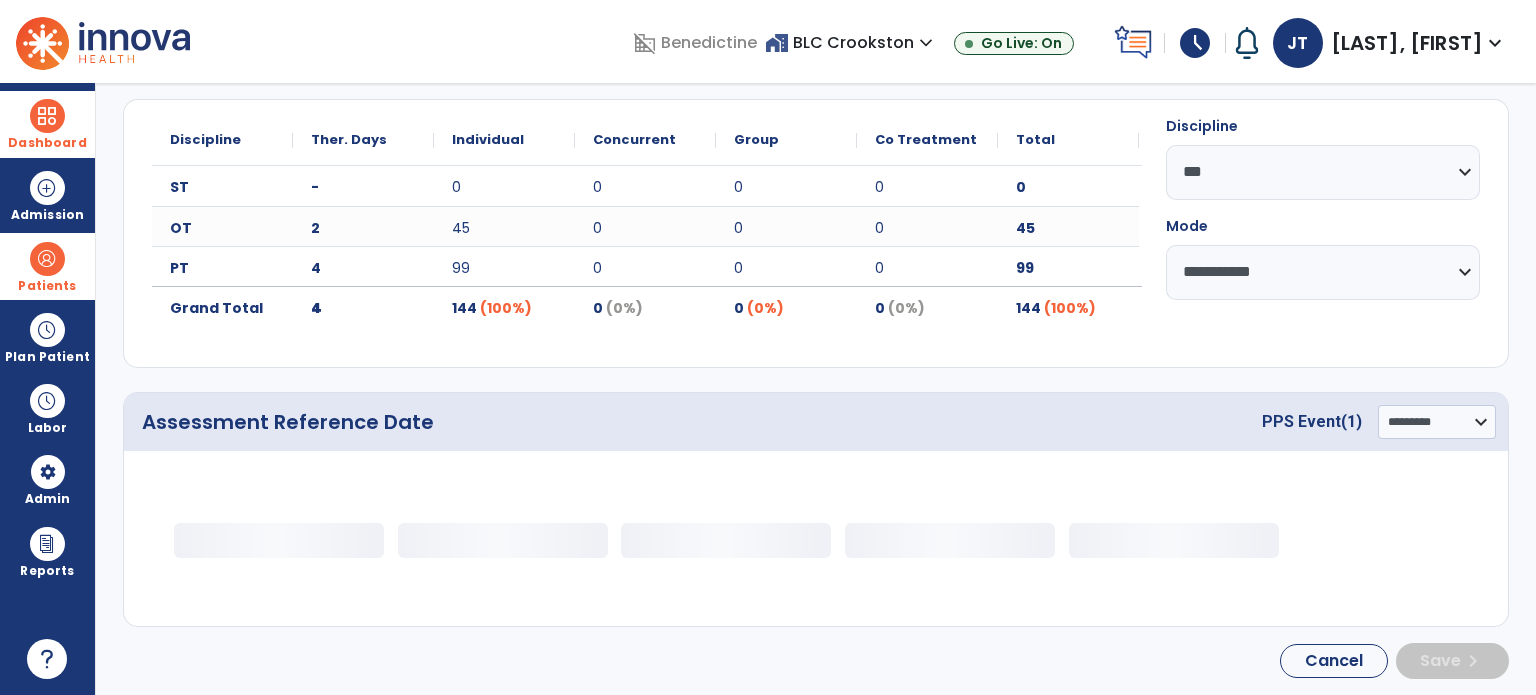 select on "***" 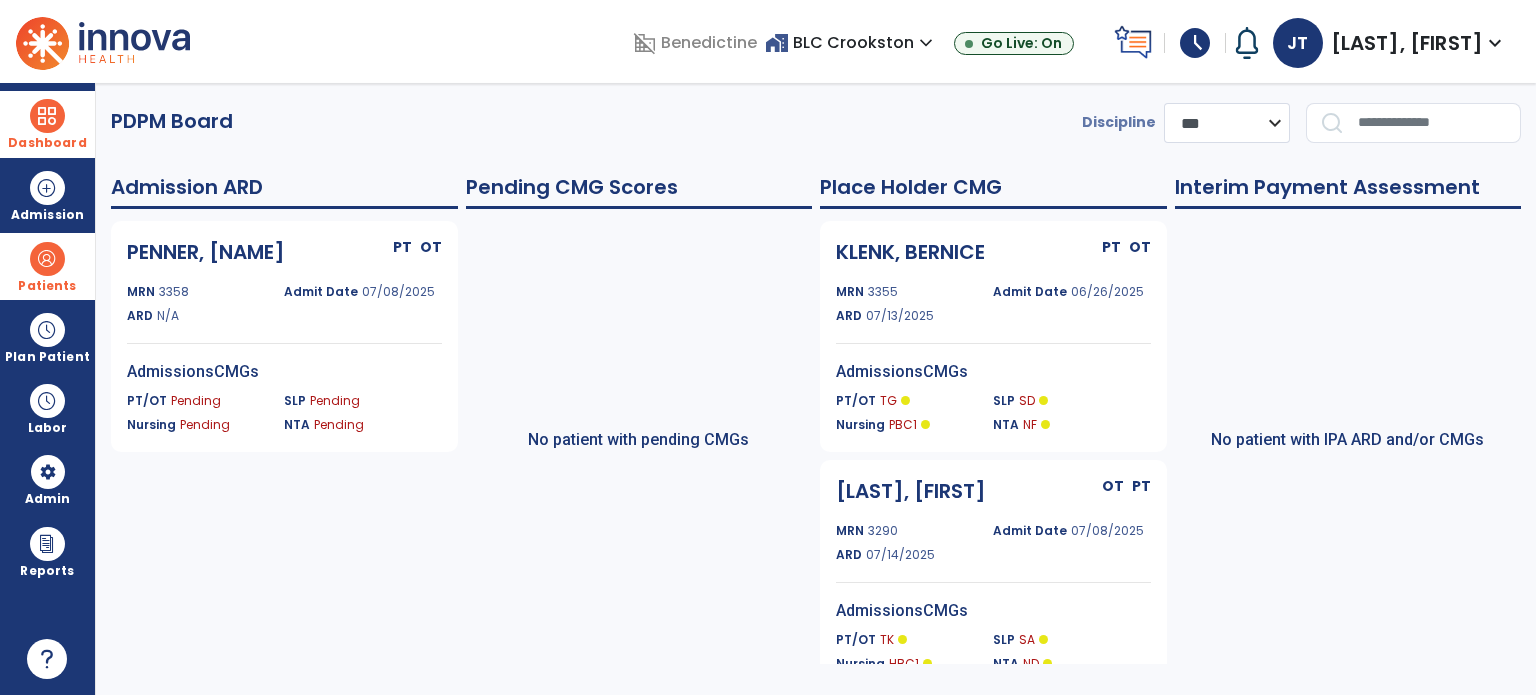 scroll, scrollTop: 0, scrollLeft: 0, axis: both 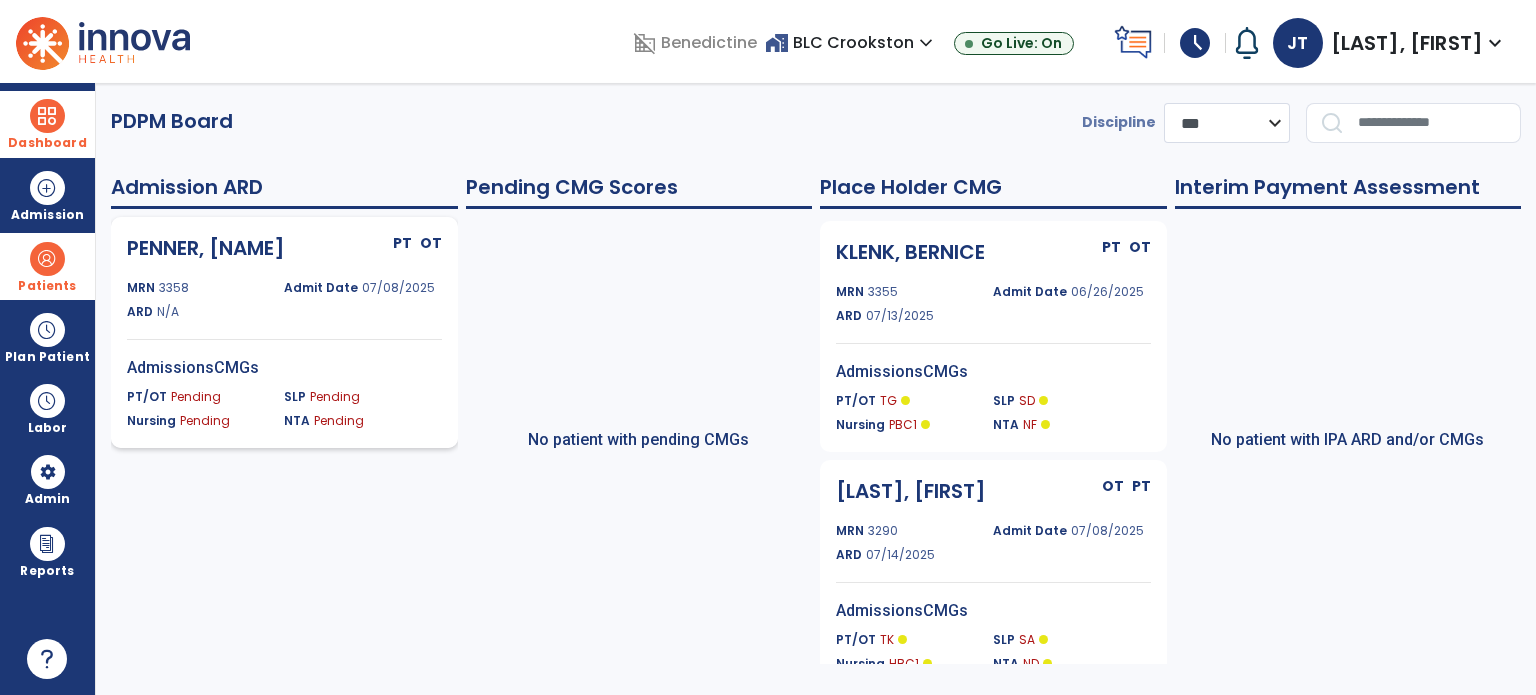 click on "ARD N/A" 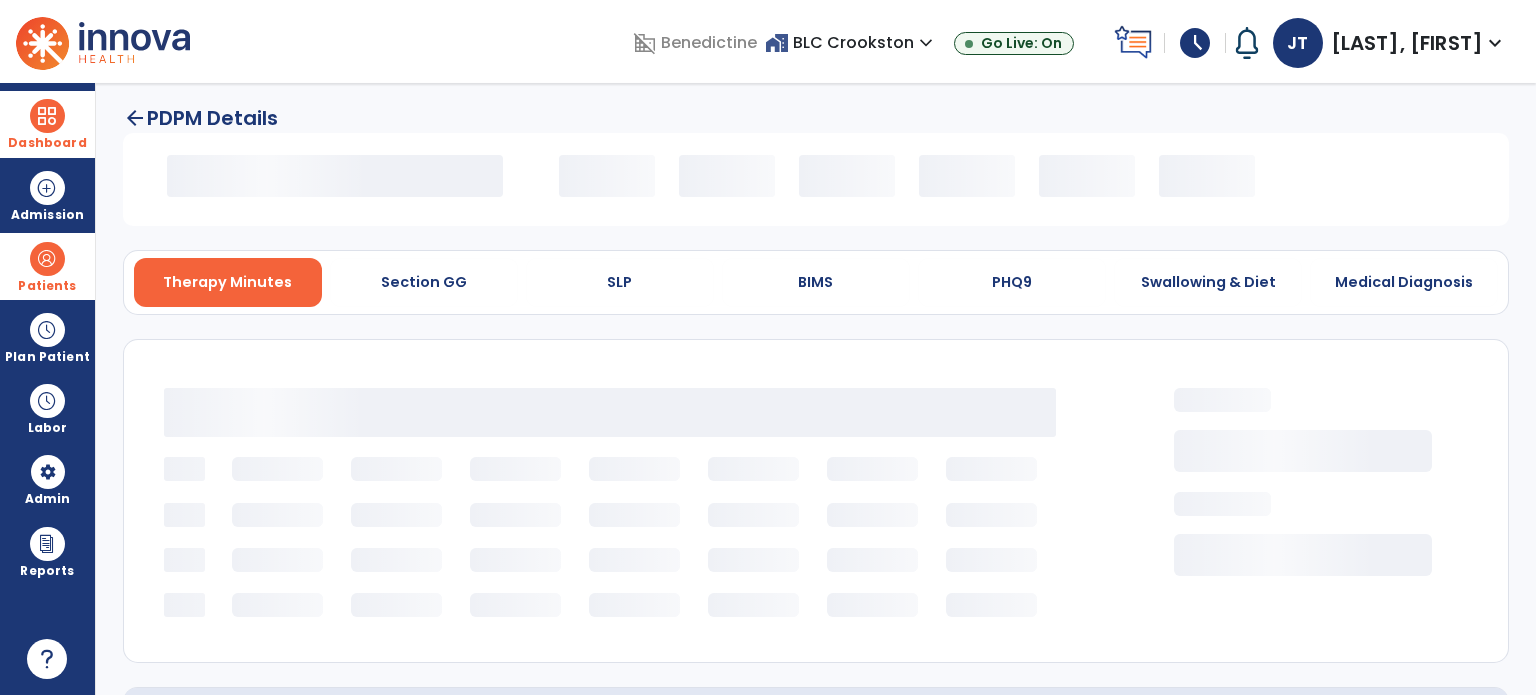 select on "*********" 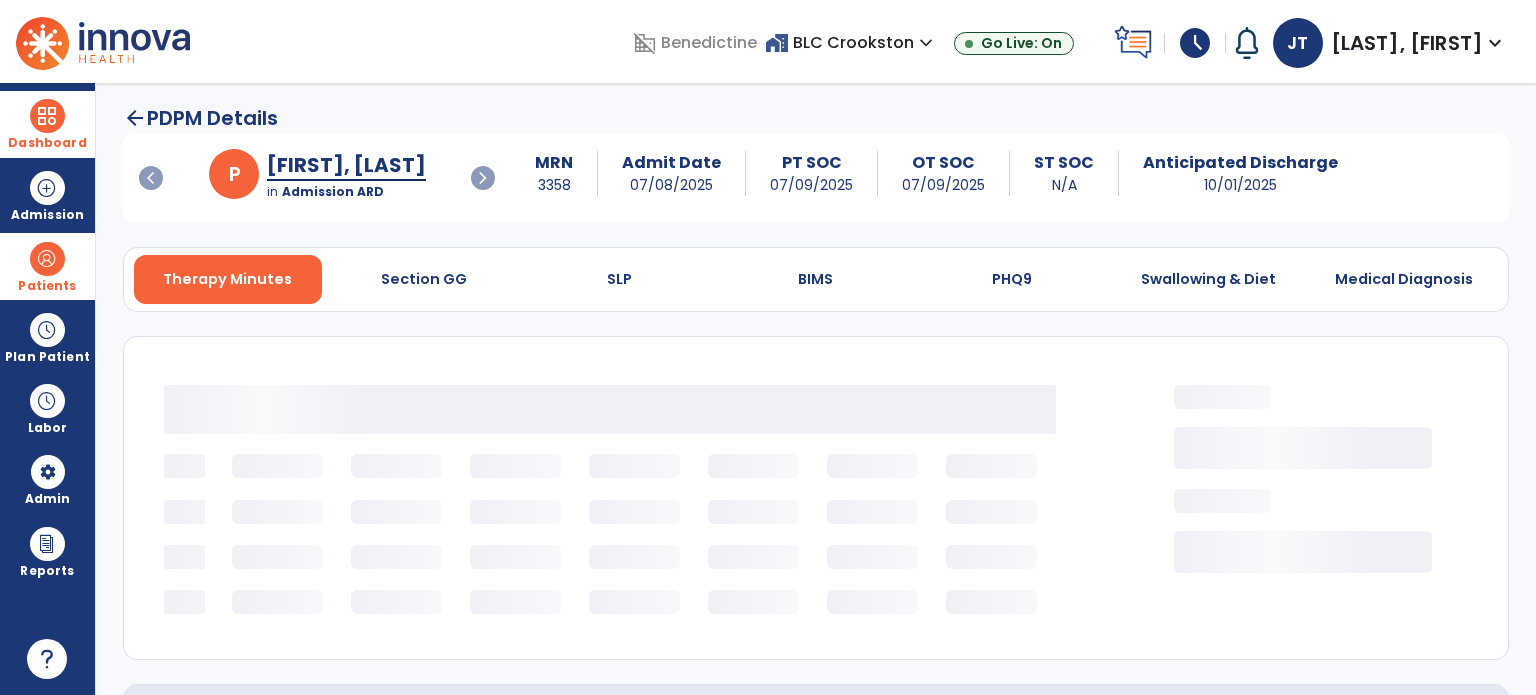select on "***" 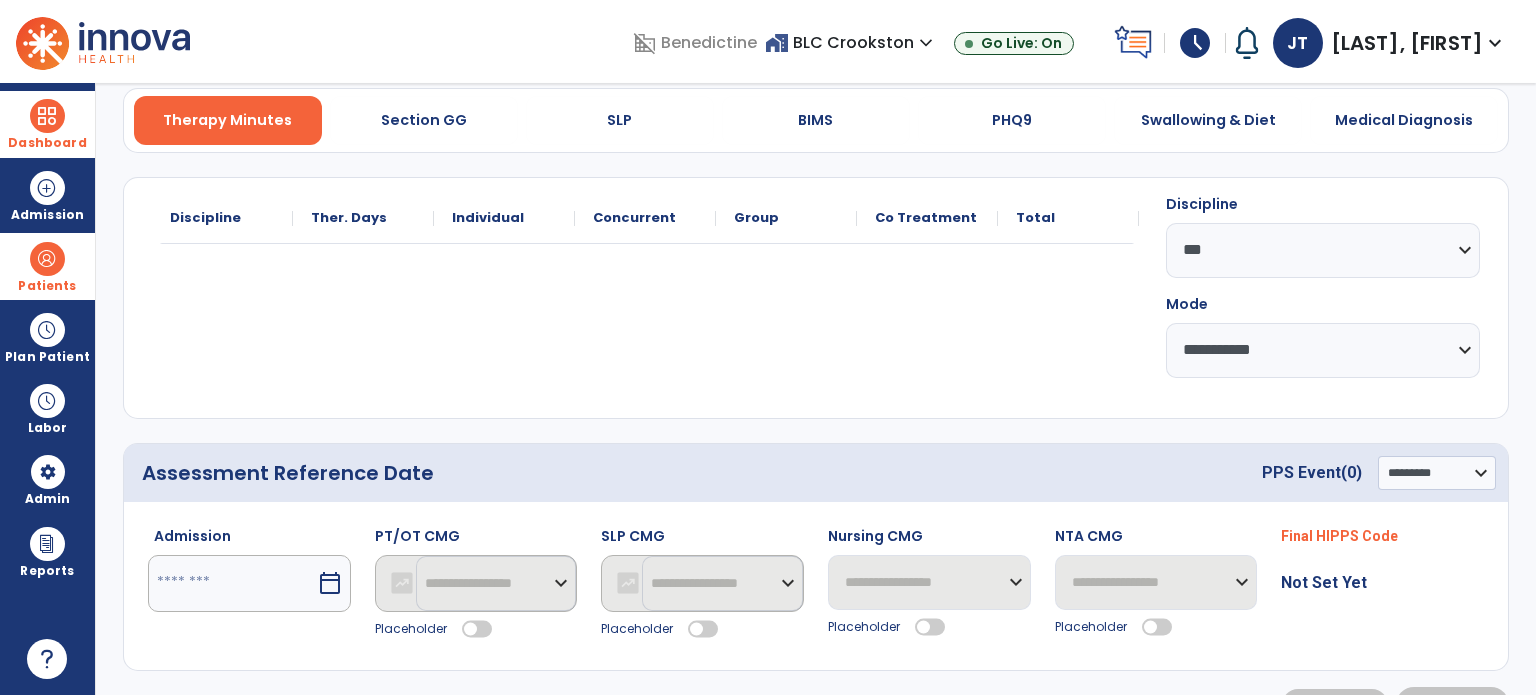 scroll, scrollTop: 208, scrollLeft: 0, axis: vertical 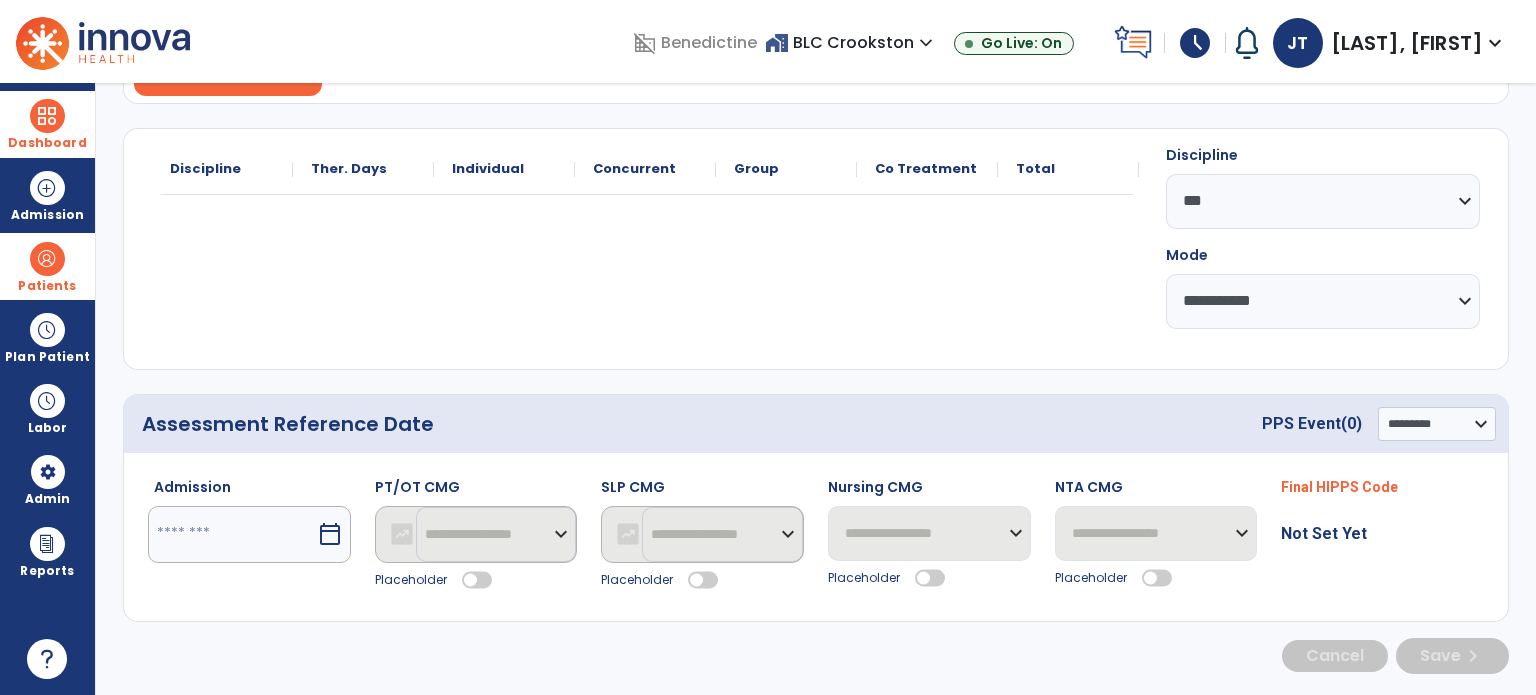 click on "calendar_today" at bounding box center (330, 534) 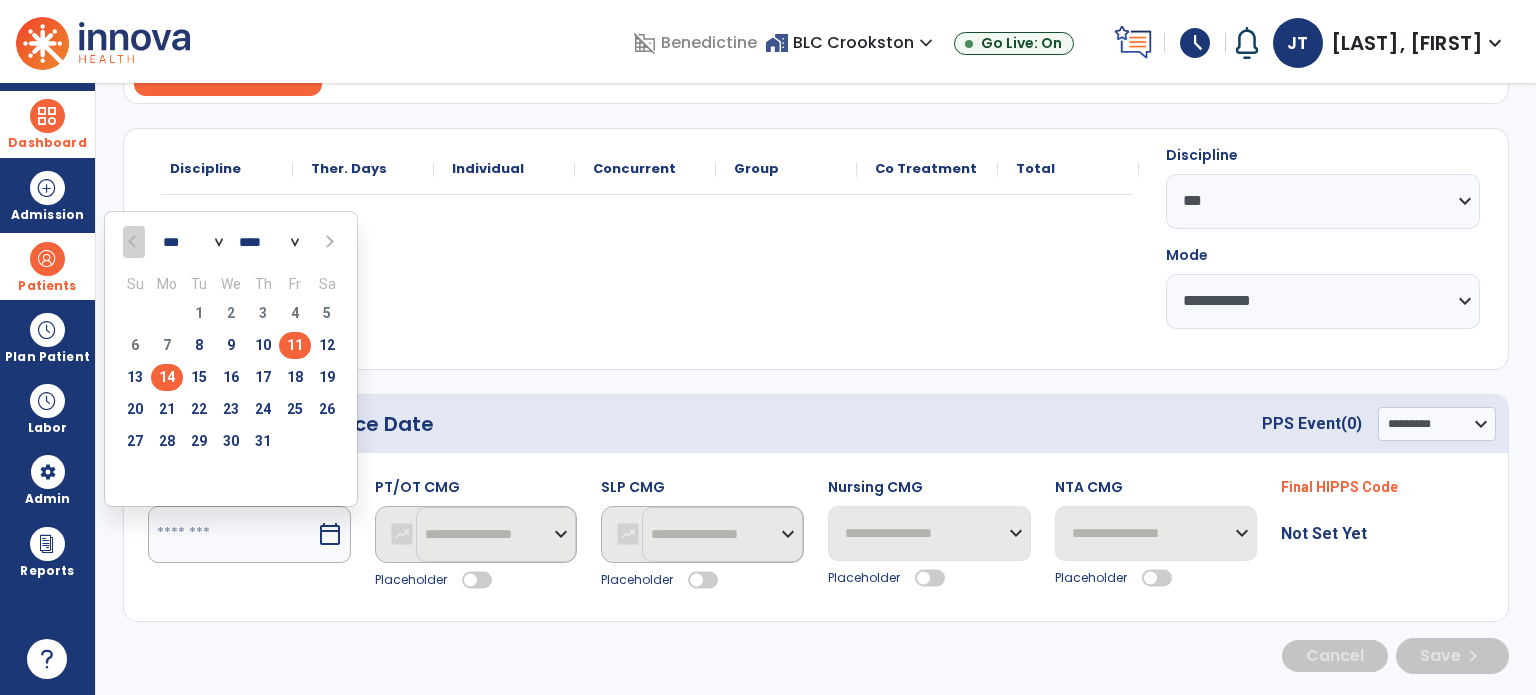 click on "14" at bounding box center [167, 377] 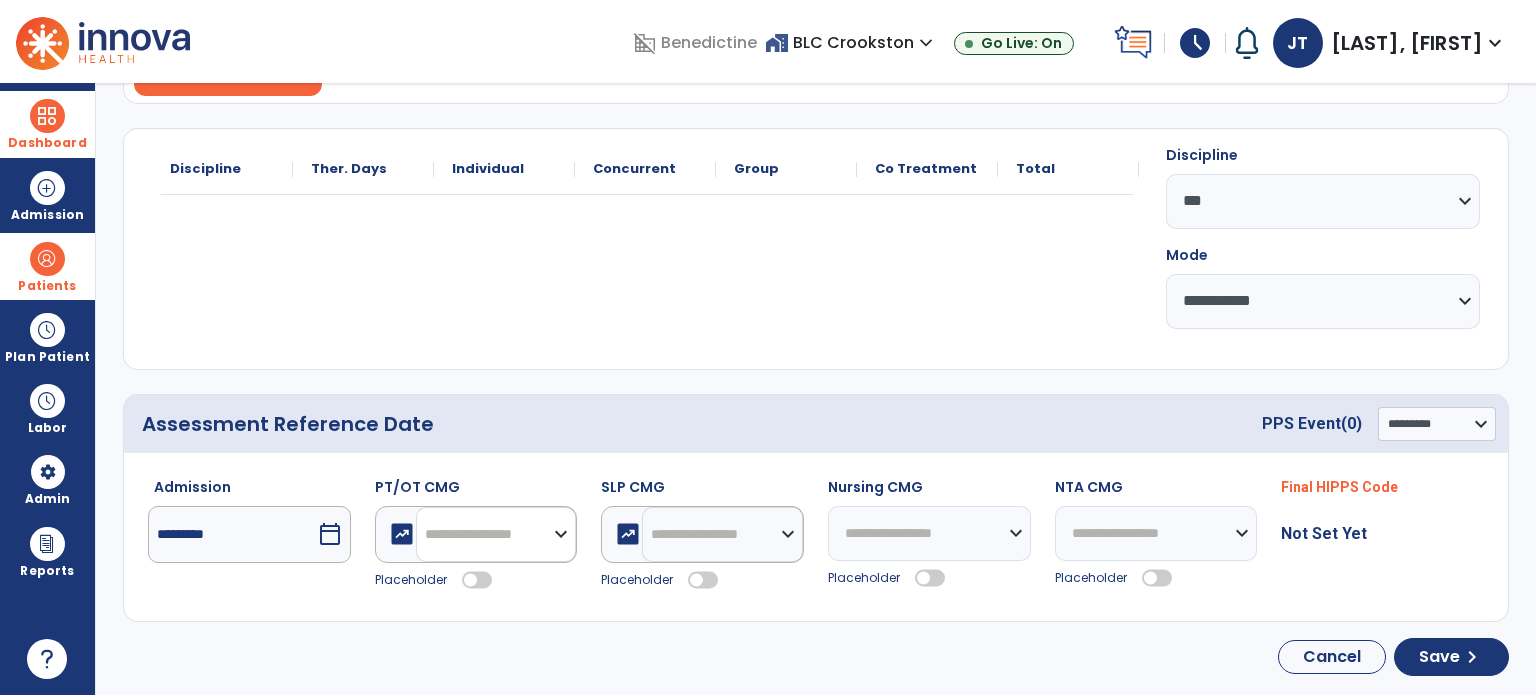 click on "**********" 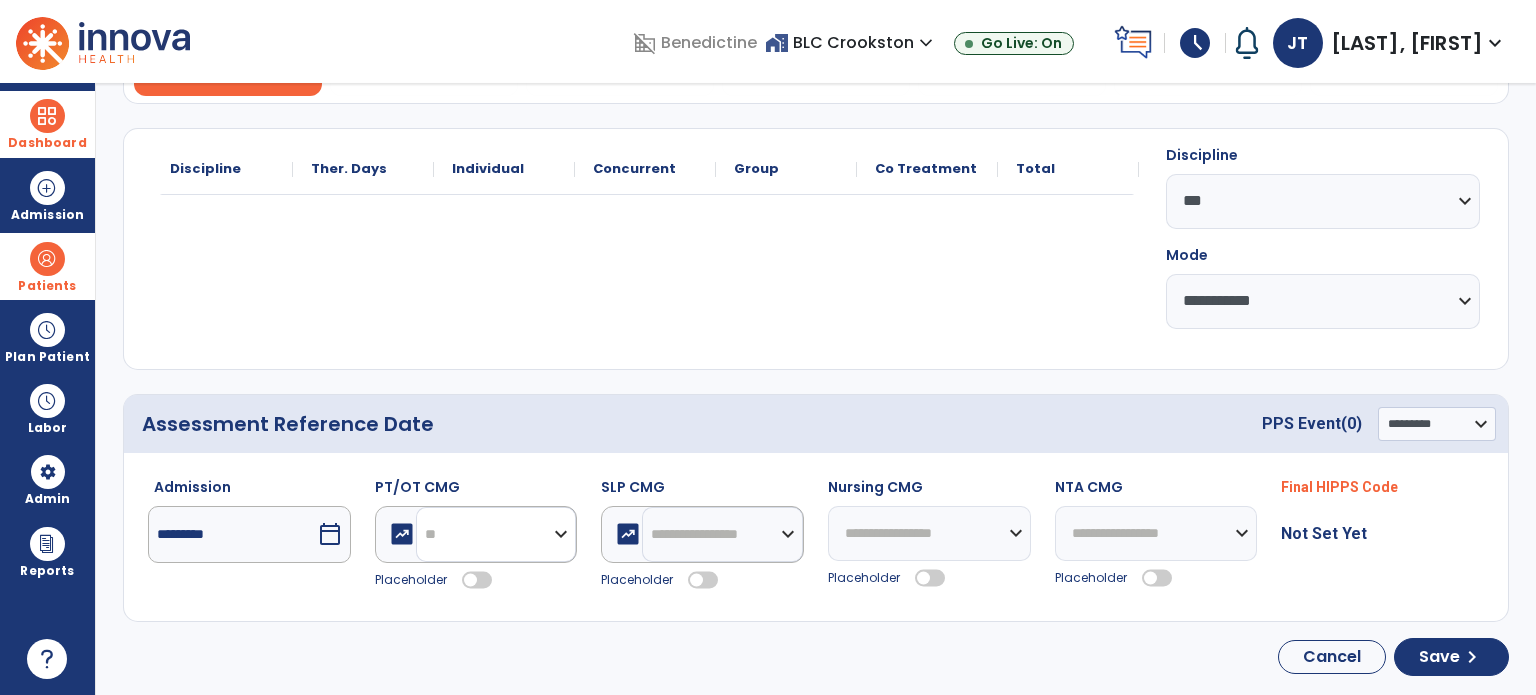 click on "**********" 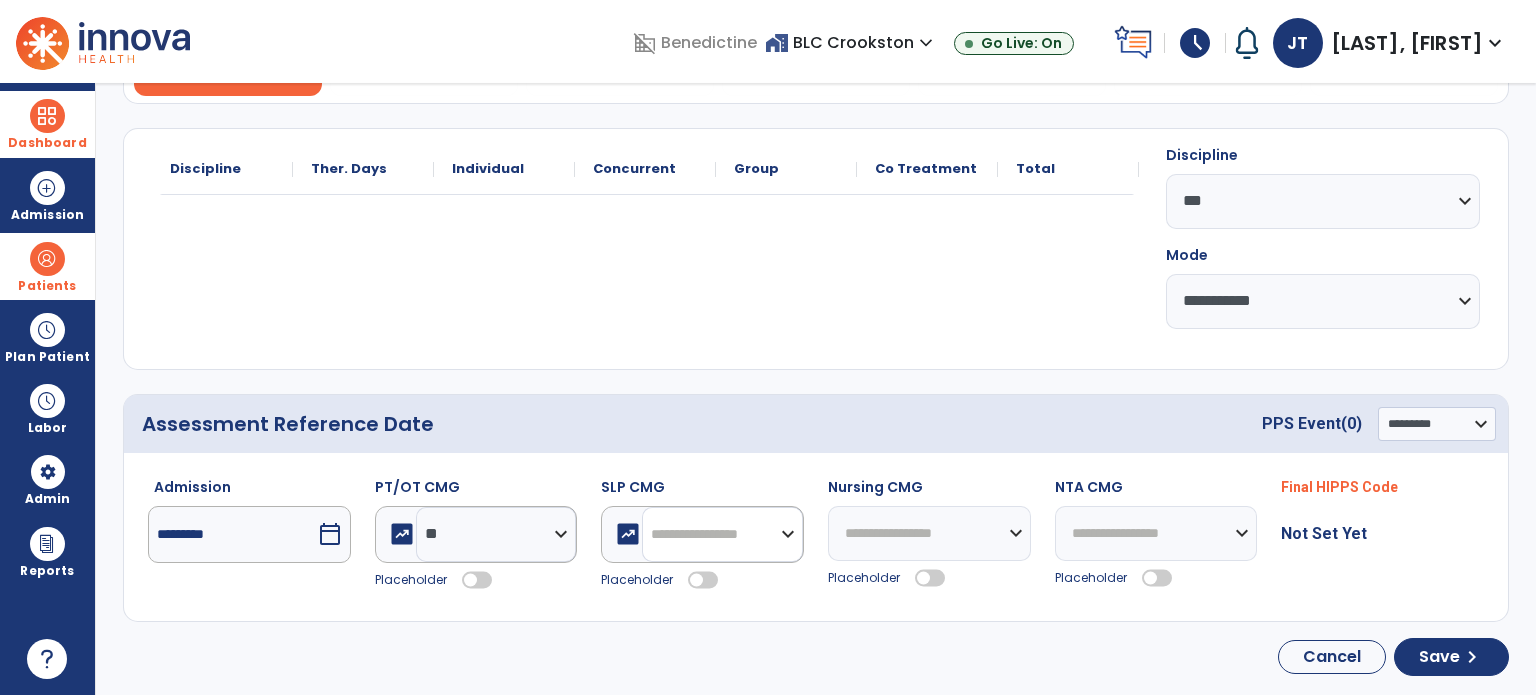 click on "**********" 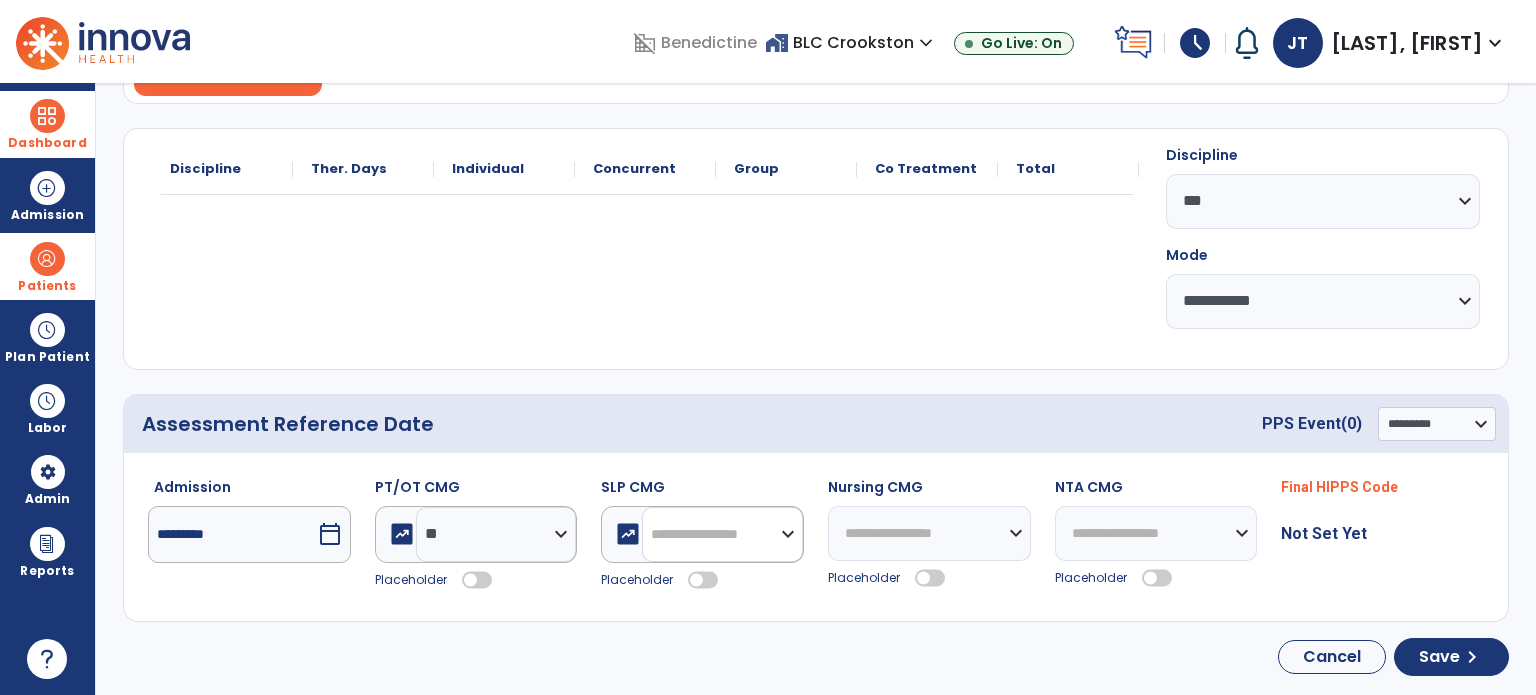 select on "**" 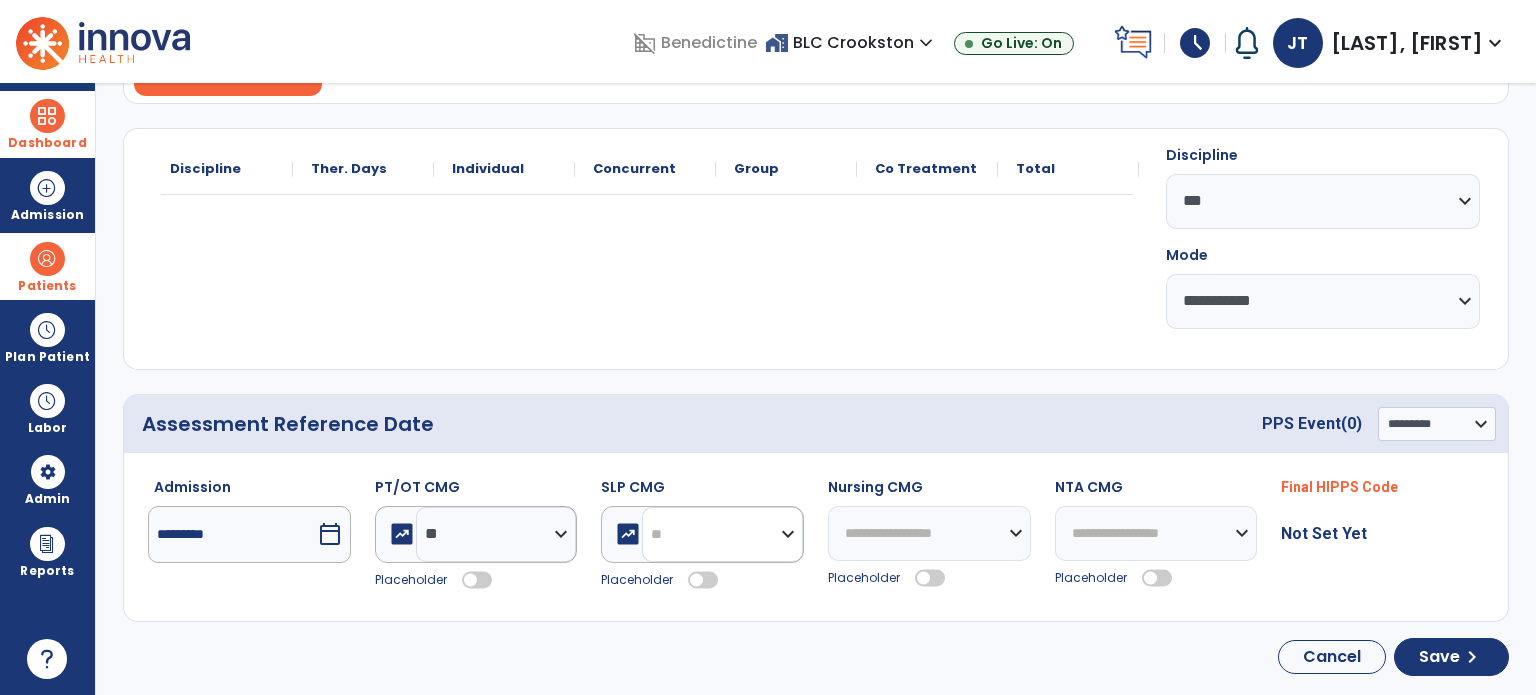 click on "**********" 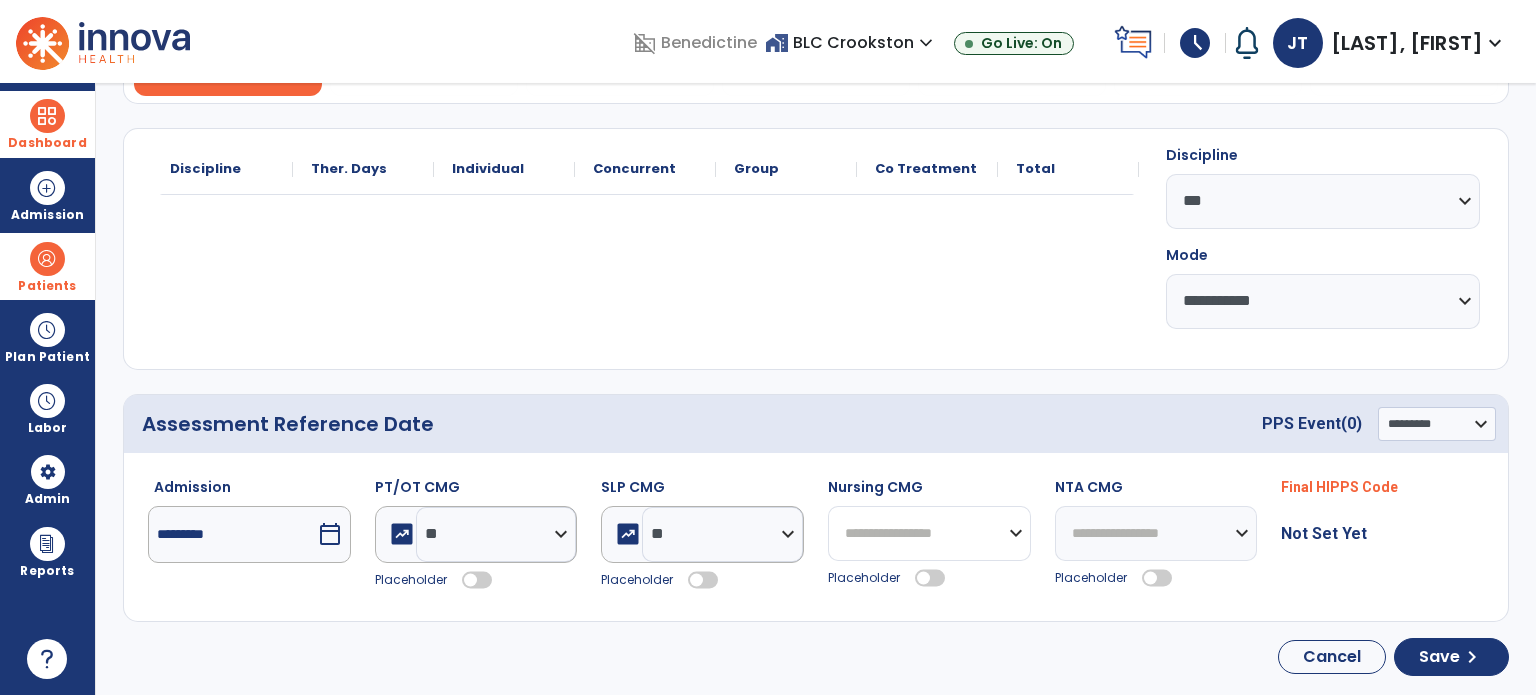 click on "**********" 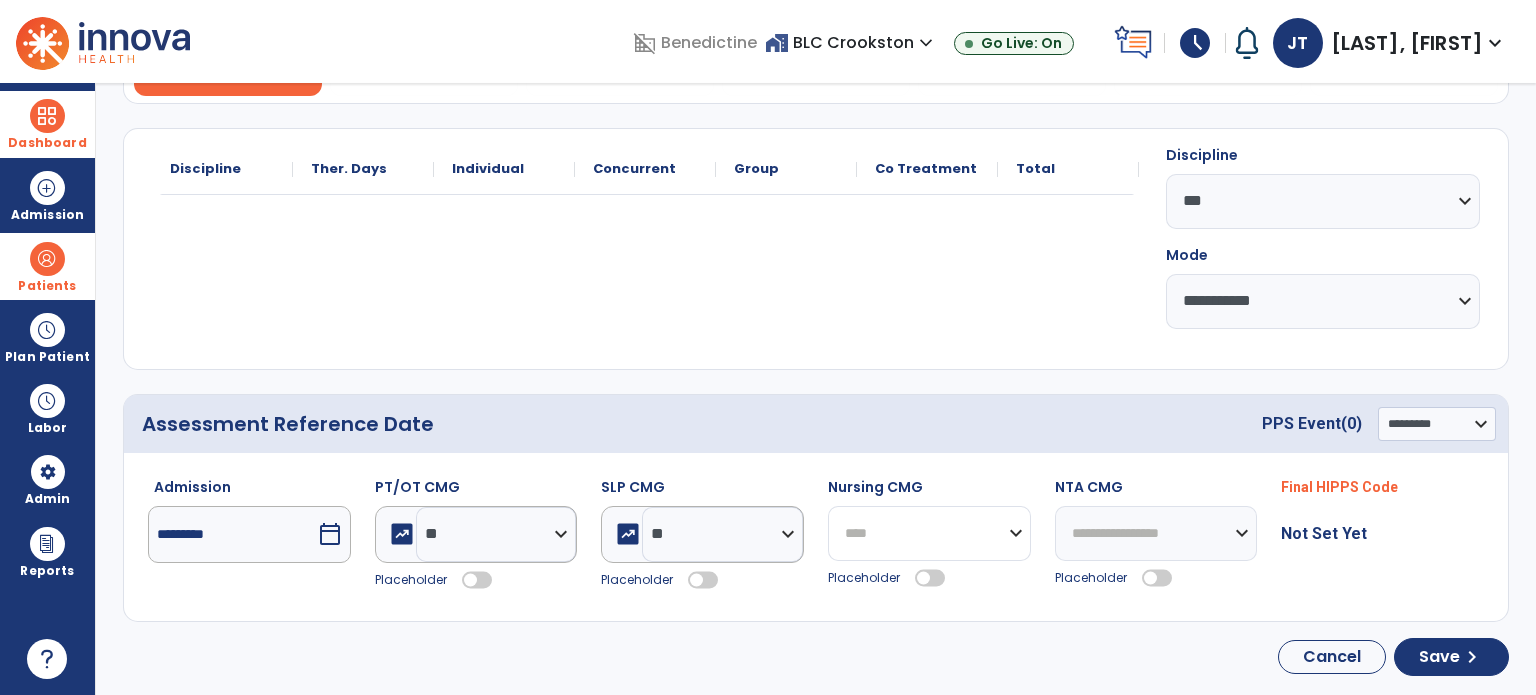 click on "**********" 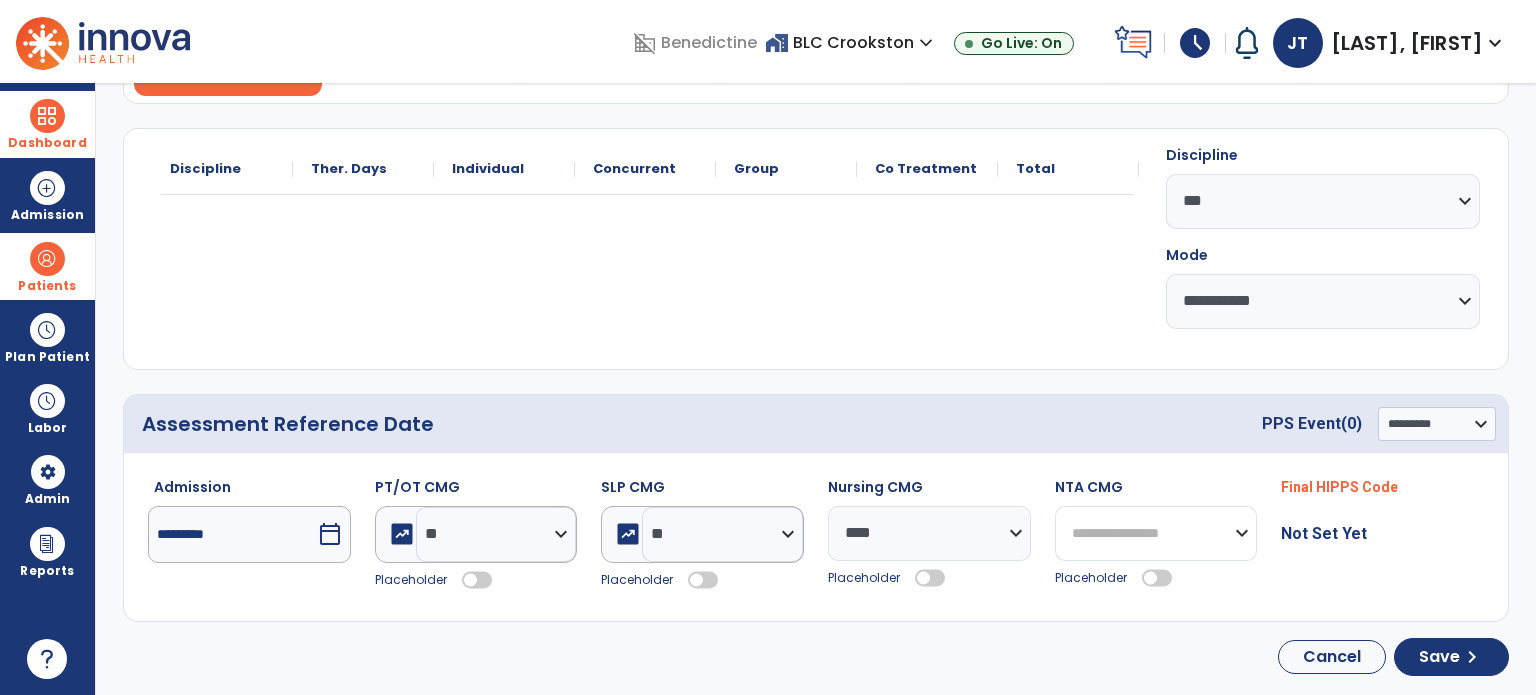 click on "**********" 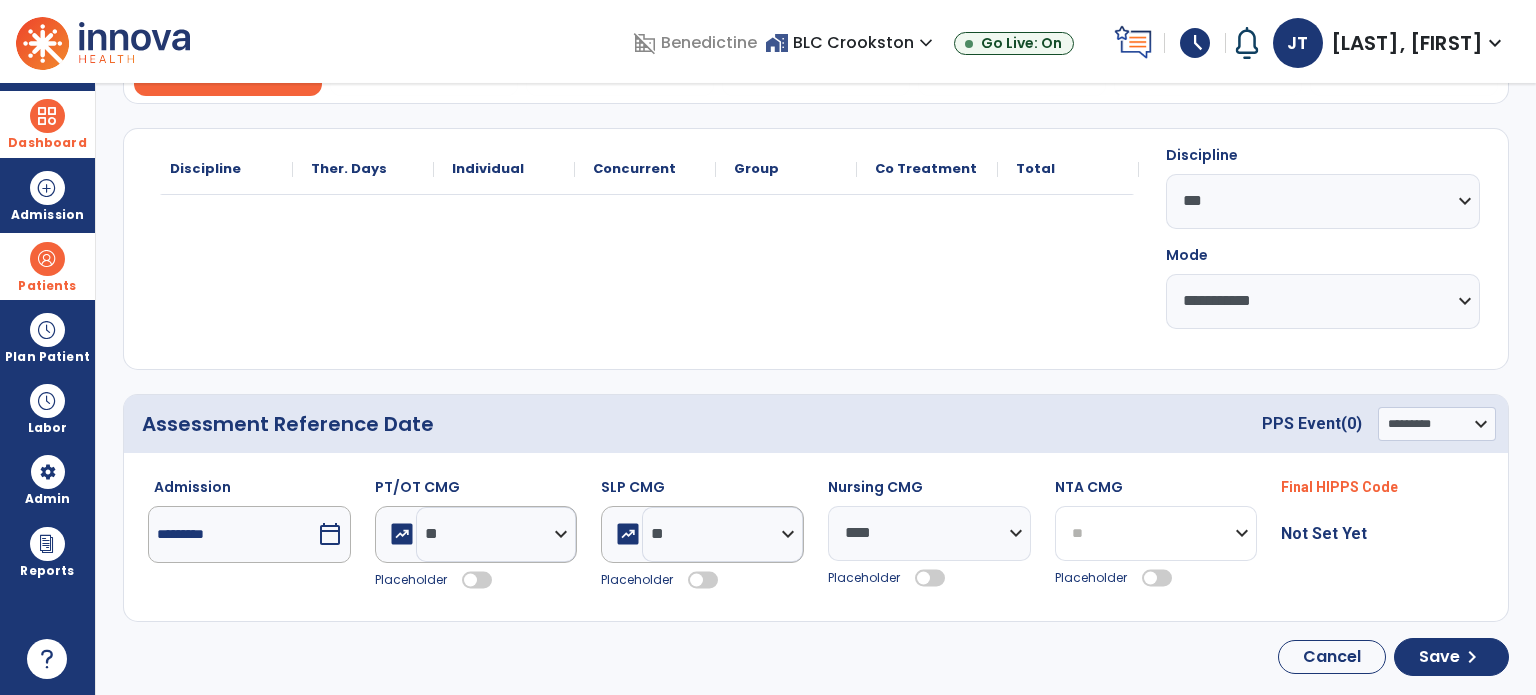click on "**********" 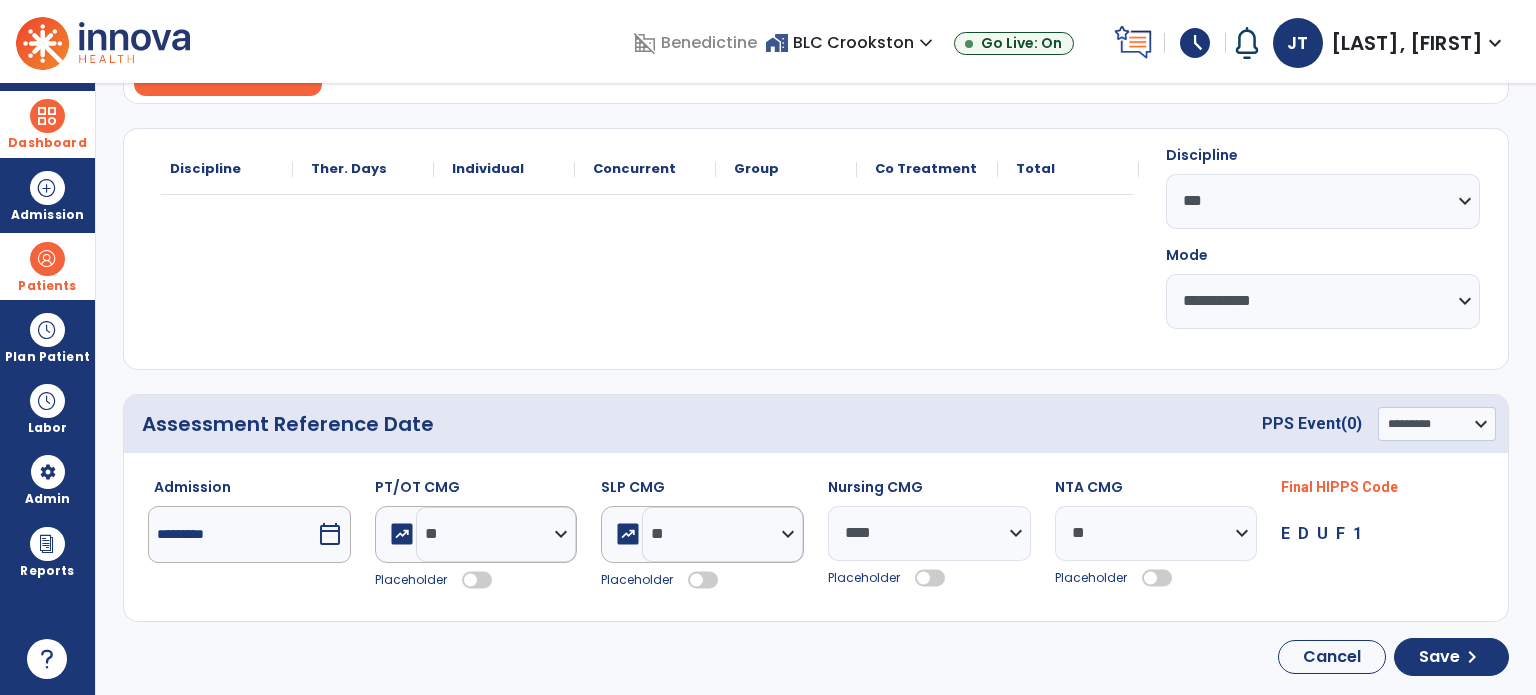 click 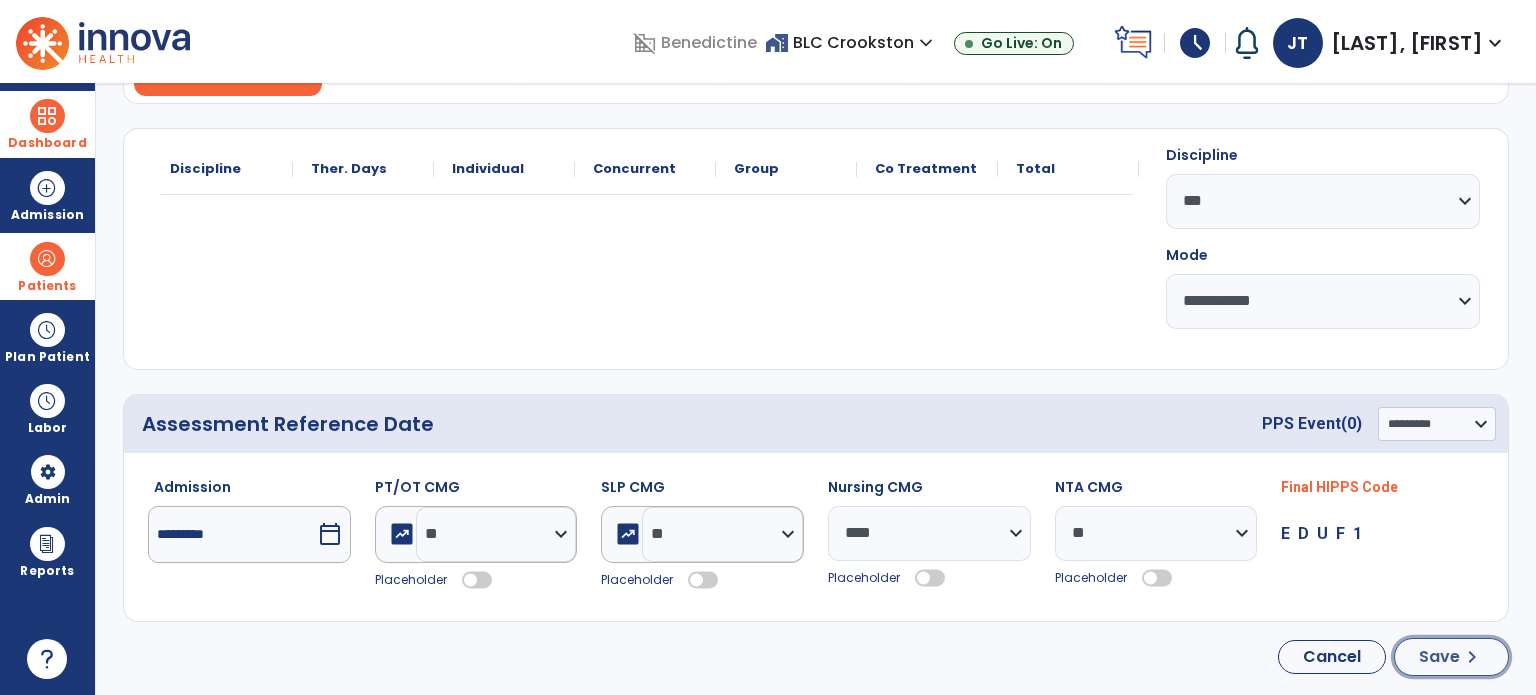 click on "chevron_right" 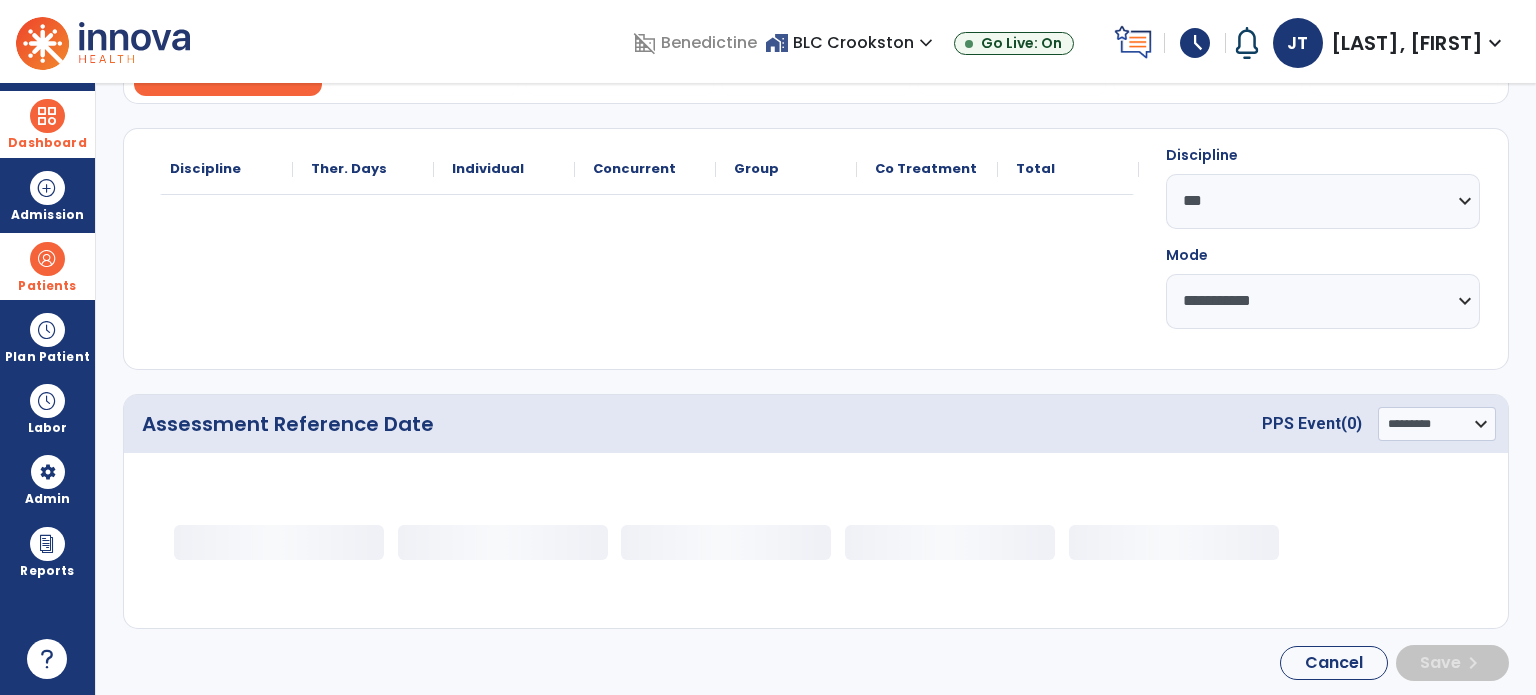 select on "***" 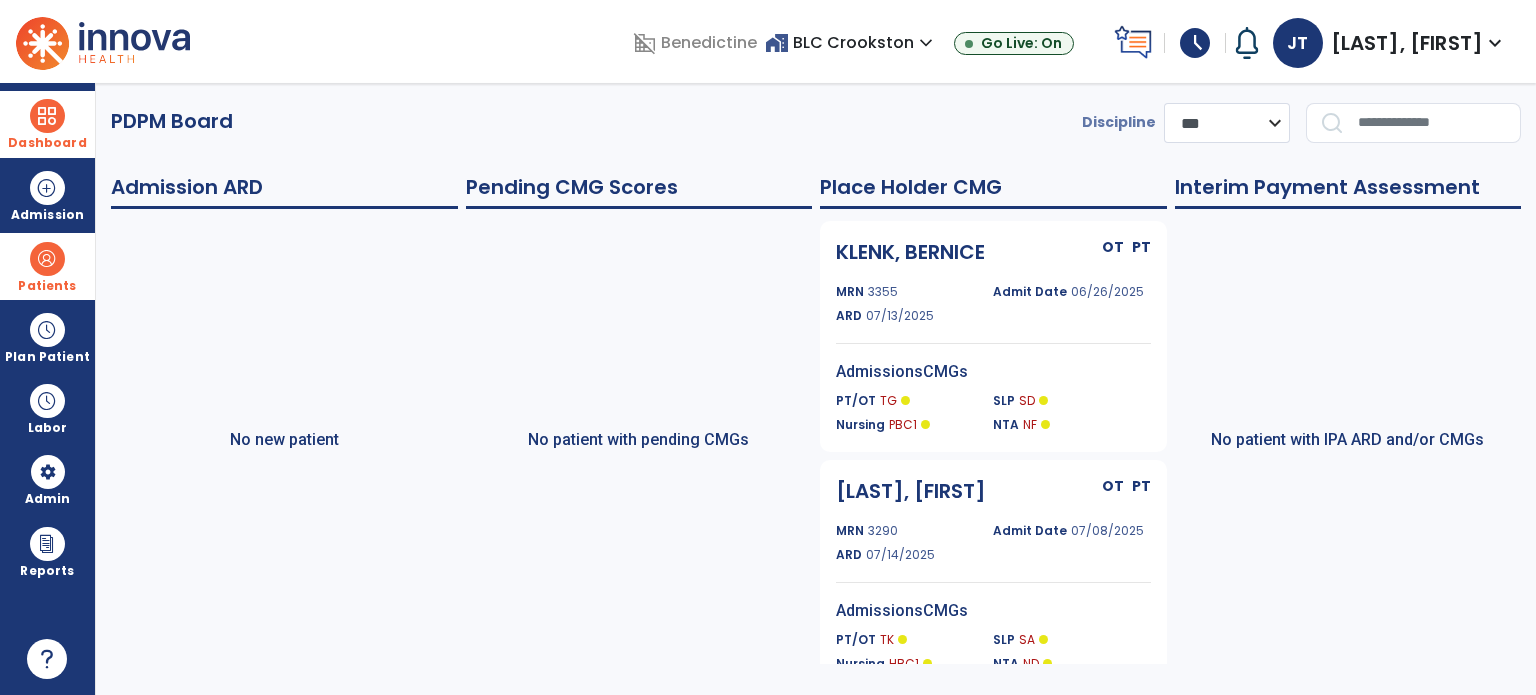 scroll, scrollTop: 0, scrollLeft: 0, axis: both 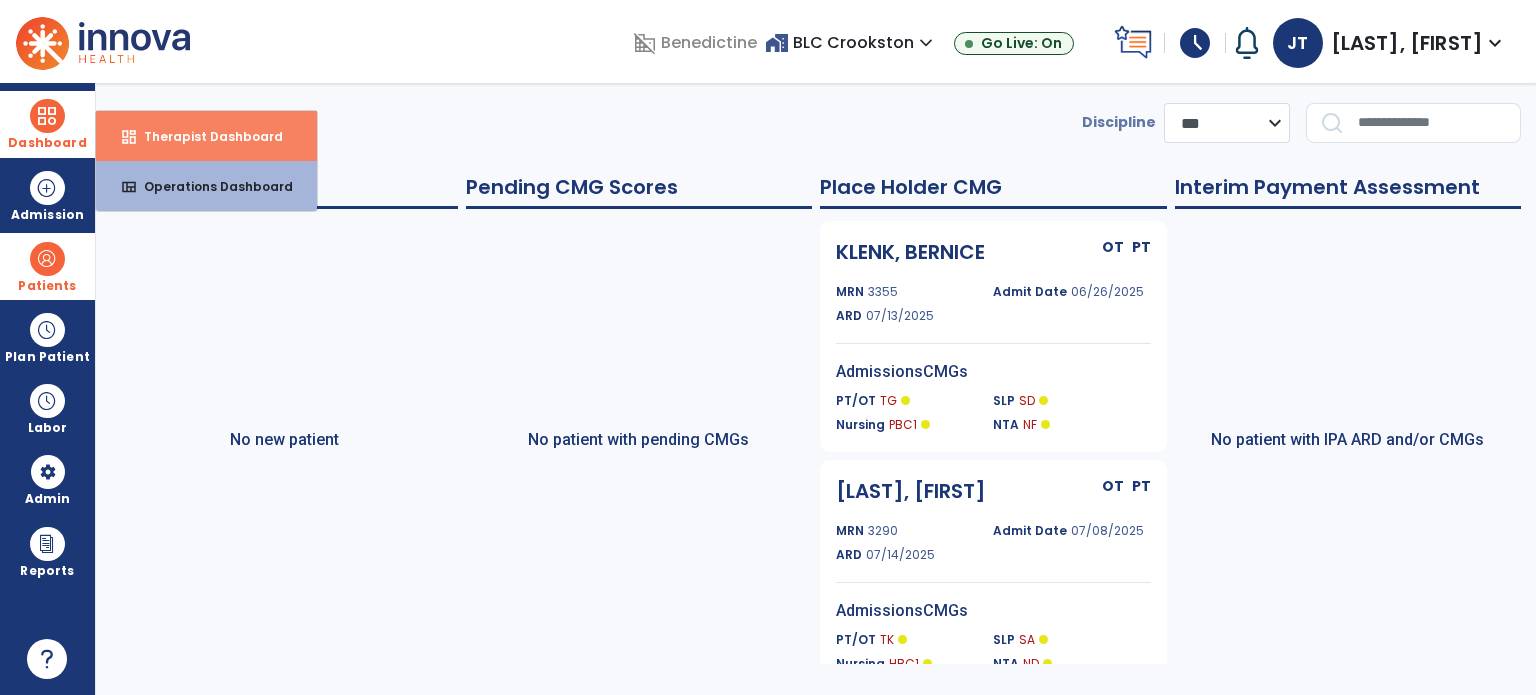 click on "dashboard  Therapist Dashboard" at bounding box center [206, 136] 